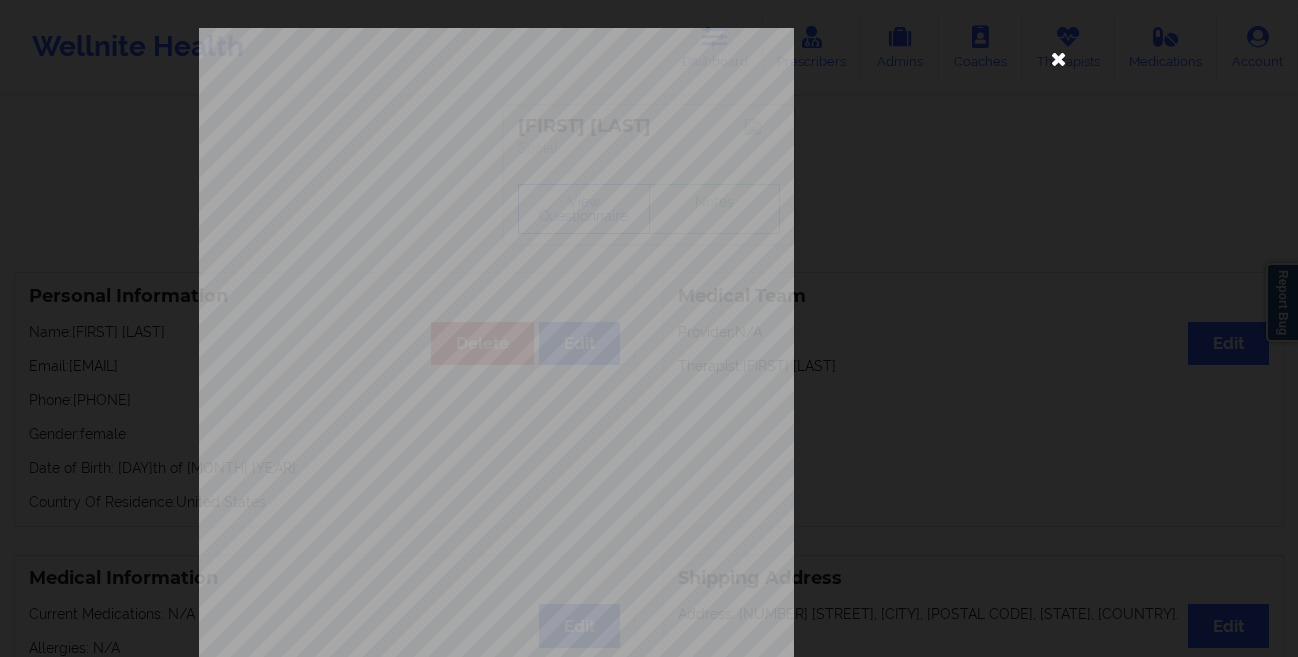 scroll, scrollTop: 0, scrollLeft: 0, axis: both 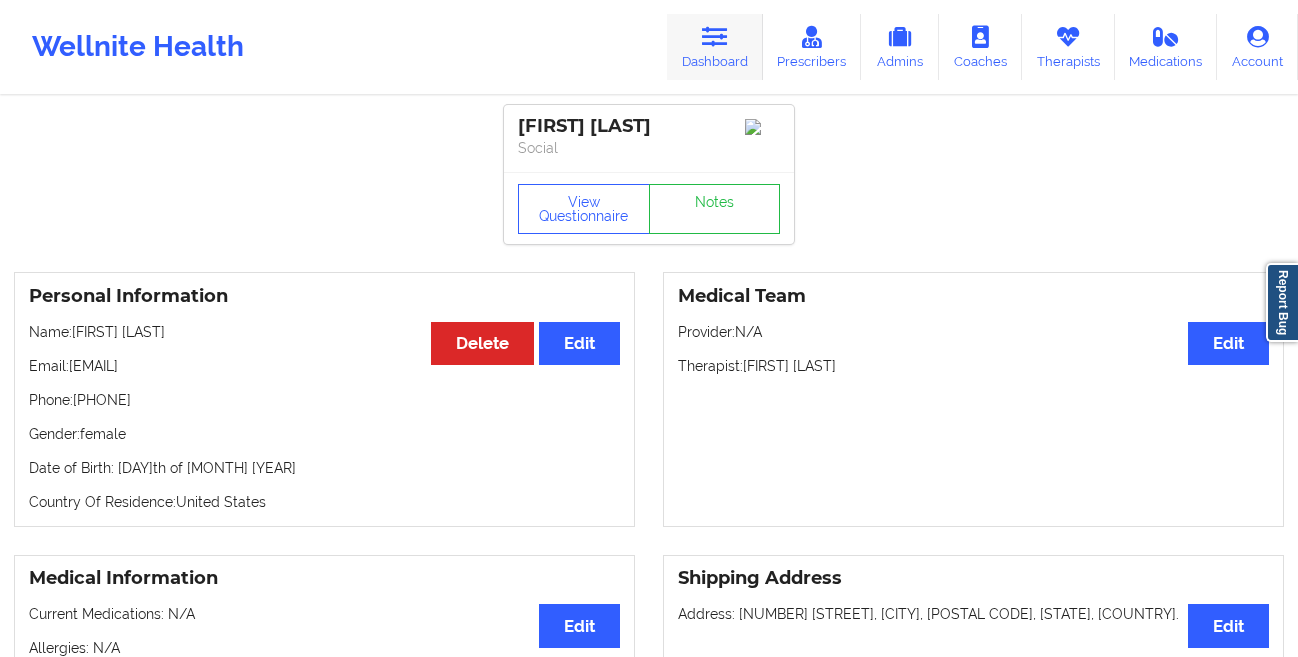 click at bounding box center (715, 37) 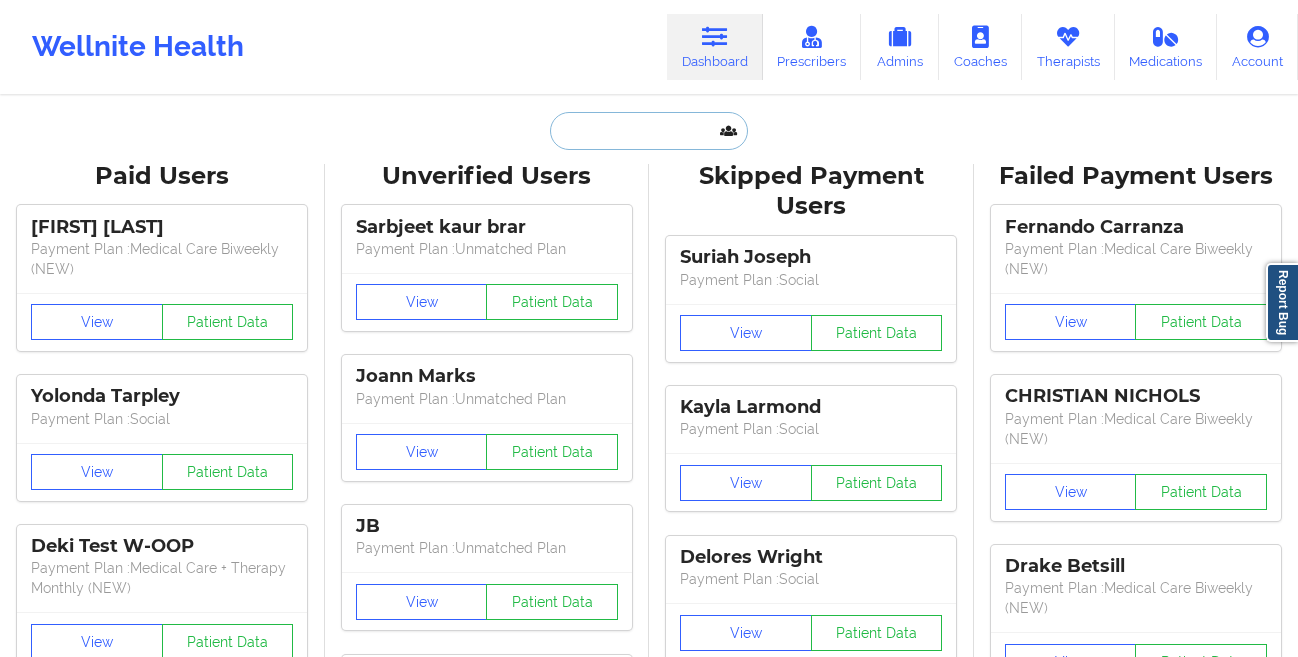 click at bounding box center (649, 131) 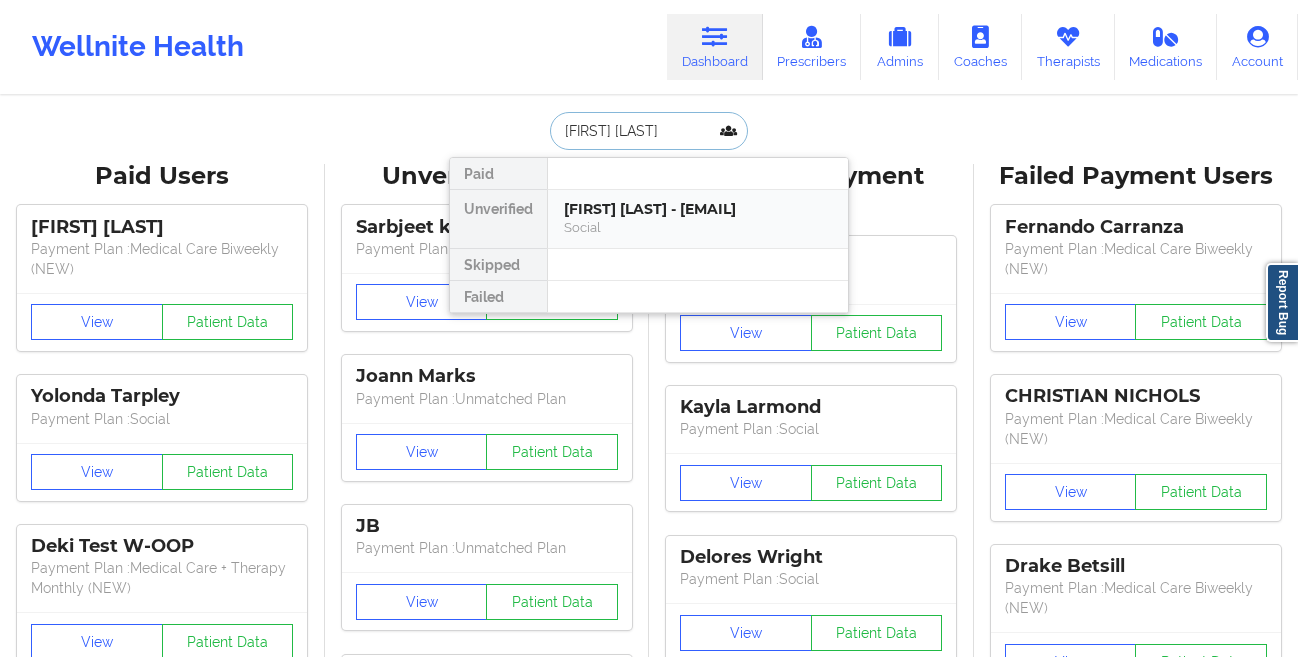 click on "[FIRST] [LAST] - [EMAIL]" at bounding box center (698, 209) 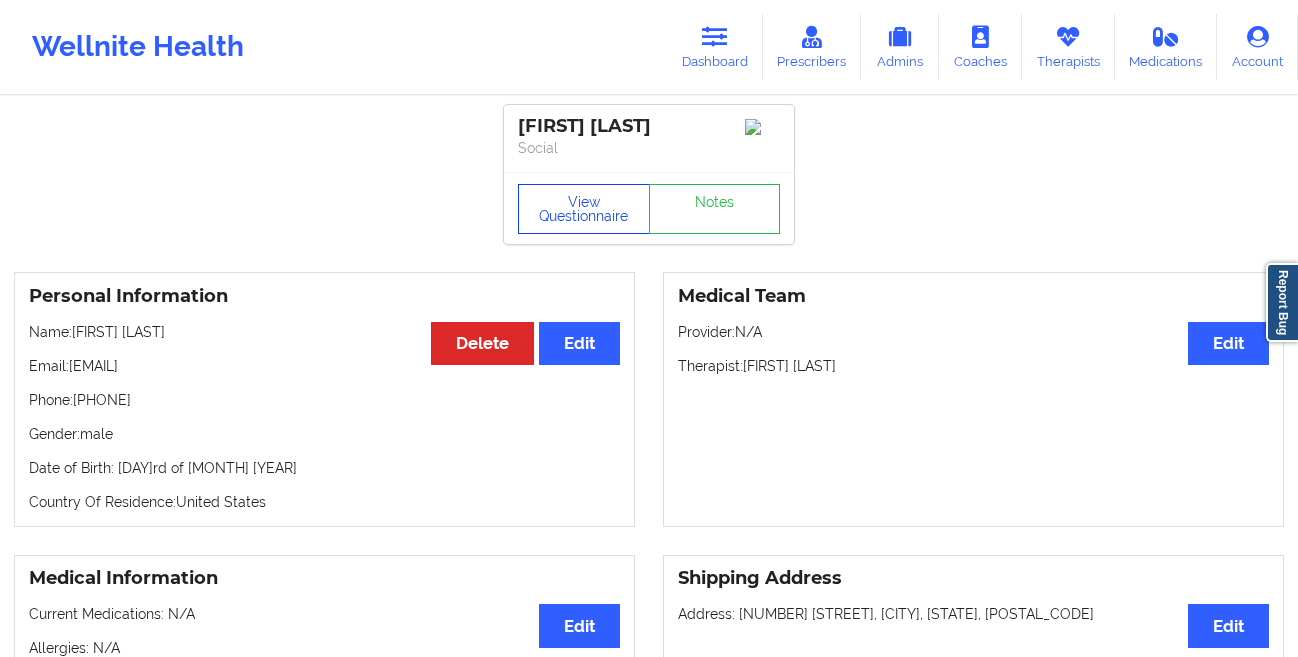 click on "View Questionnaire" at bounding box center (584, 209) 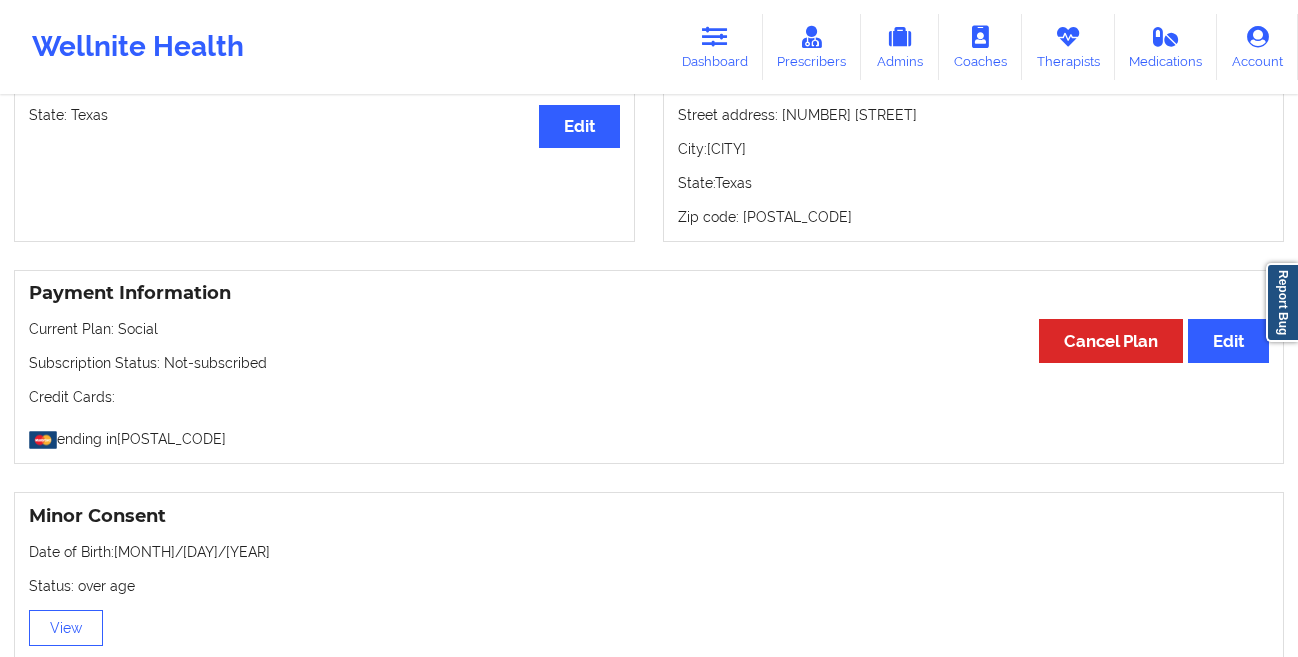 scroll, scrollTop: 324, scrollLeft: 0, axis: vertical 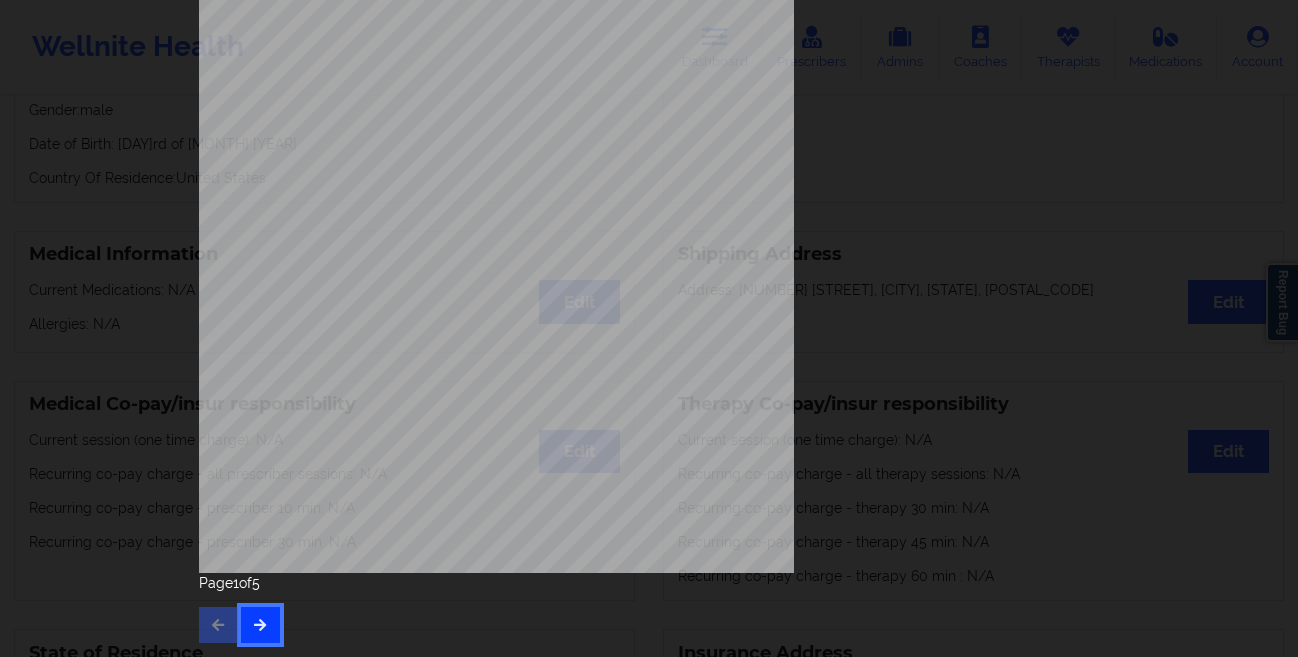 click at bounding box center (260, 624) 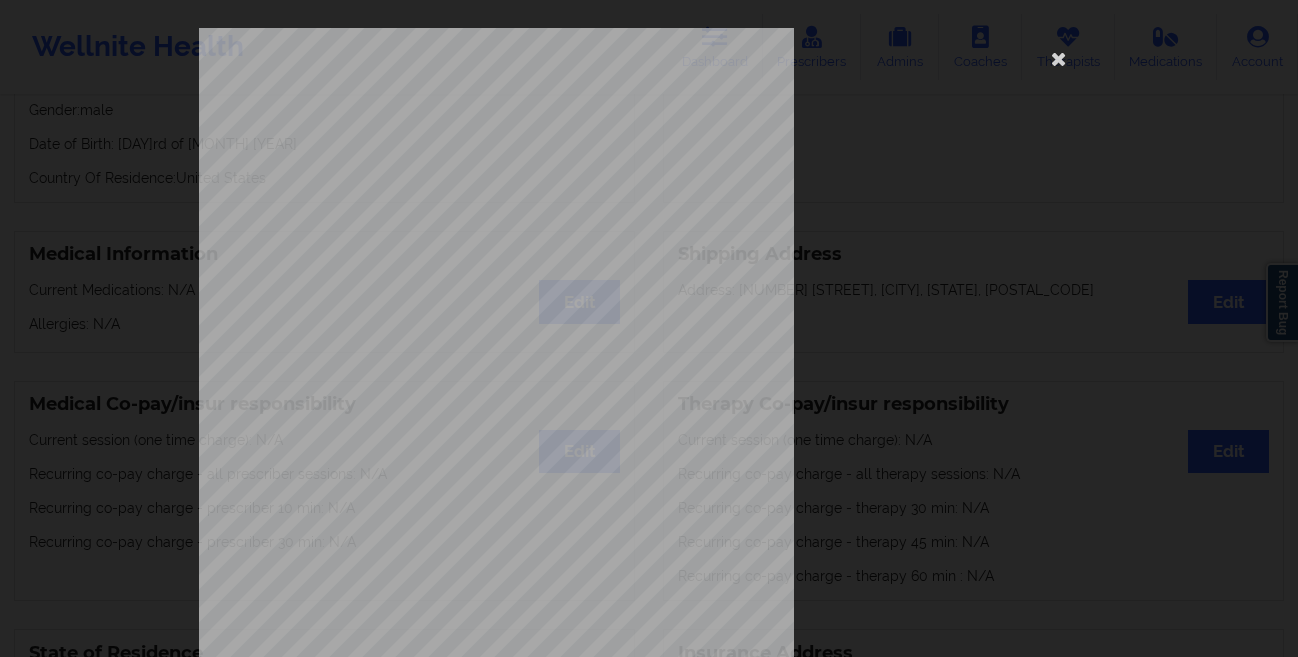scroll, scrollTop: 297, scrollLeft: 0, axis: vertical 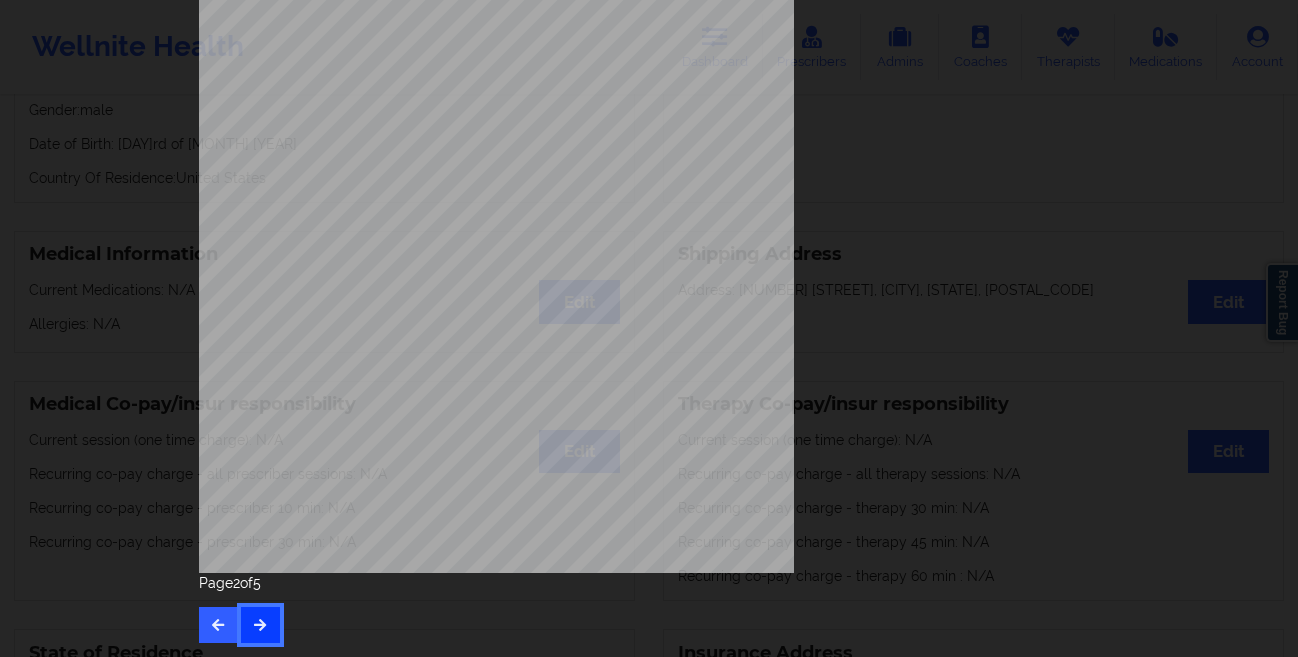 click at bounding box center [260, 624] 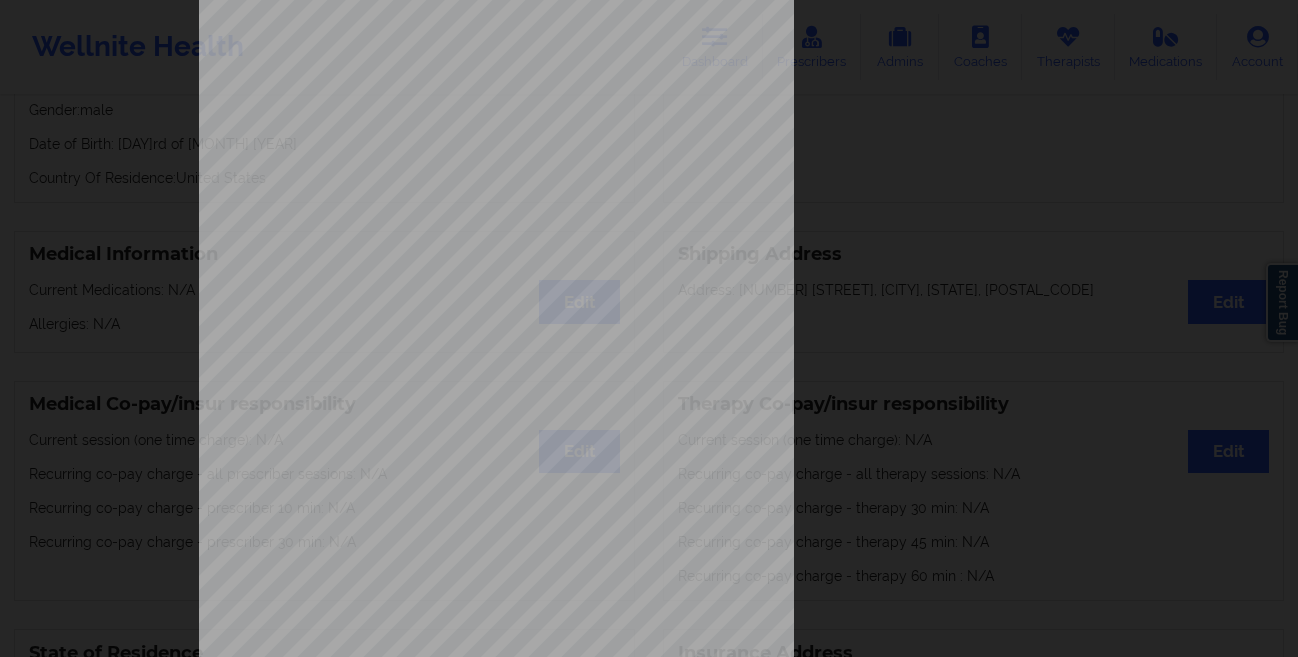 scroll, scrollTop: 0, scrollLeft: 0, axis: both 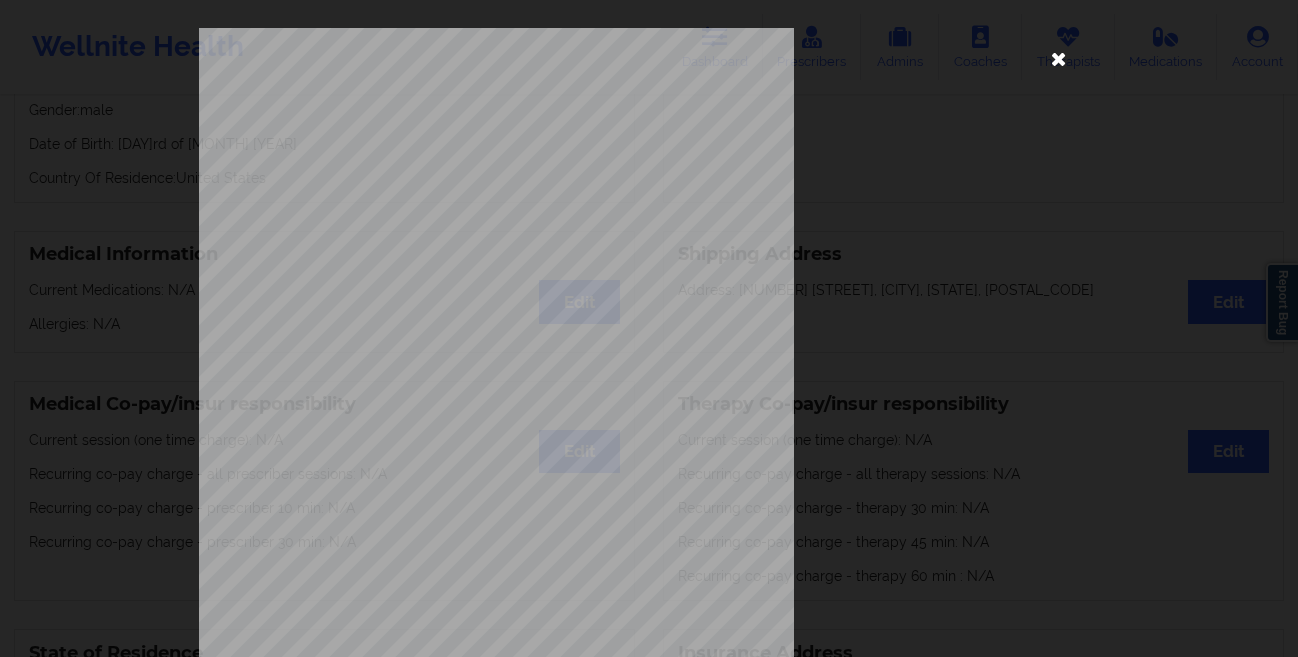 click at bounding box center (1059, 58) 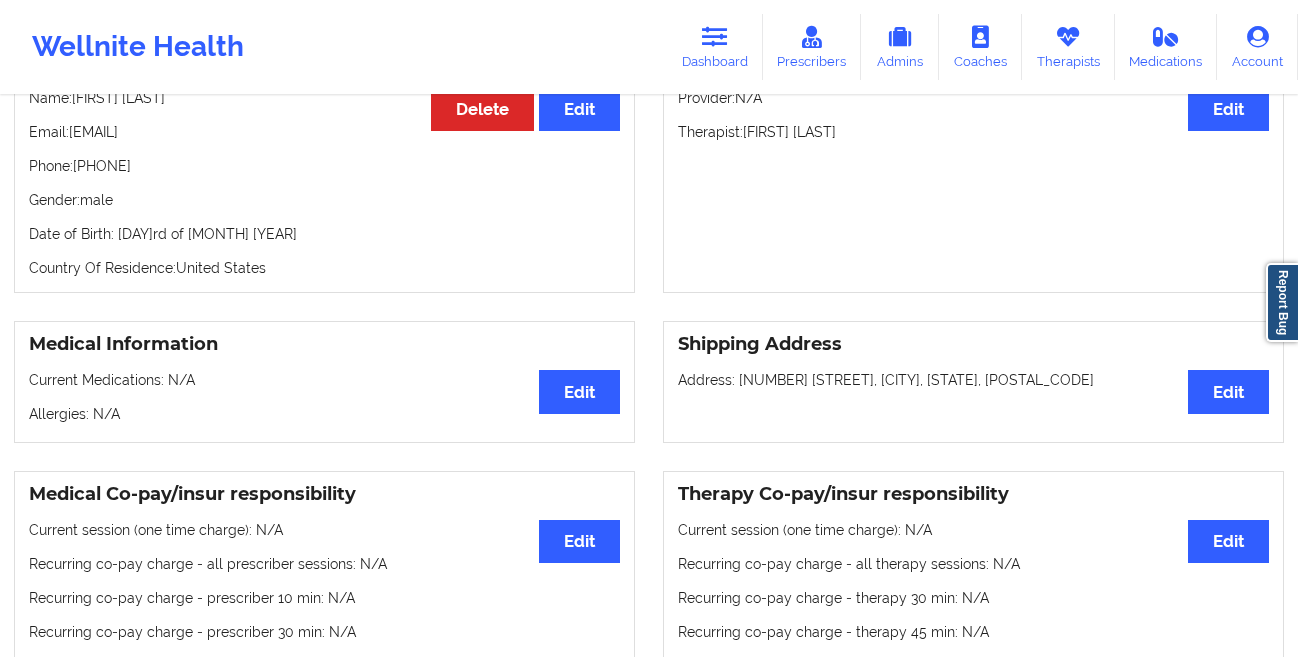 scroll, scrollTop: 239, scrollLeft: 0, axis: vertical 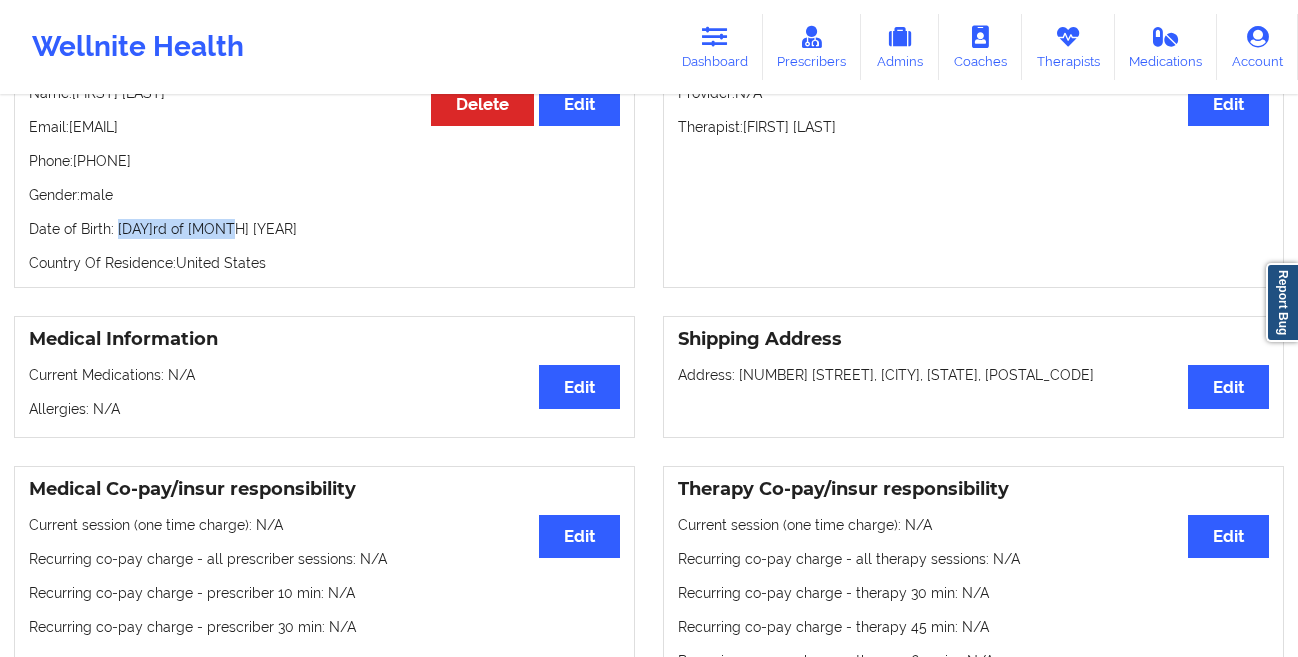 drag, startPoint x: 253, startPoint y: 240, endPoint x: 115, endPoint y: 240, distance: 138 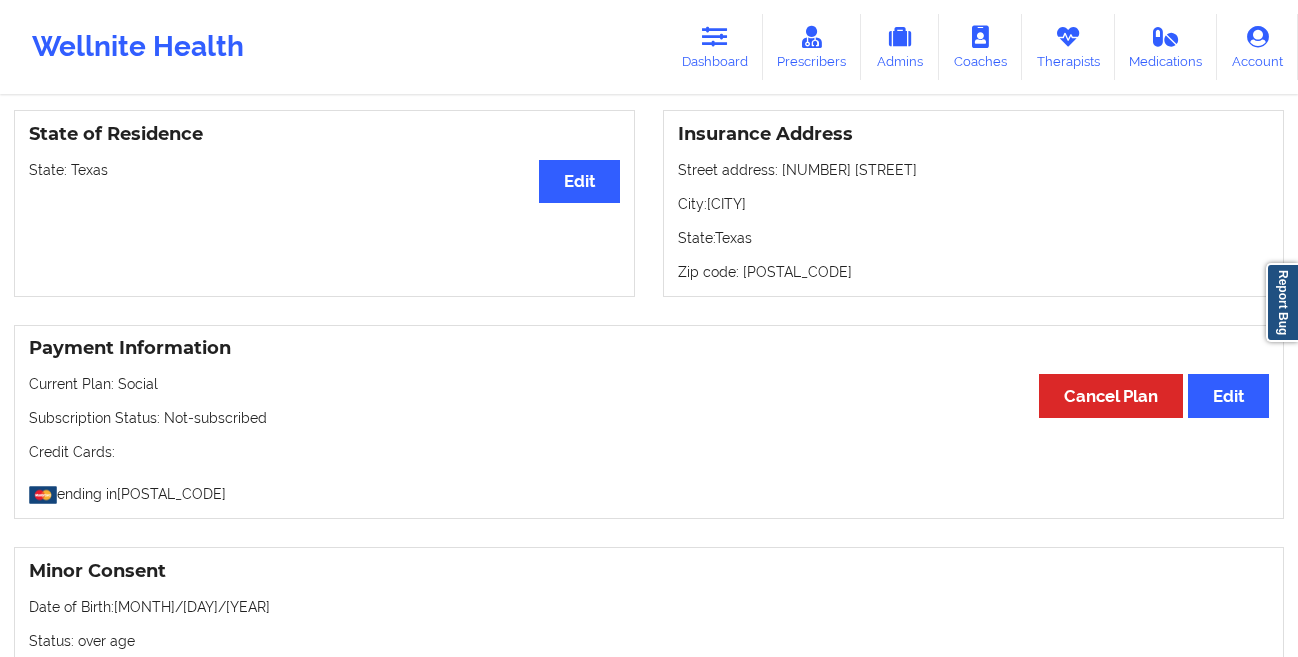 scroll, scrollTop: 838, scrollLeft: 0, axis: vertical 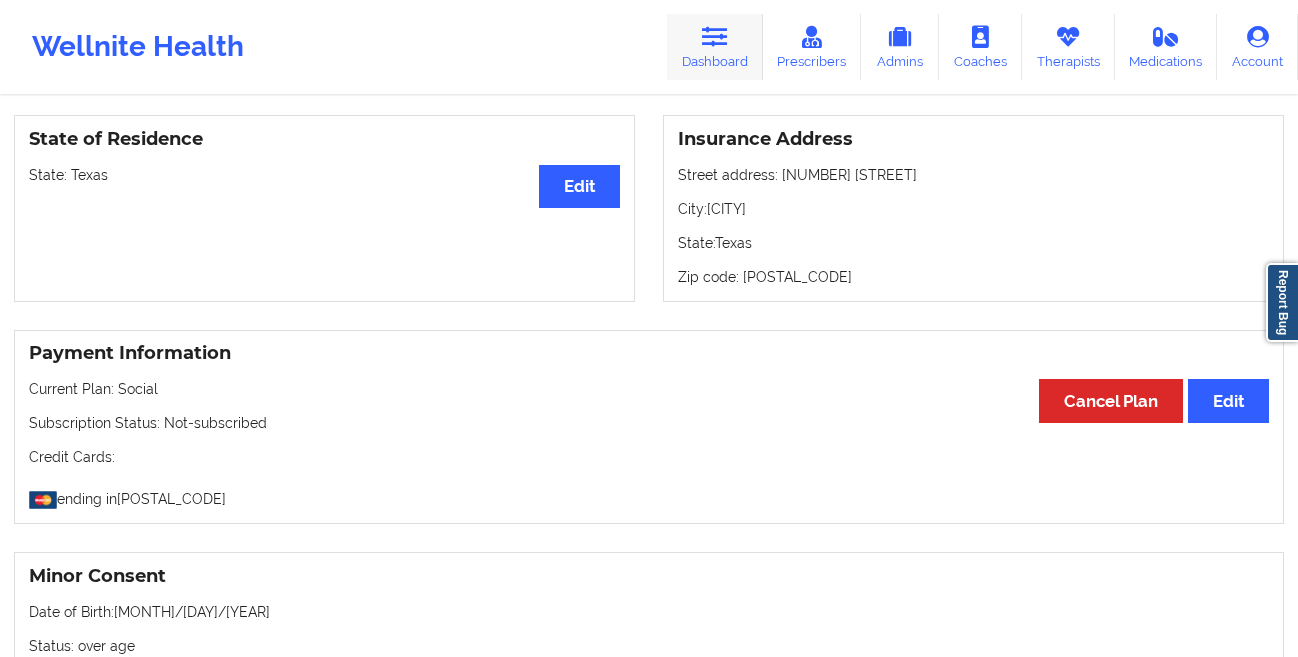 click on "Dashboard" at bounding box center (715, 47) 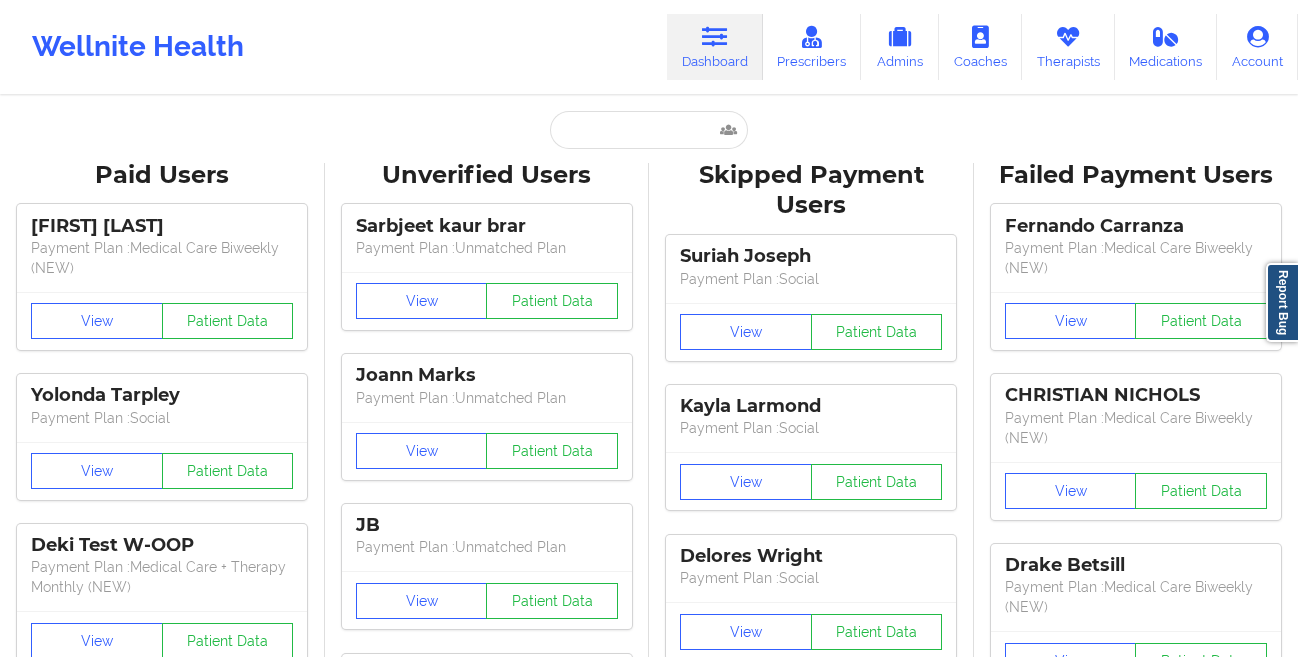 scroll, scrollTop: 0, scrollLeft: 0, axis: both 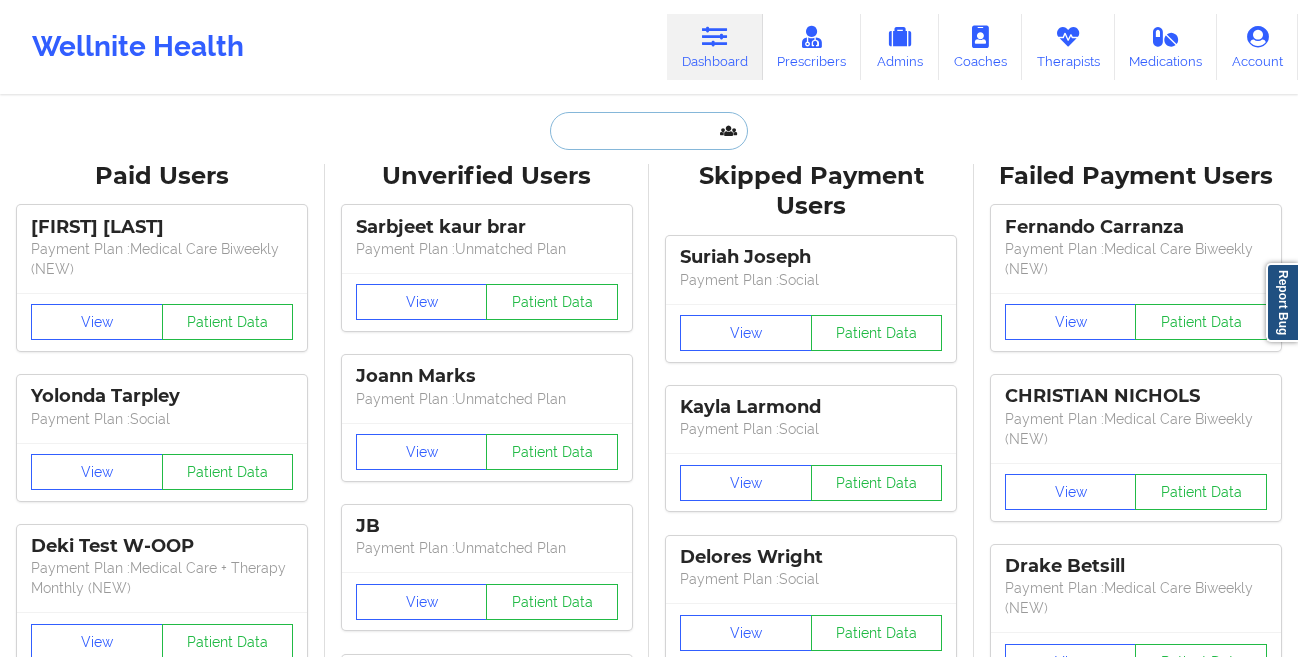click at bounding box center [649, 131] 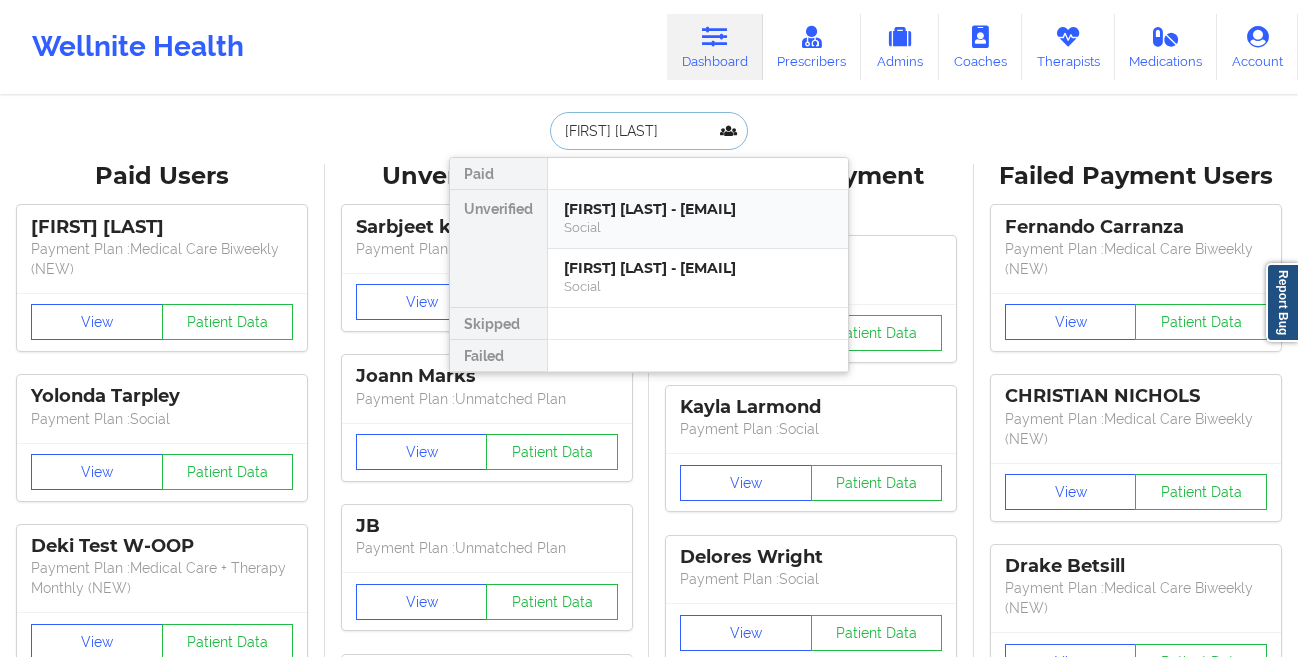 click on "[FIRST] [LAST] - [EMAIL]" at bounding box center (698, 209) 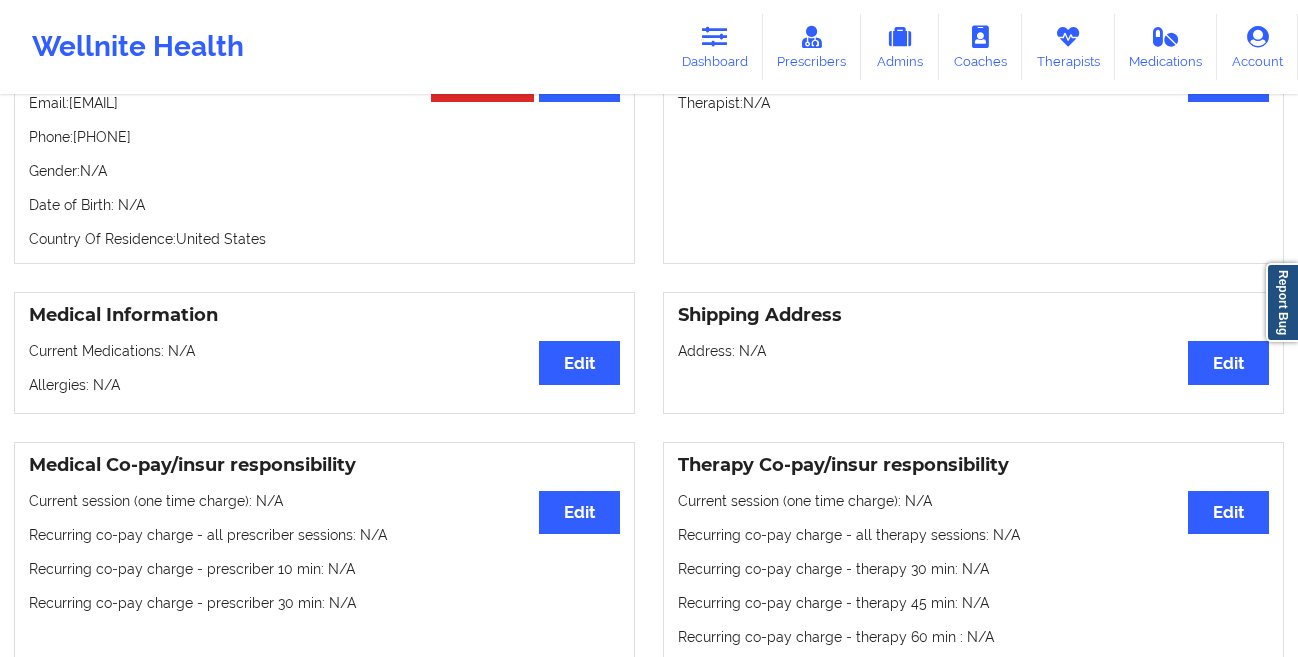 scroll, scrollTop: 0, scrollLeft: 0, axis: both 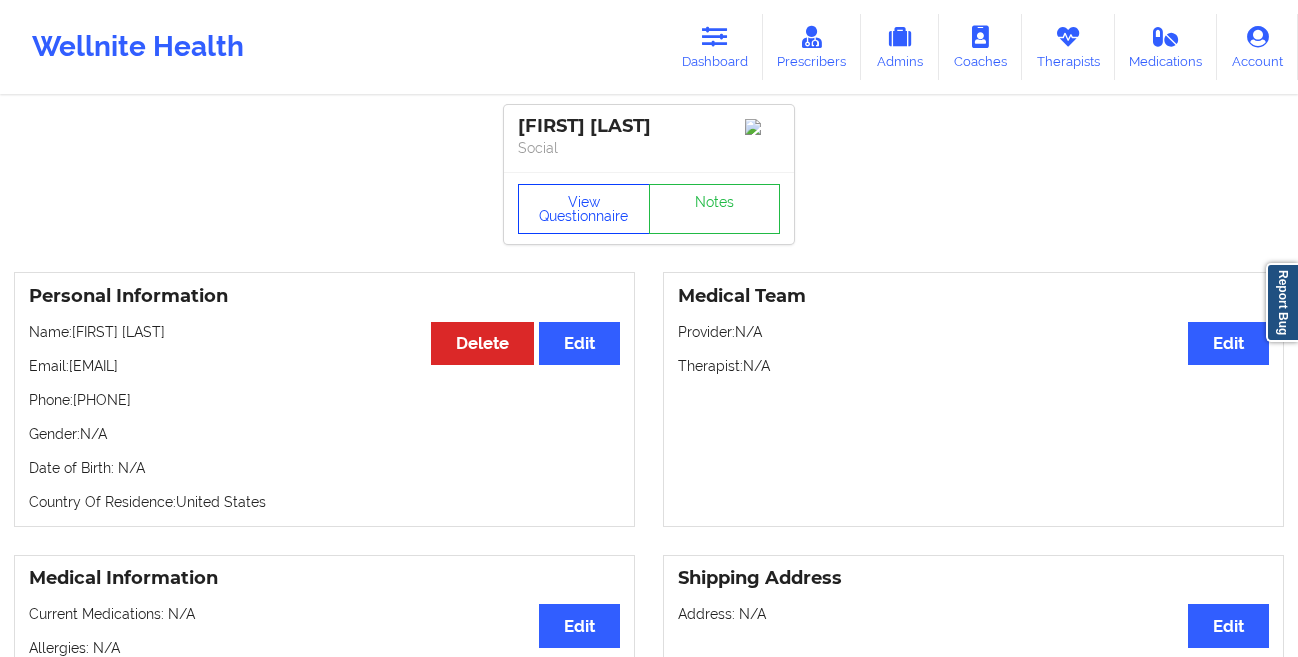 click on "View Questionnaire" at bounding box center (584, 209) 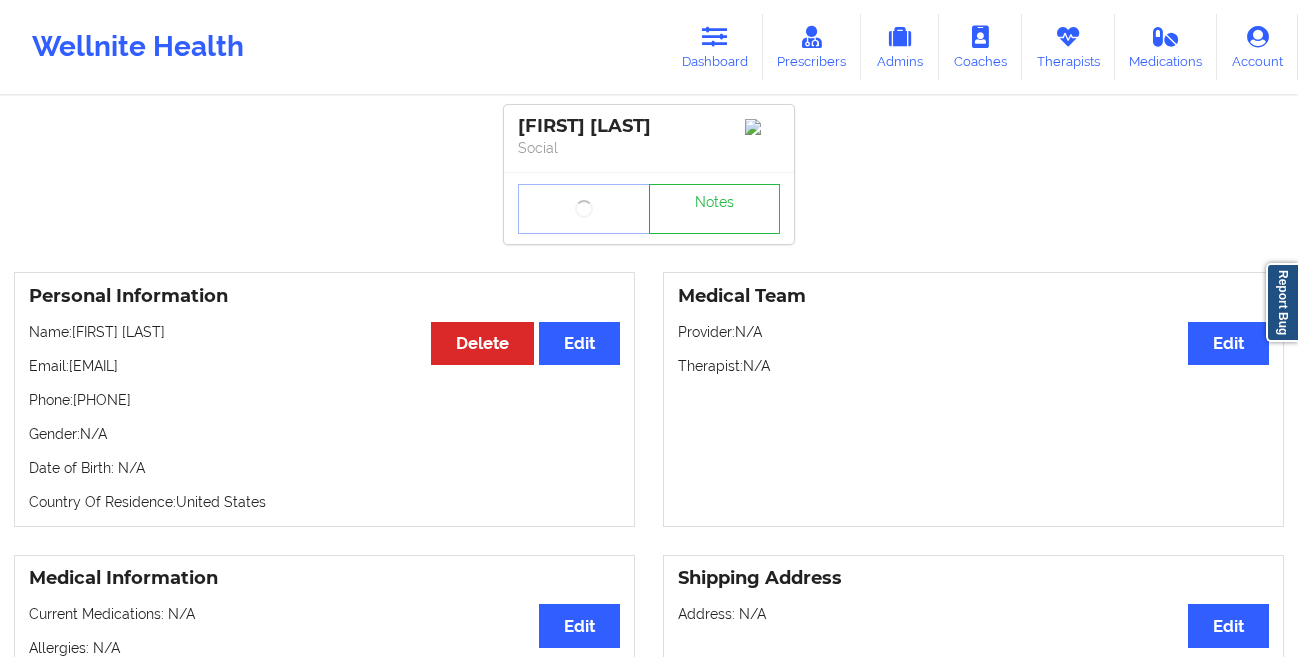 scroll, scrollTop: 493, scrollLeft: 0, axis: vertical 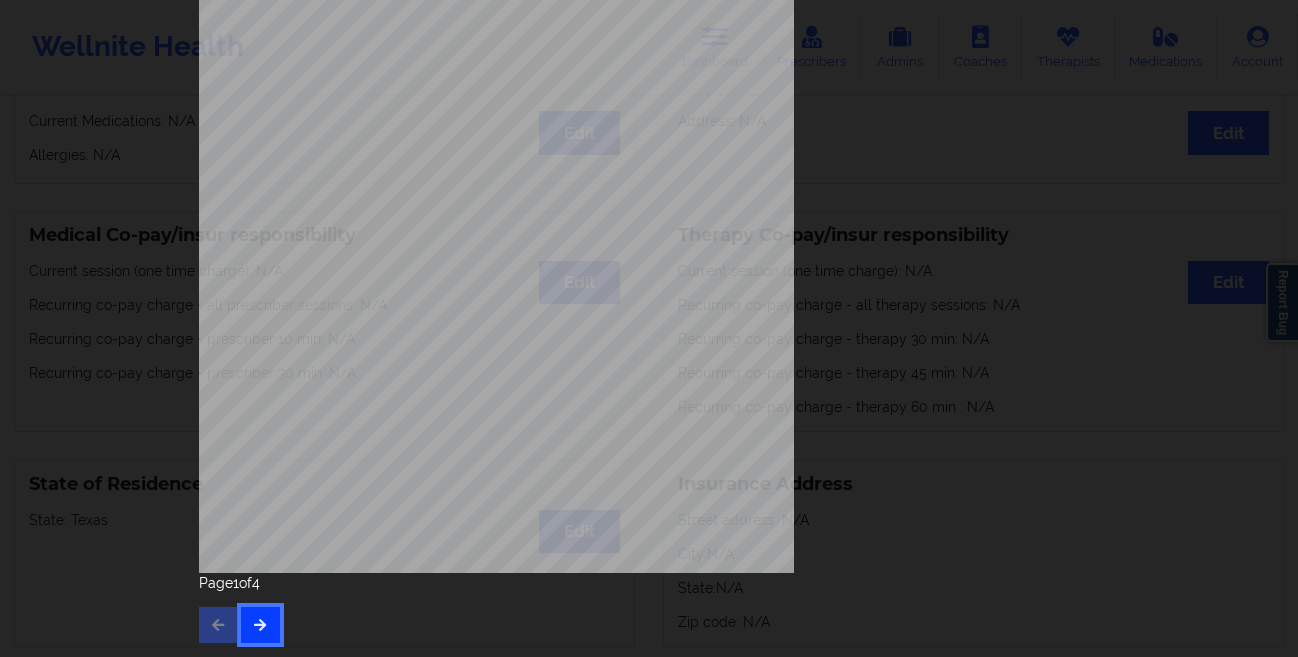 click at bounding box center (260, 624) 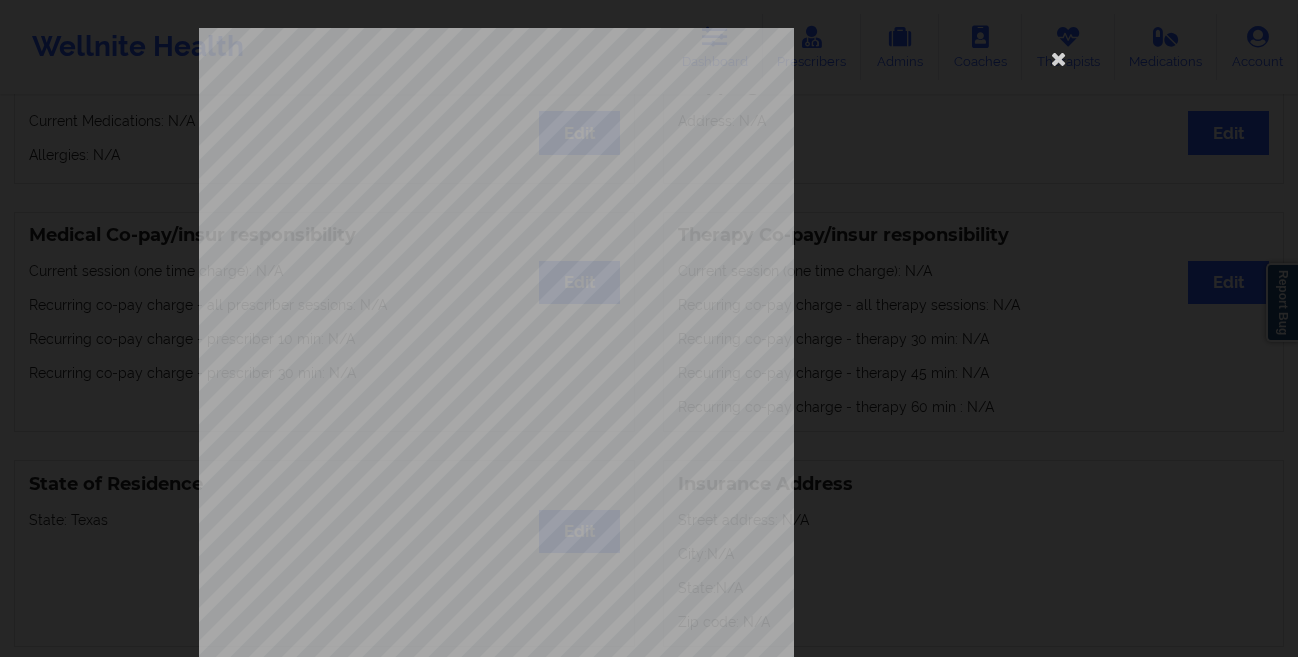 scroll, scrollTop: 297, scrollLeft: 0, axis: vertical 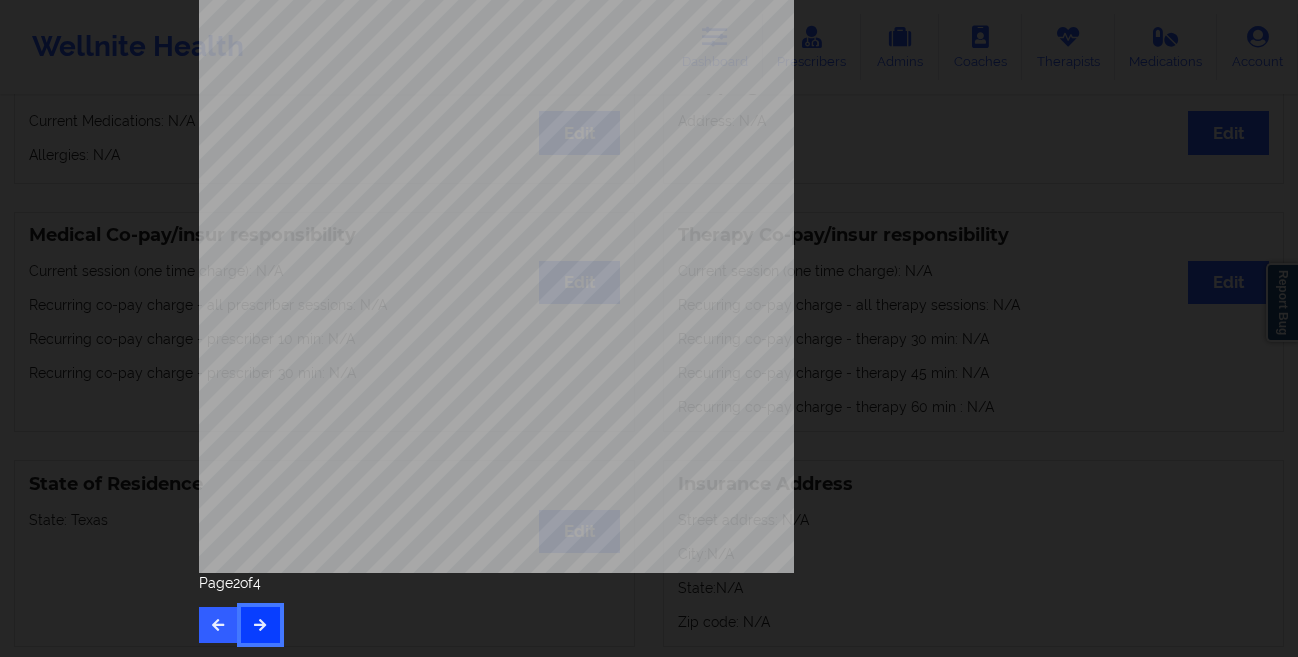 click at bounding box center (260, 624) 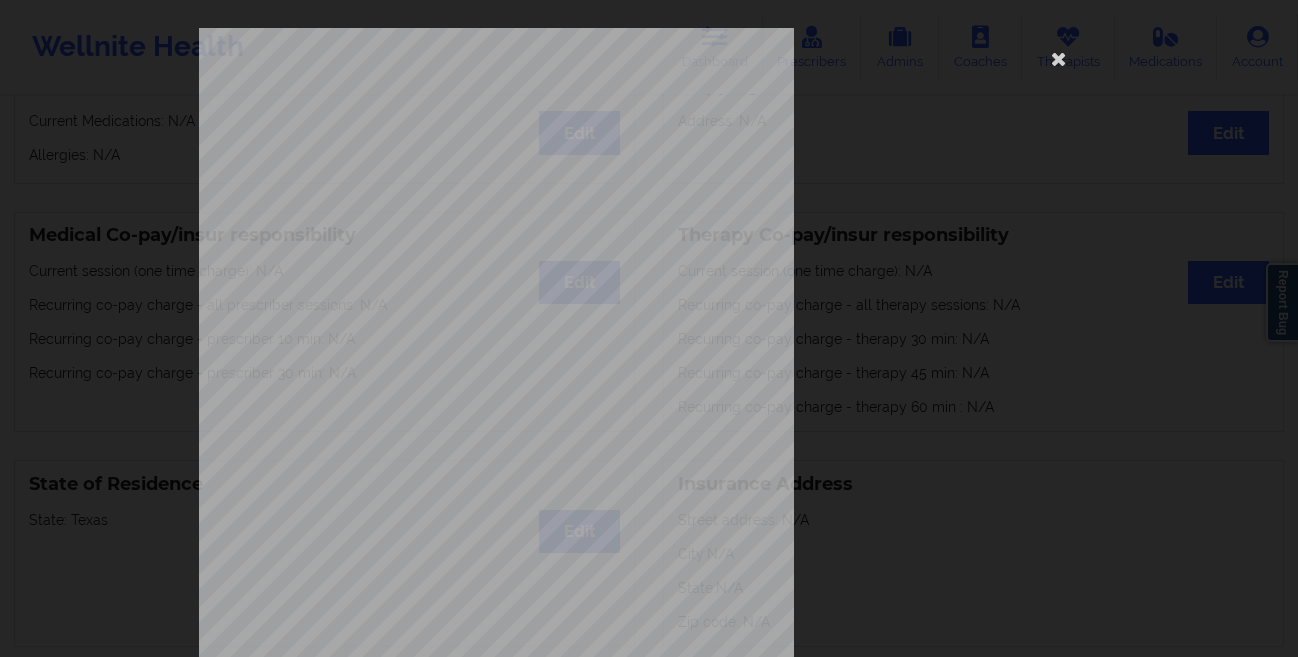 click on "This patient has not provided the type of insurance Insurance Member ID for patient This patient has not provided his Member ID Insurance company name details by patient This patient has not provided the name of insurance company Insurance Company Identity number by patient This patient has not provided the identity number of insurance Insurance dependency status details by patient This patient has not provided his/her dependency status of insurance Payment plan chosen by patient together Currently Suicidal None Local Pharmacy Data None Where patient came from United healthcare Job Information None no Cancellation Survey Data Why do you want to cancel ? How many appointments have you had with W ellnite (including both therapist and mental health coach appointments) ? Do you have healthcare insurance ? Have you been treated for anxiety and/or depression in the past ? Are you currently taking any medication for anxiety and/or depression ? How would you rate your overall experience with your doctor/provider ? 3" at bounding box center [649, 328] 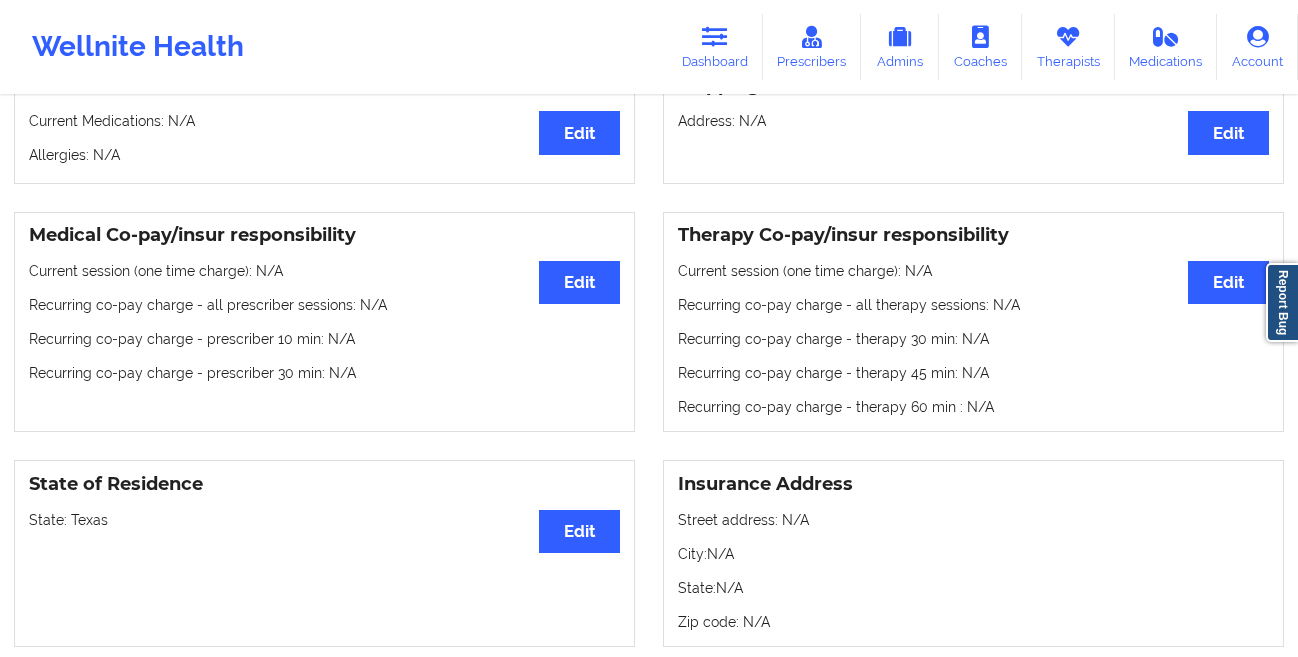 scroll, scrollTop: 0, scrollLeft: 0, axis: both 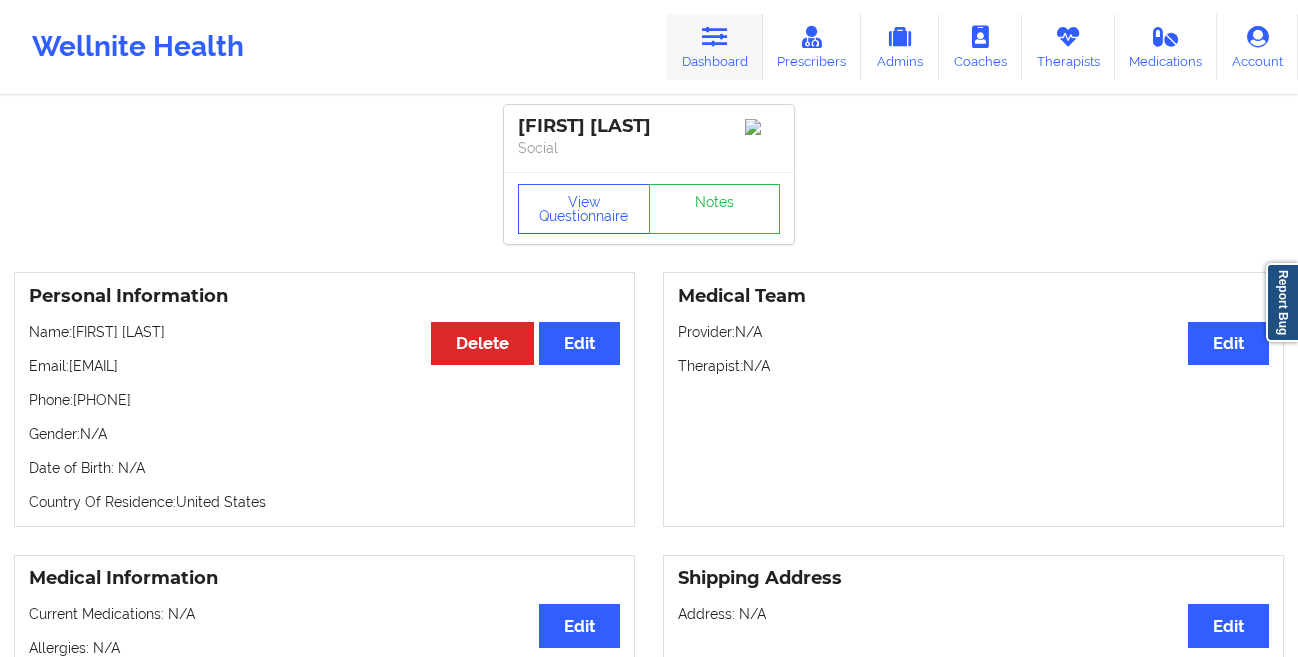 click on "Dashboard" at bounding box center (715, 47) 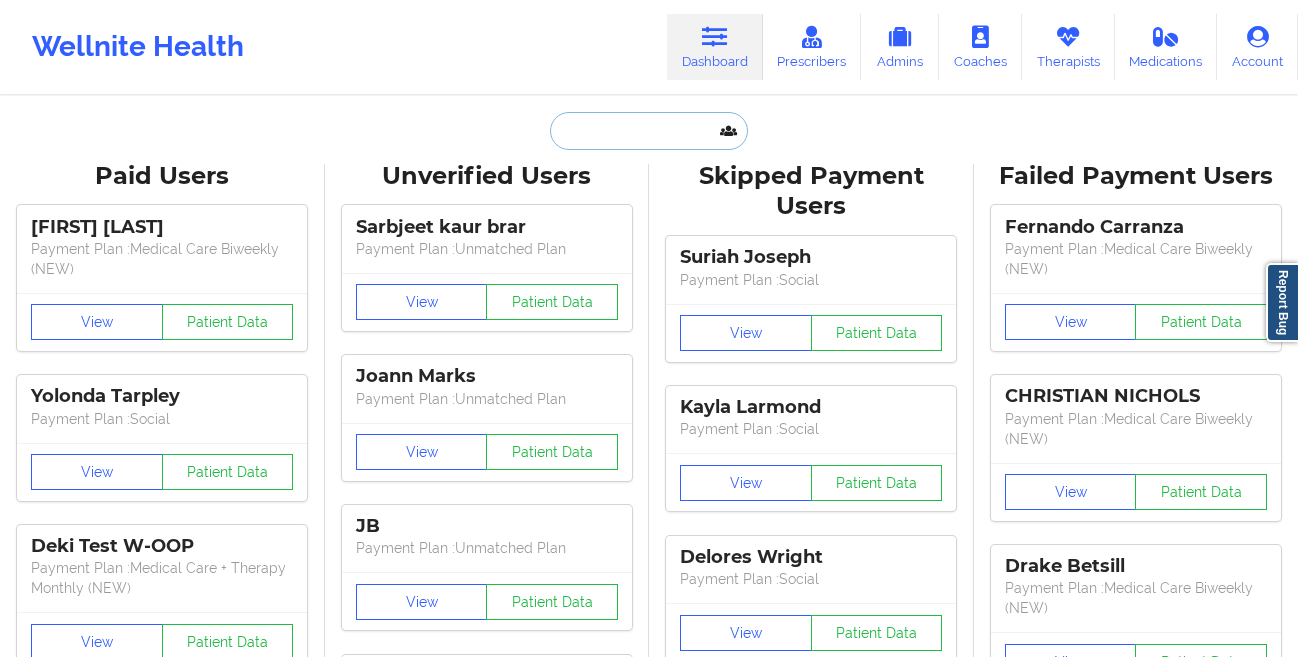 click at bounding box center [649, 131] 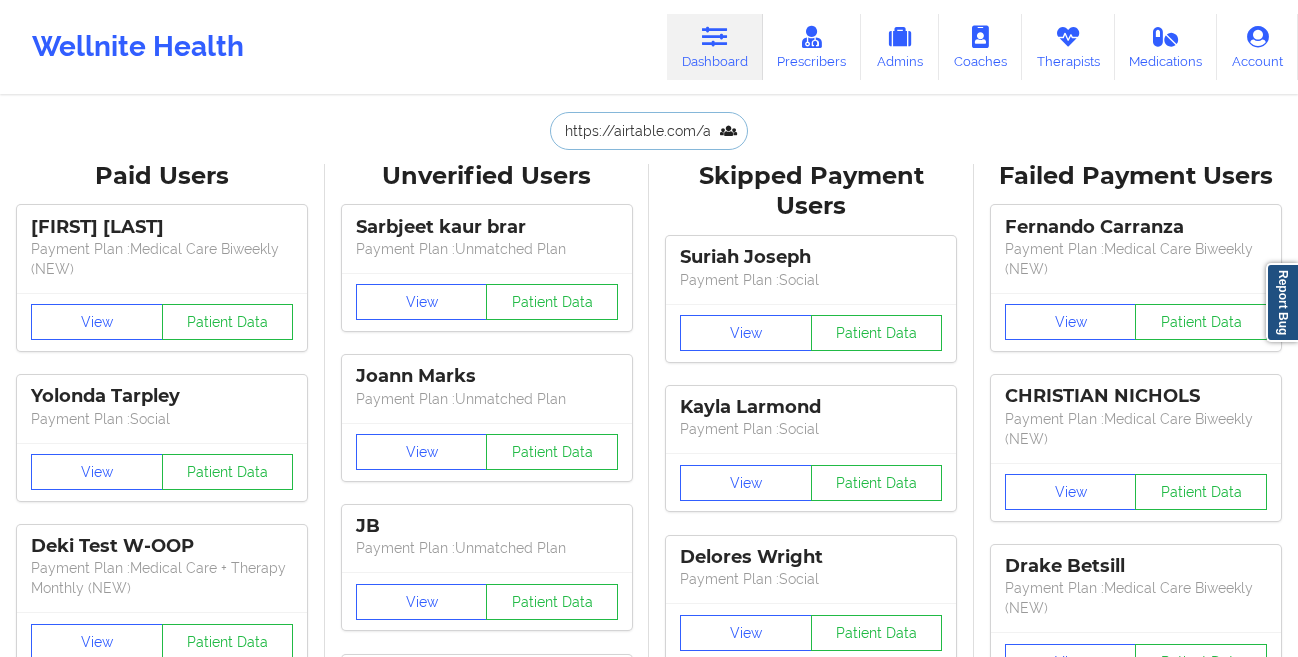 scroll, scrollTop: 0, scrollLeft: 487, axis: horizontal 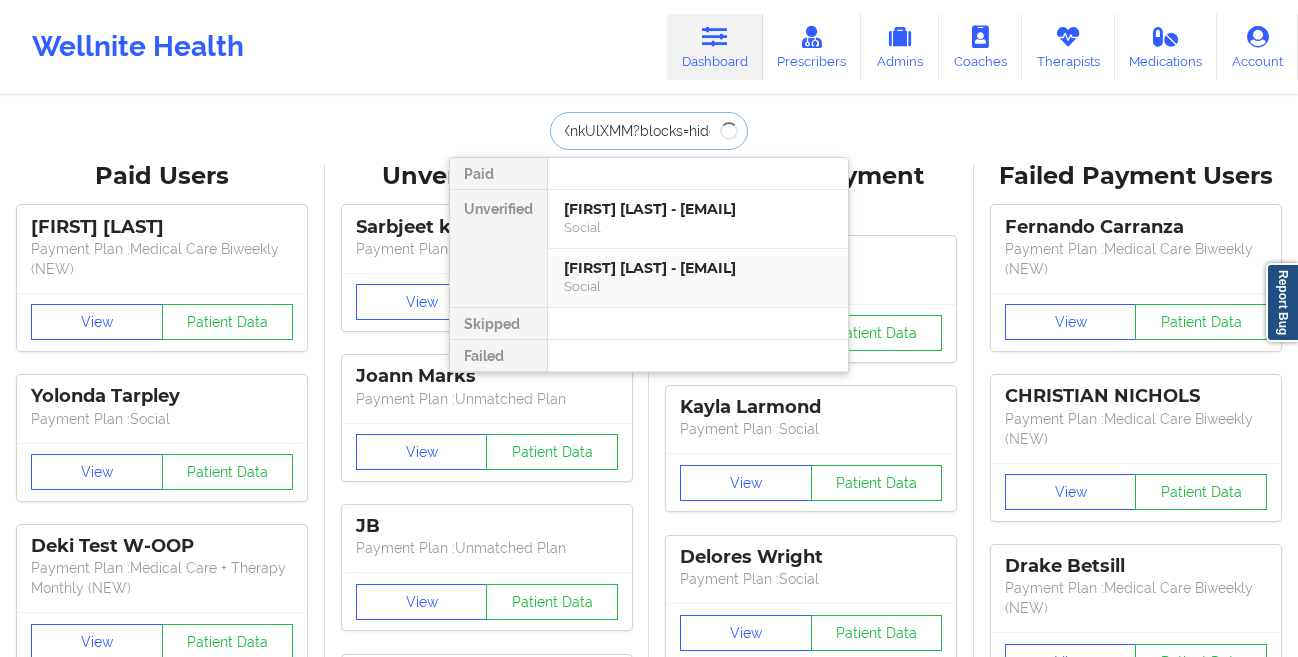 click on "[FIRST] [LAST] - [EMAIL]" at bounding box center [698, 268] 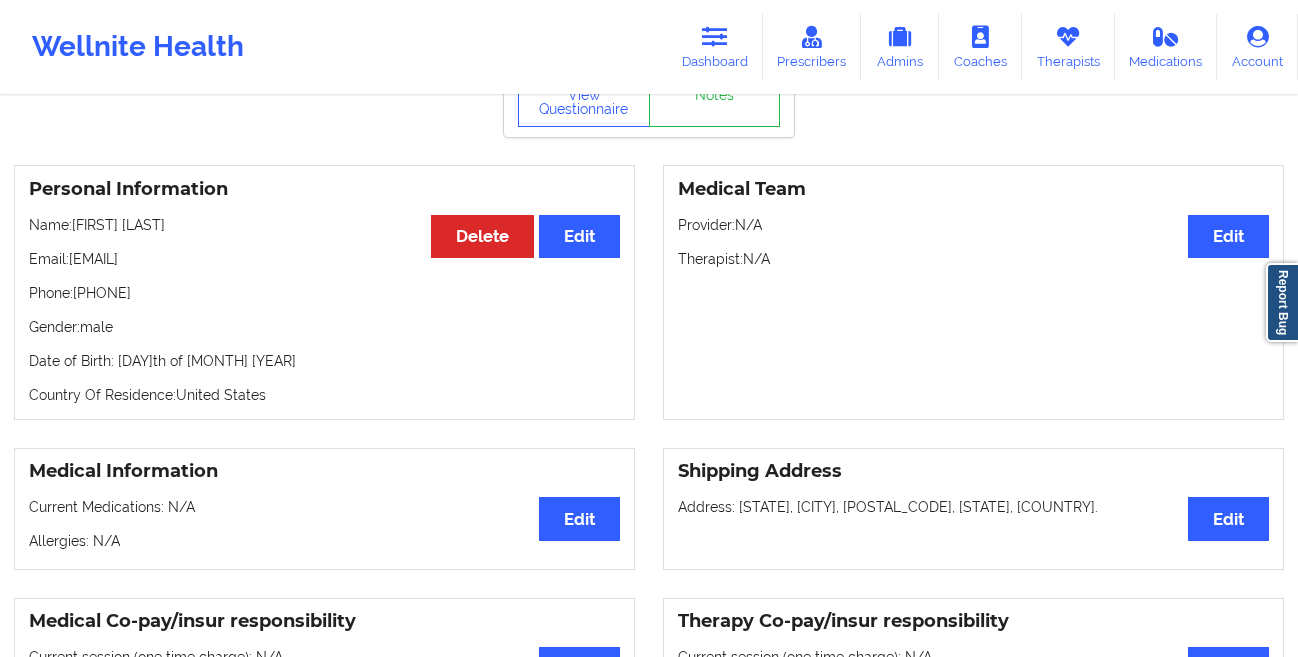 scroll, scrollTop: 0, scrollLeft: 0, axis: both 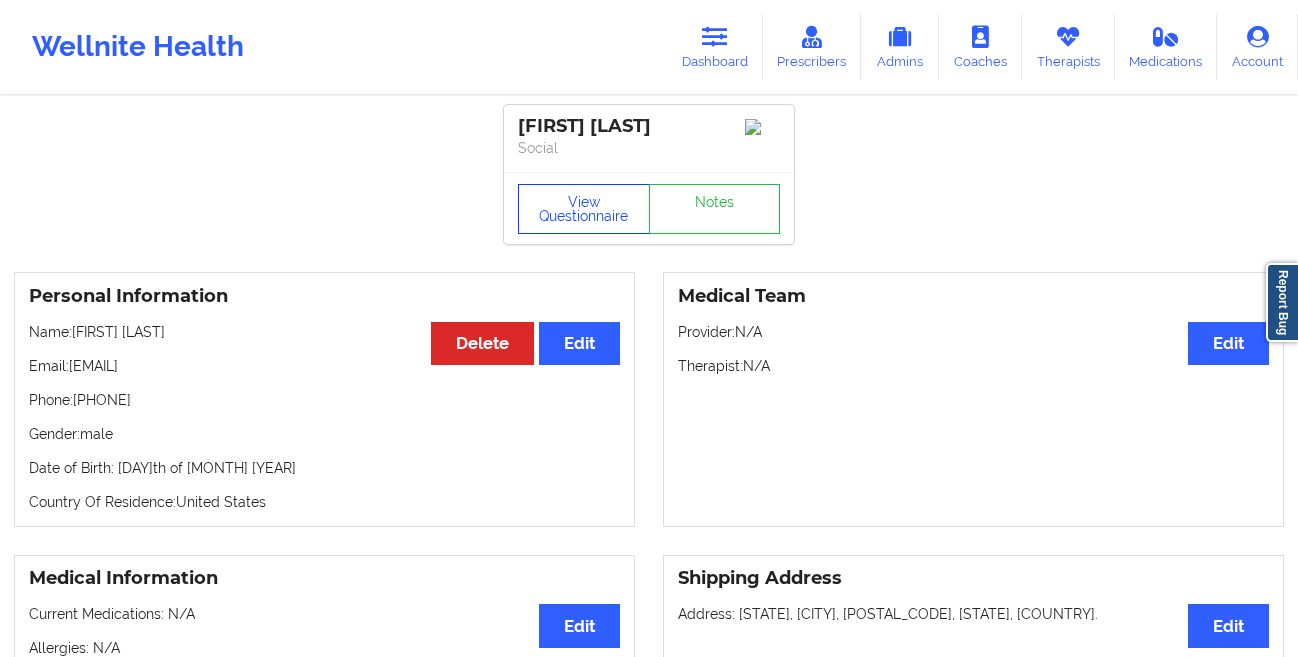 click on "View Questionnaire" at bounding box center [584, 209] 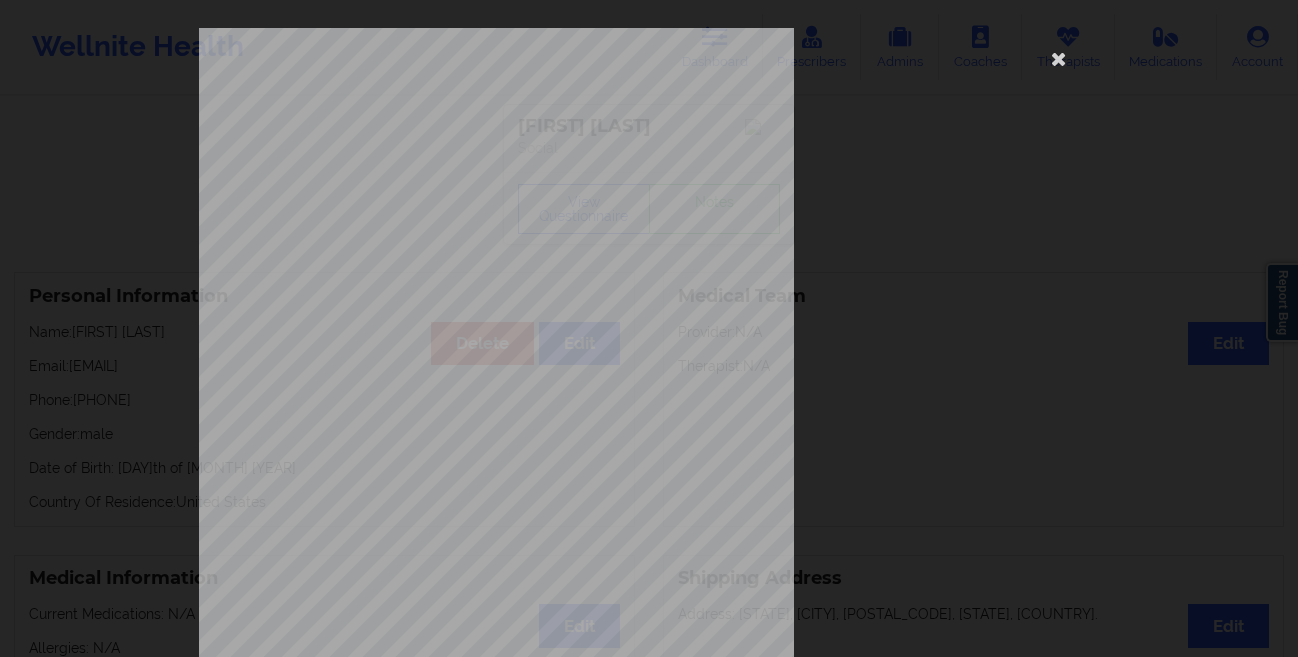 scroll, scrollTop: 297, scrollLeft: 0, axis: vertical 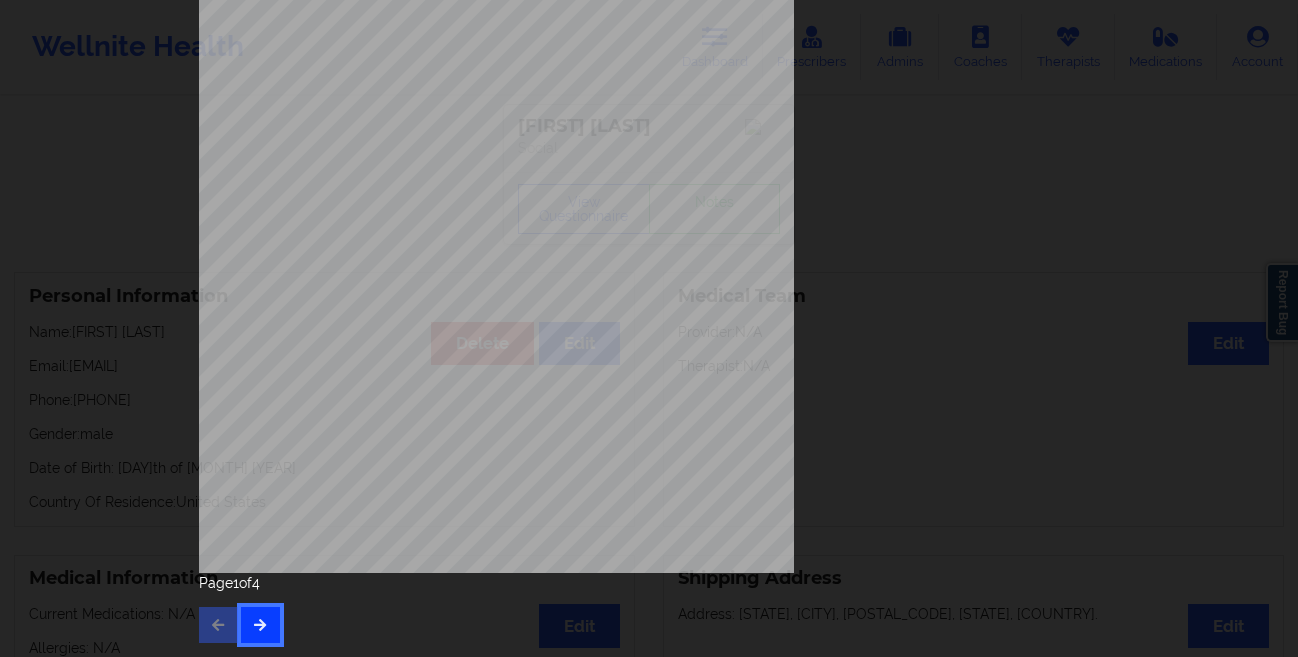 click at bounding box center (260, 625) 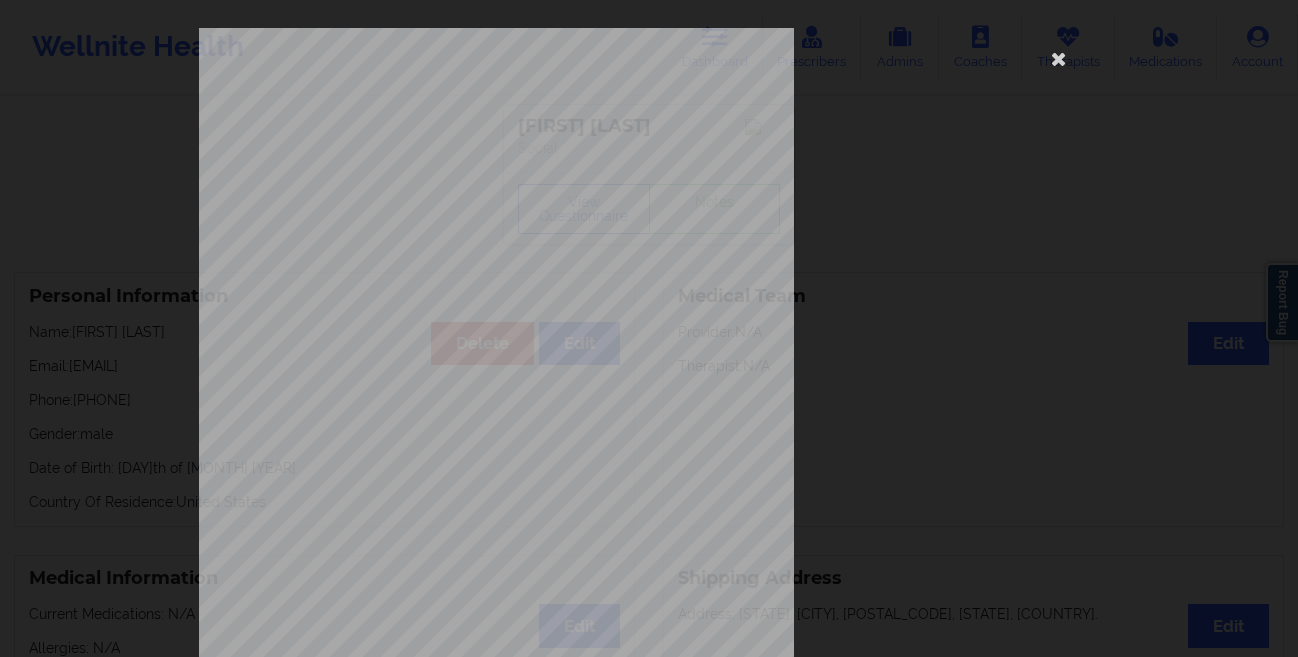 scroll, scrollTop: 297, scrollLeft: 0, axis: vertical 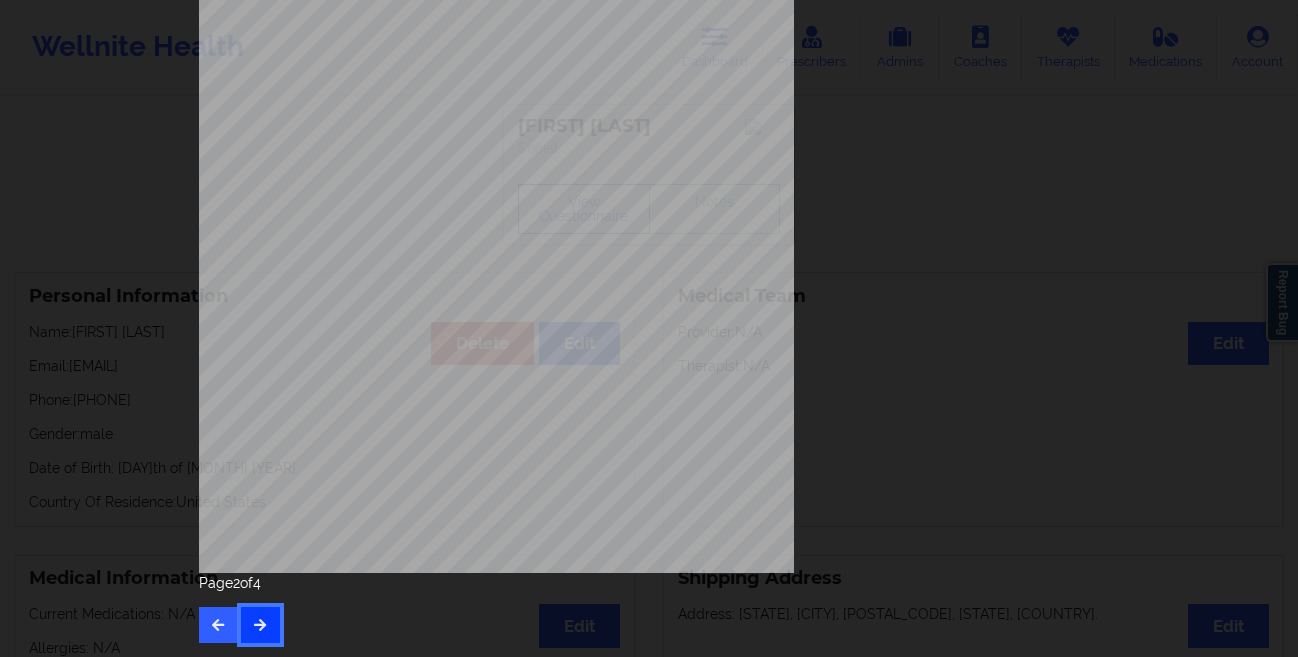 click at bounding box center (260, 625) 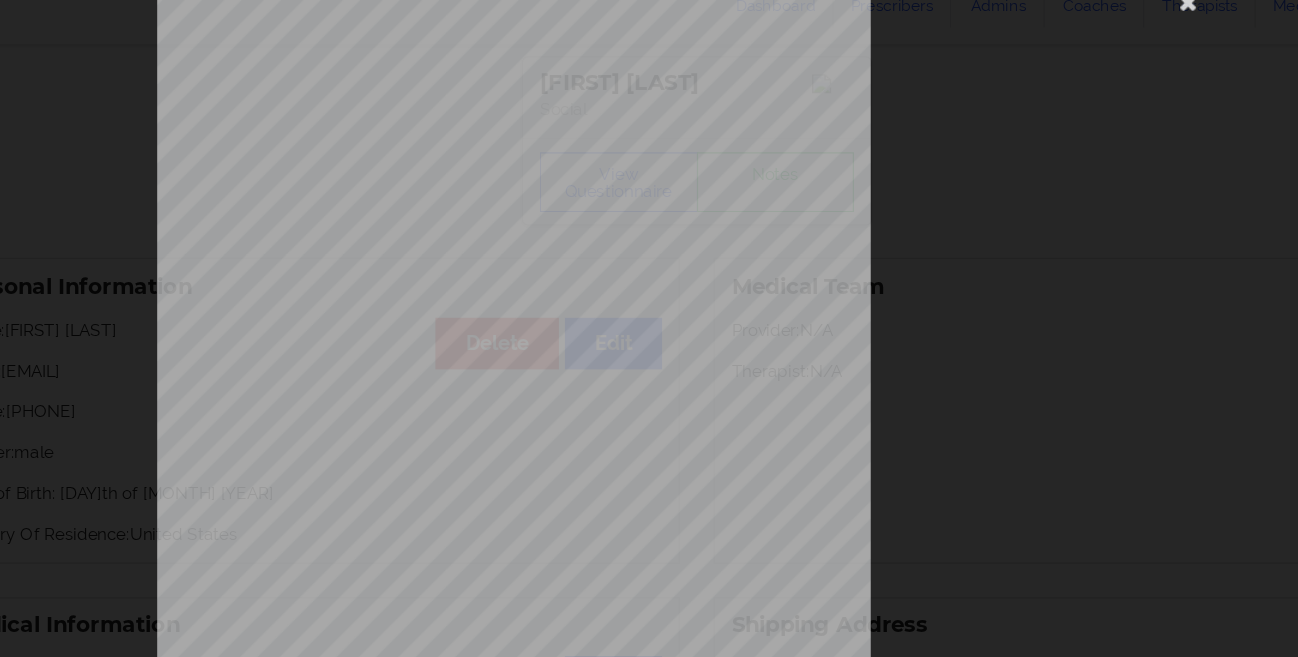 click on "commercial Insurance Member ID for patient [NUMBER] Insurance company name details by patient [COMPANY] Insurance Company Identity number by patient [COMPANY] Insurance dependency status details by patient Own coverage Payment plan chosen by patient together Currently Suicidal None Local Pharmacy Data None Where patient came from [COMPANY] Job Information None no Cancellation Survey Data Why do you want to cancel ? How many appointments have you had with W ellnite (including both therapist and mental health coach appointments) ? Do you have healthcare insurance ? Have you been treated for anxiety and/or depression in the past ? Are you currently taking any medication for anxiety and/or depression ? How would you rate your overall experience with your doctor/provider ? How would you rate your experience with our text-based support team ? Which of the following would make W ellnite a better experience for you ? Page 3 of 4" at bounding box center (649, 328) 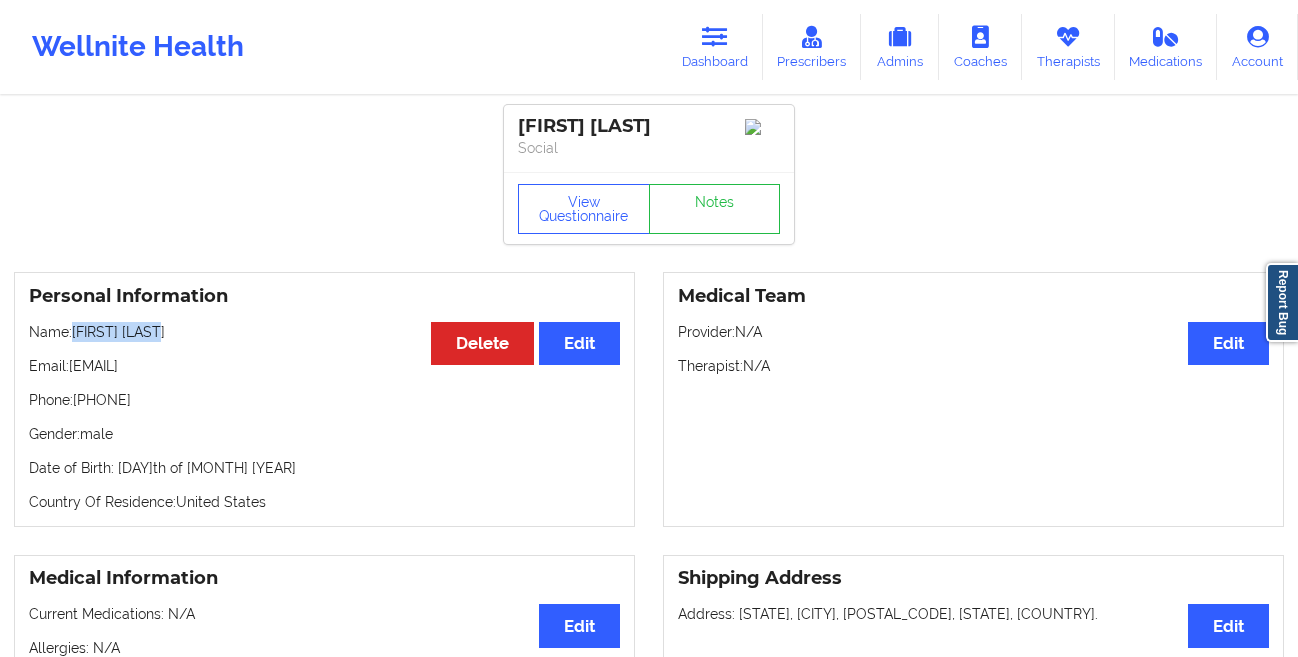 drag, startPoint x: 195, startPoint y: 335, endPoint x: 73, endPoint y: 337, distance: 122.016396 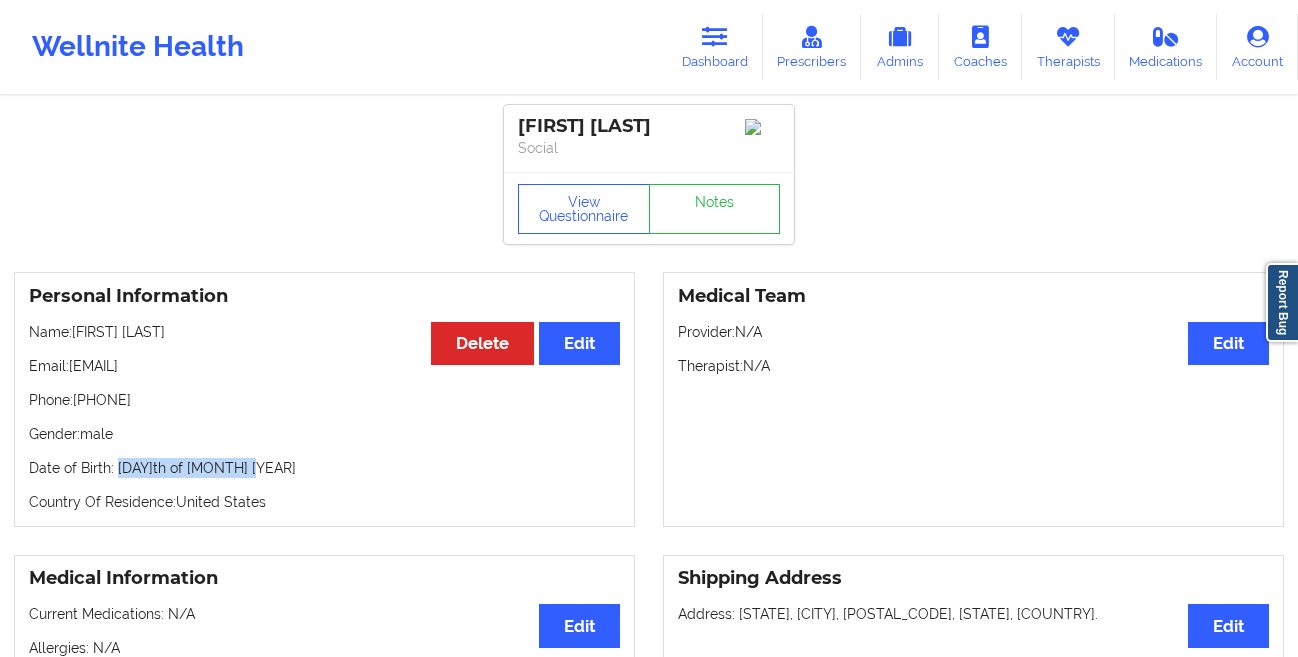 drag, startPoint x: 266, startPoint y: 476, endPoint x: 118, endPoint y: 479, distance: 148.0304 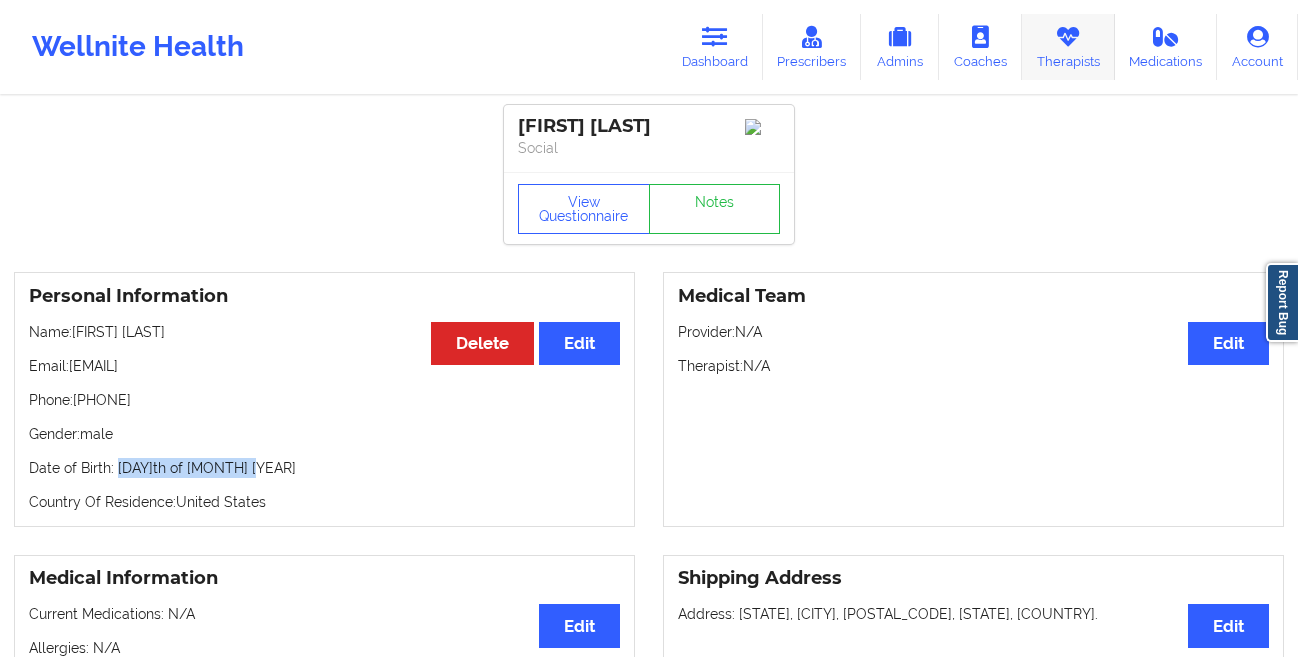 click on "Therapists" at bounding box center [1068, 47] 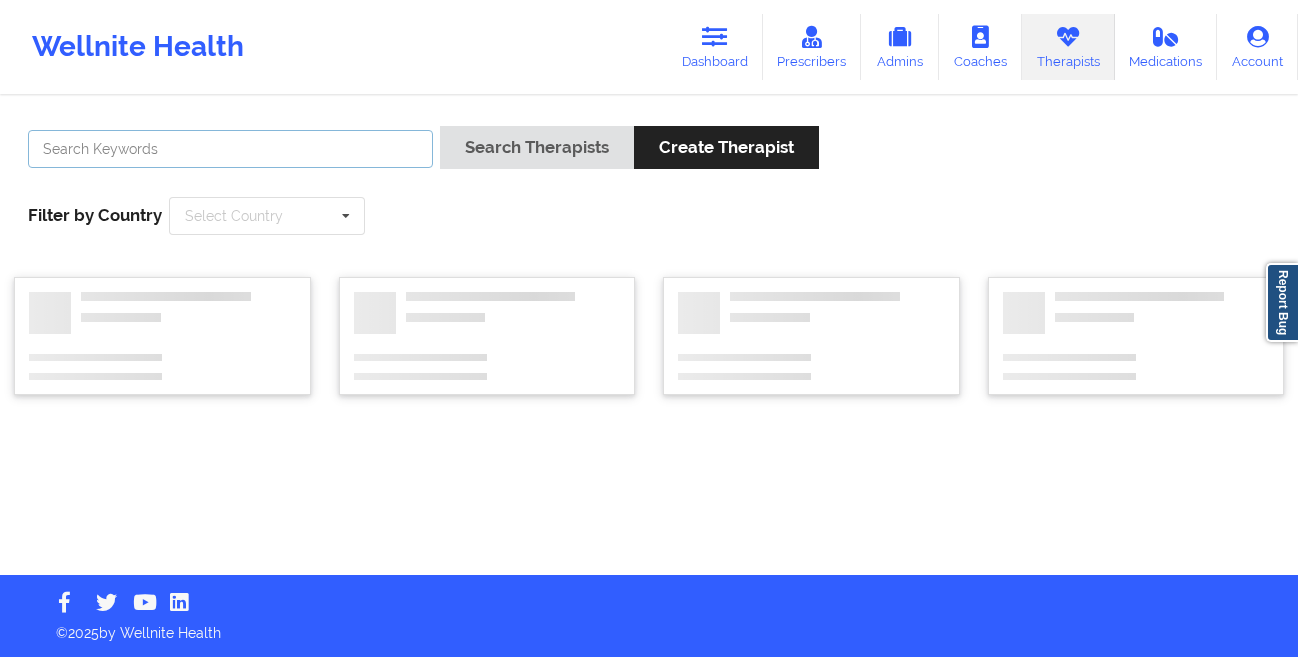 click at bounding box center (230, 149) 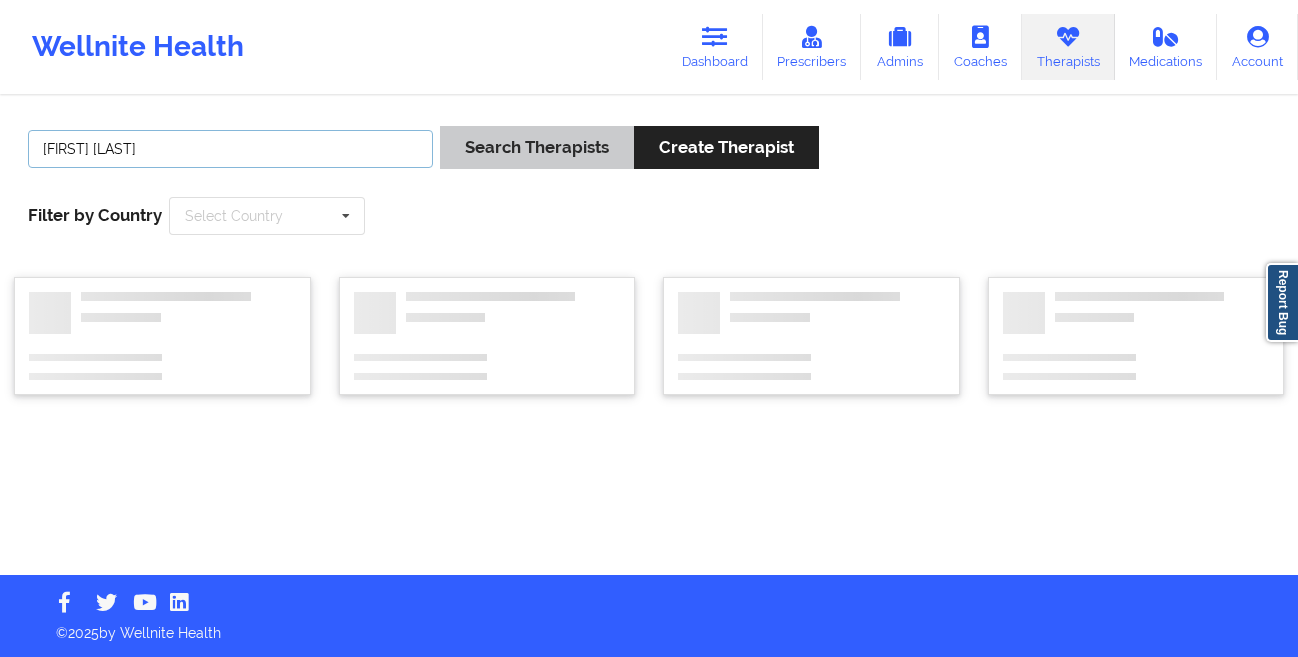 type on "[FIRST] [LAST]" 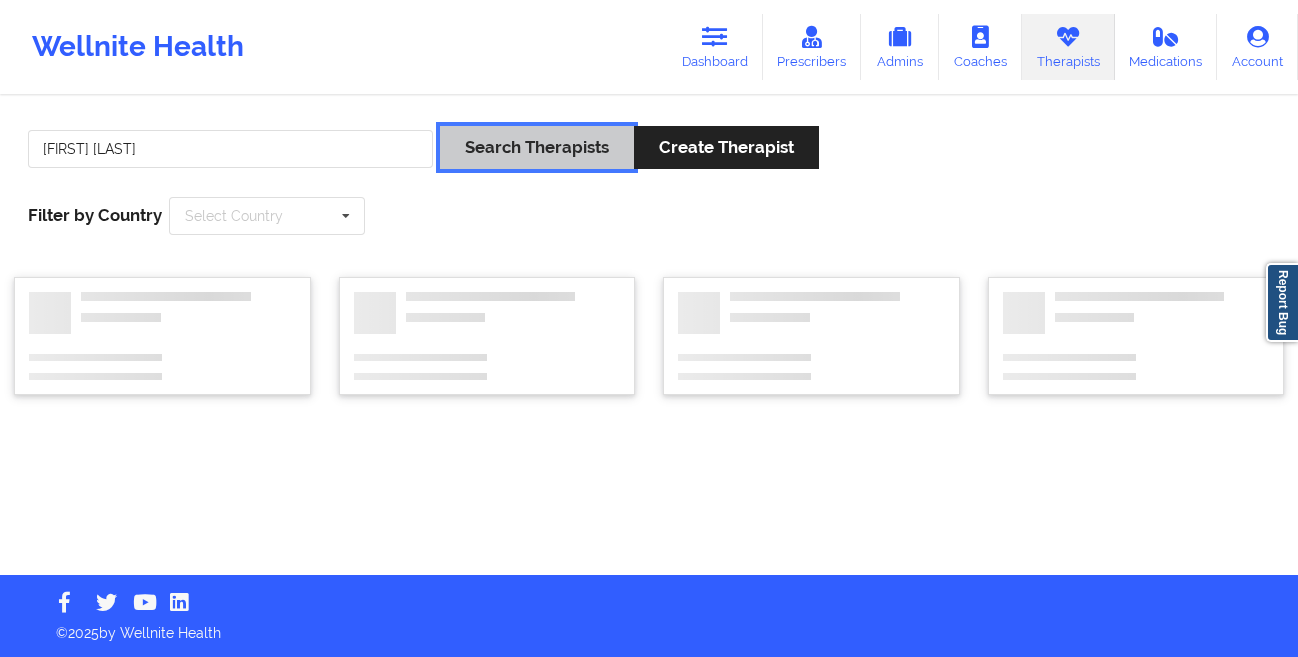 click on "Search Therapists" at bounding box center [537, 147] 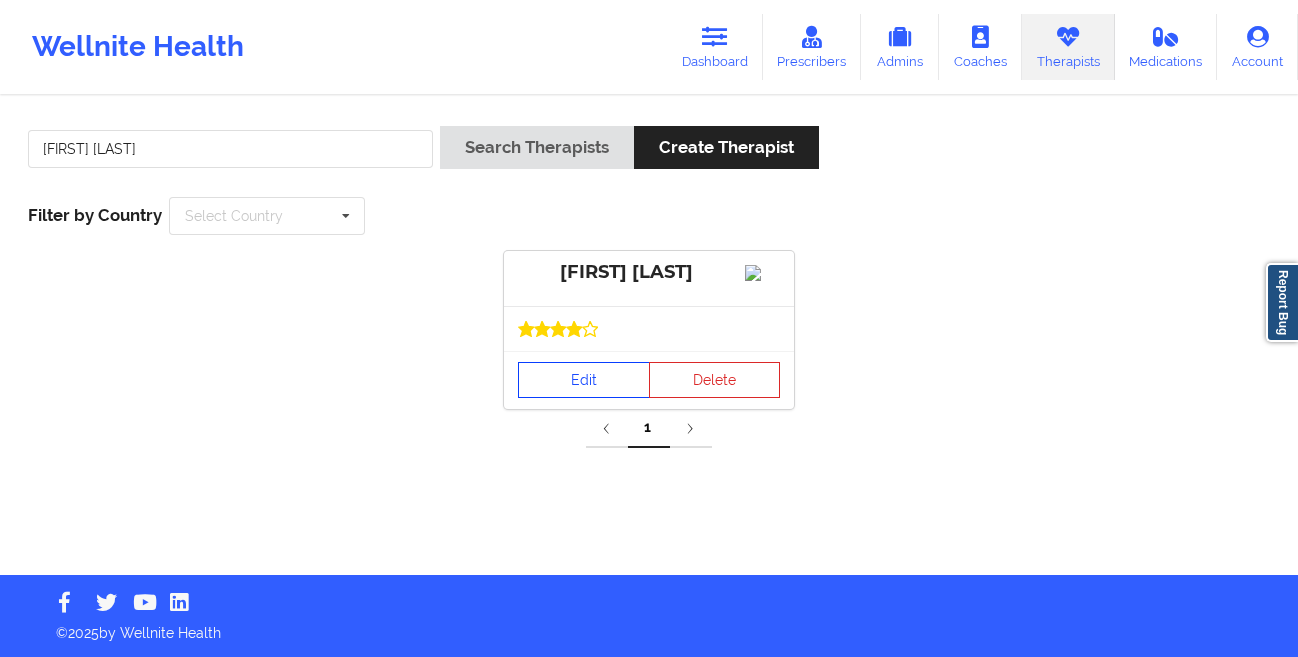 click on "Edit" at bounding box center [584, 380] 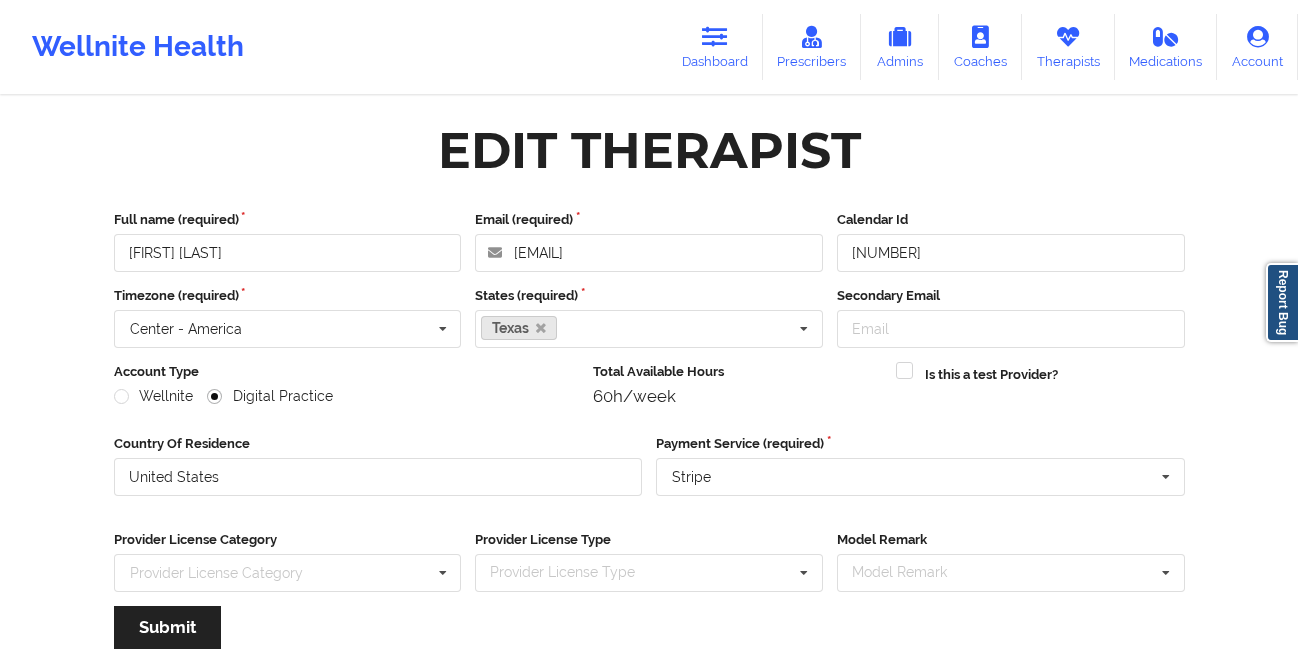 scroll, scrollTop: 239, scrollLeft: 0, axis: vertical 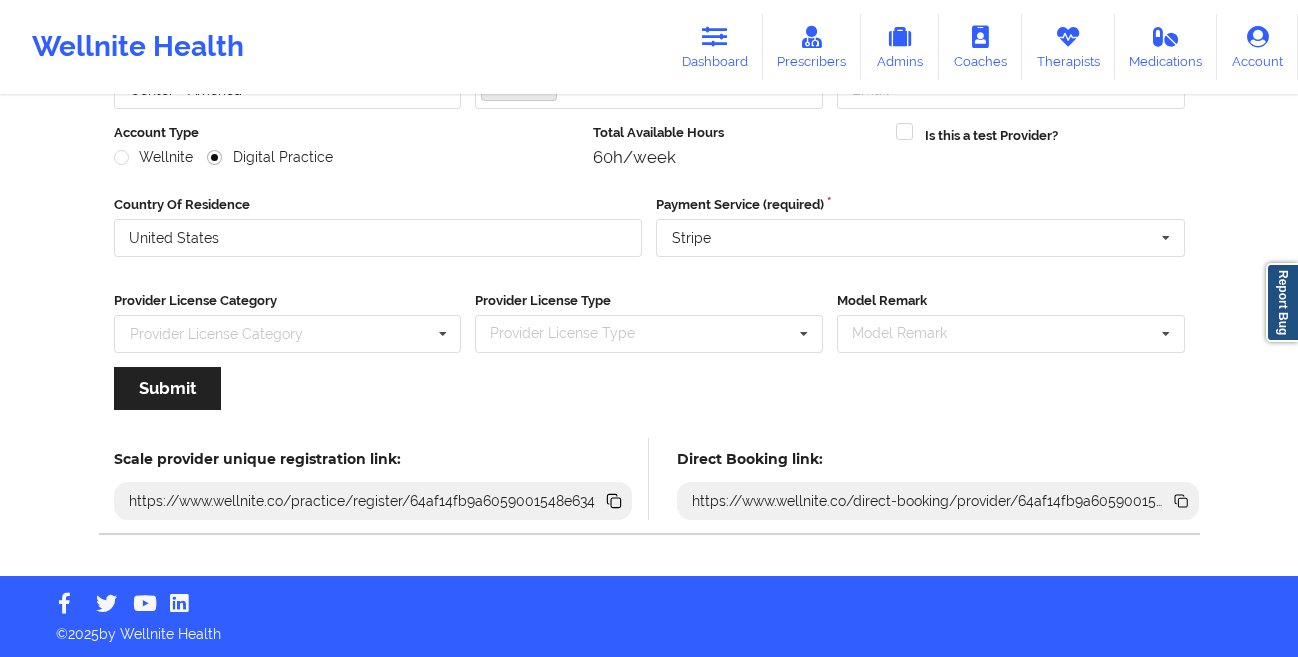 click 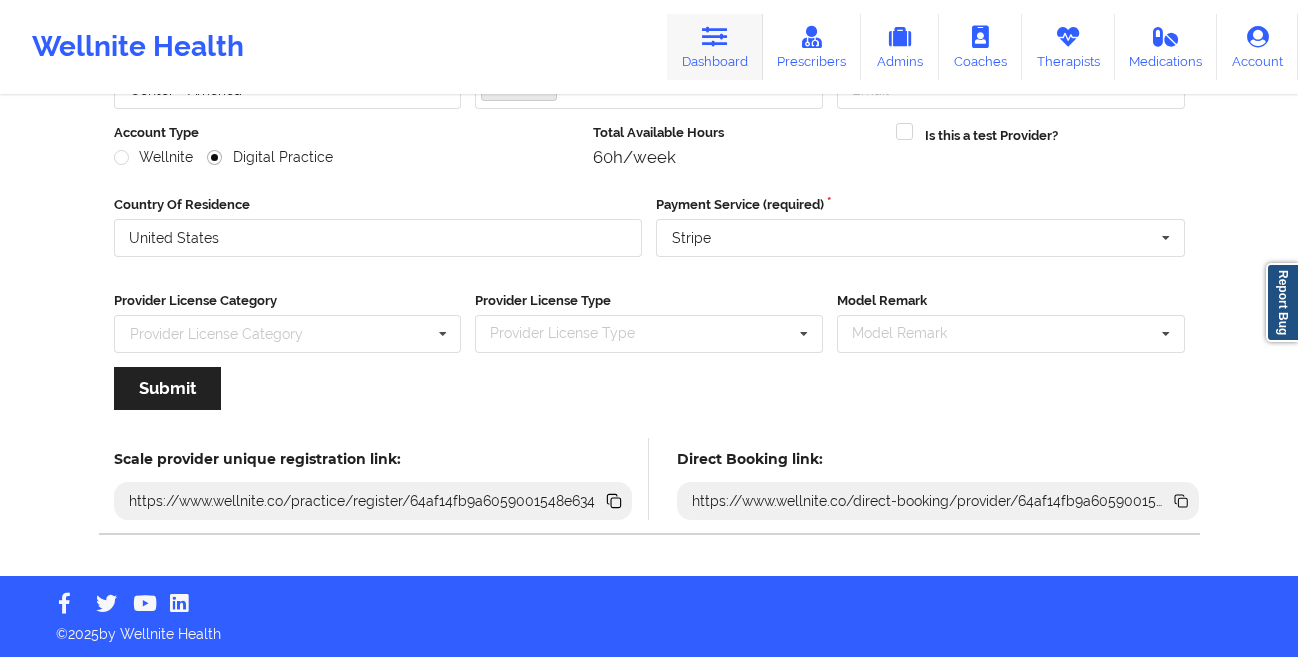 click on "Dashboard" at bounding box center (715, 47) 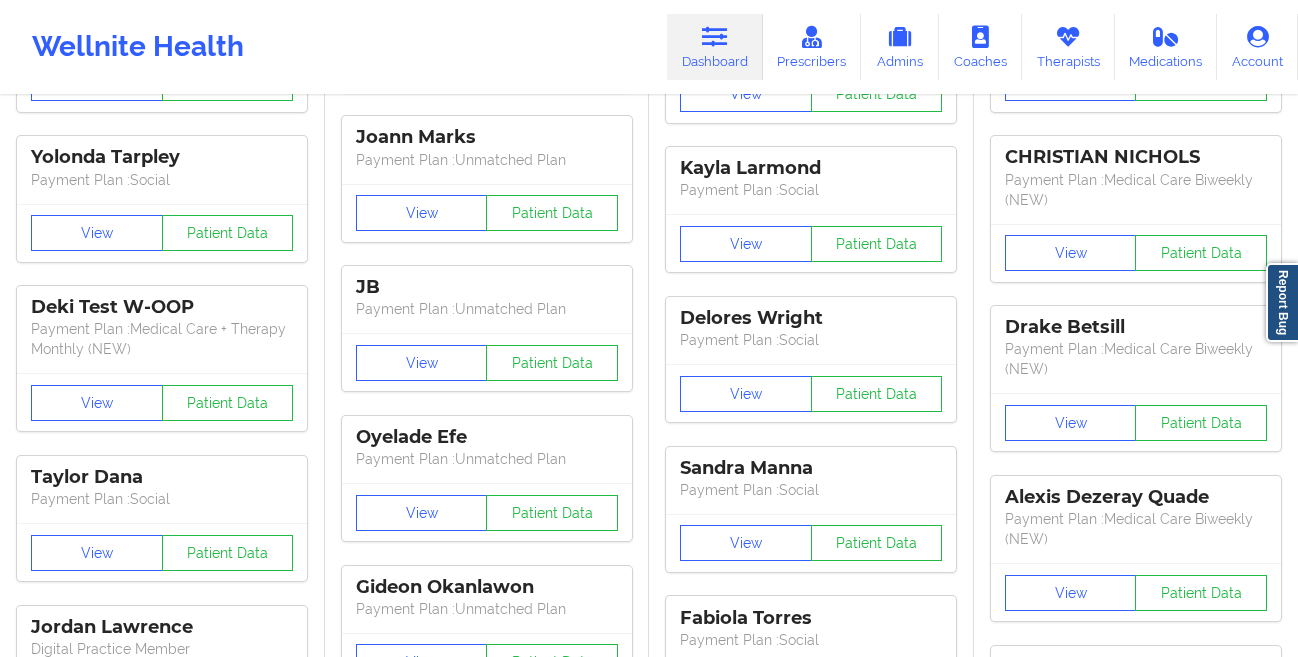 scroll, scrollTop: 0, scrollLeft: 0, axis: both 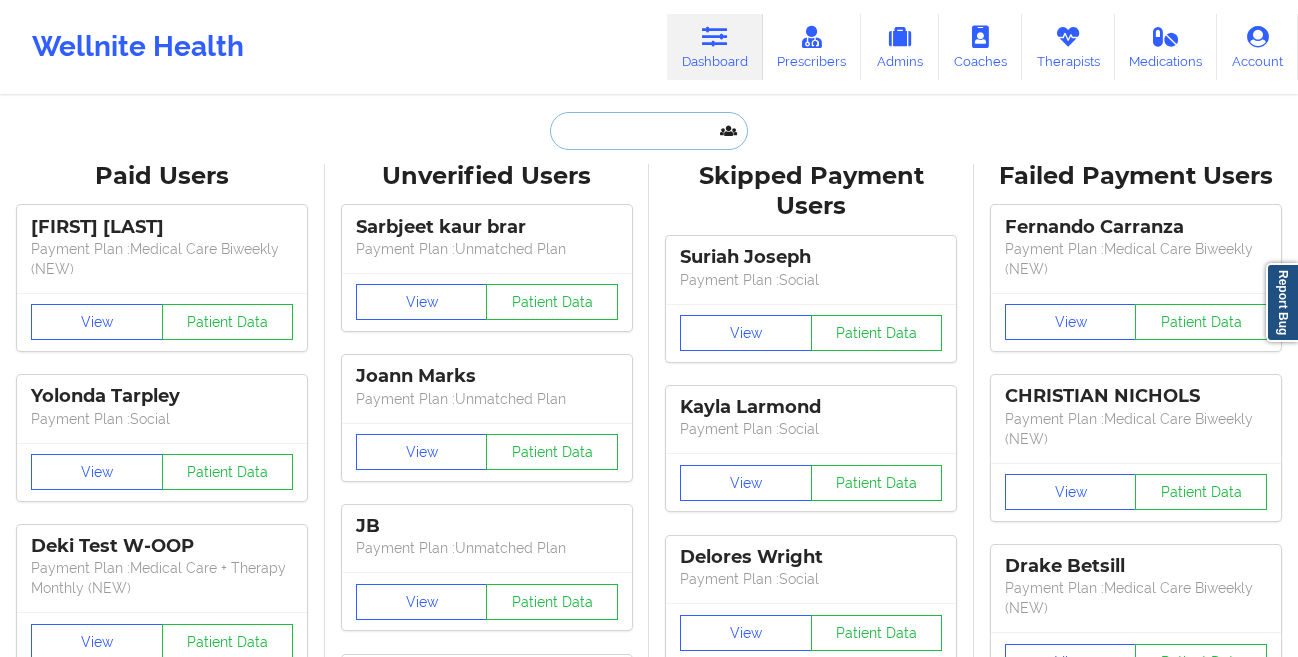 click at bounding box center (649, 131) 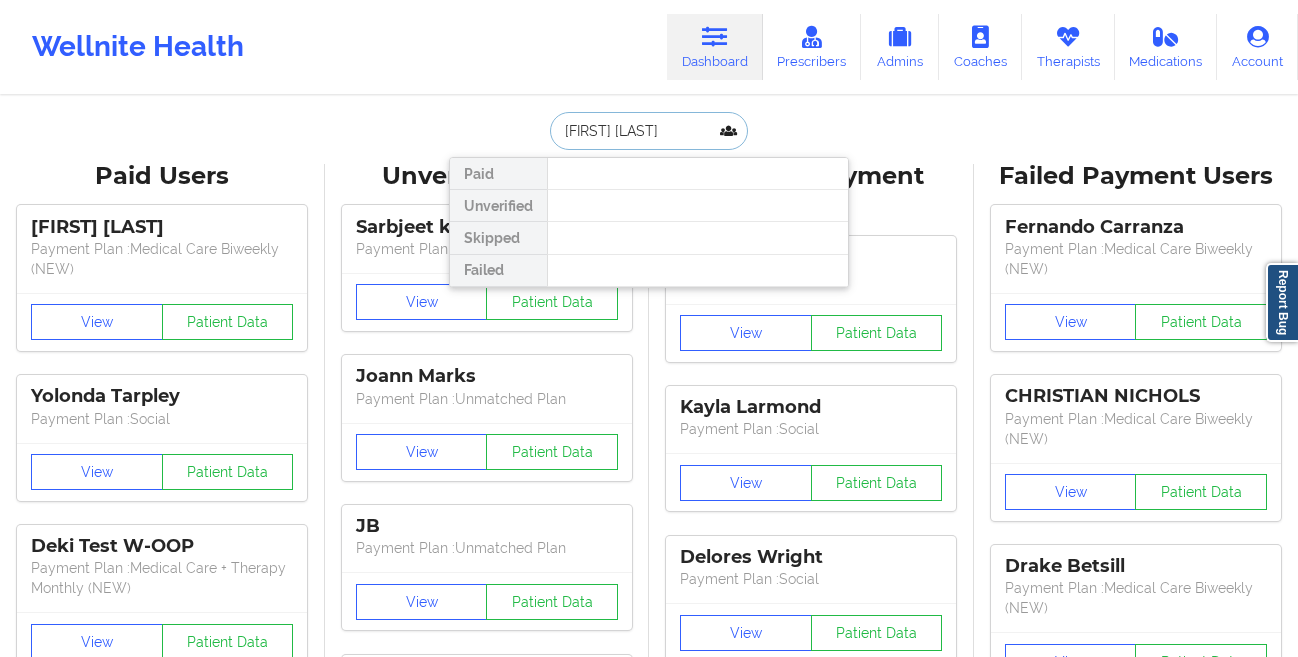 scroll, scrollTop: 0, scrollLeft: 0, axis: both 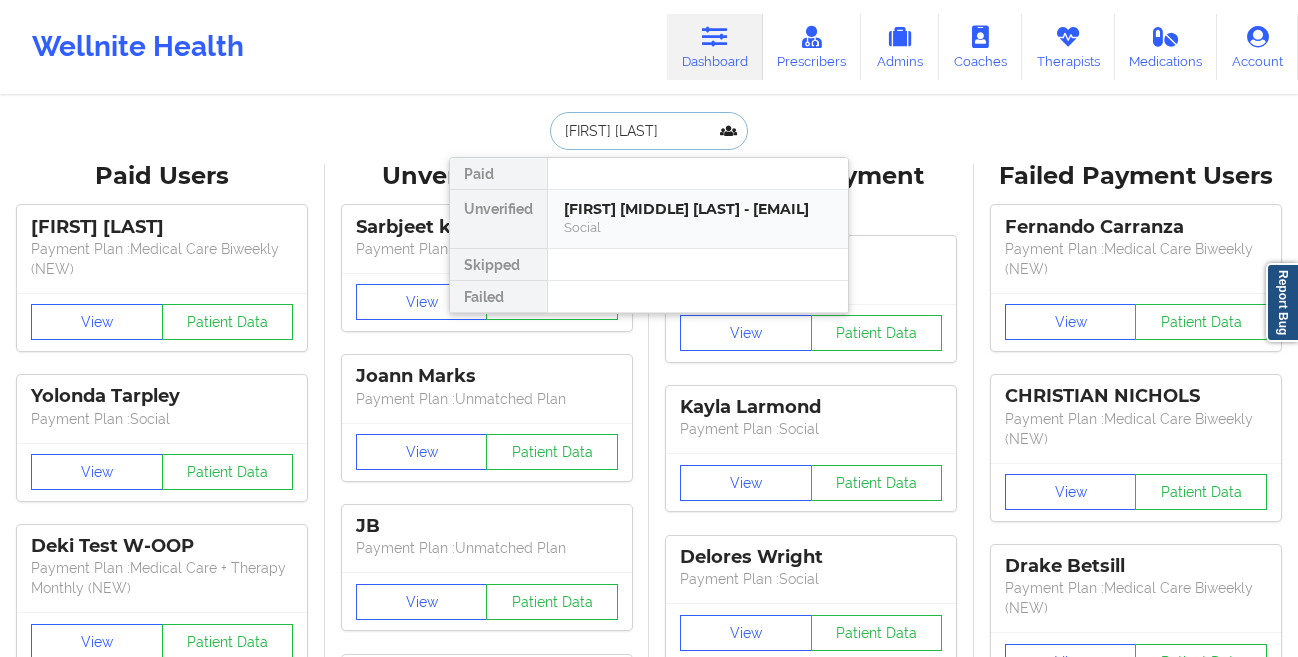 click on "[FIRST] [MIDDLE] [LAST] - [EMAIL]" at bounding box center (698, 209) 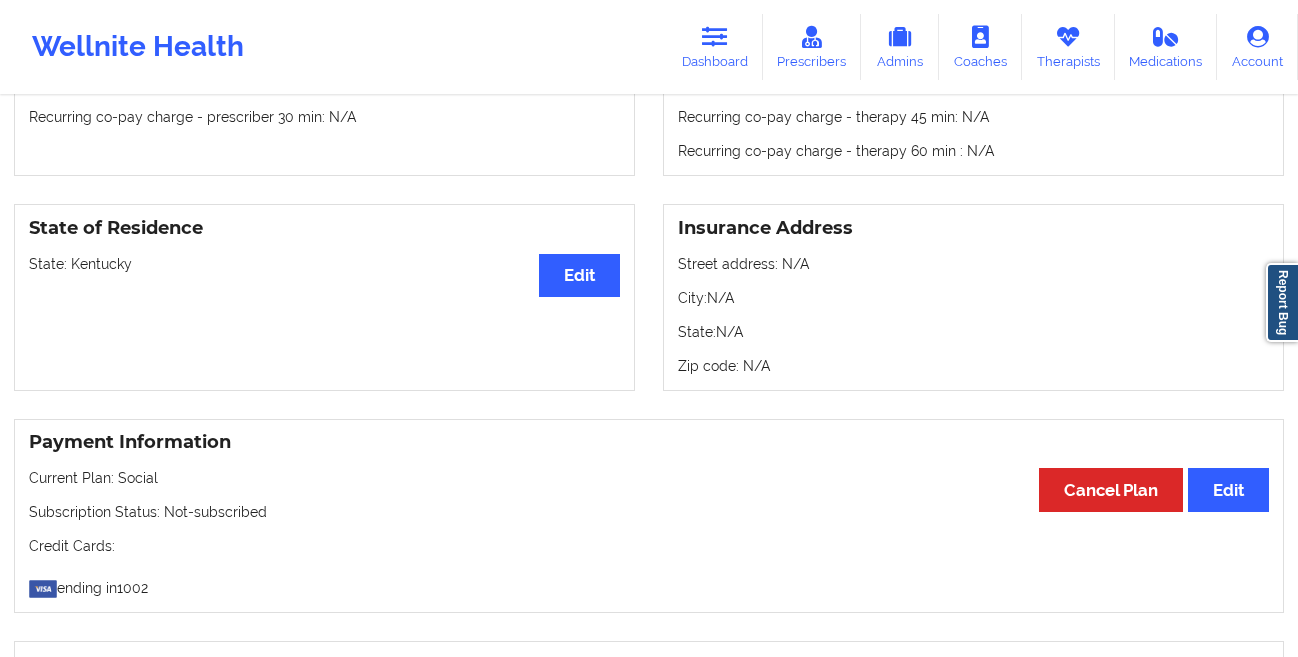 scroll, scrollTop: 0, scrollLeft: 0, axis: both 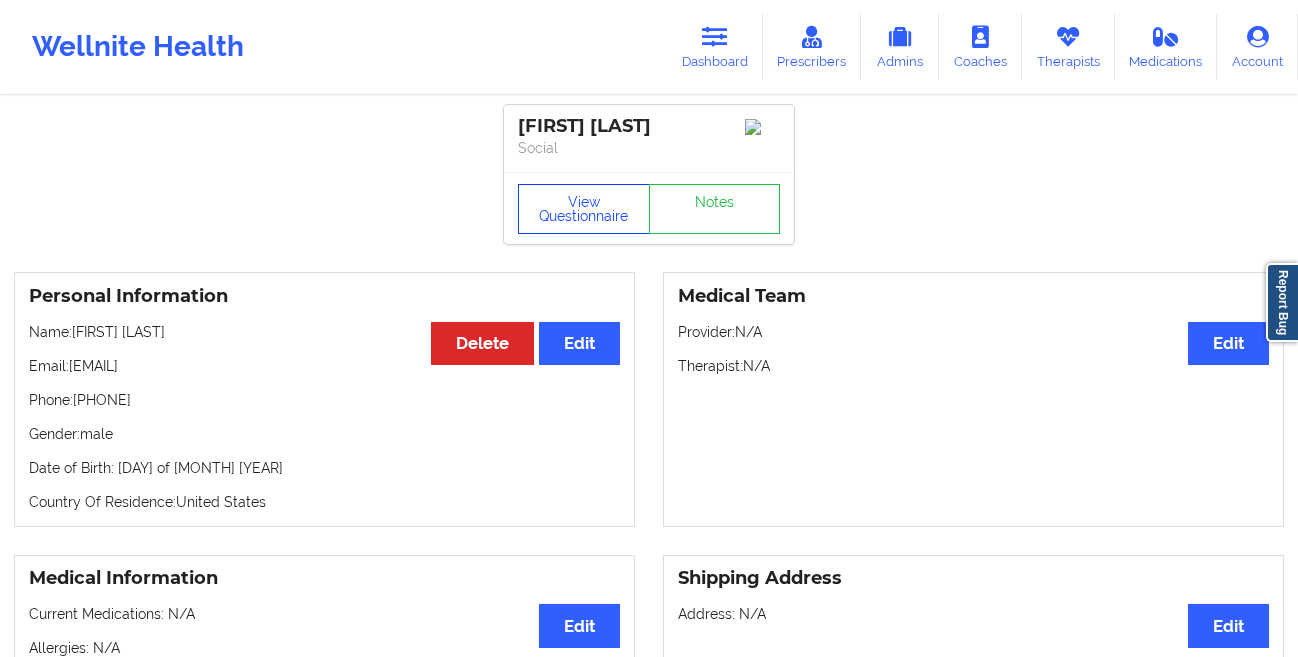click on "View Questionnaire" at bounding box center (584, 209) 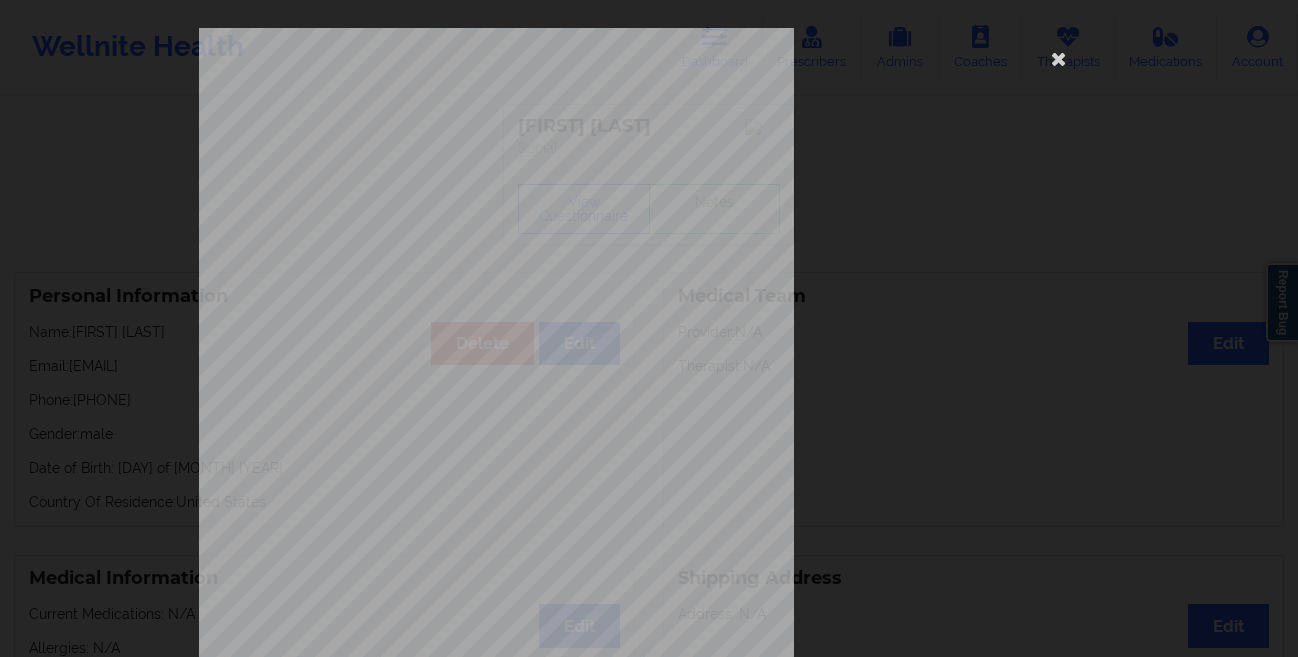 scroll, scrollTop: 297, scrollLeft: 0, axis: vertical 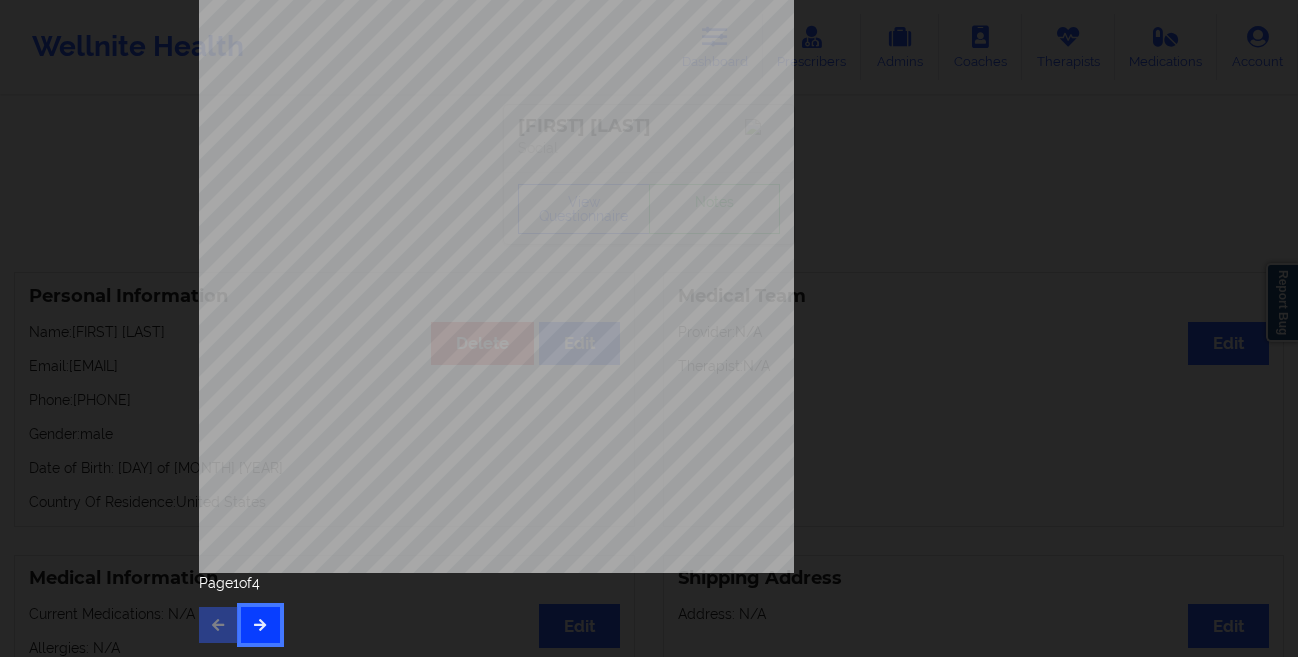 click at bounding box center (260, 625) 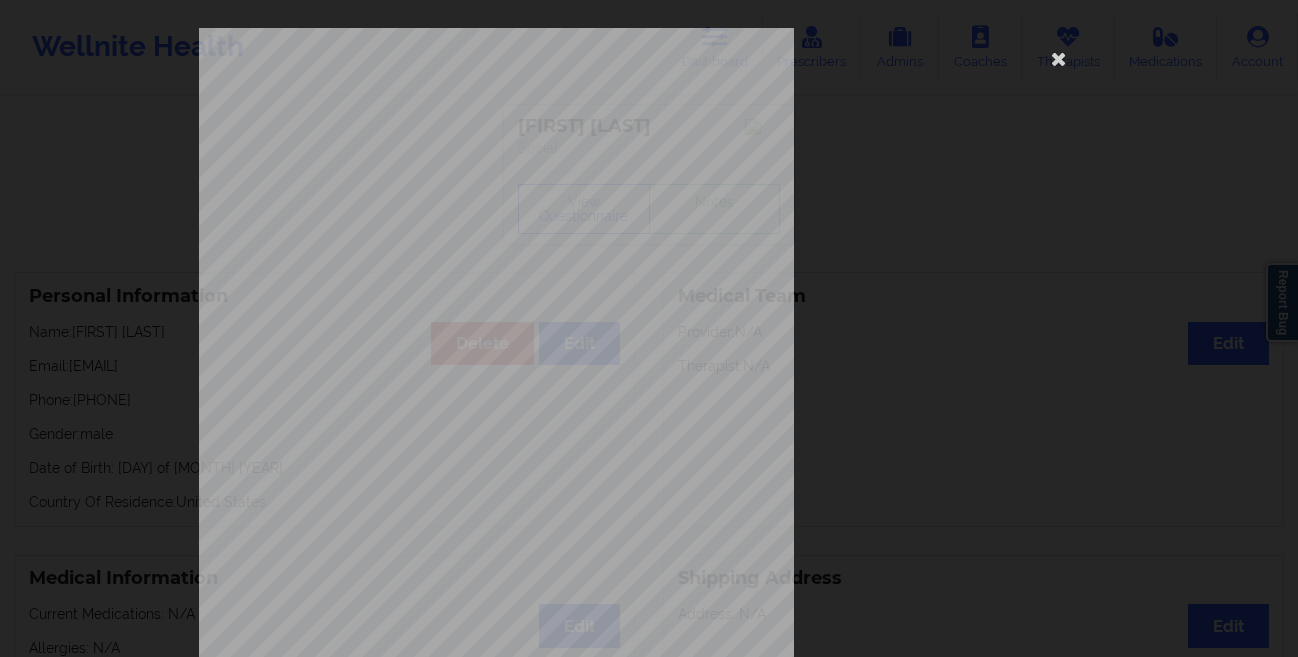 scroll, scrollTop: 297, scrollLeft: 0, axis: vertical 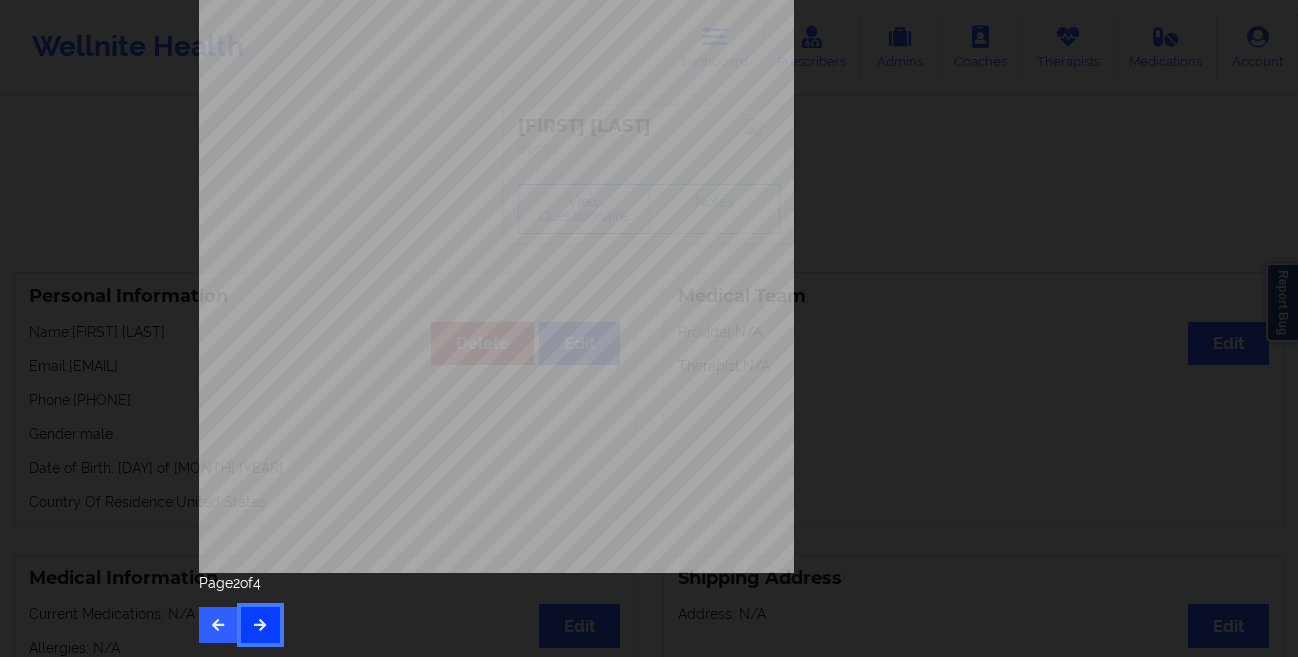 click at bounding box center (260, 625) 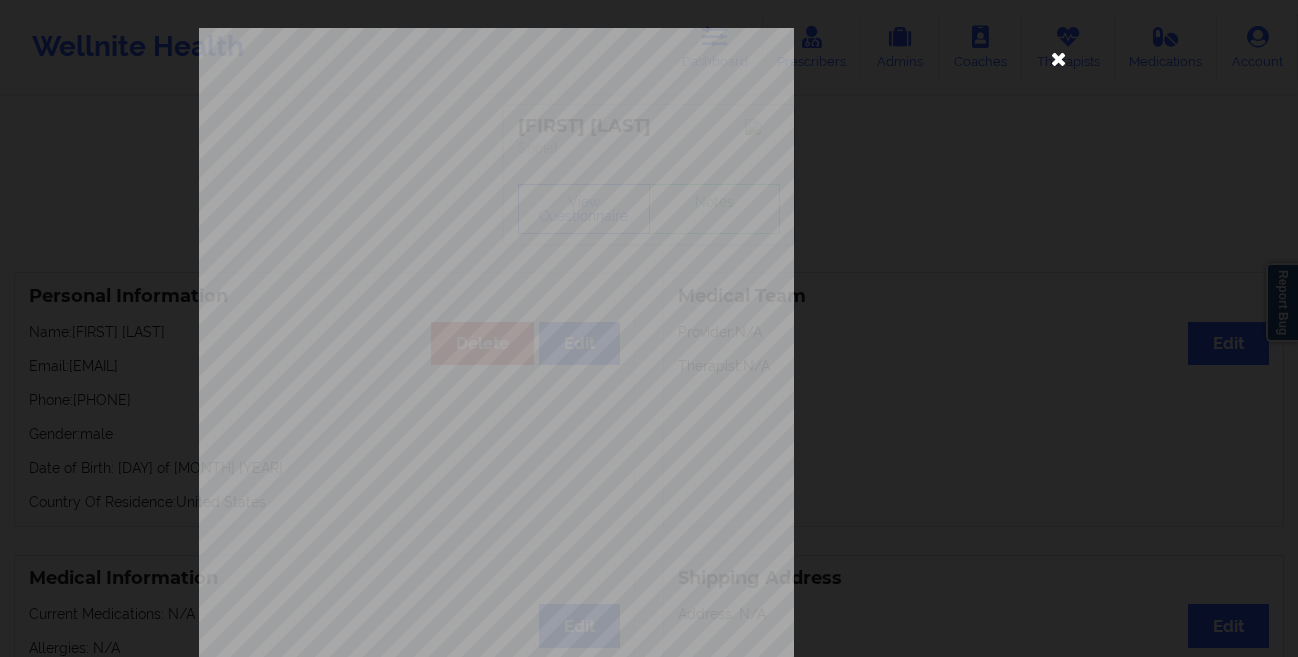 click at bounding box center (1059, 58) 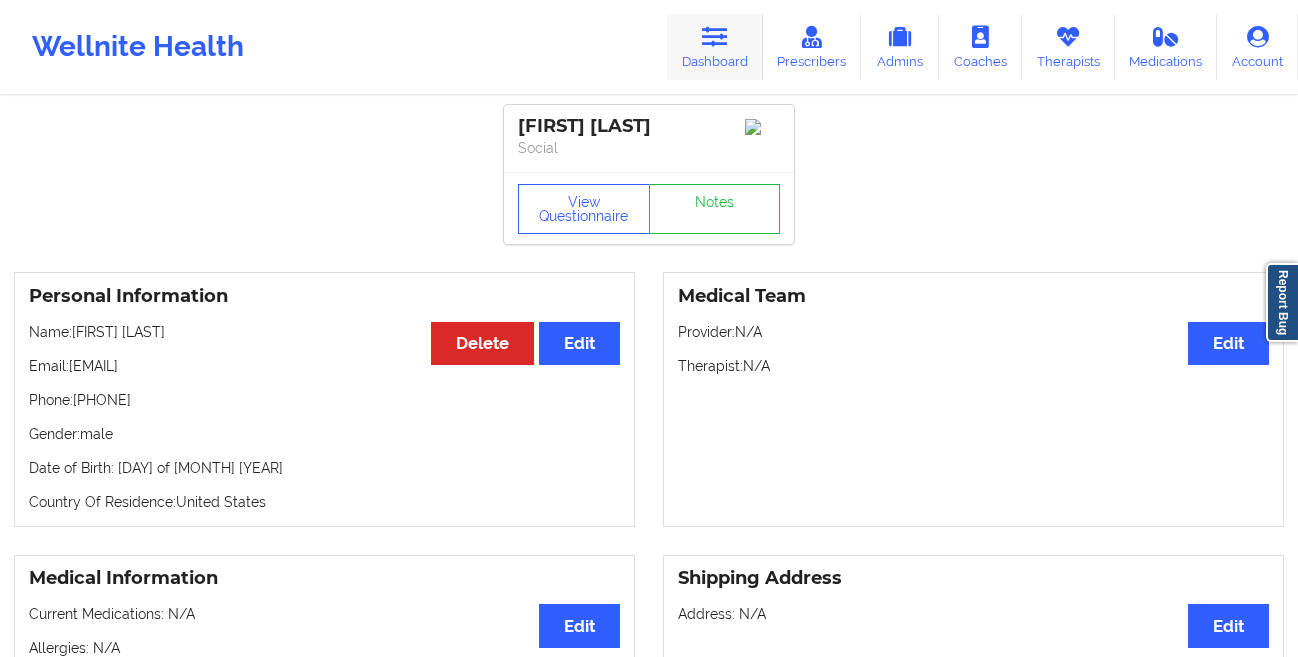 click on "Dashboard" at bounding box center [715, 47] 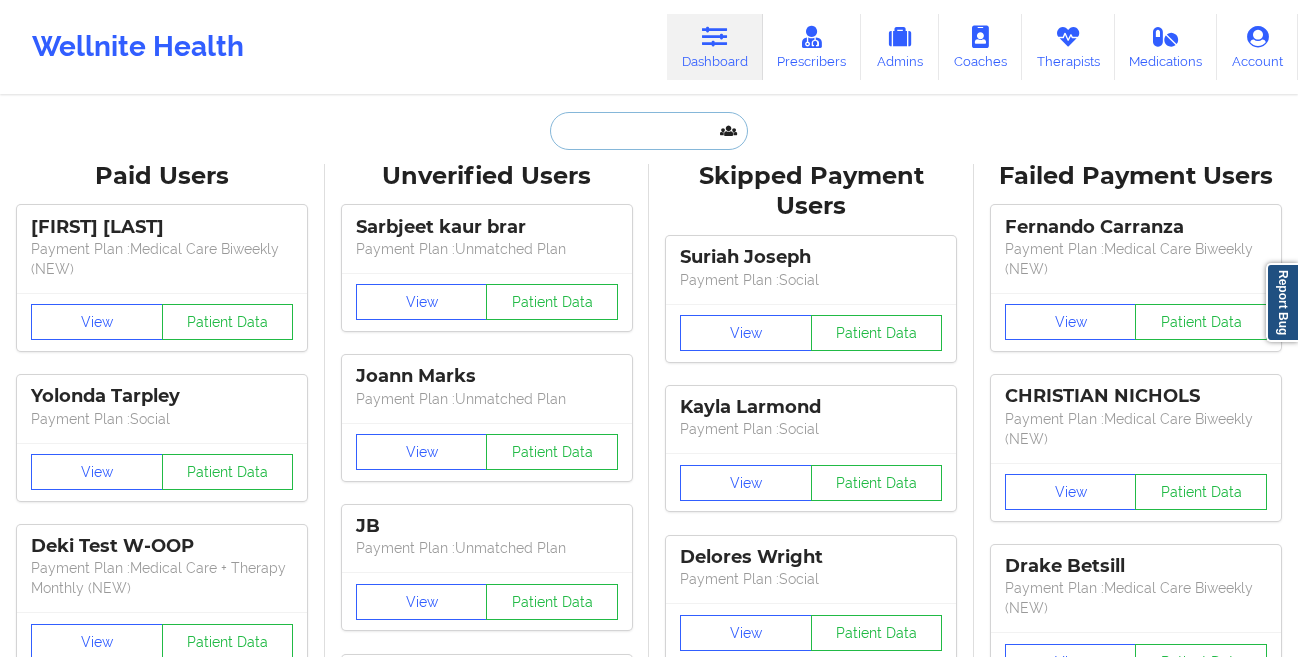 click at bounding box center [649, 131] 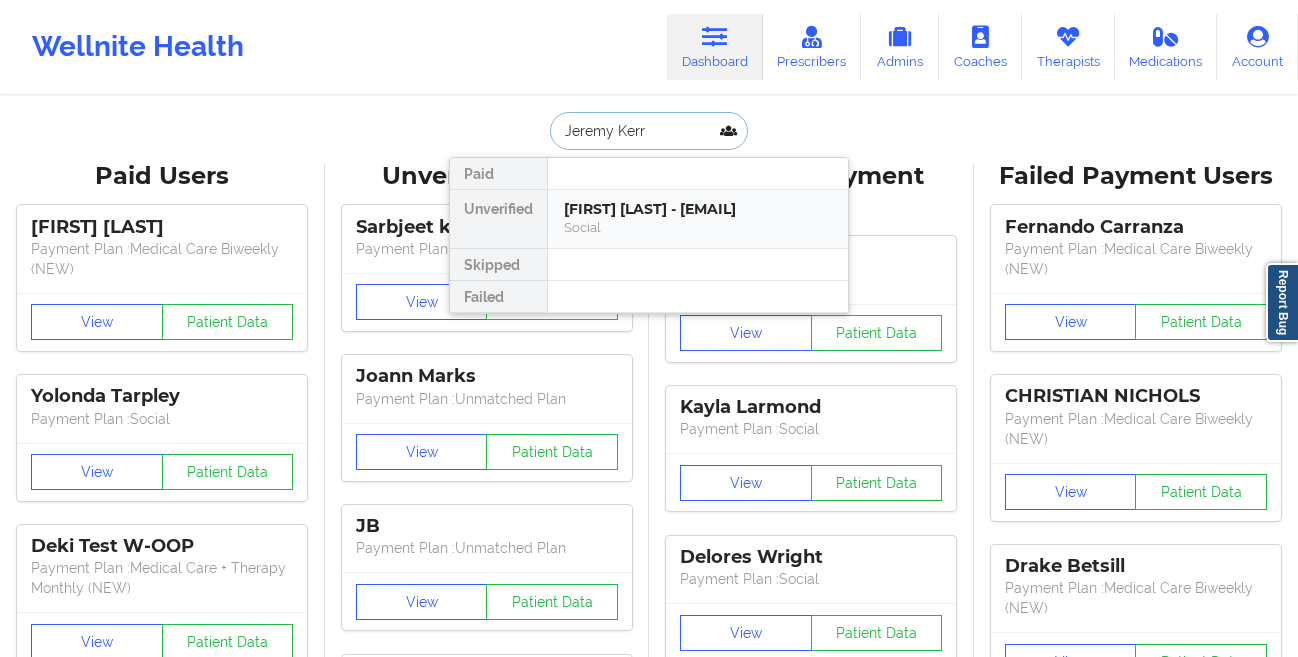 click on "[FIRST] [LAST] - [EMAIL]" at bounding box center [698, 209] 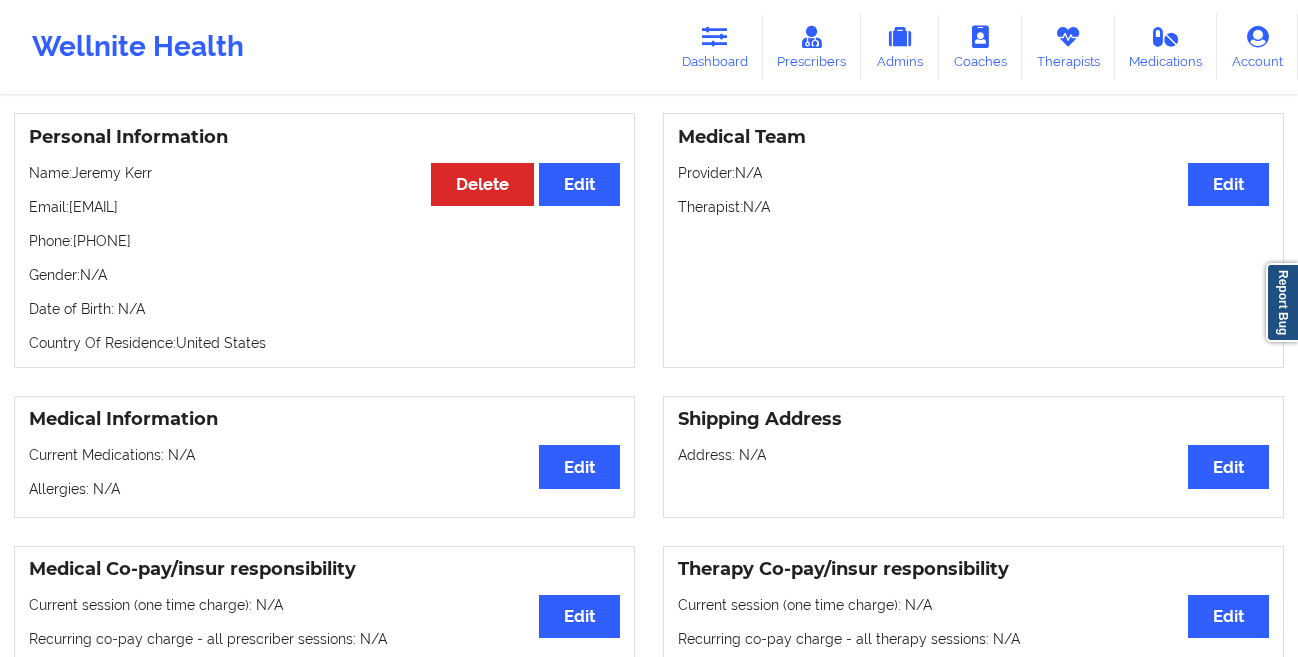 scroll, scrollTop: 0, scrollLeft: 0, axis: both 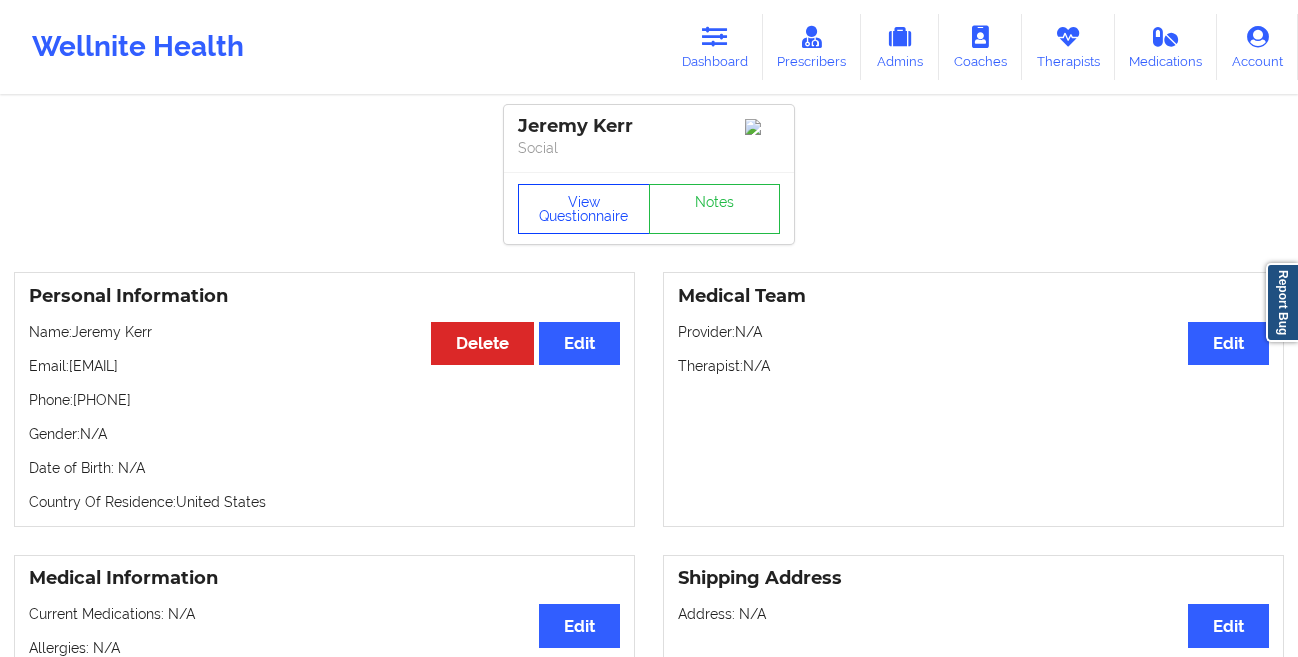 click on "View Questionnaire" at bounding box center (584, 209) 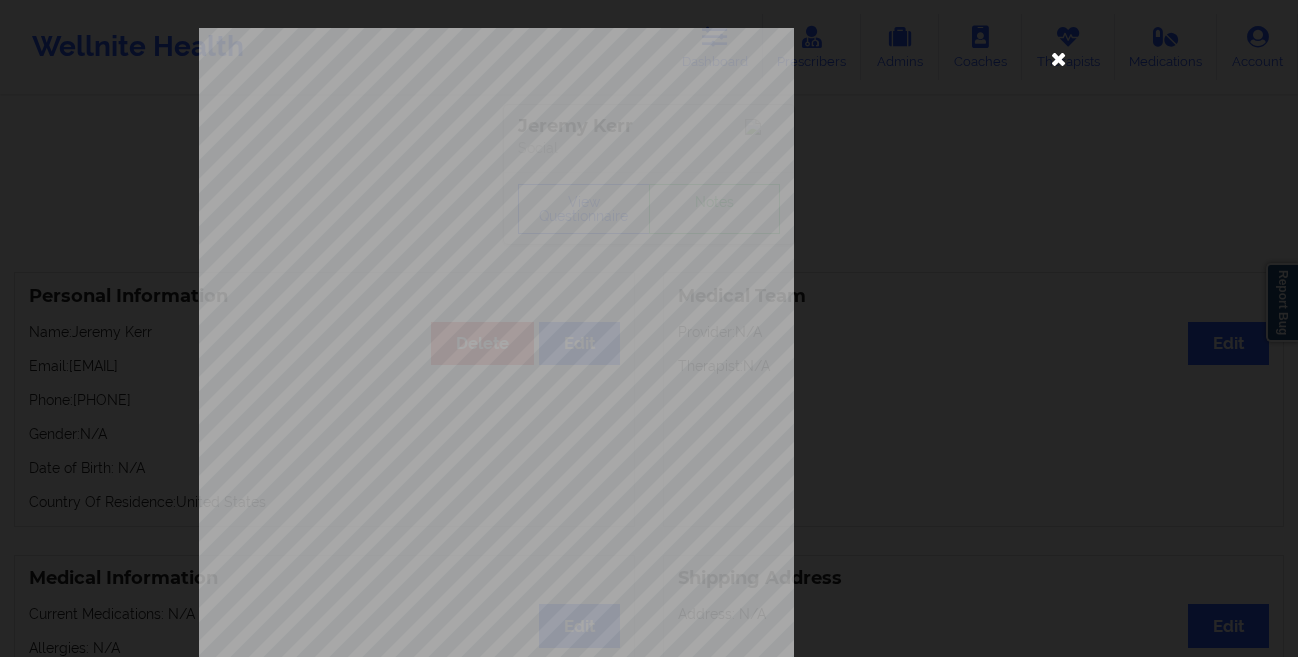 click at bounding box center [1059, 58] 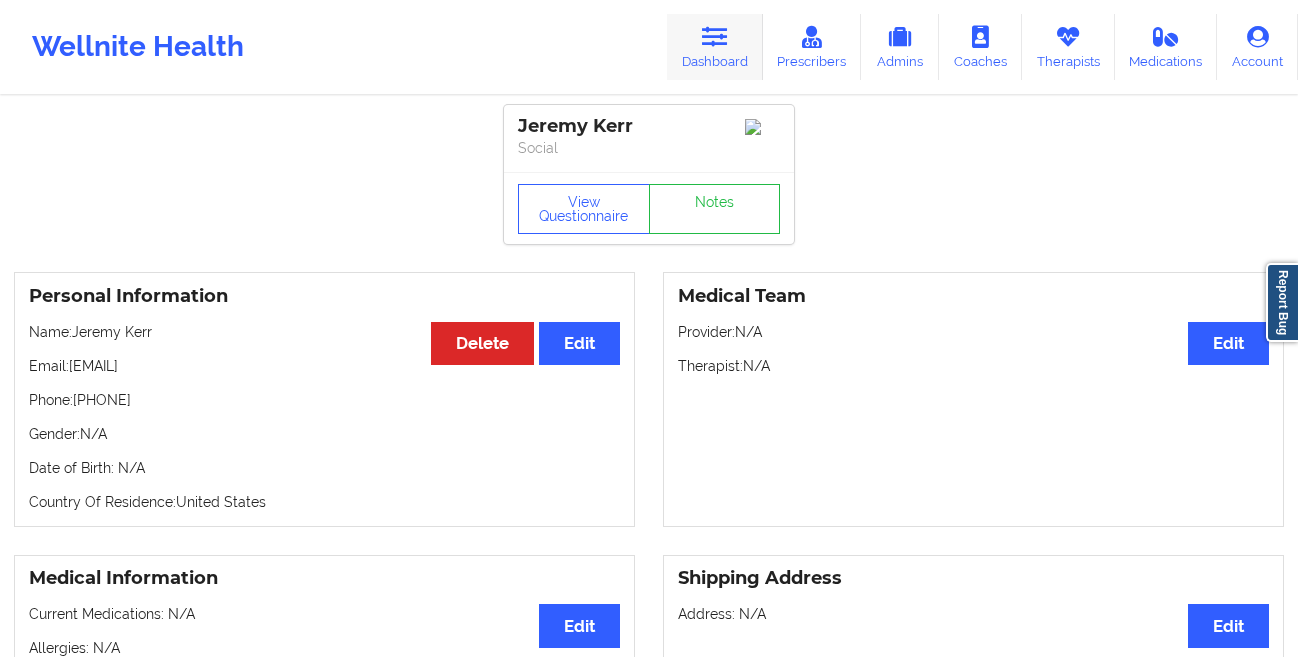 click on "Dashboard" at bounding box center [715, 47] 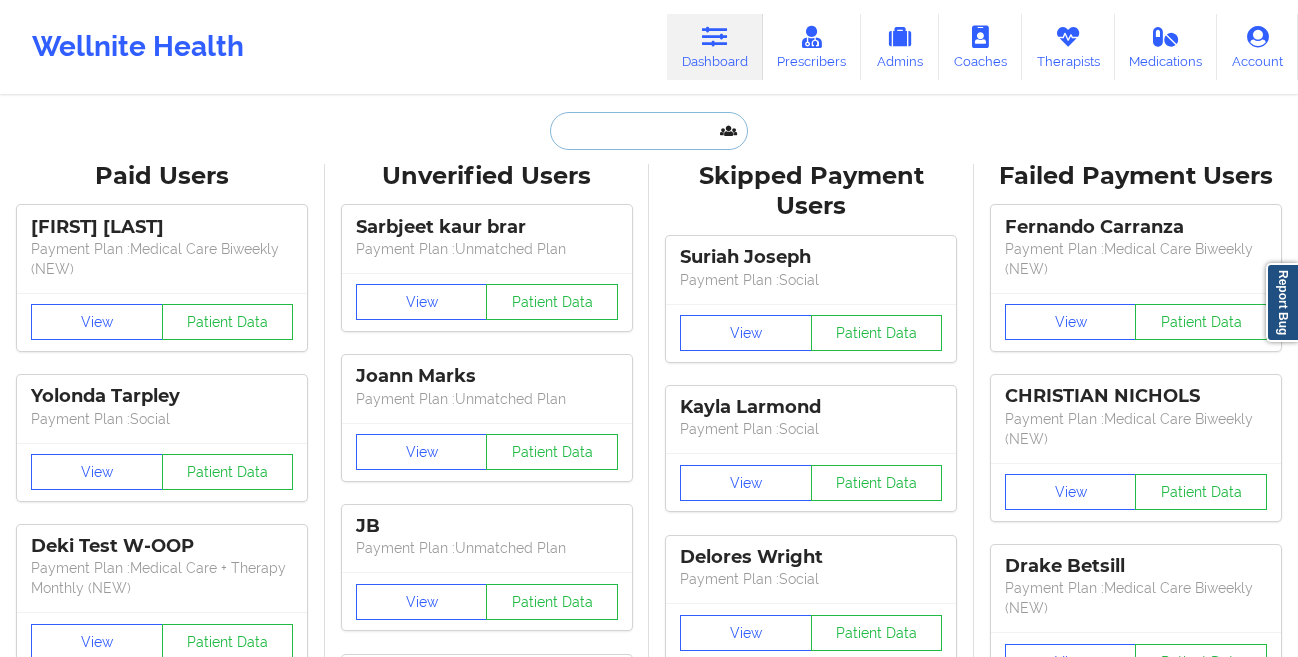 click at bounding box center [649, 131] 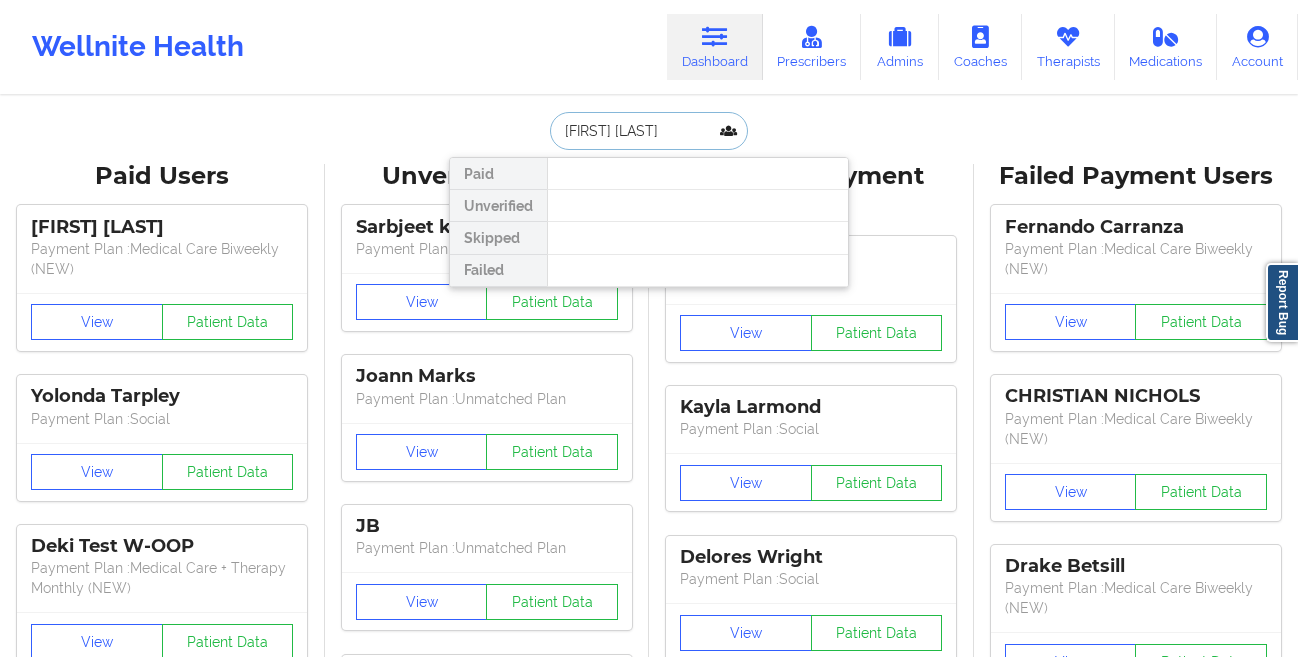 paste on "[FIRST] [LAST]" 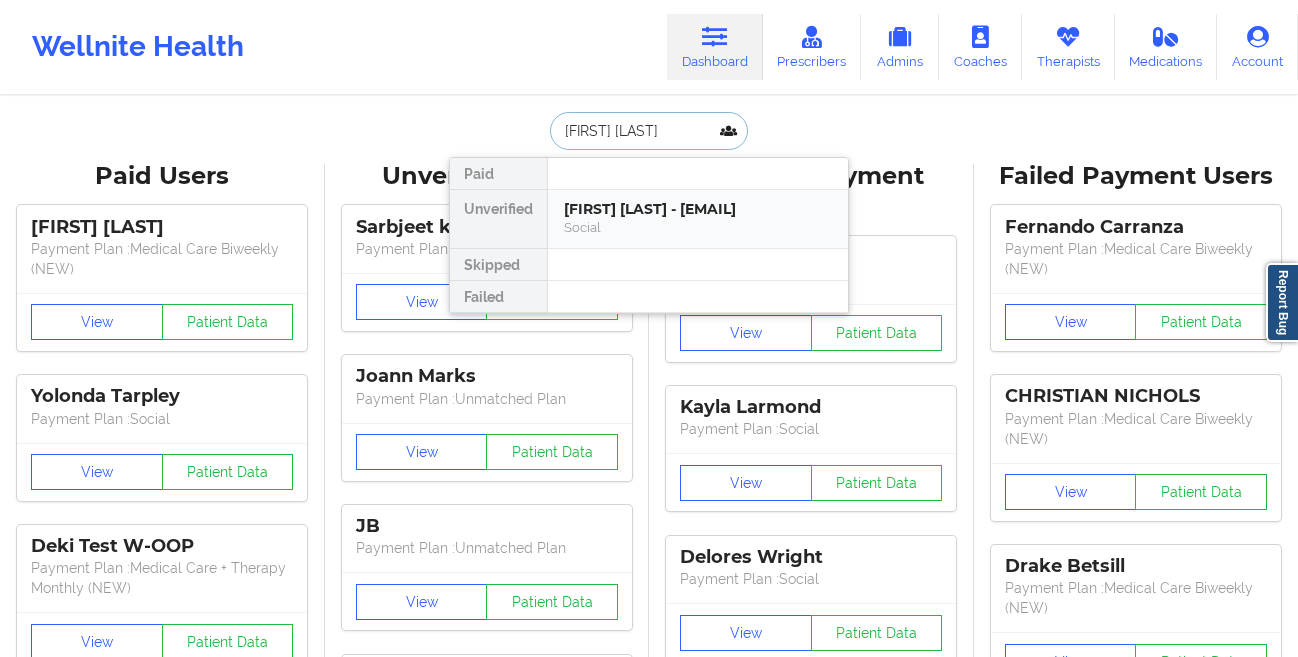 click on "[FIRST] [LAST] - [EMAIL]" at bounding box center [698, 209] 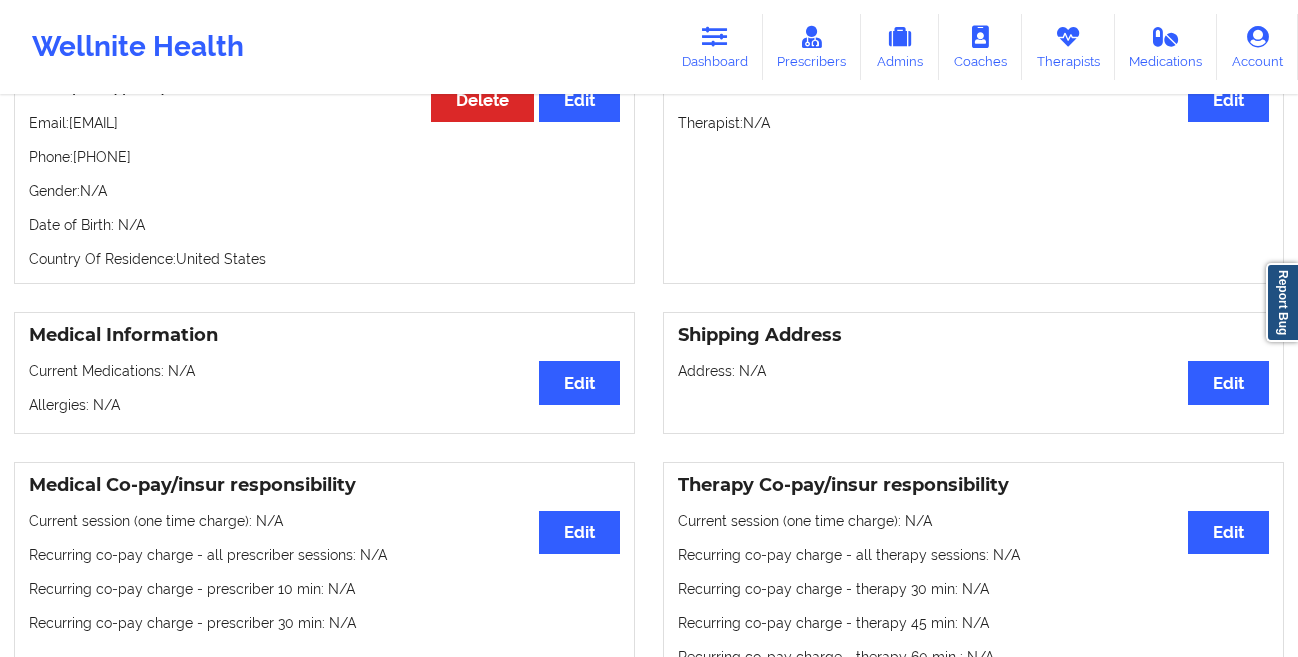 scroll, scrollTop: 0, scrollLeft: 0, axis: both 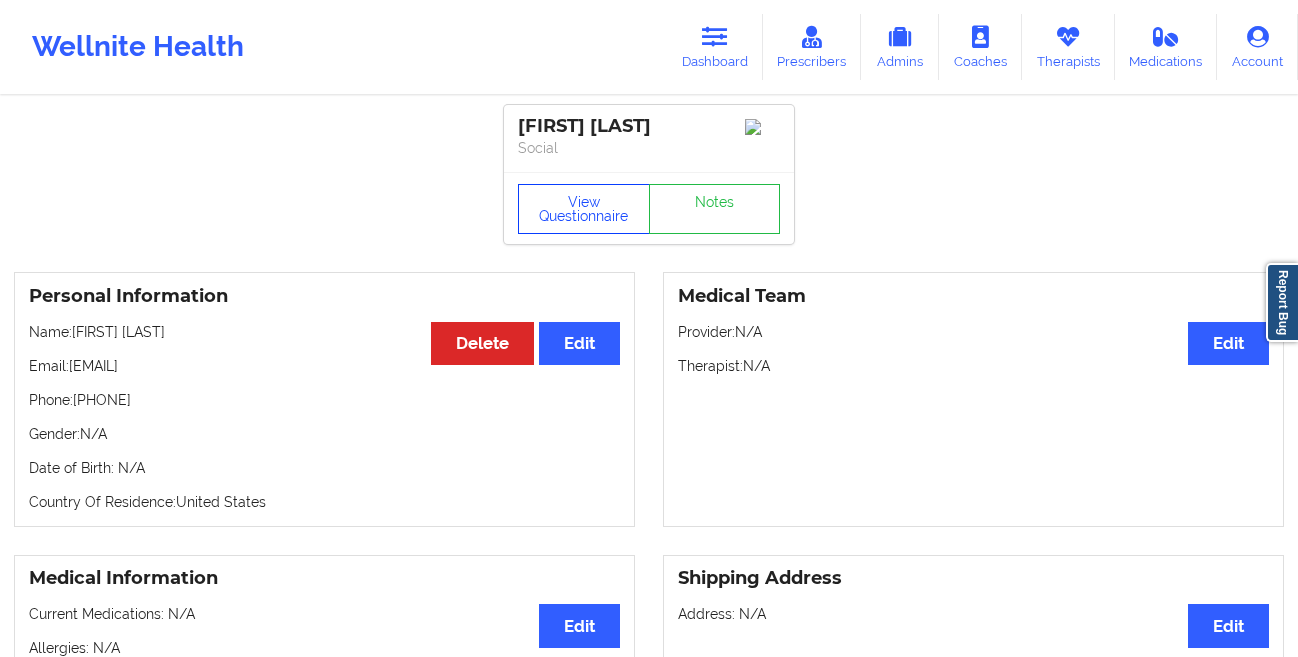 click on "View Questionnaire" at bounding box center [584, 209] 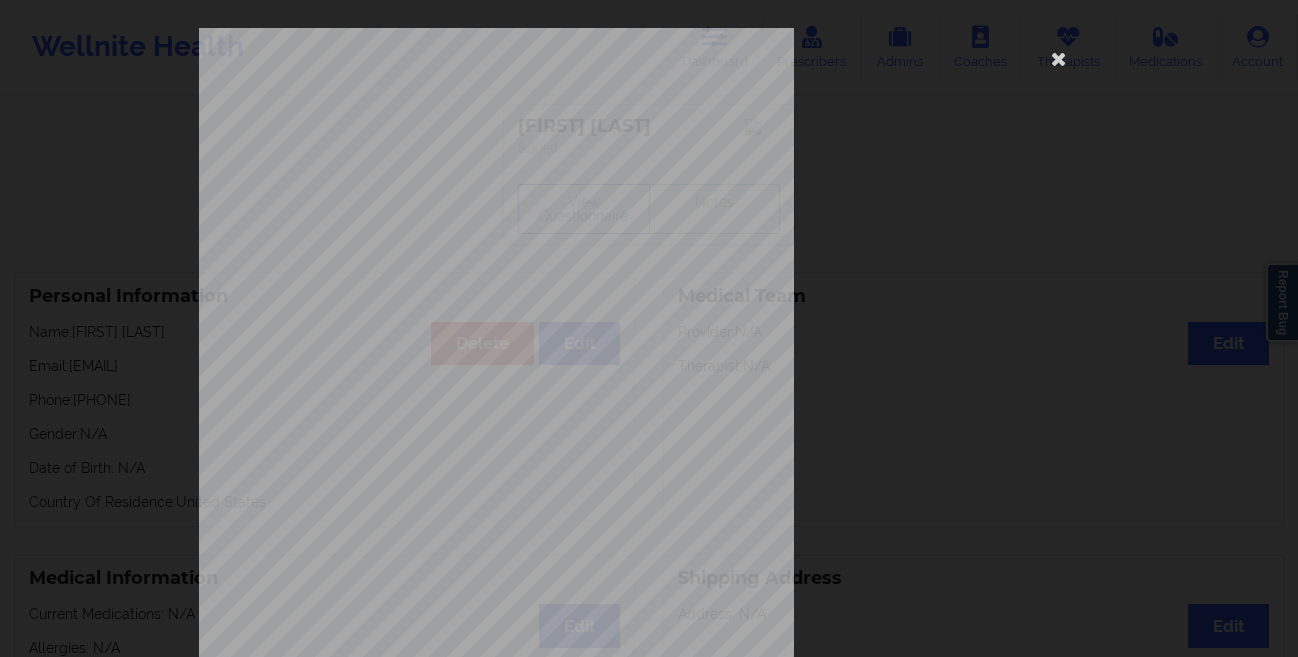 scroll, scrollTop: 297, scrollLeft: 0, axis: vertical 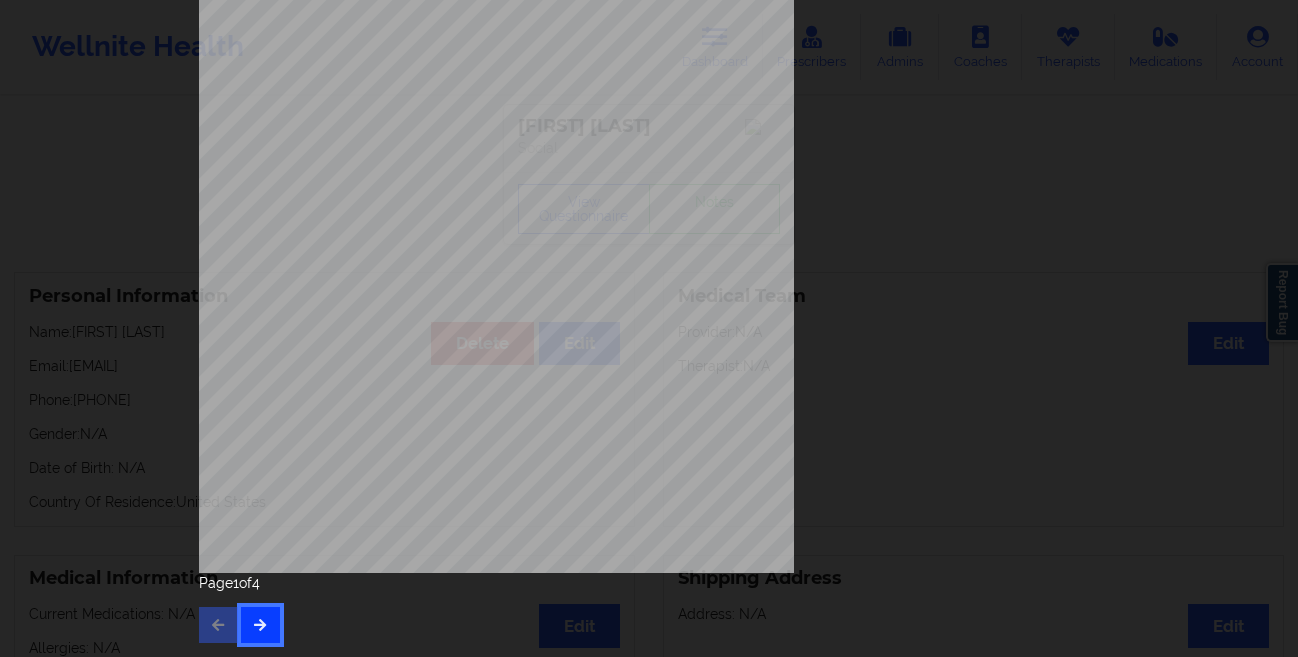click at bounding box center (260, 624) 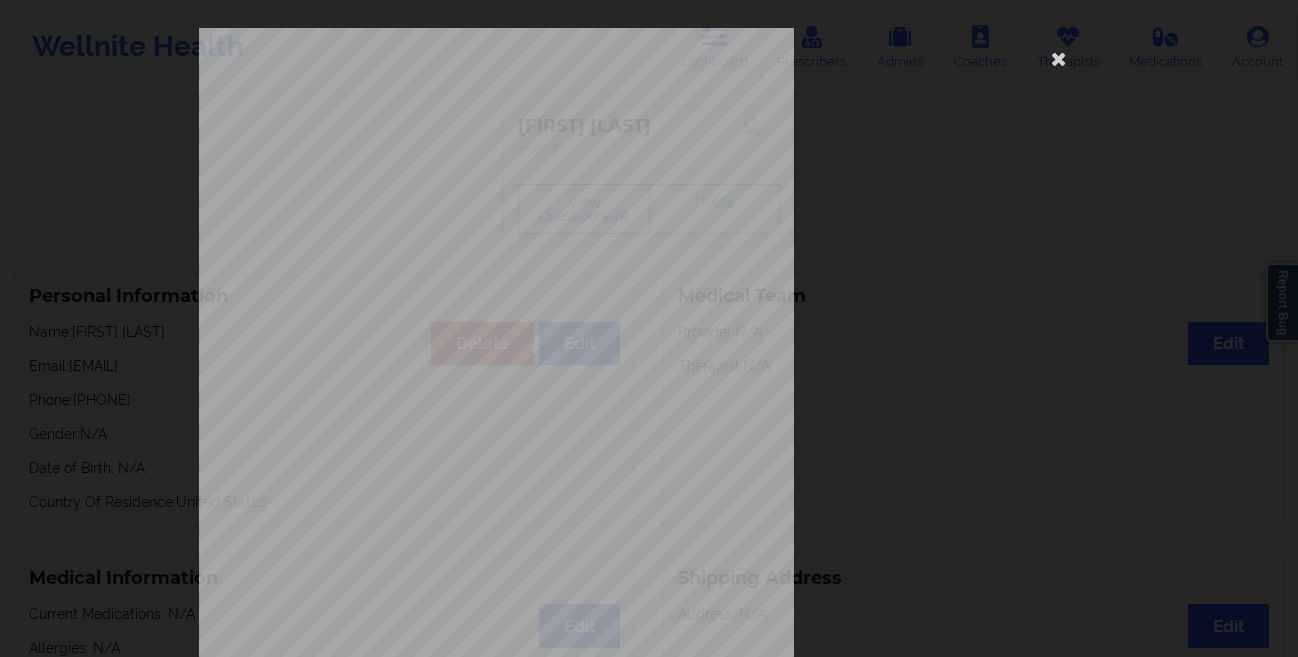scroll, scrollTop: 297, scrollLeft: 0, axis: vertical 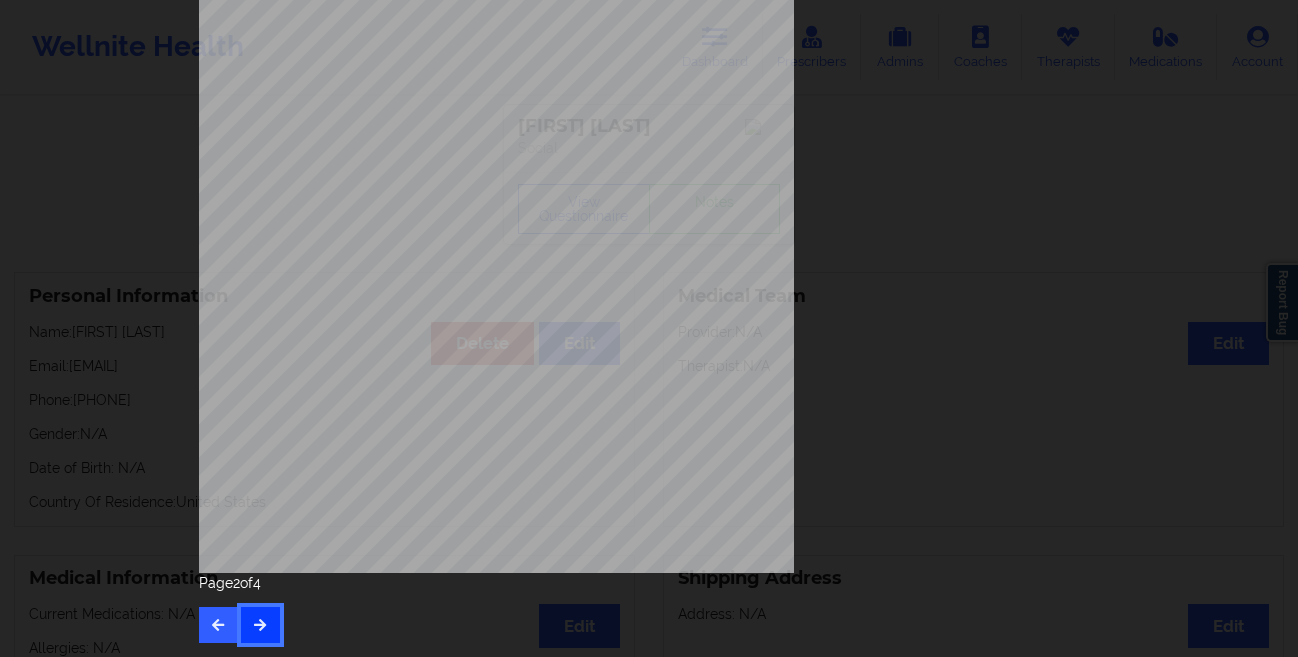 click at bounding box center [260, 624] 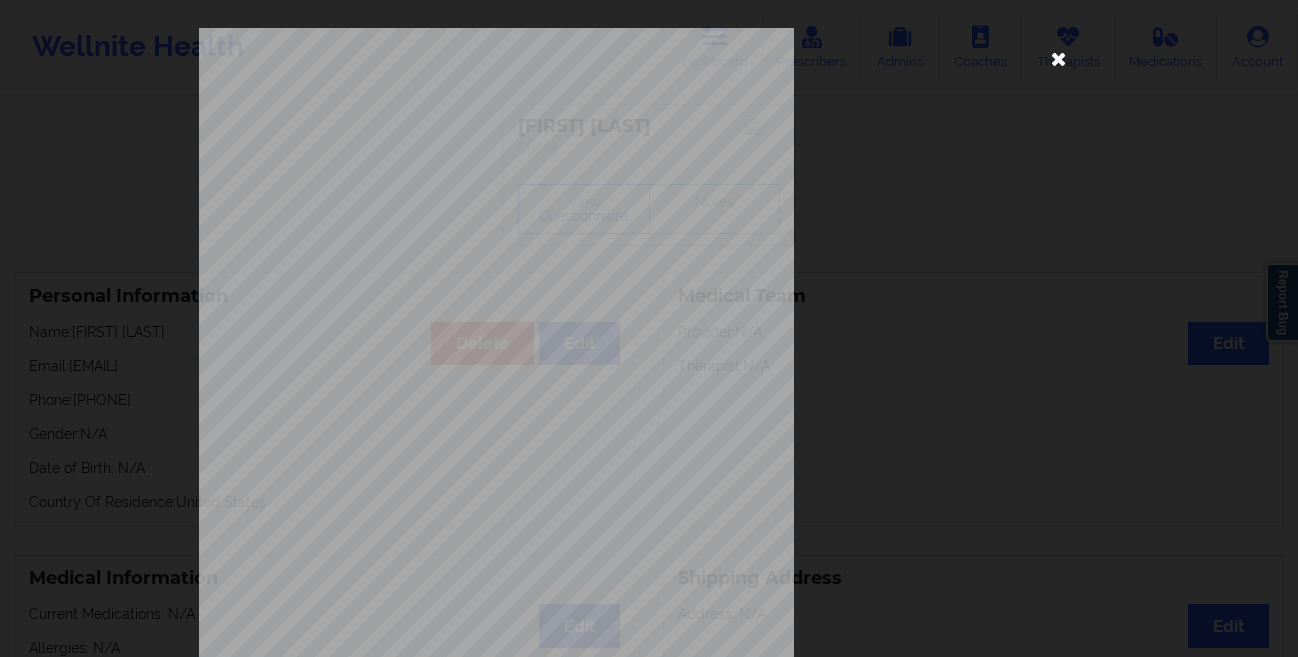 click at bounding box center [1059, 58] 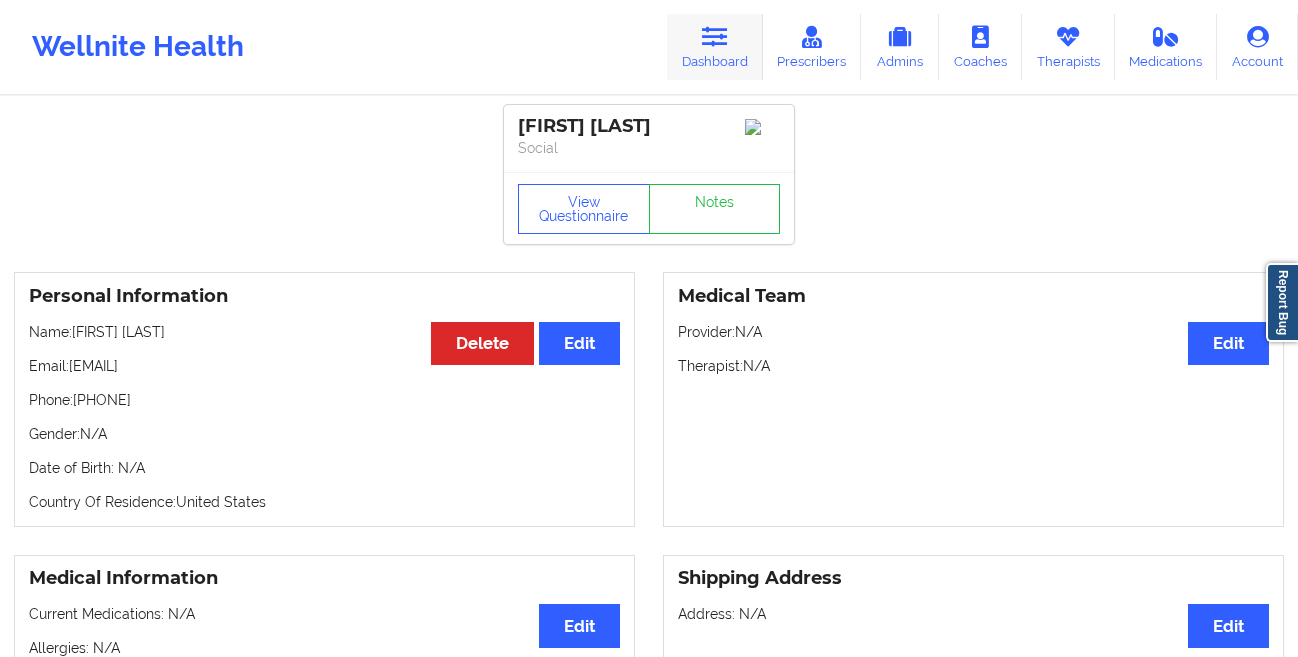click on "Dashboard" at bounding box center (715, 47) 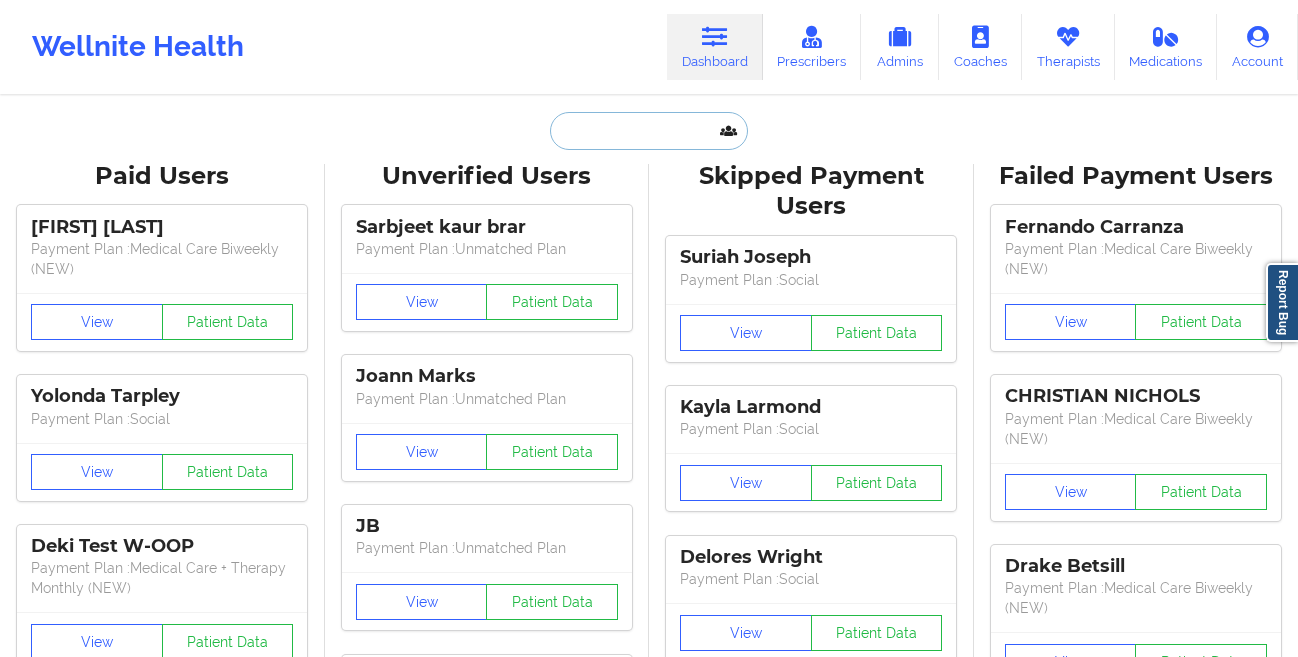 click at bounding box center (649, 131) 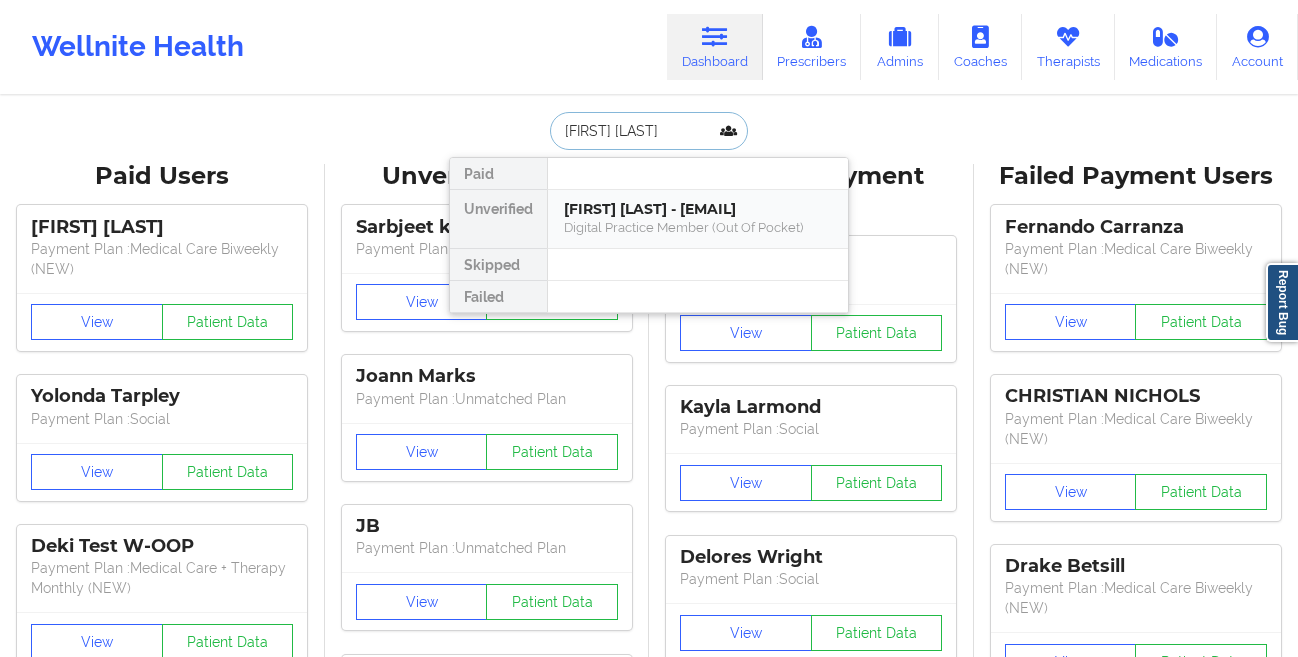click on "[FIRST] [LAST] - [EMAIL]" at bounding box center (698, 209) 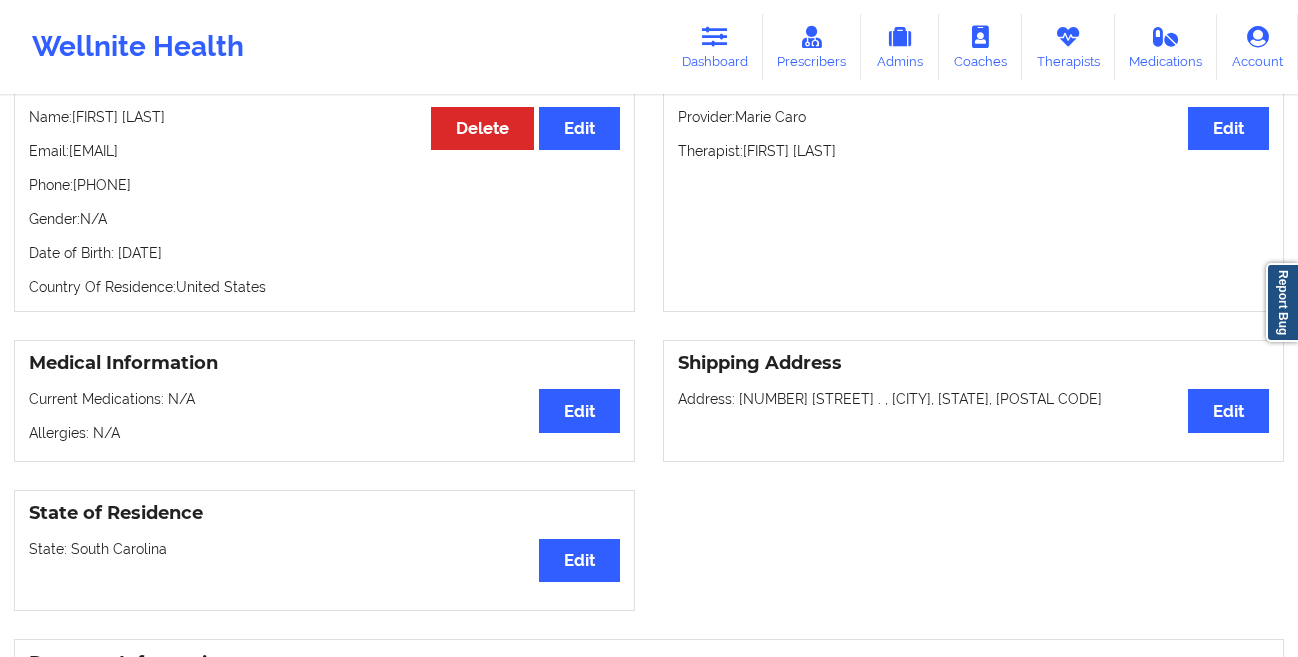scroll, scrollTop: 236, scrollLeft: 0, axis: vertical 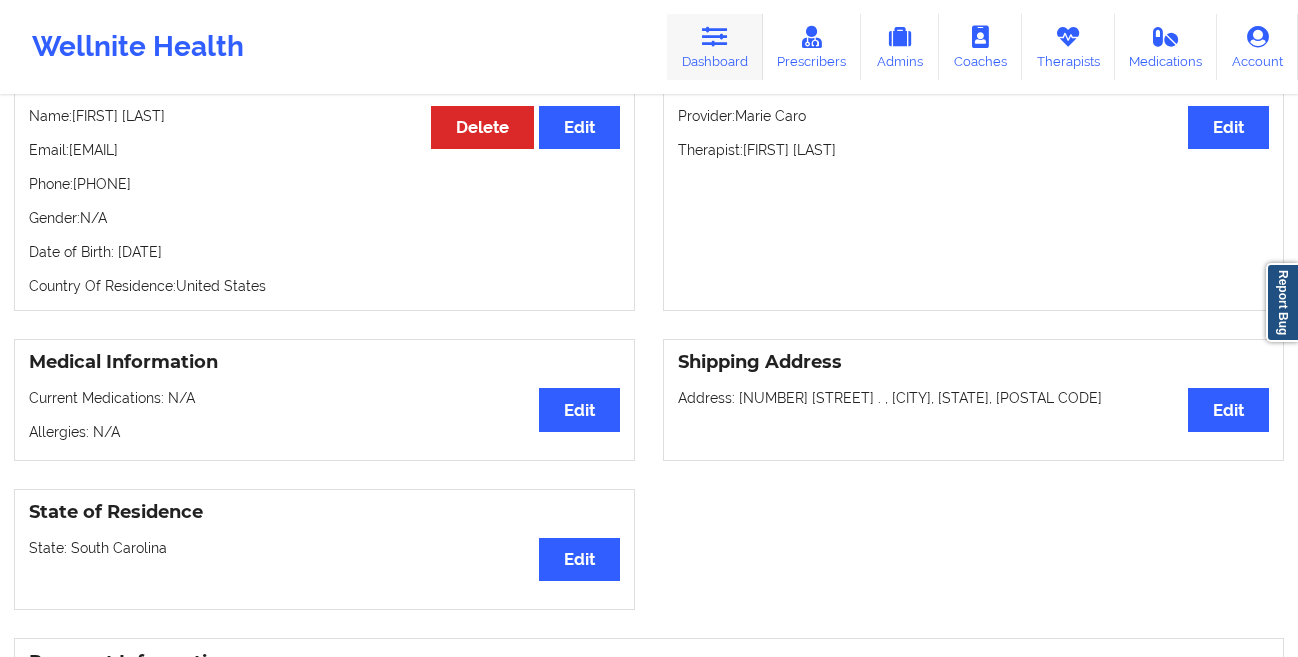 click at bounding box center [715, 37] 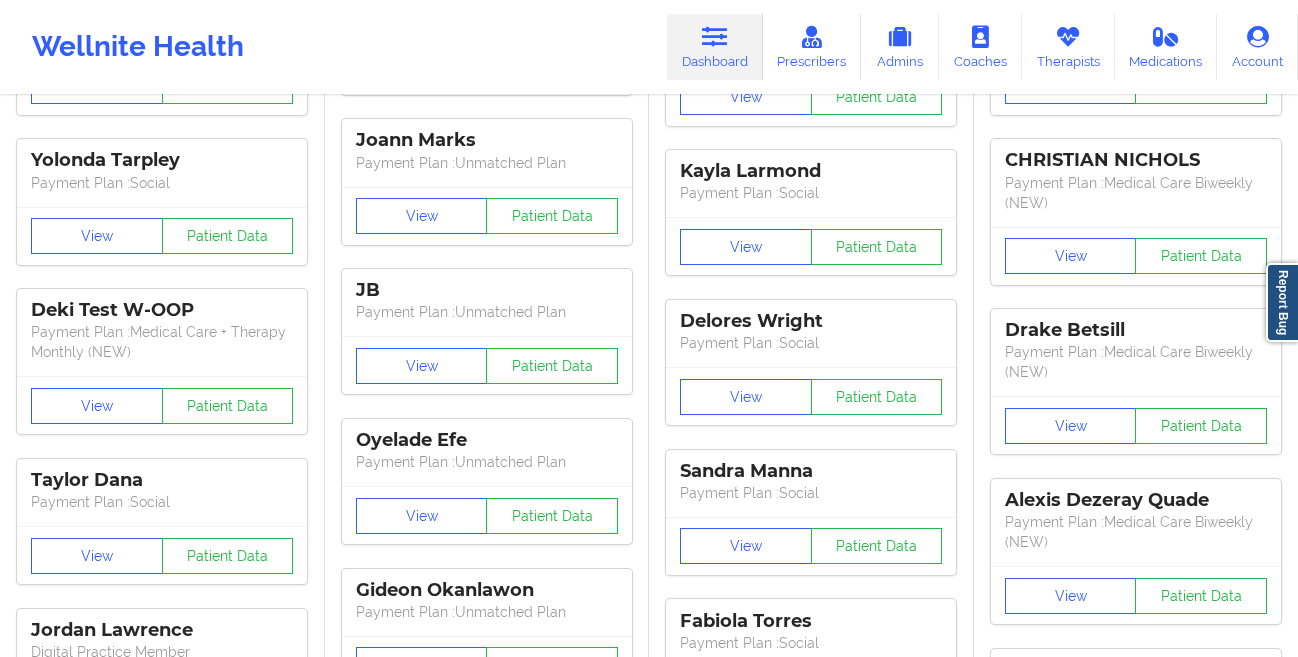scroll, scrollTop: 0, scrollLeft: 0, axis: both 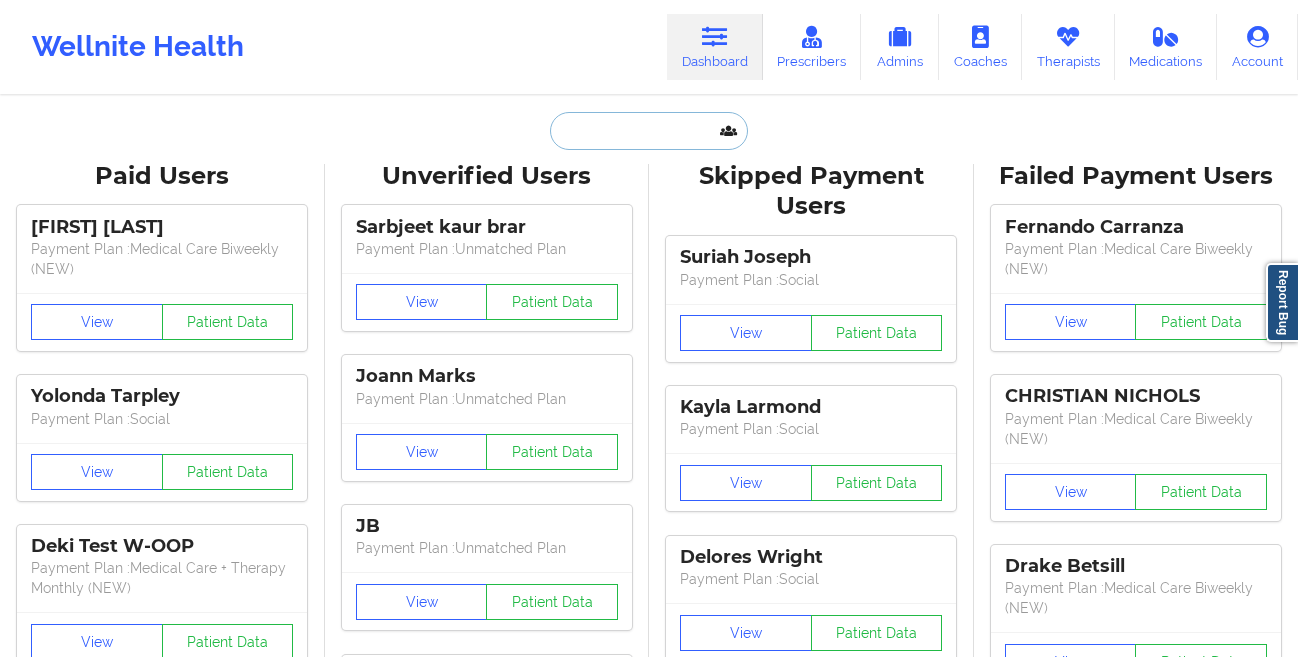 click at bounding box center [649, 131] 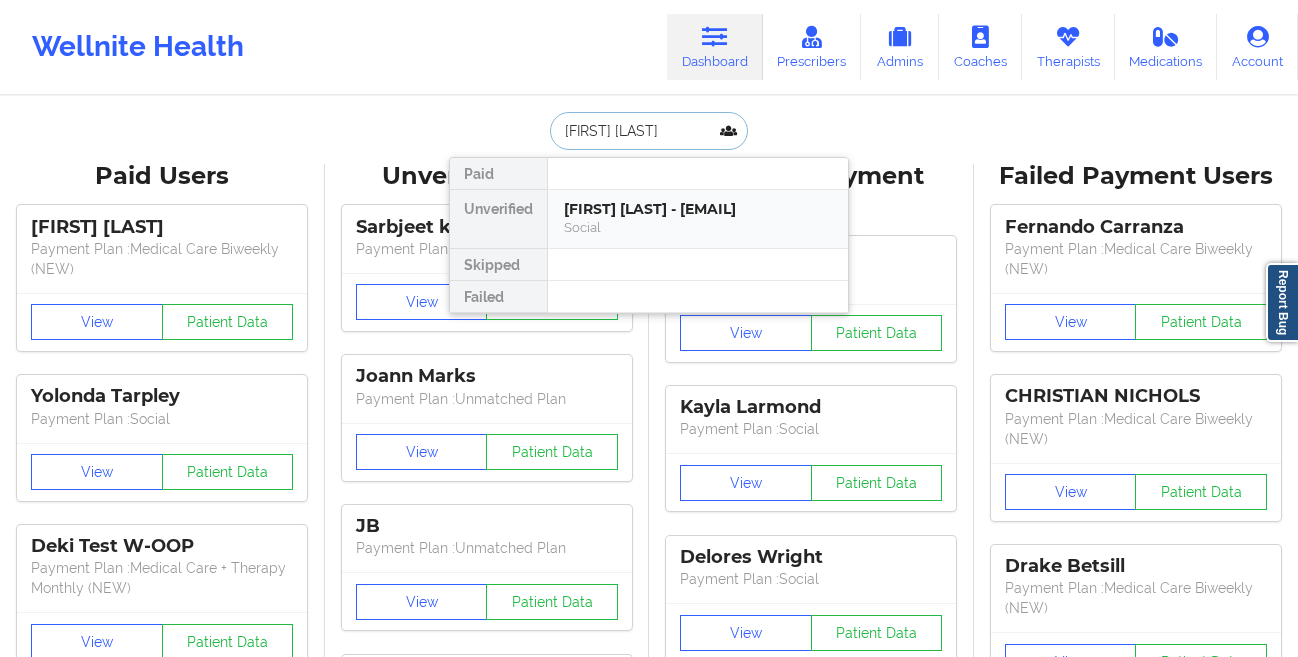 click on "[FIRST] [LAST] - [EMAIL]" at bounding box center (698, 209) 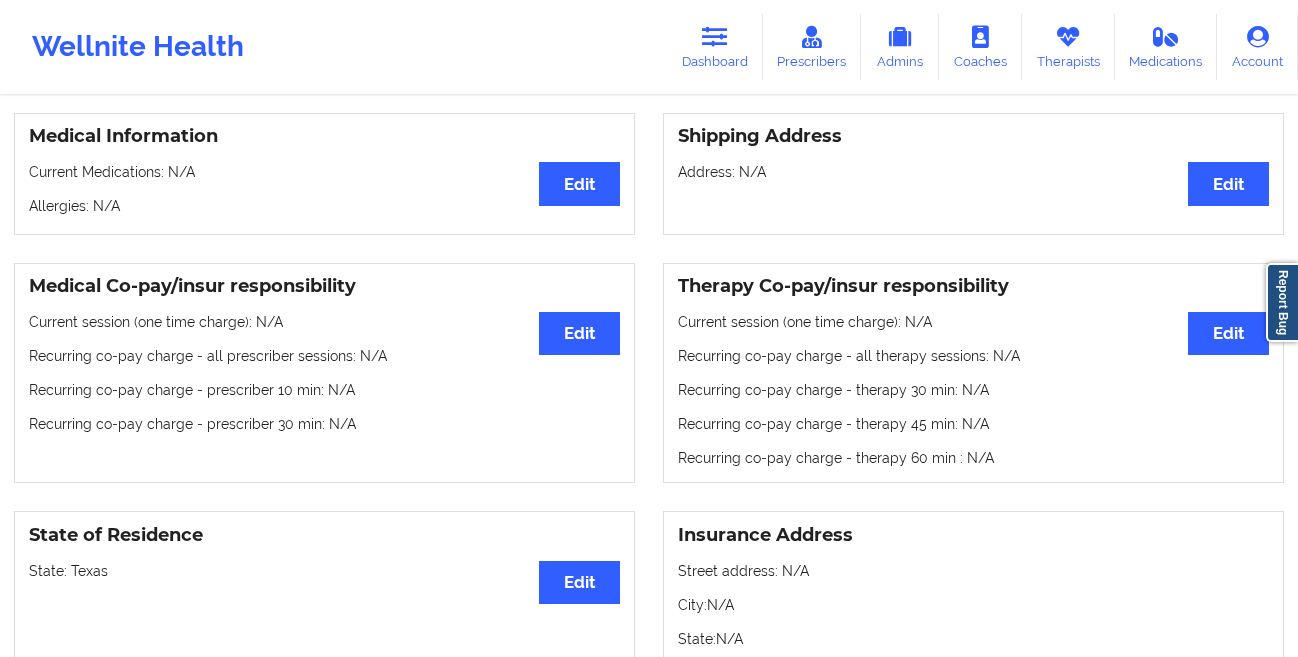 scroll, scrollTop: 0, scrollLeft: 0, axis: both 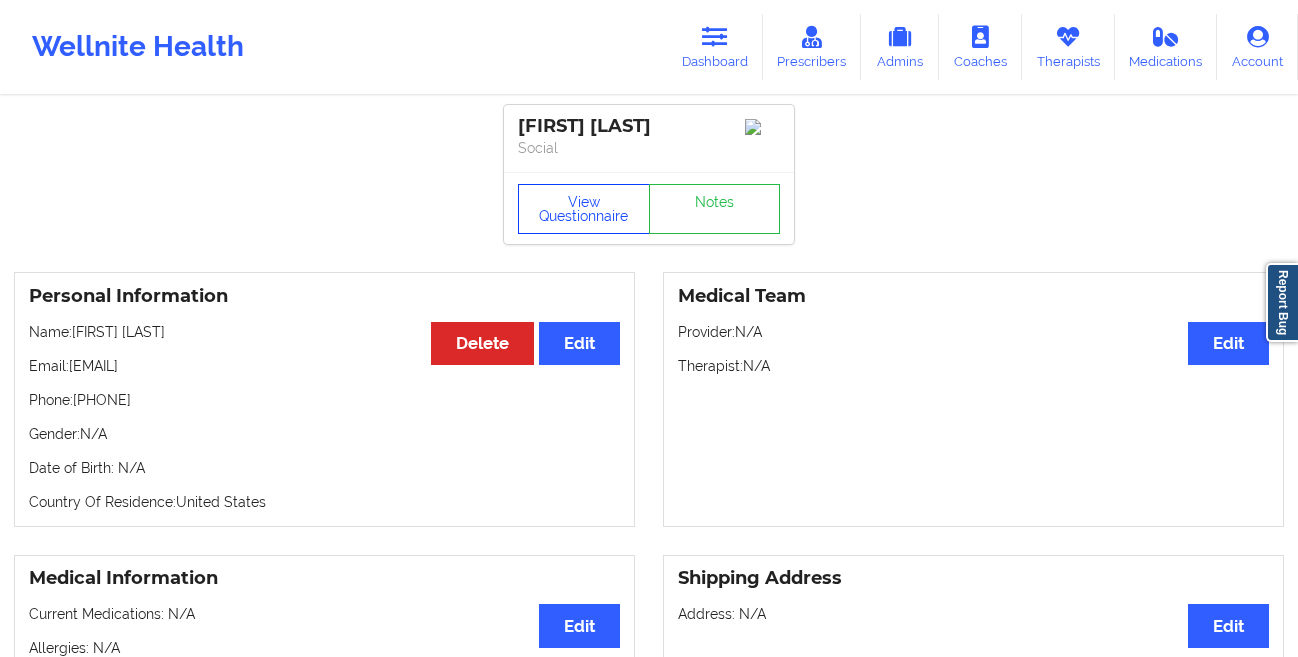 click on "View Questionnaire" at bounding box center (584, 209) 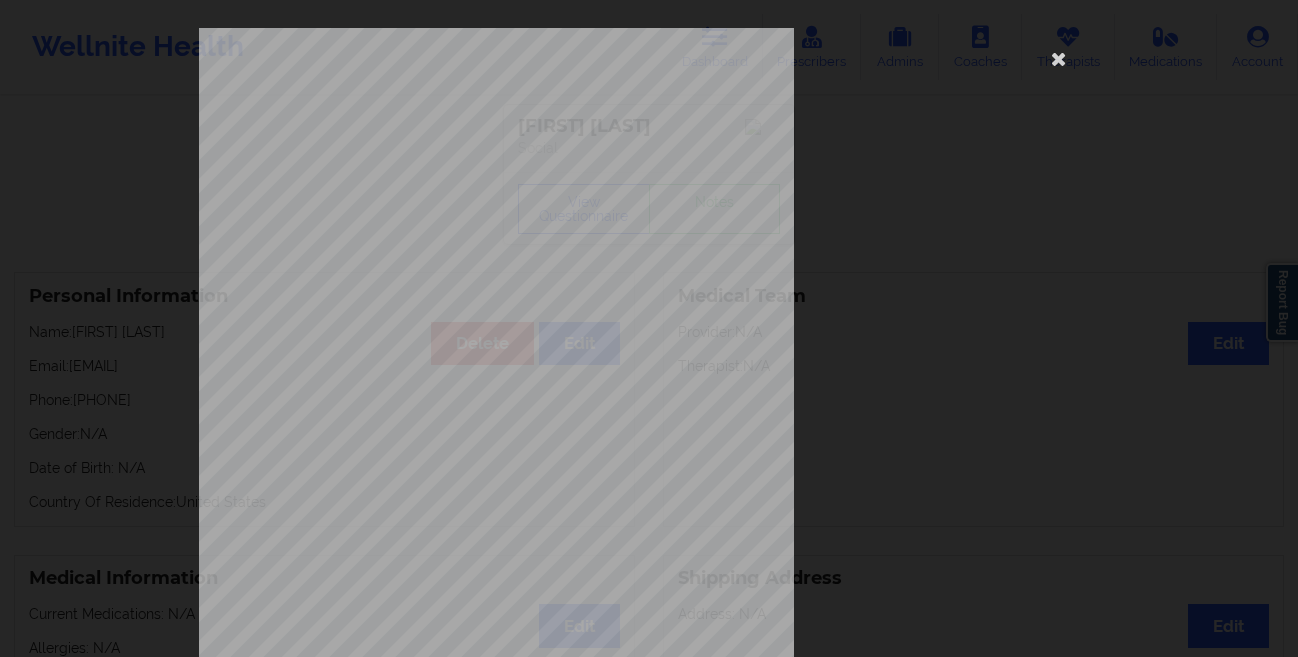 scroll, scrollTop: 297, scrollLeft: 0, axis: vertical 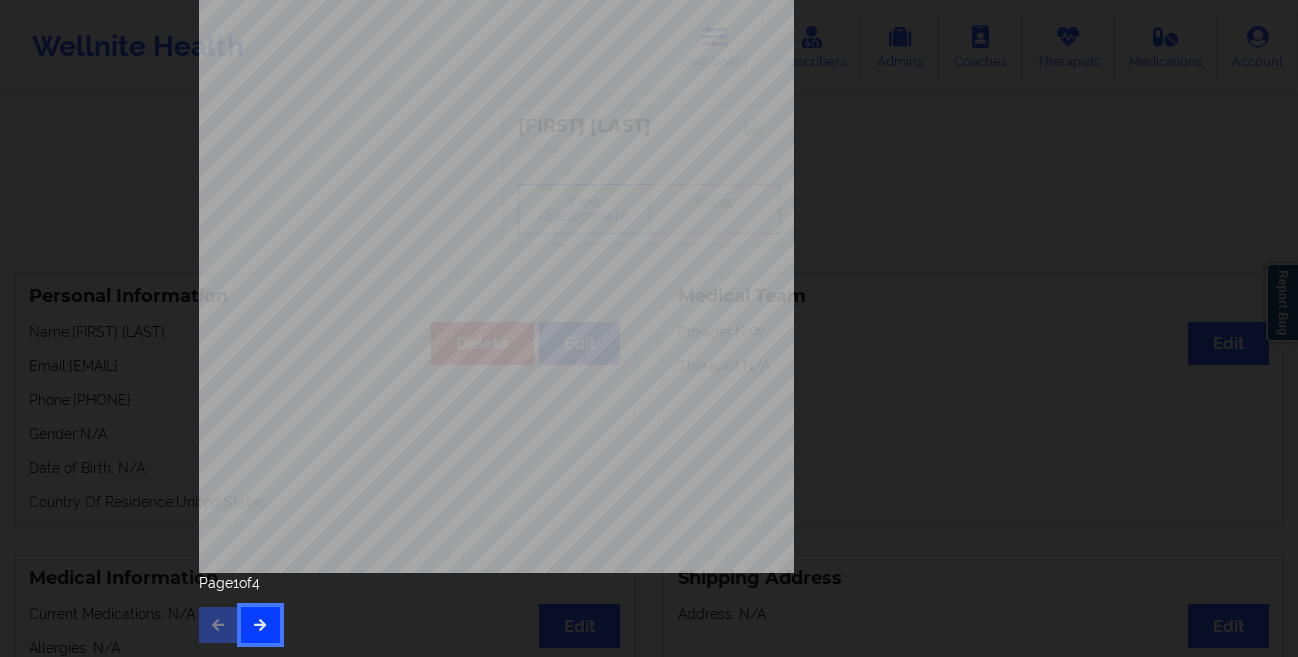 click at bounding box center [260, 625] 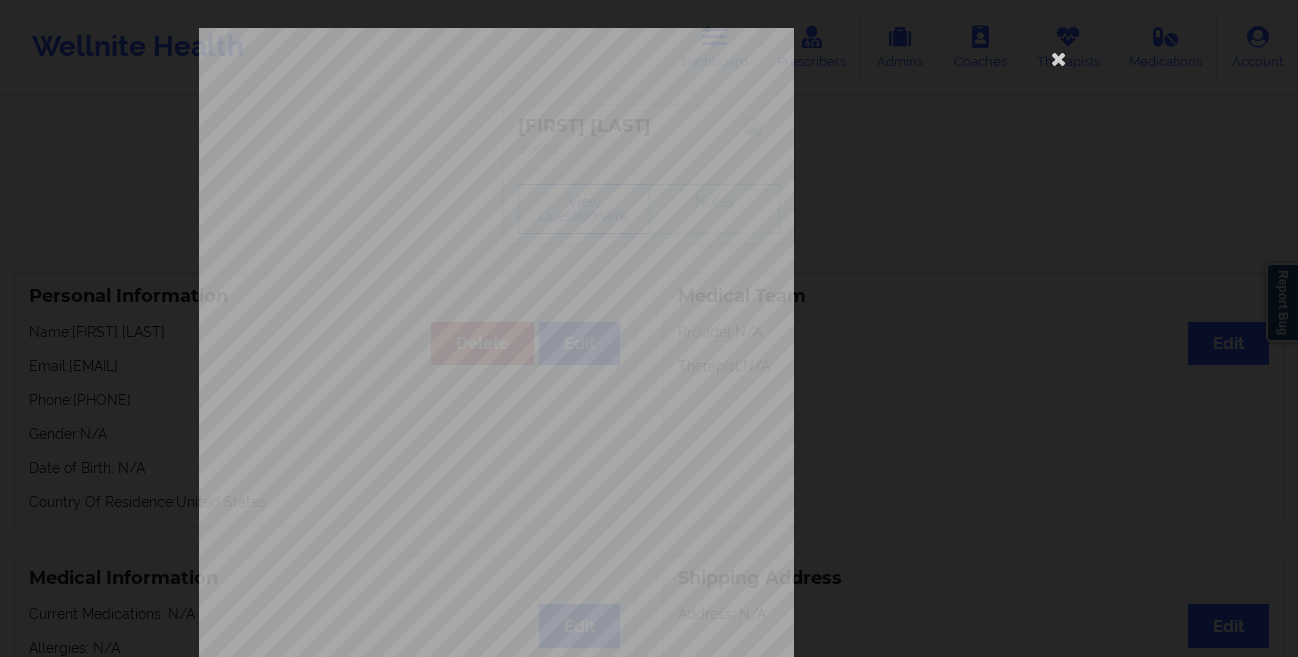 scroll, scrollTop: 297, scrollLeft: 0, axis: vertical 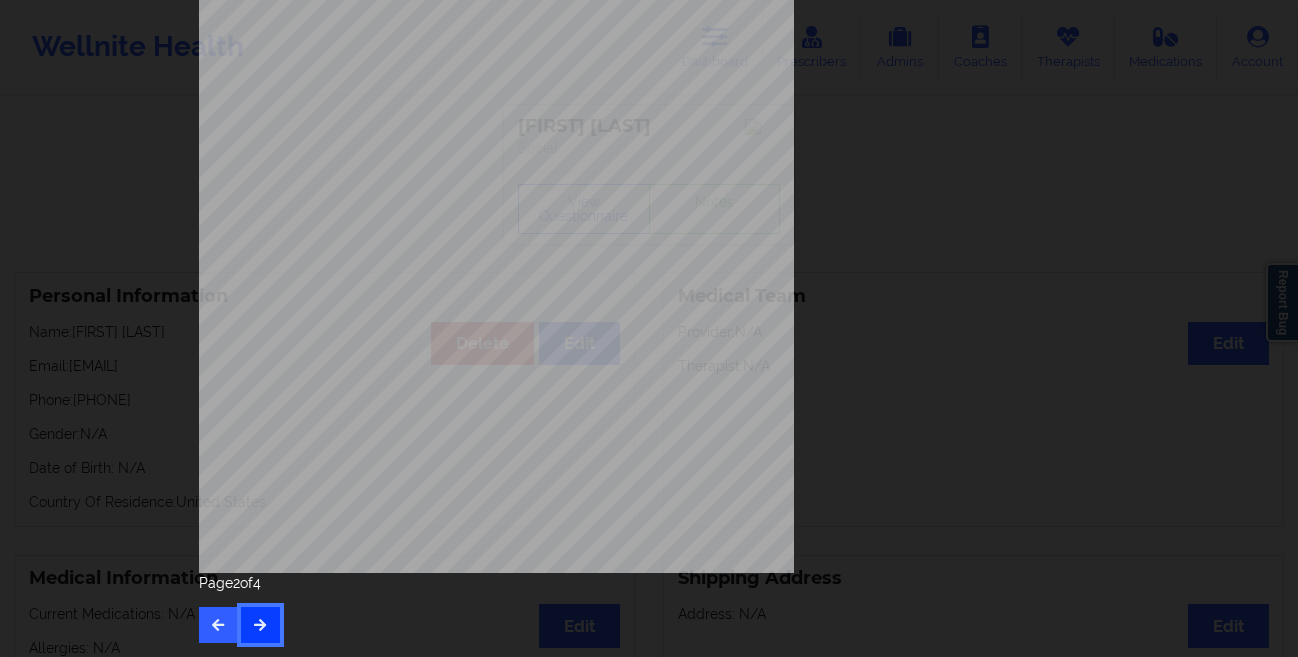 click at bounding box center [260, 625] 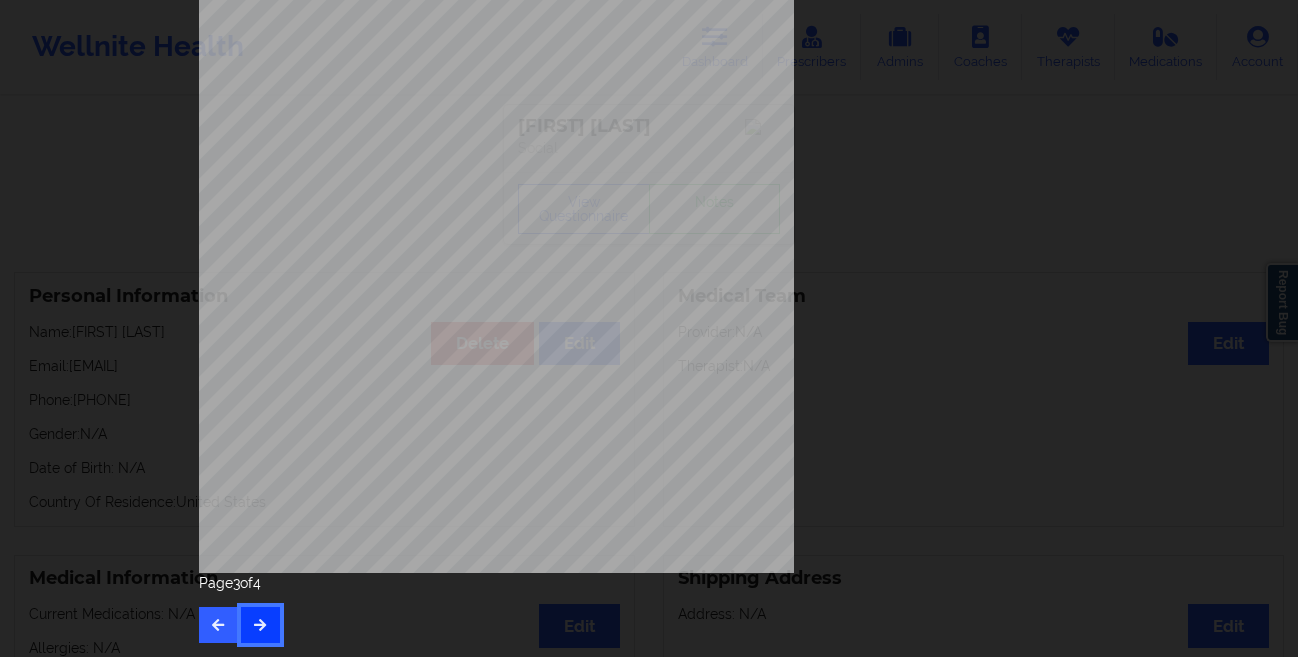 scroll, scrollTop: 0, scrollLeft: 0, axis: both 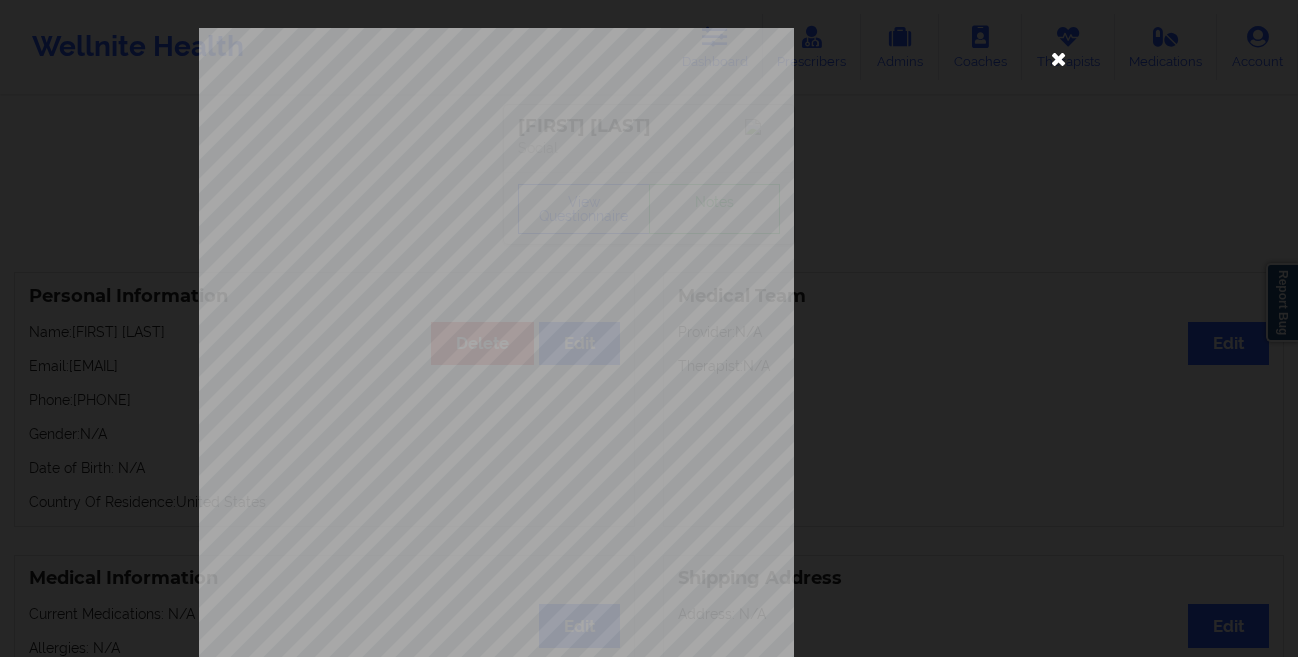 click at bounding box center [1059, 58] 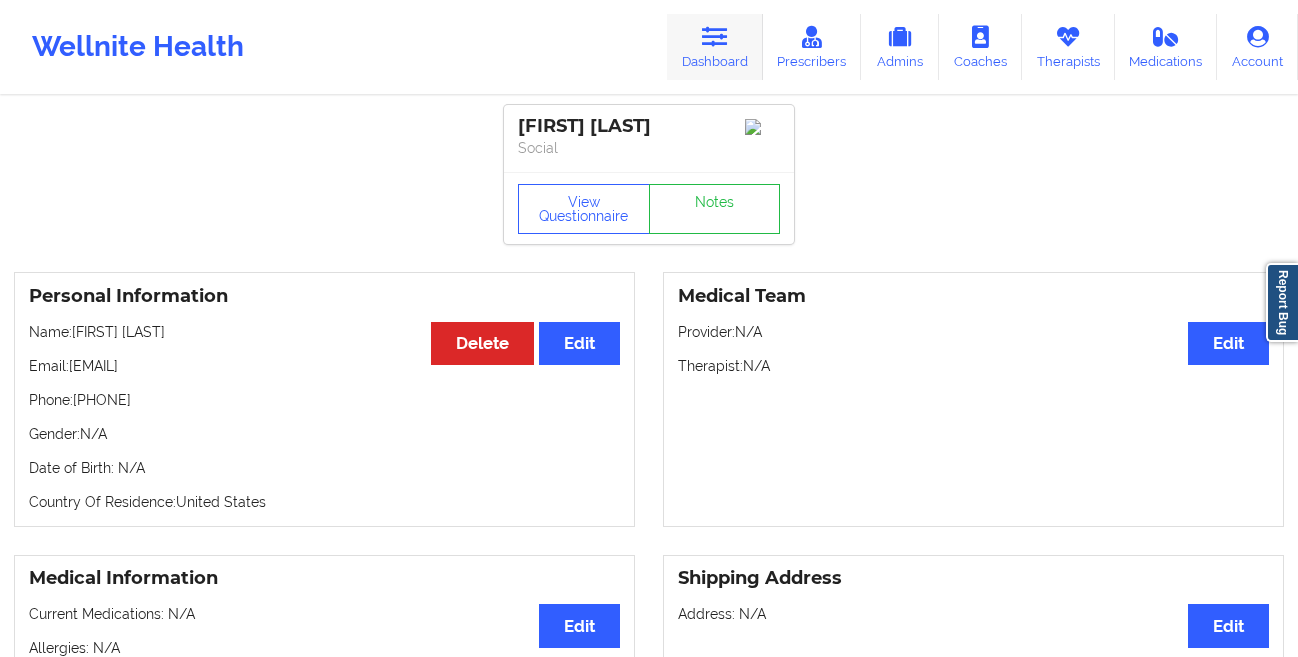 click on "Dashboard" at bounding box center (715, 47) 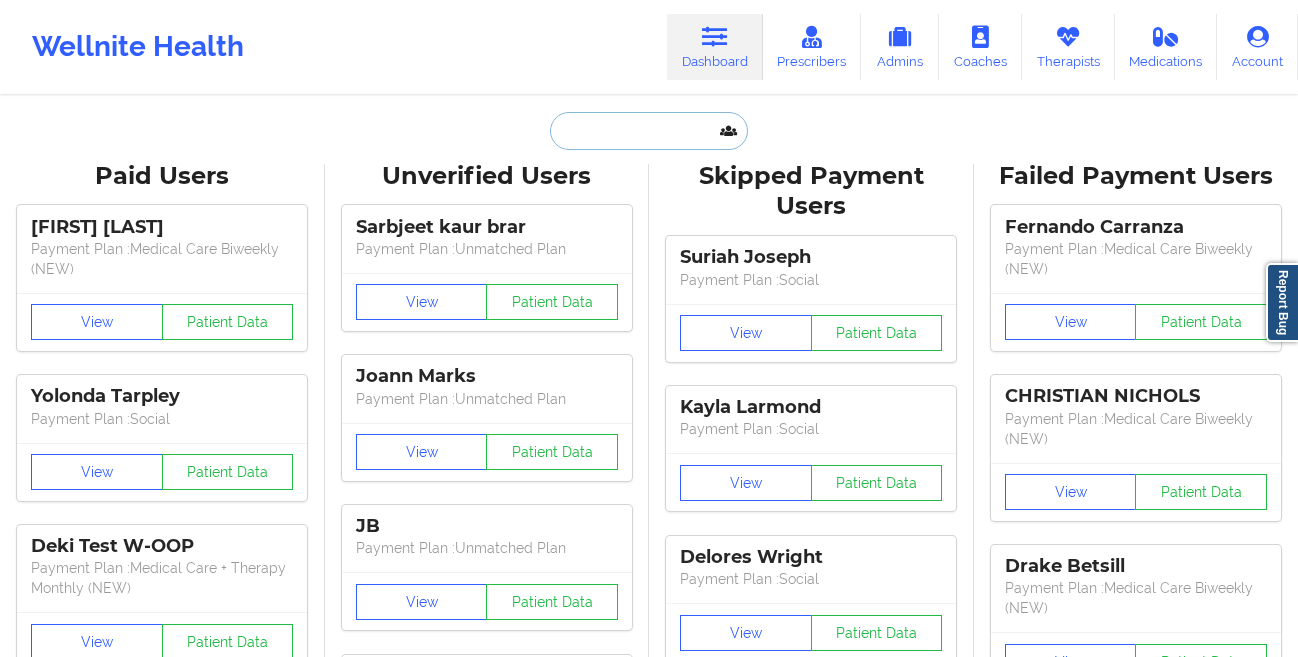 click at bounding box center [649, 131] 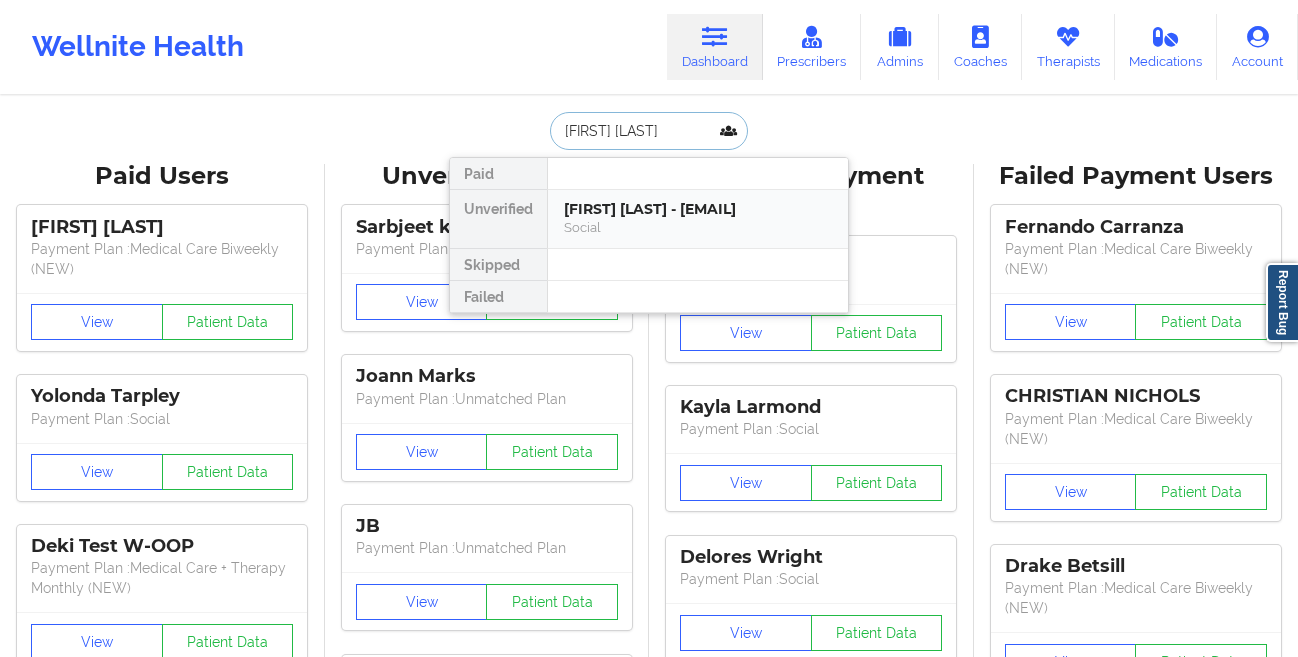 click on "[FIRST] [LAST]  - [EMAIL]" at bounding box center [698, 209] 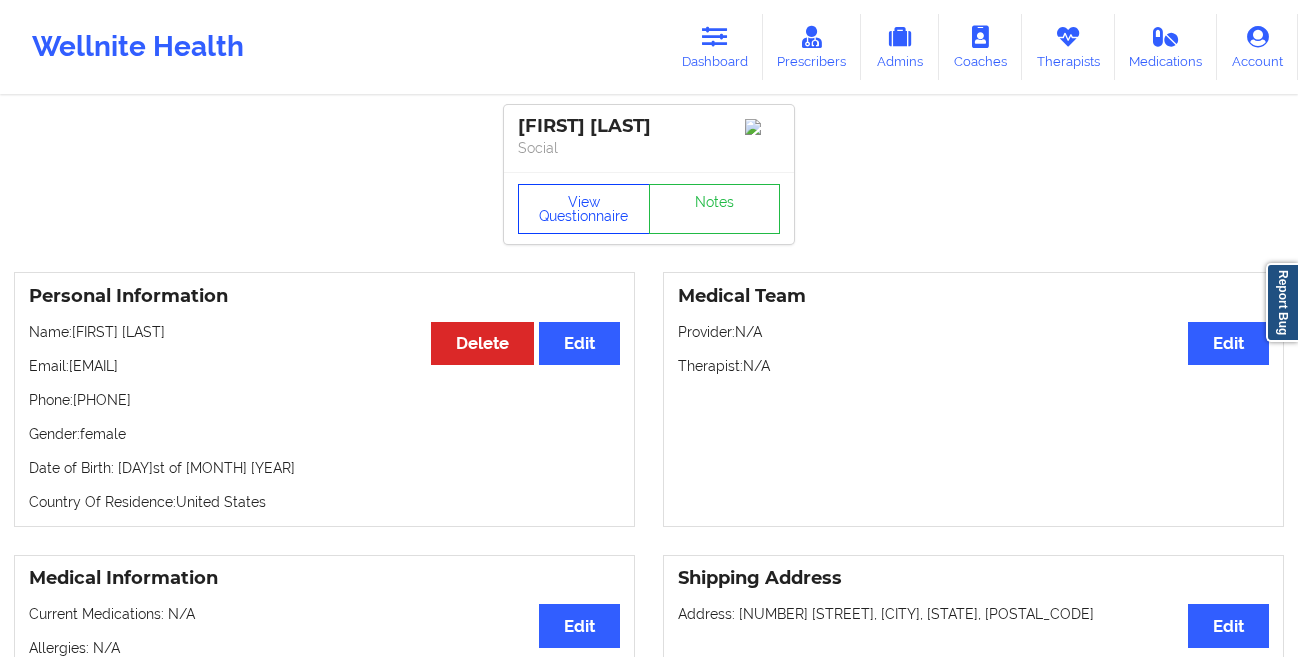 click on "View Questionnaire" at bounding box center (584, 209) 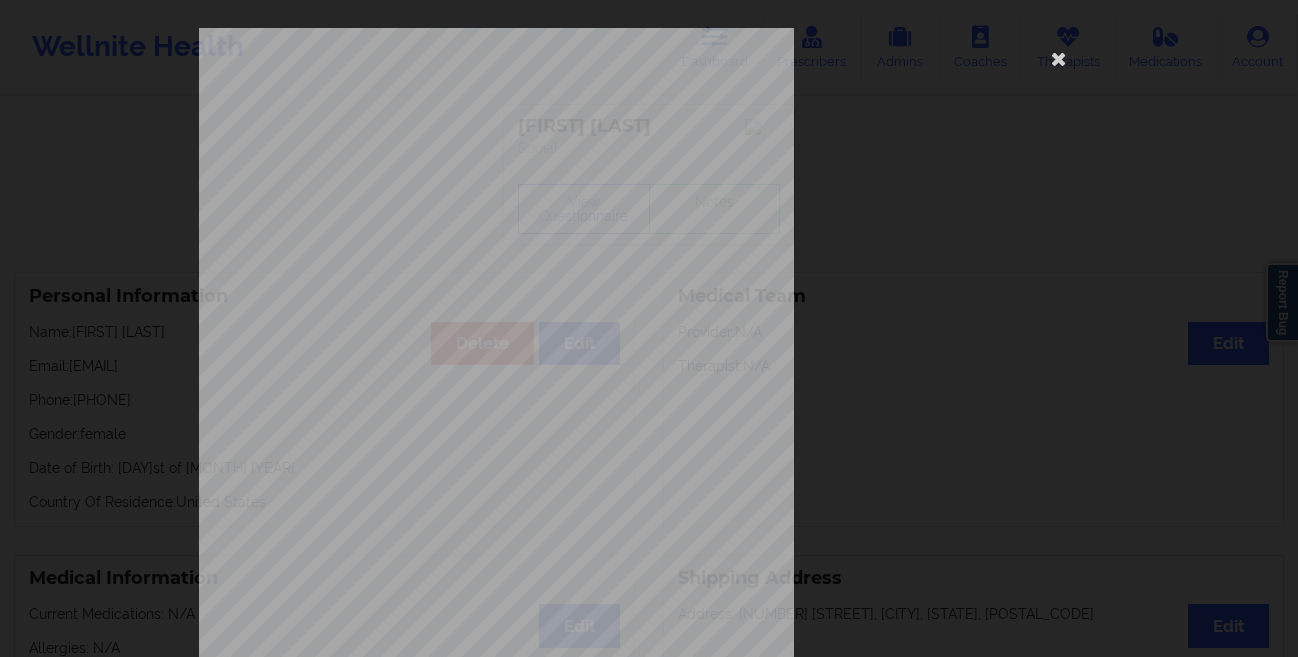 scroll, scrollTop: 297, scrollLeft: 0, axis: vertical 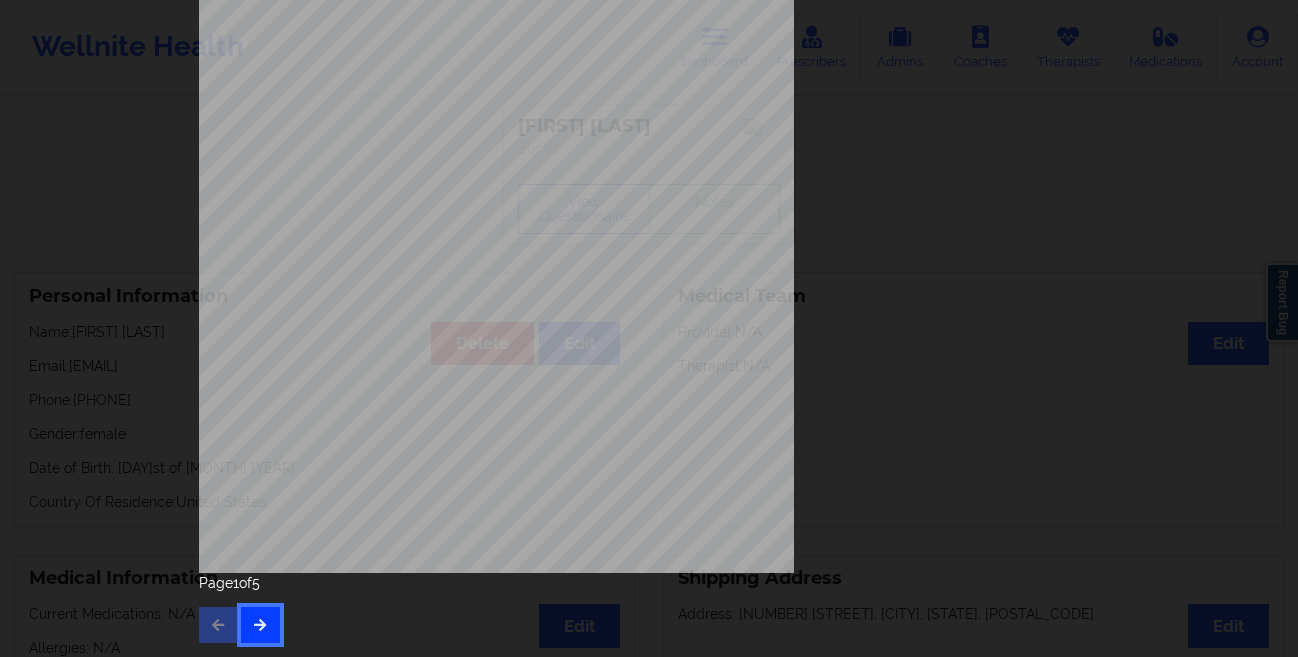 click at bounding box center (260, 625) 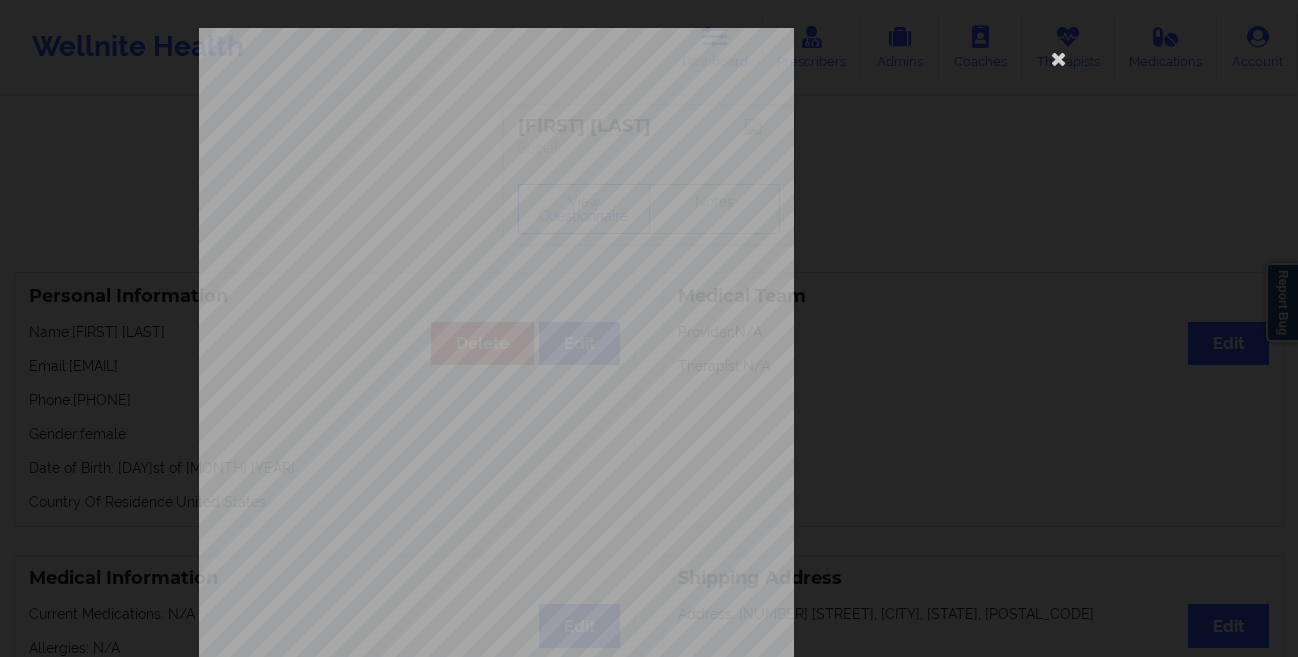scroll, scrollTop: 297, scrollLeft: 0, axis: vertical 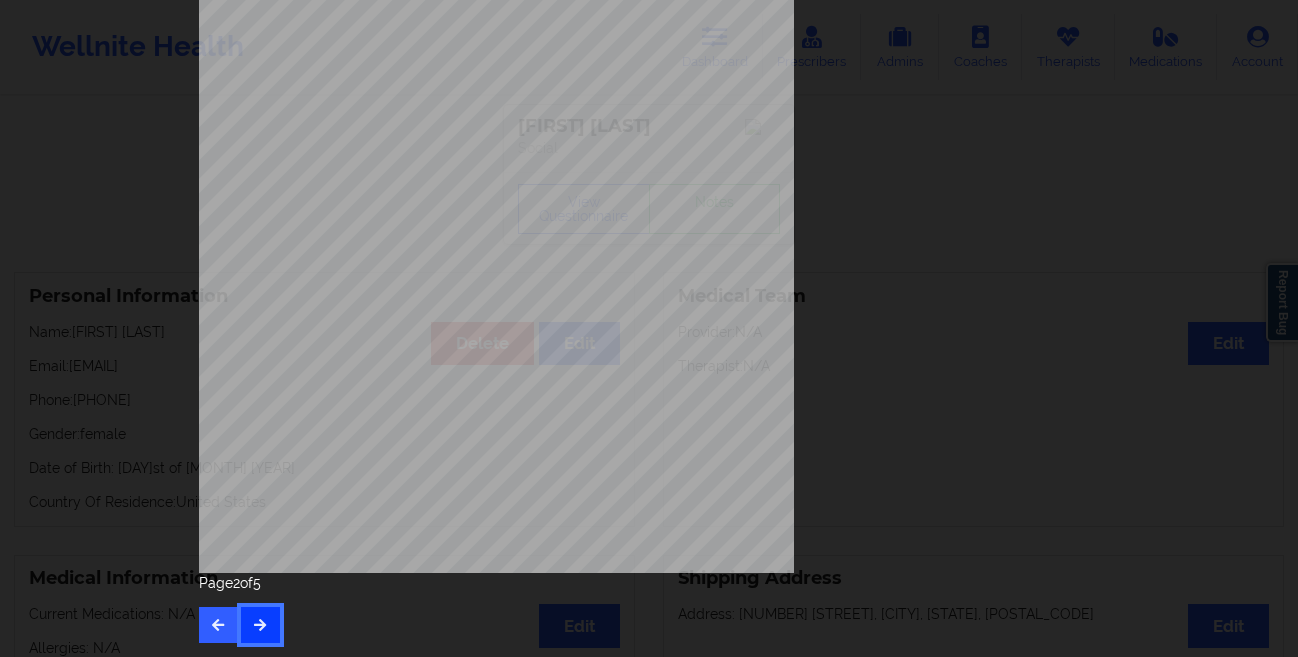 click at bounding box center (260, 625) 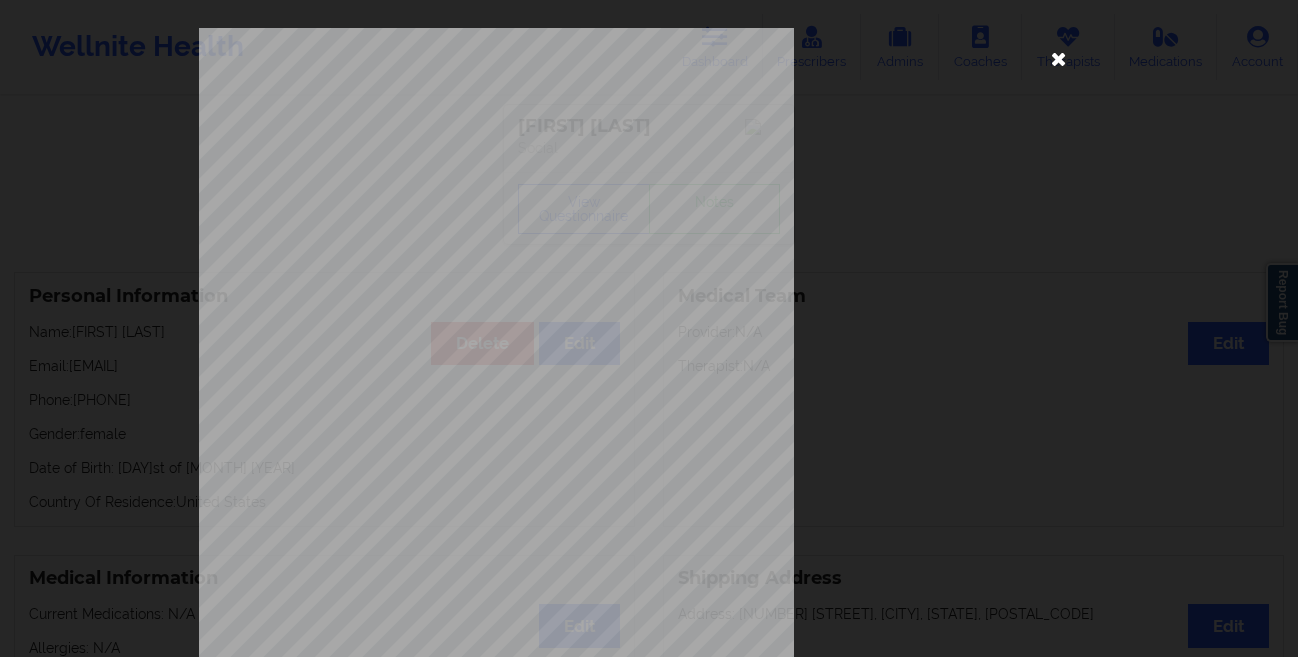 click at bounding box center [1059, 58] 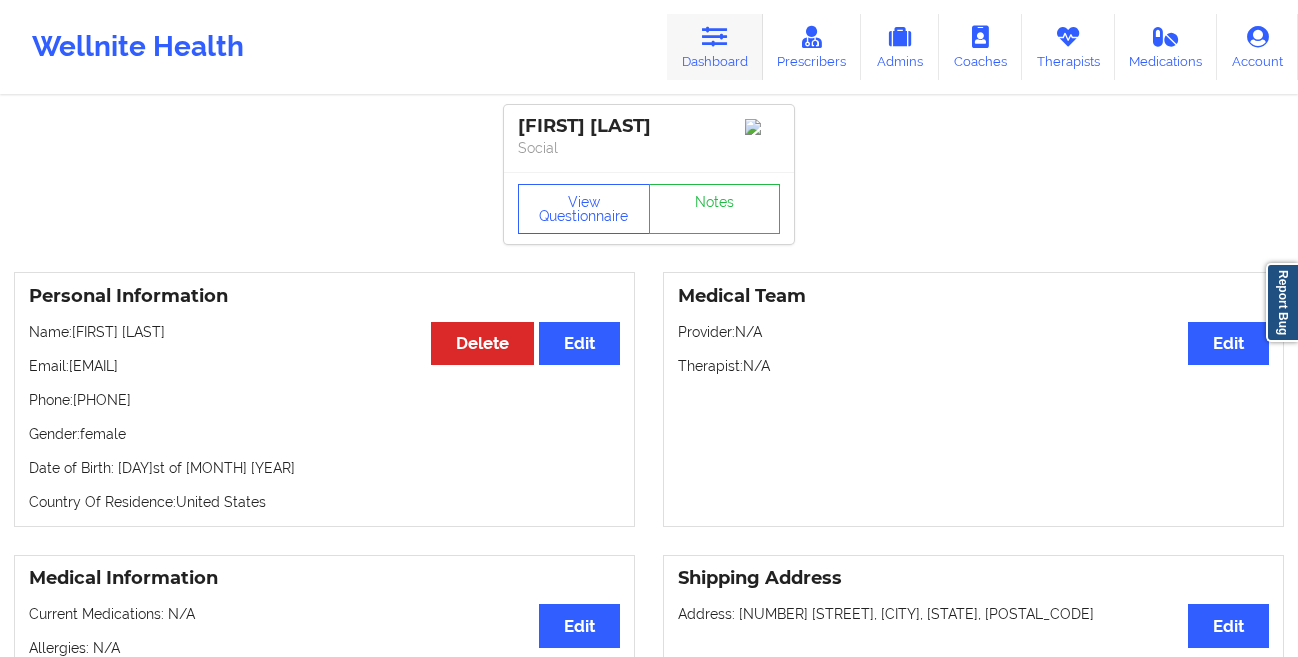 click at bounding box center [715, 37] 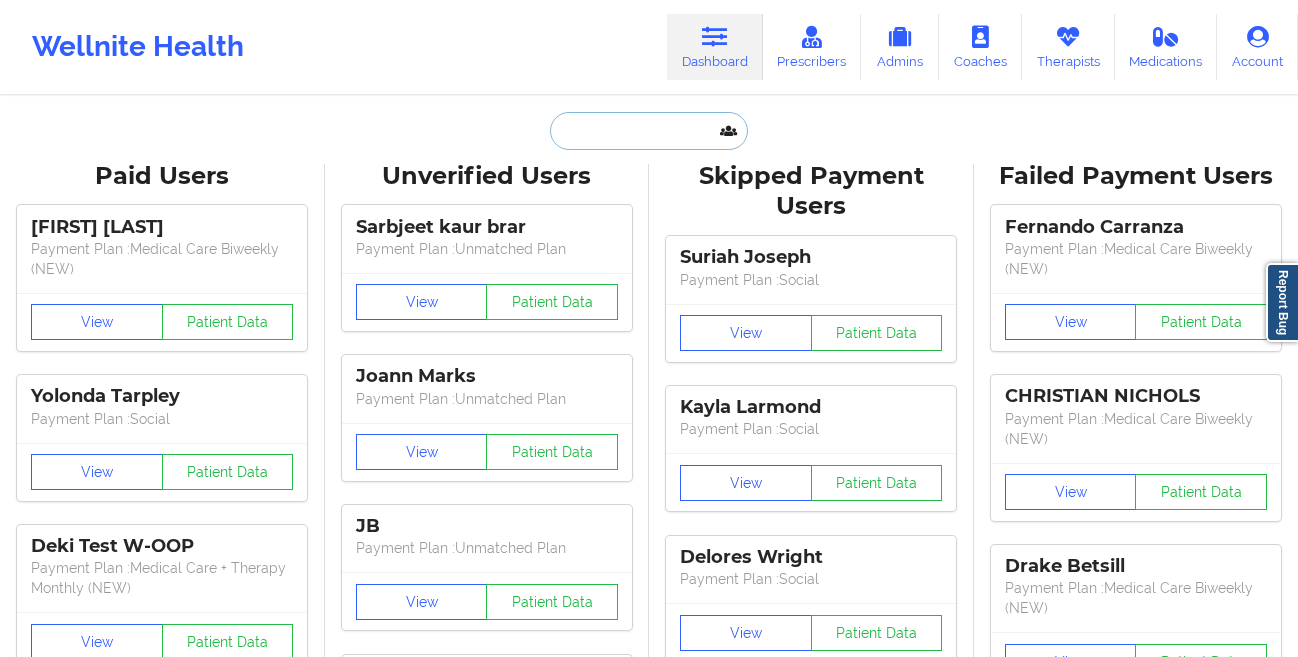 click at bounding box center [649, 131] 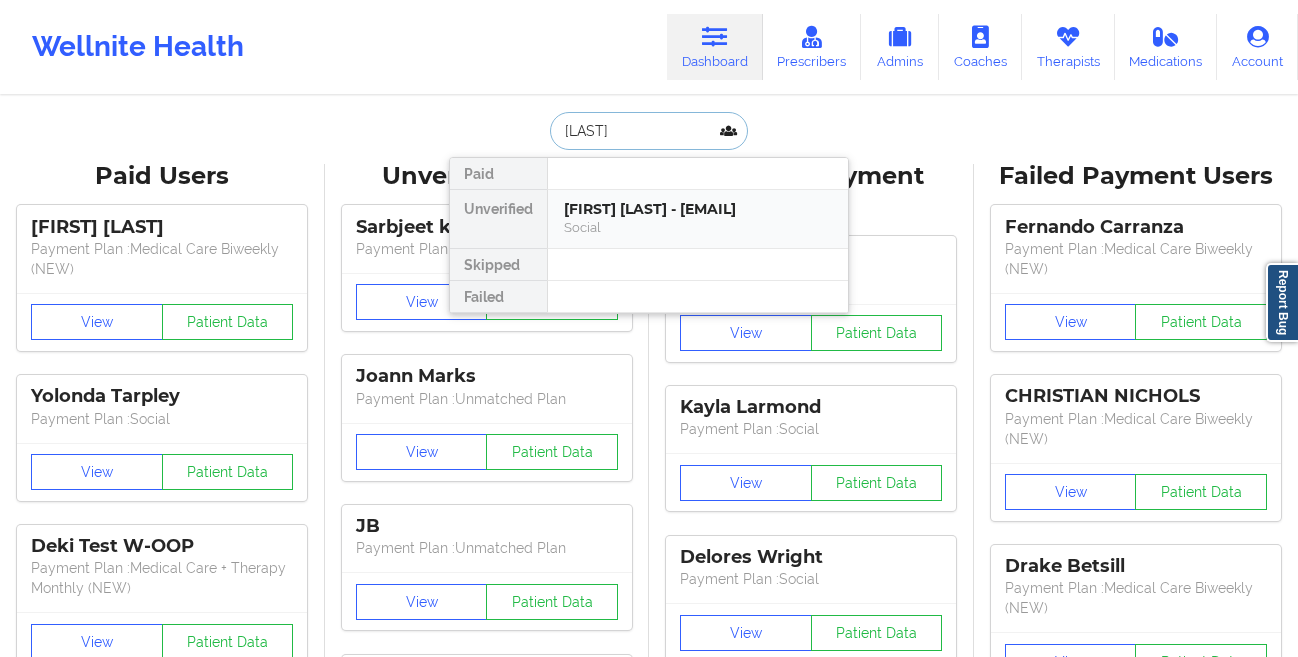 click on "[FIRST] [LAST] - [EMAIL]" at bounding box center (698, 209) 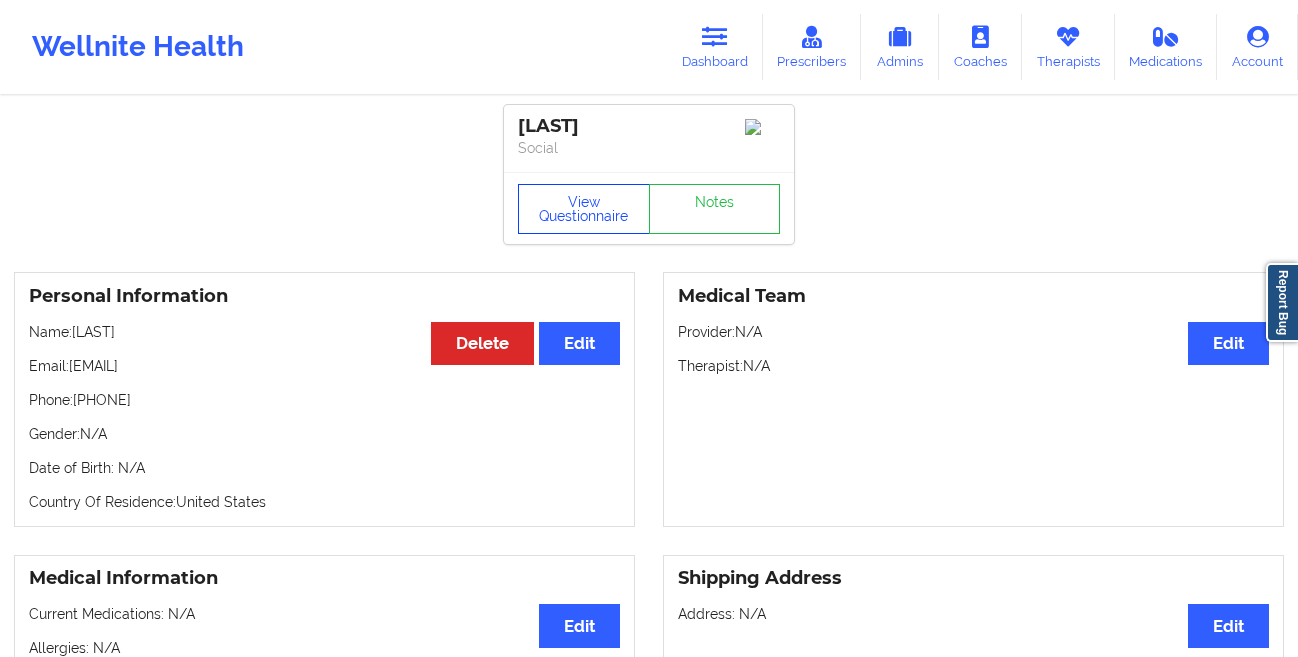 click on "View Questionnaire" at bounding box center (584, 209) 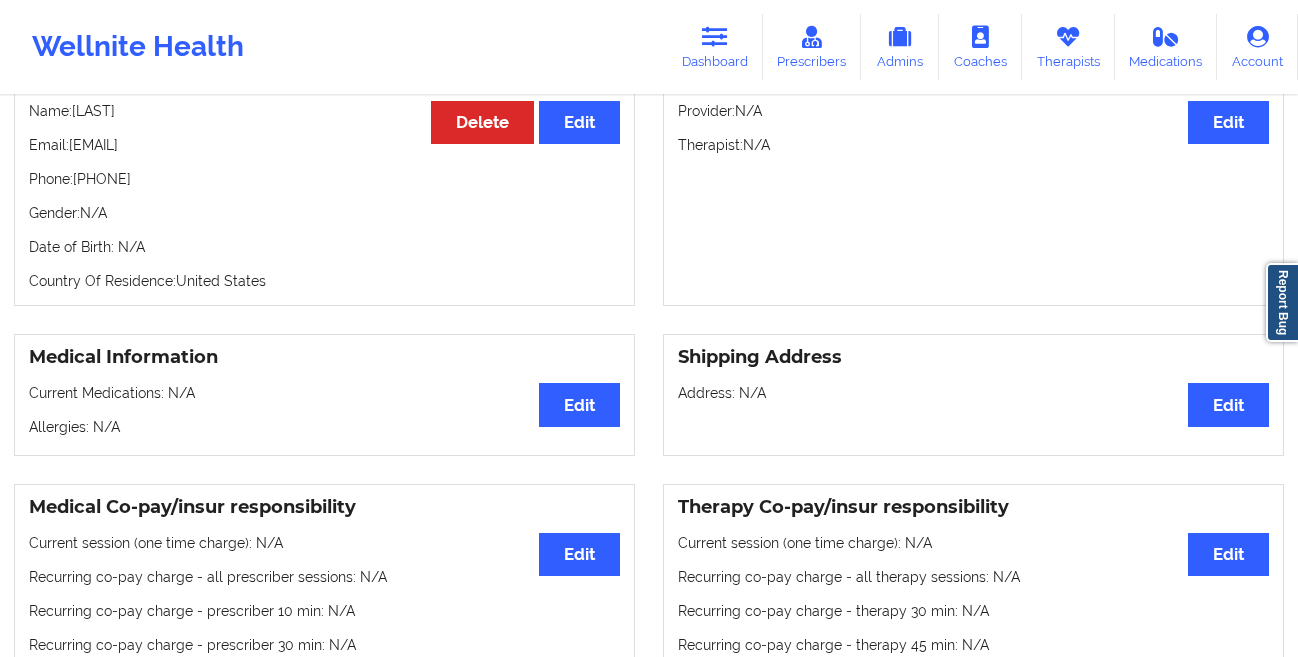 scroll, scrollTop: 0, scrollLeft: 0, axis: both 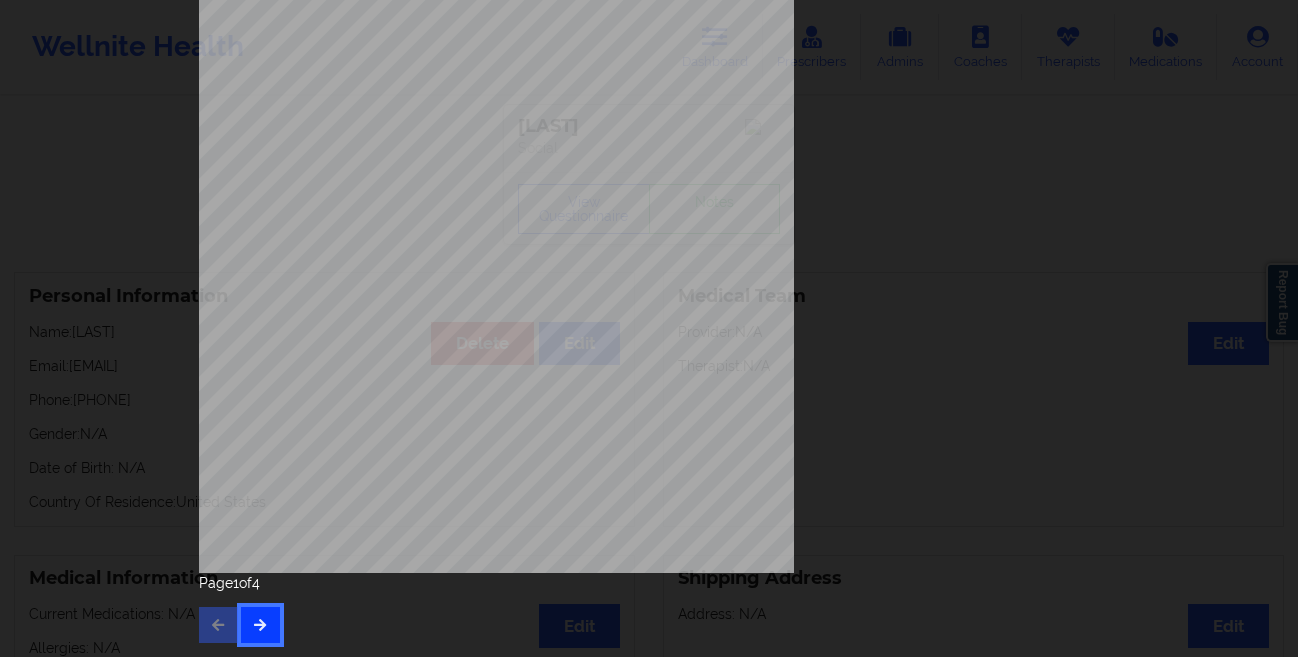 click at bounding box center (260, 625) 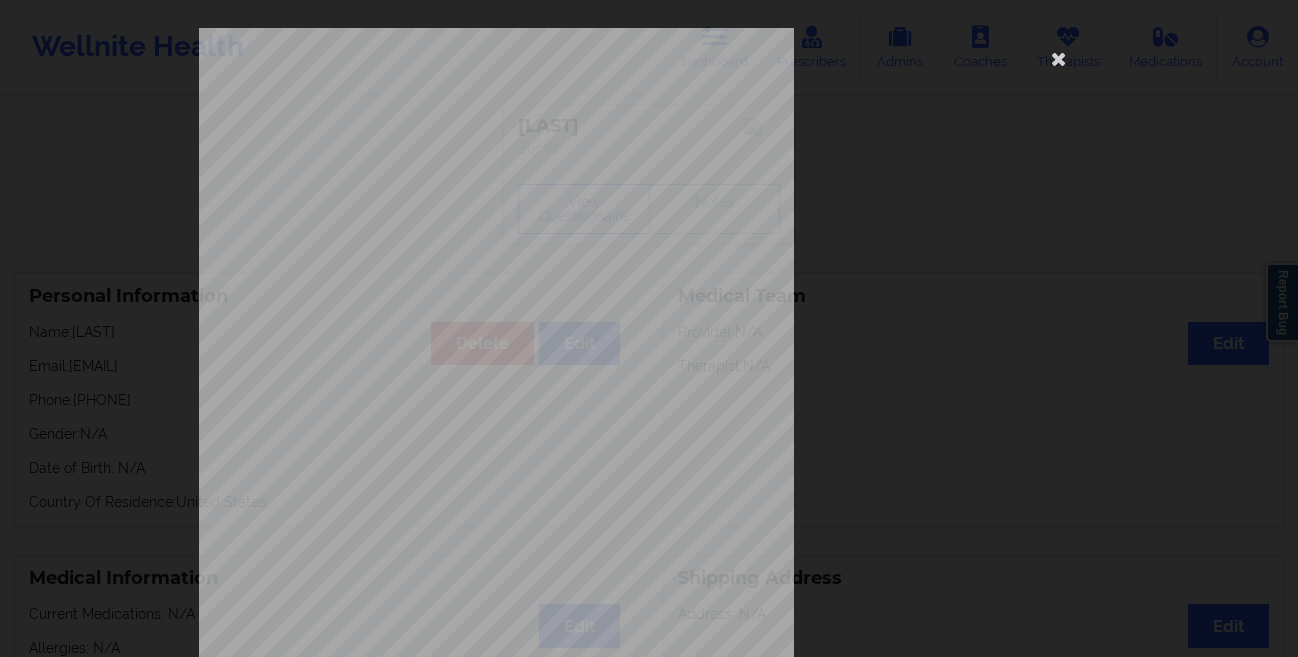 scroll, scrollTop: 297, scrollLeft: 0, axis: vertical 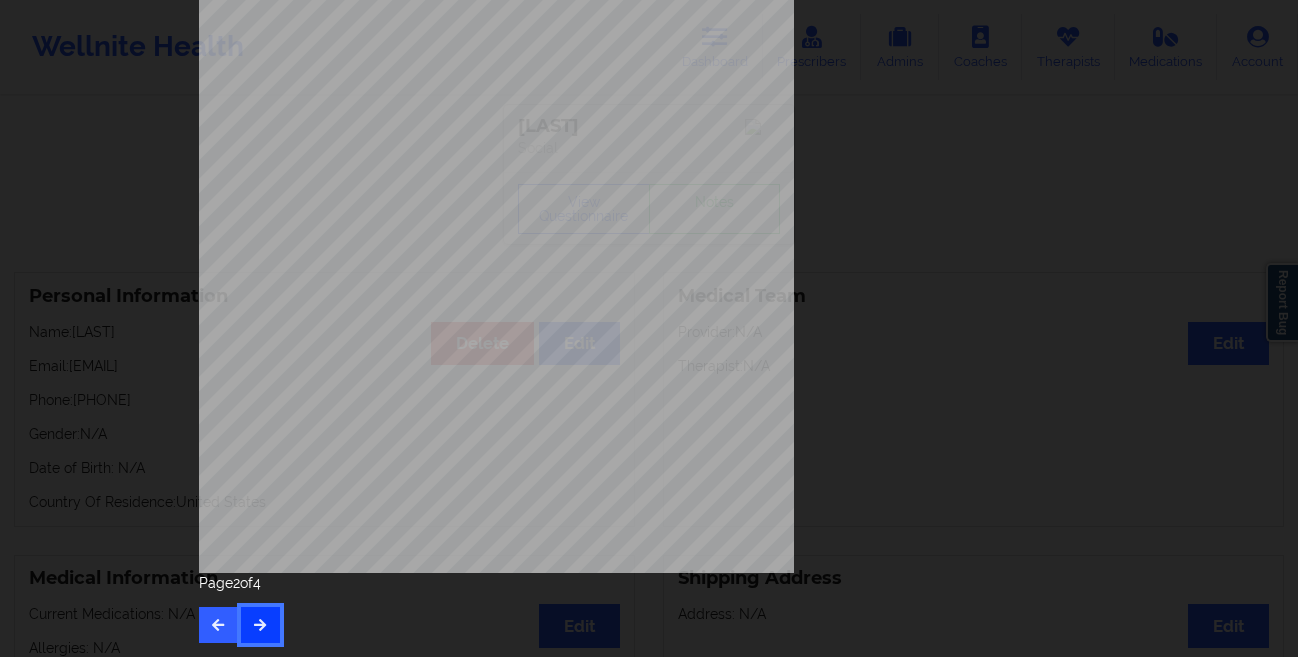 click at bounding box center [260, 625] 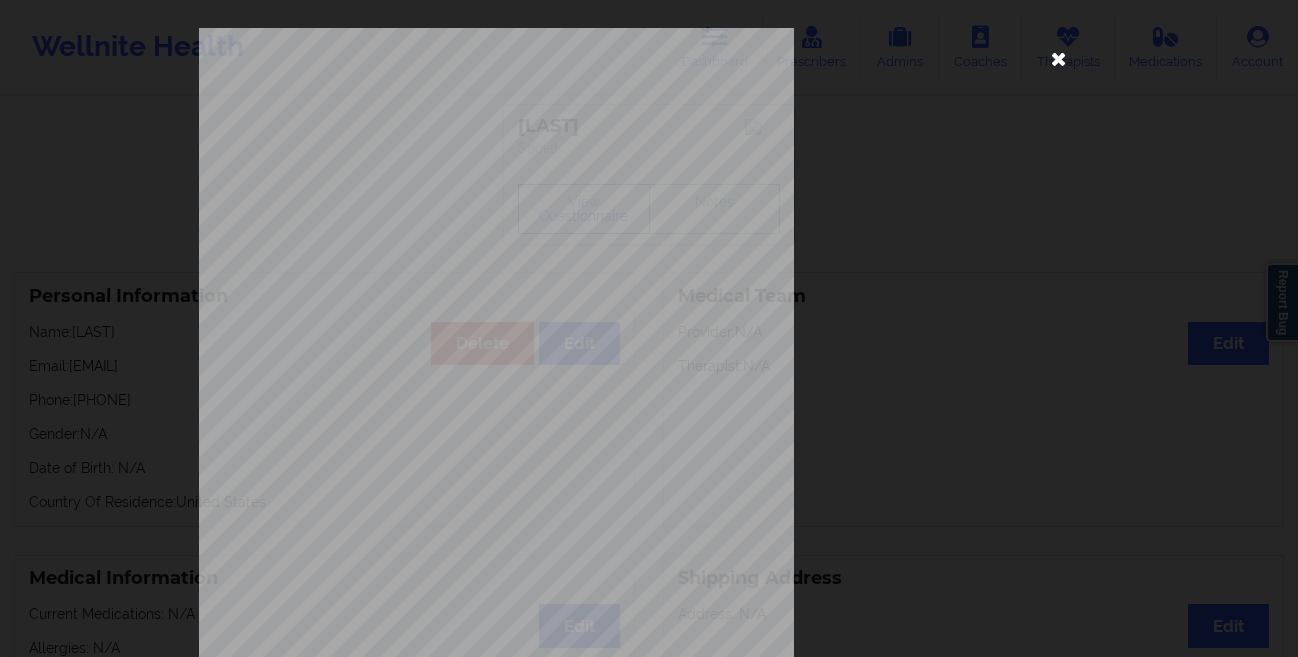 click at bounding box center [1059, 58] 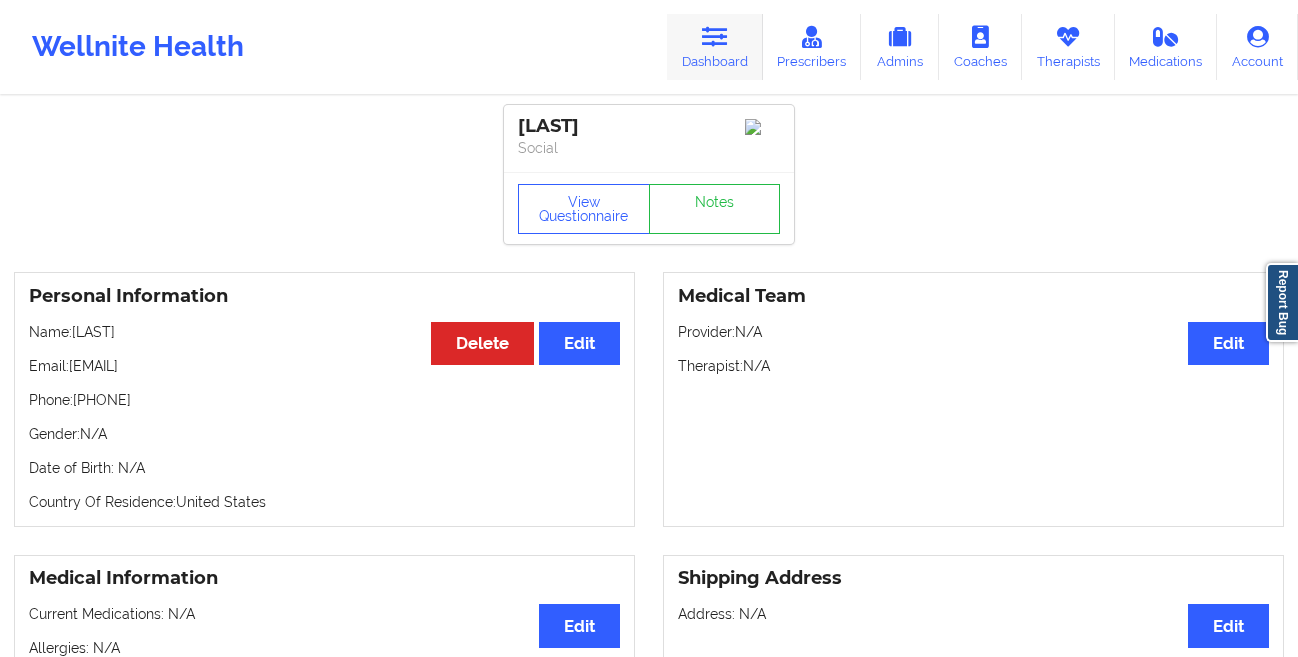 click at bounding box center (715, 37) 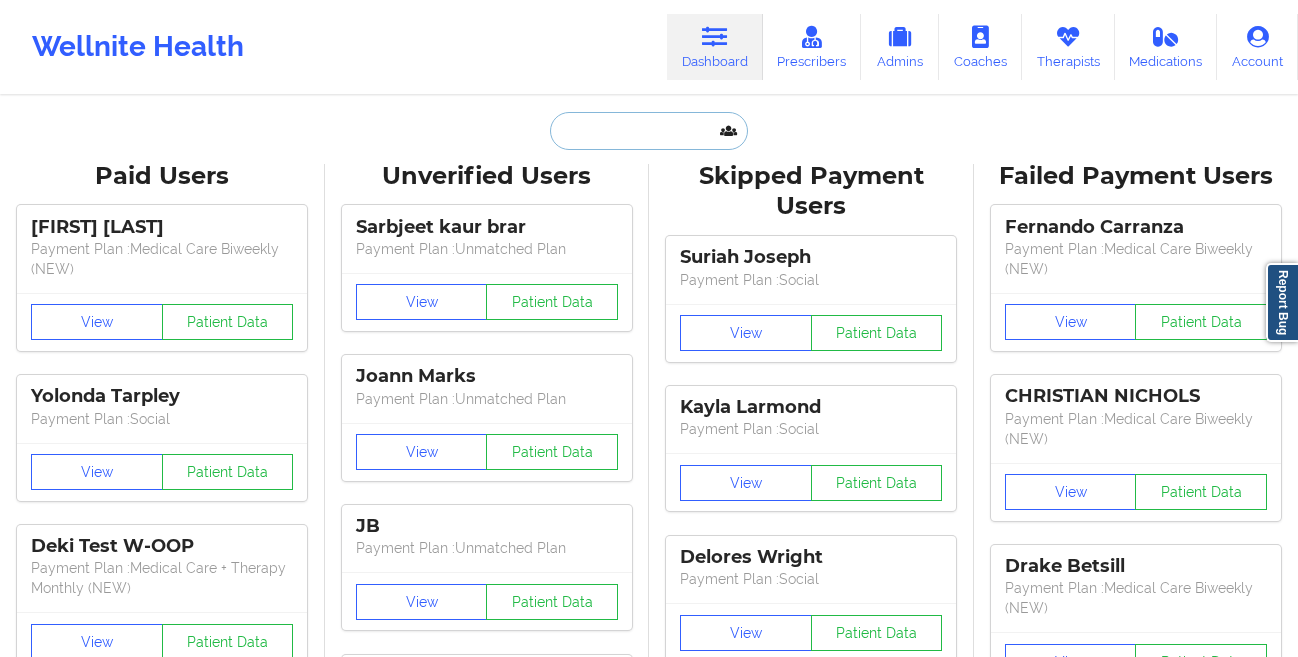 click at bounding box center (649, 131) 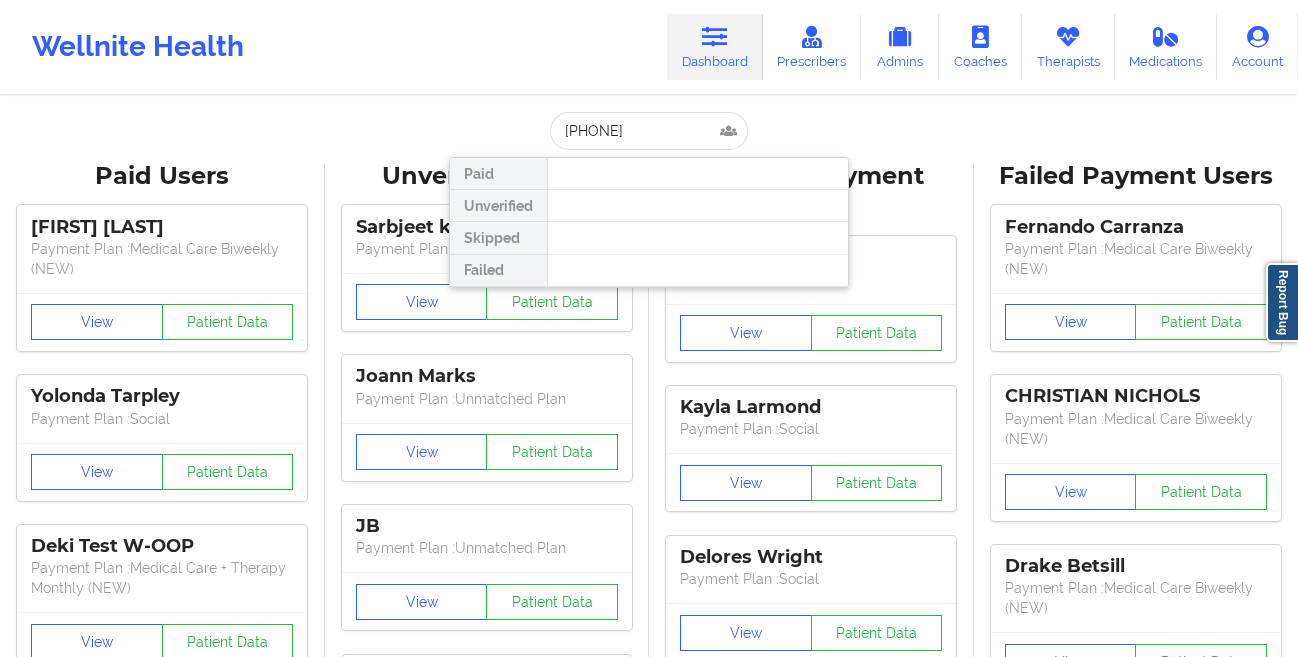 click at bounding box center [697, 206] 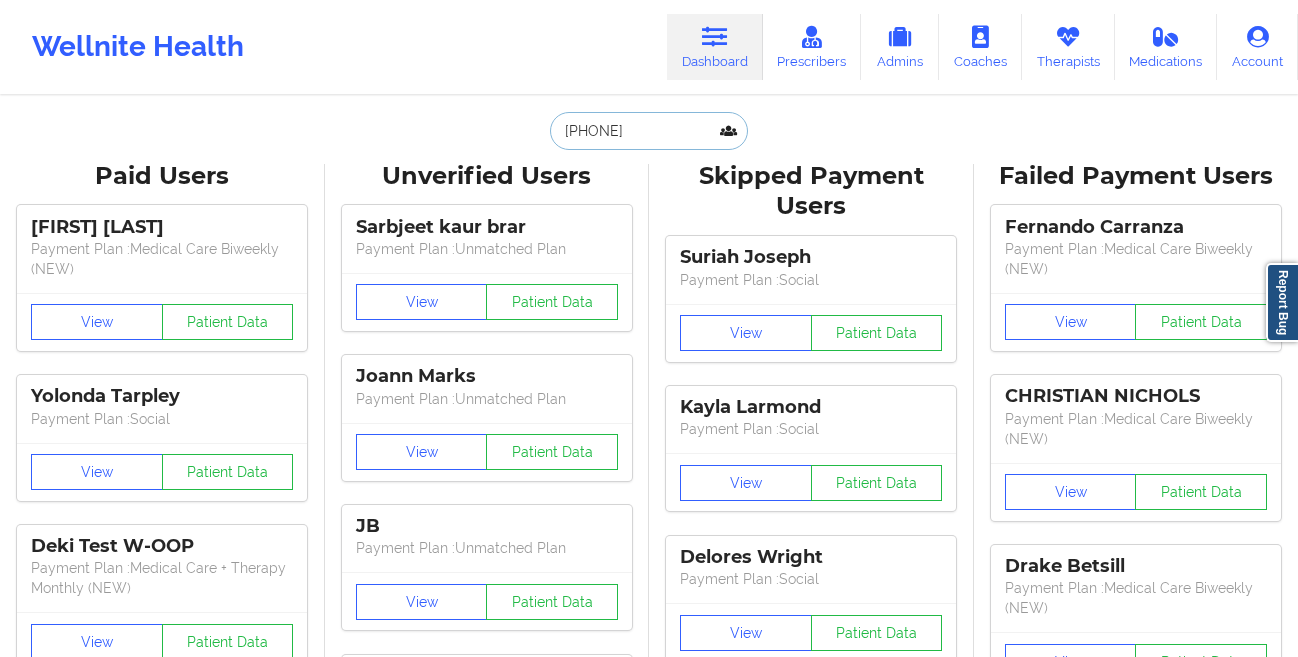 drag, startPoint x: 693, startPoint y: 132, endPoint x: 243, endPoint y: 130, distance: 450.00446 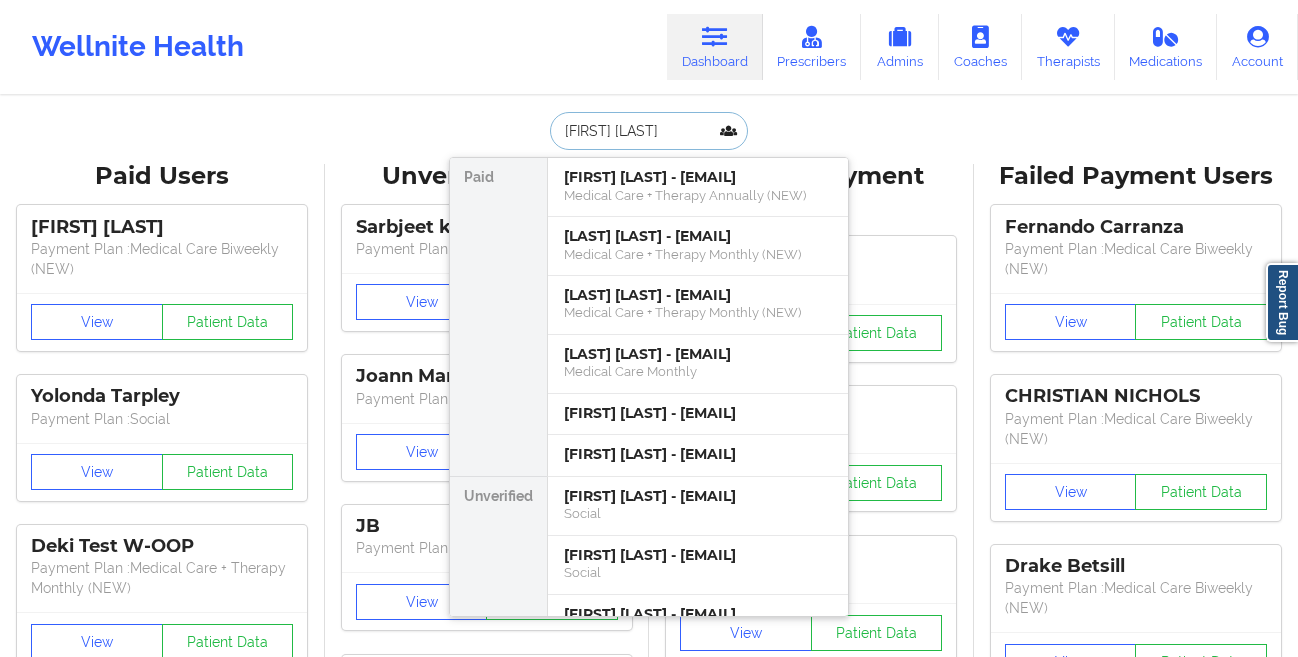 type on "[FIRST] [LAST]" 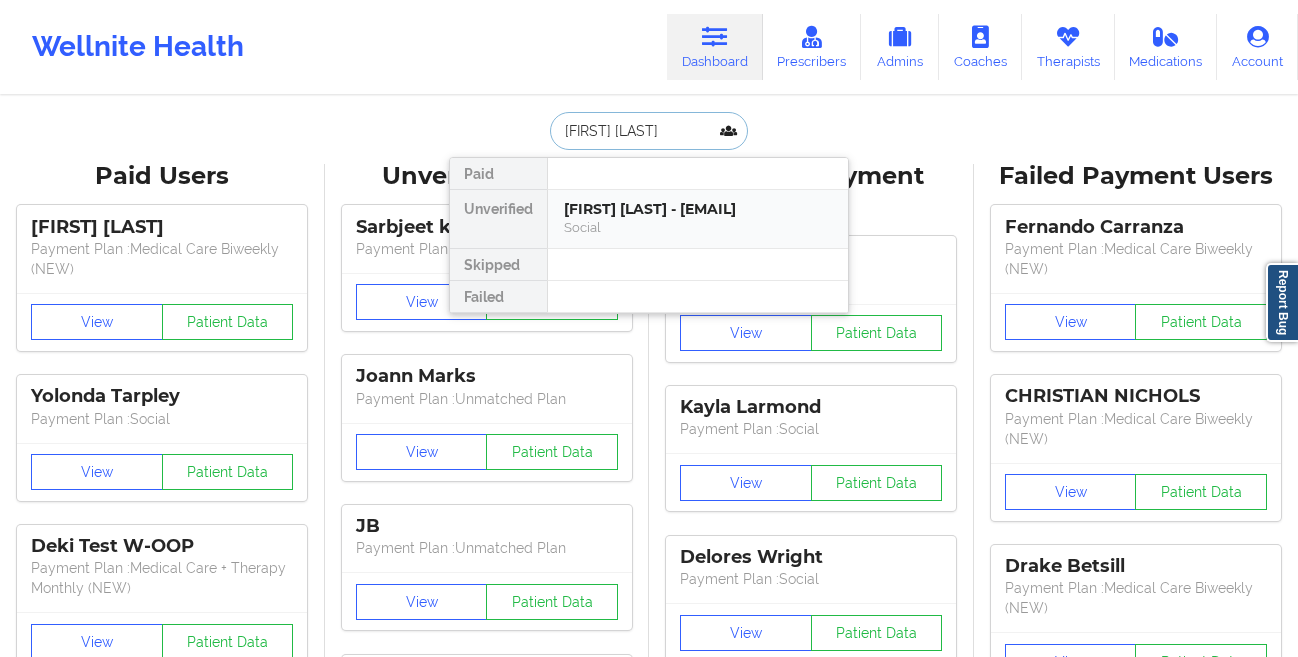click on "Social" at bounding box center (698, 227) 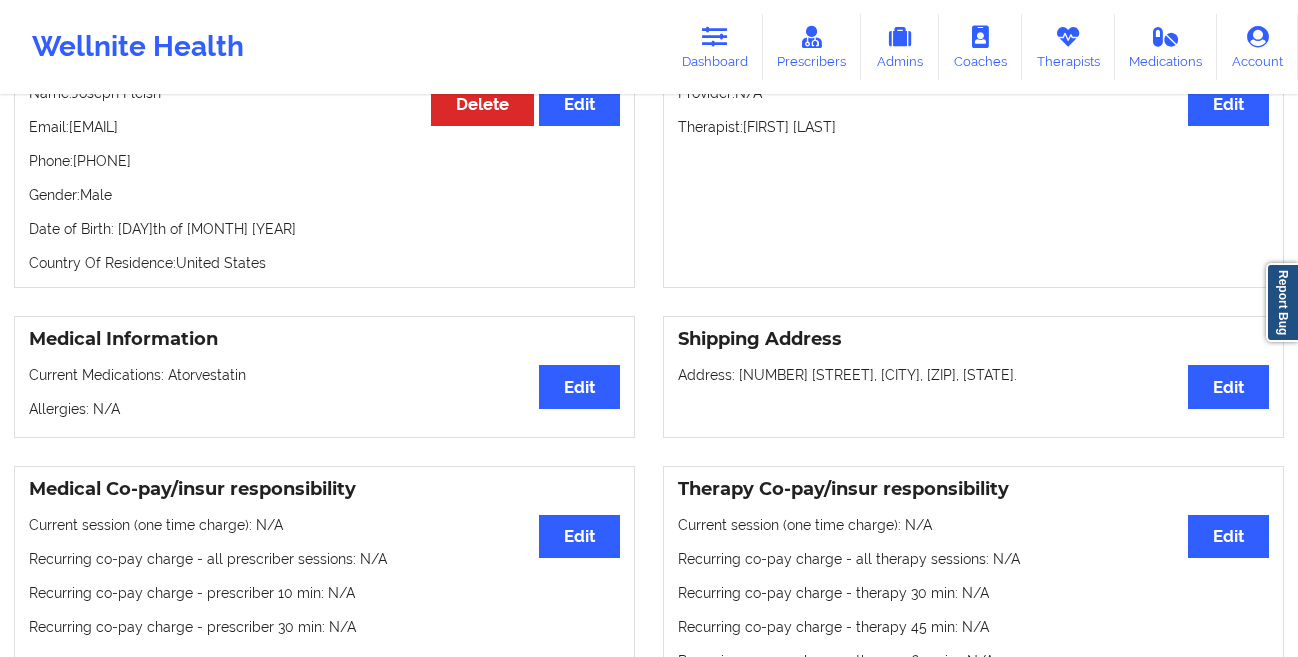 scroll, scrollTop: 0, scrollLeft: 0, axis: both 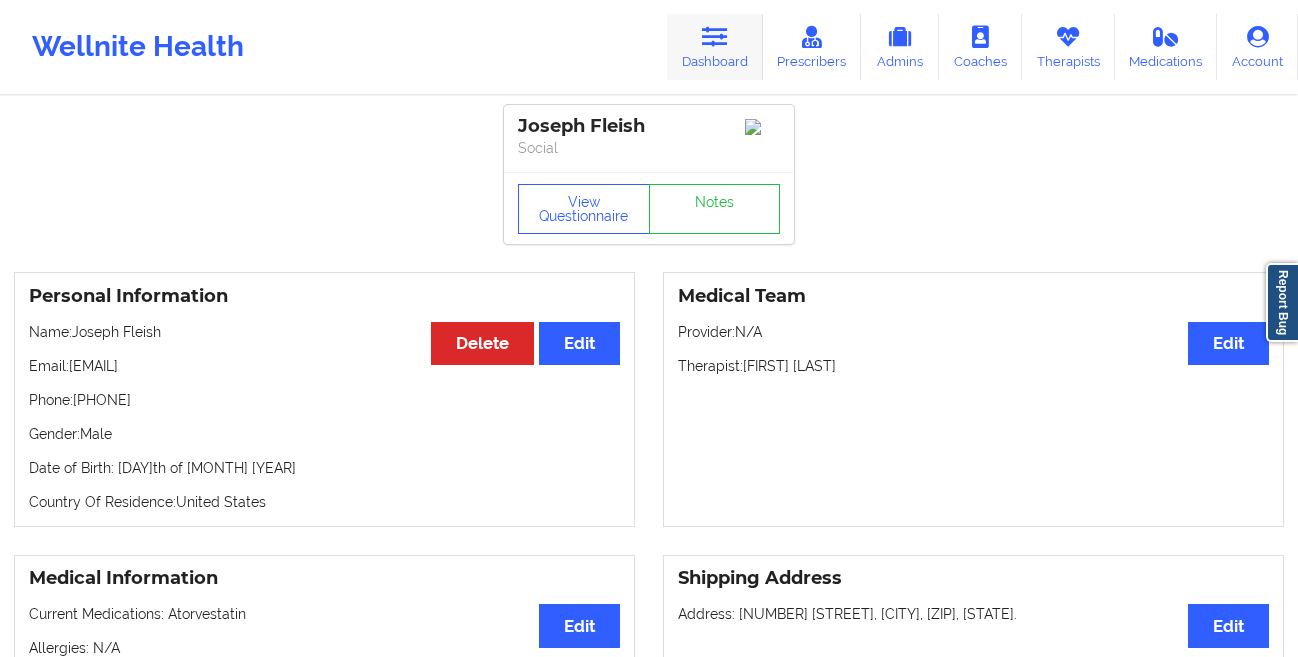 click on "Dashboard" at bounding box center (715, 47) 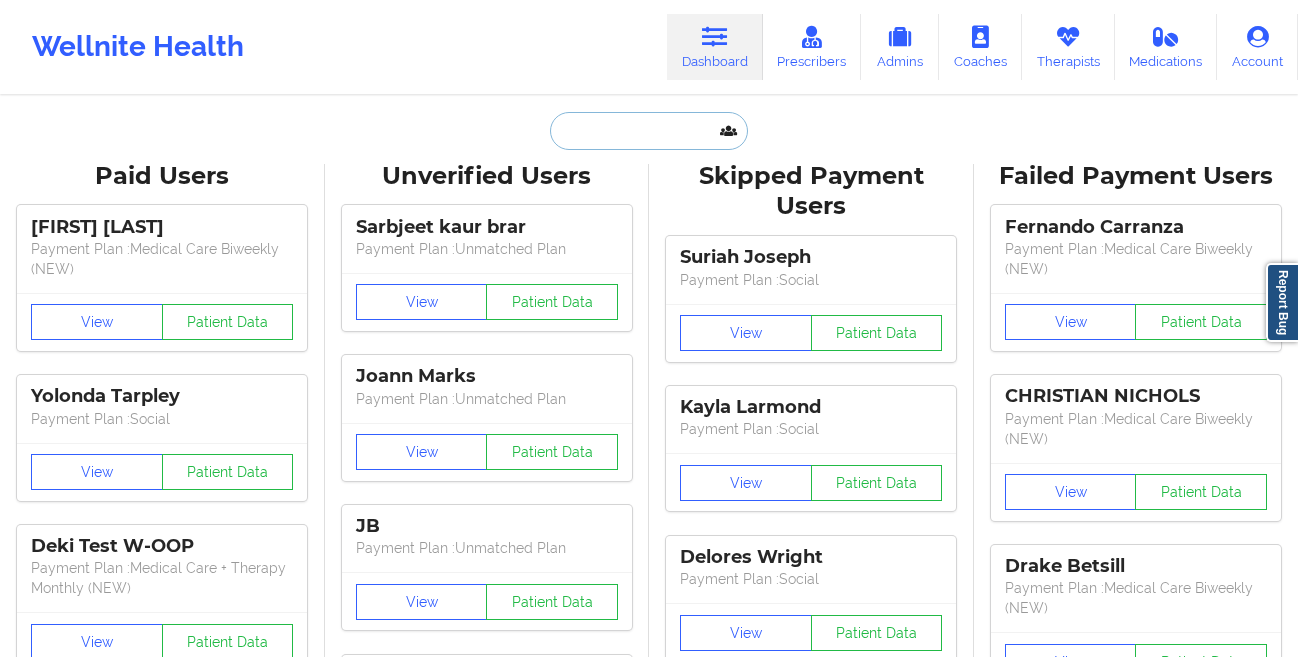 click at bounding box center (649, 131) 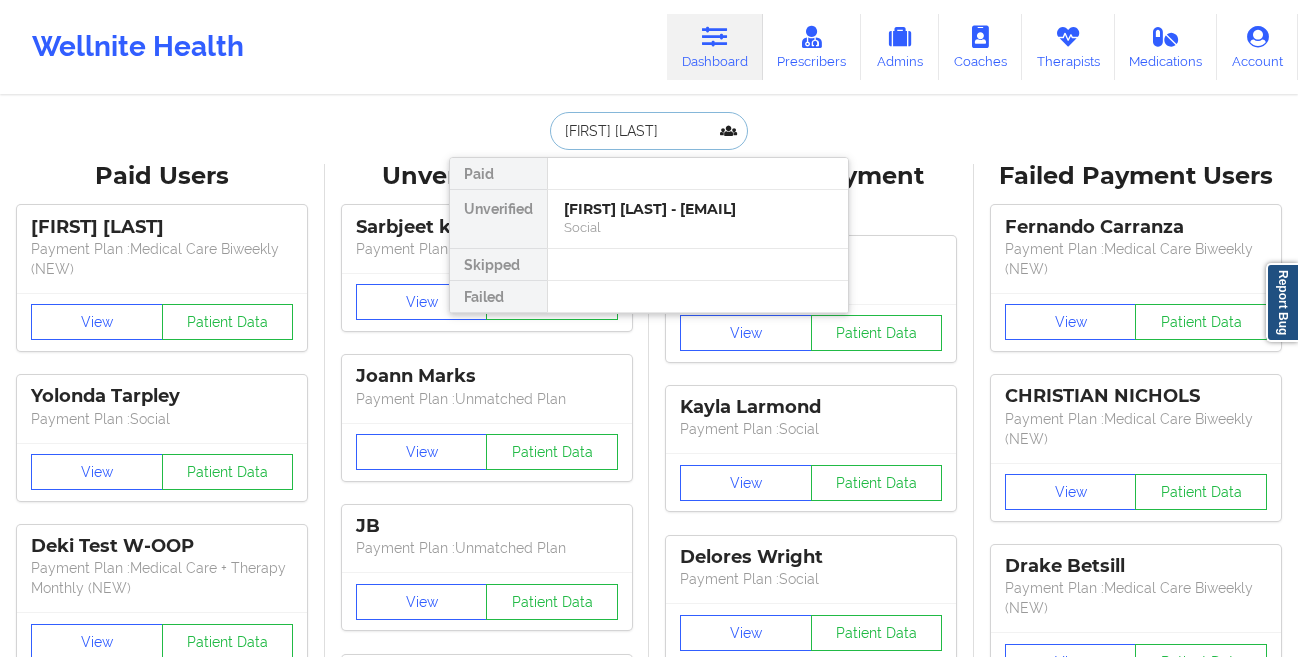 type on "[FIRST] [LAST]" 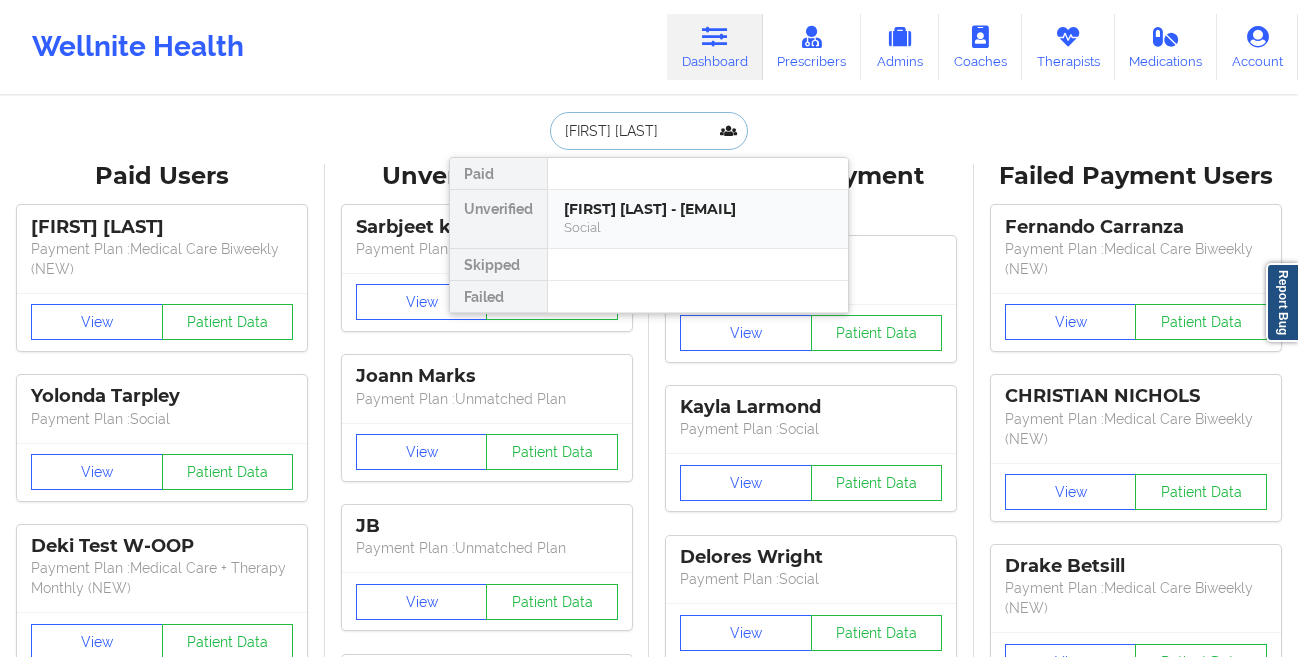 click on "[FIRST] [LAST] - [EMAIL]" at bounding box center [698, 209] 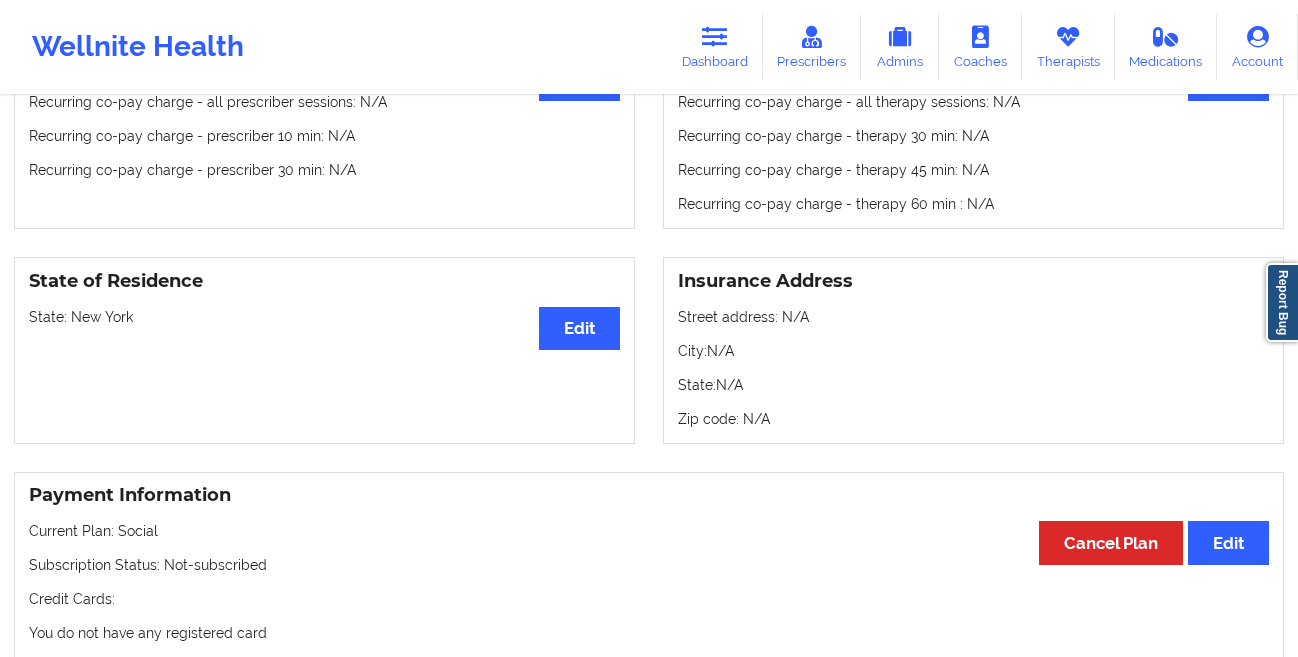 scroll, scrollTop: 0, scrollLeft: 0, axis: both 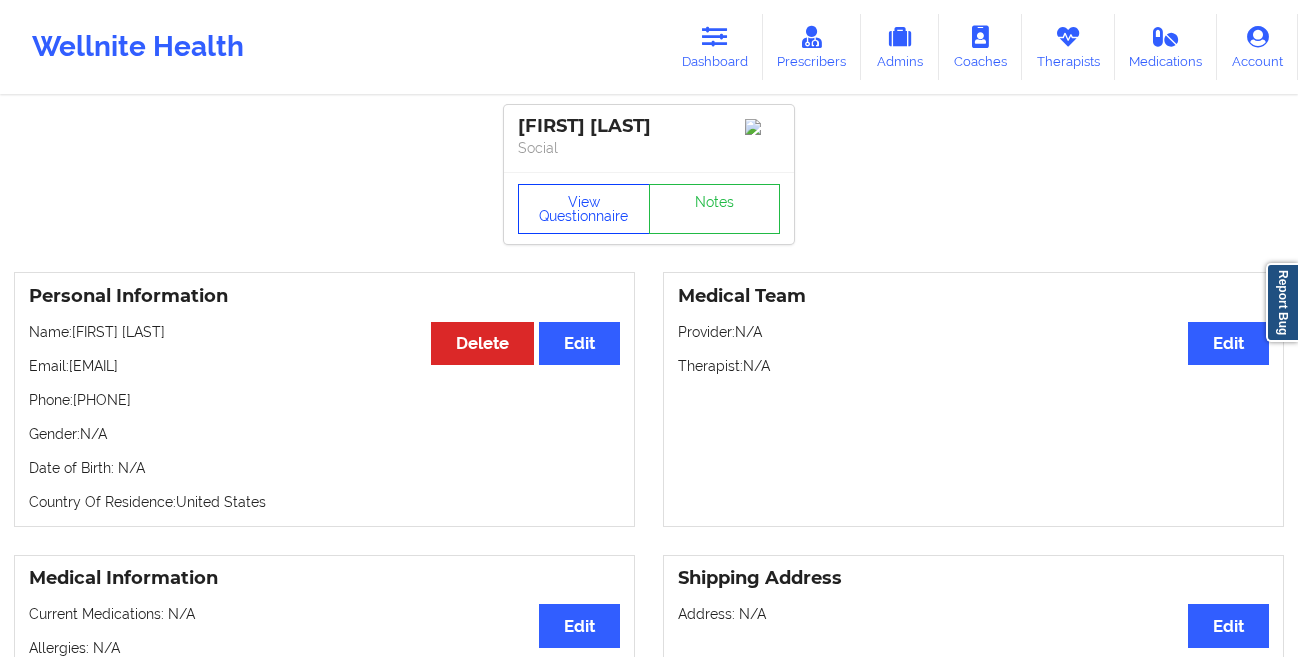 click on "View Questionnaire" at bounding box center [584, 209] 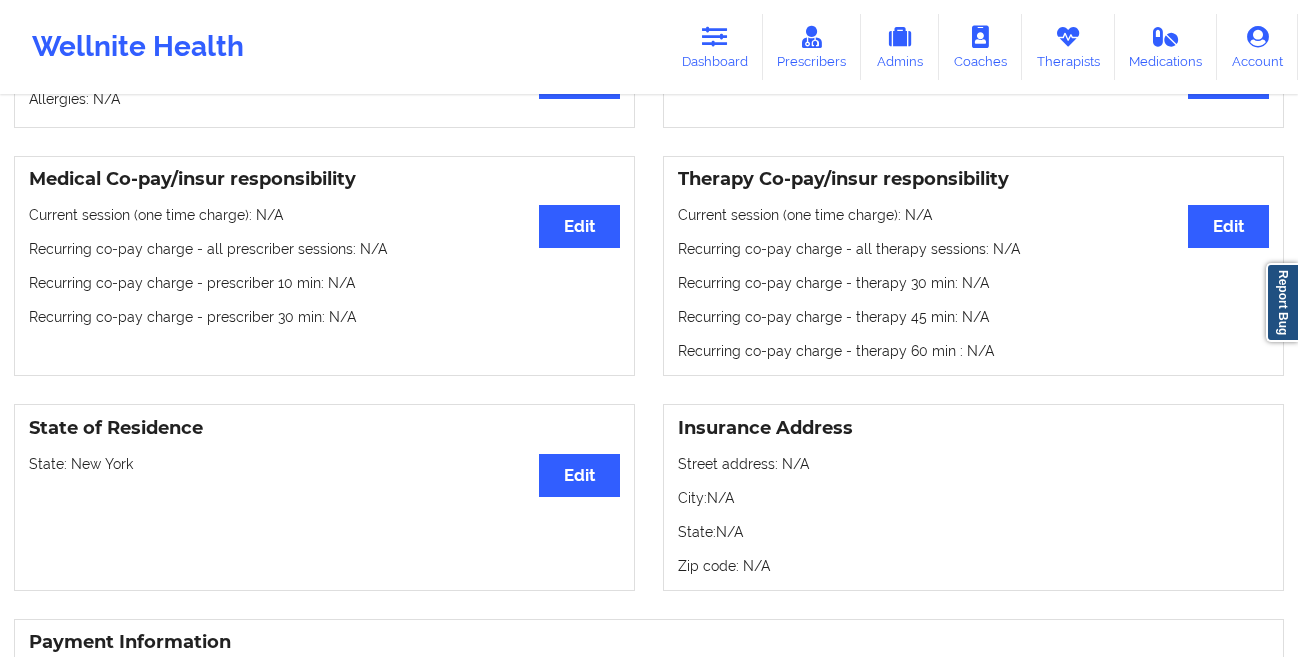 scroll, scrollTop: 1099, scrollLeft: 0, axis: vertical 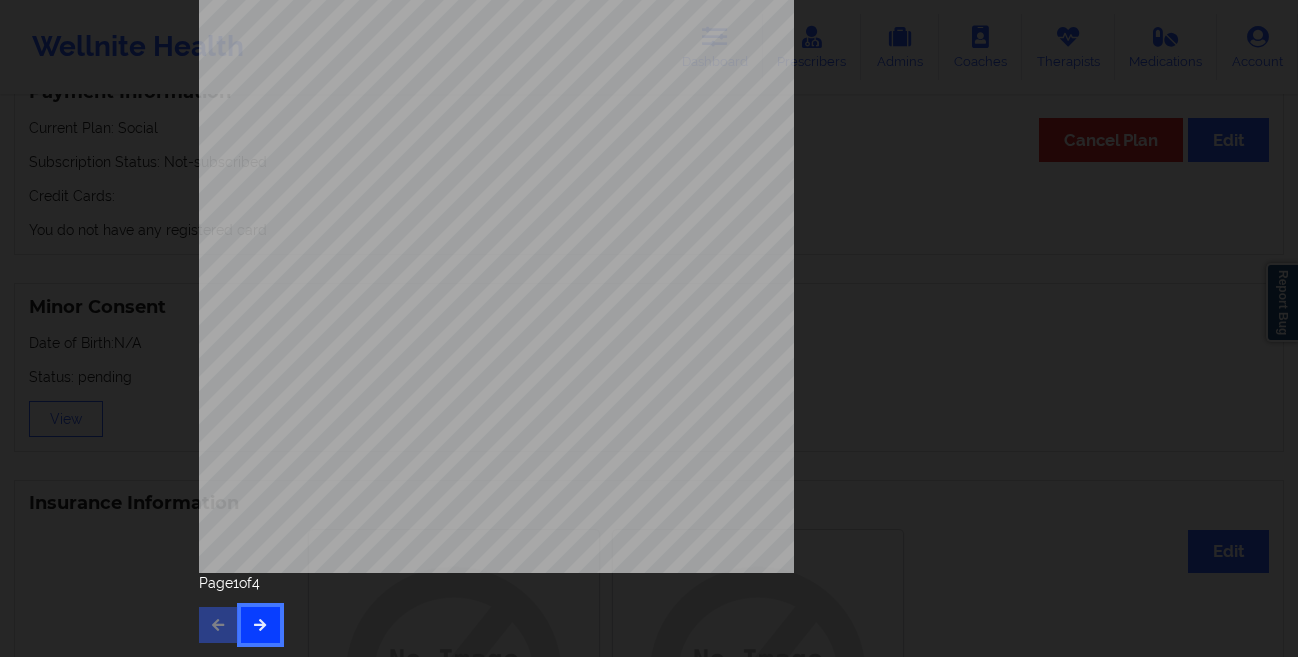 click at bounding box center (260, 625) 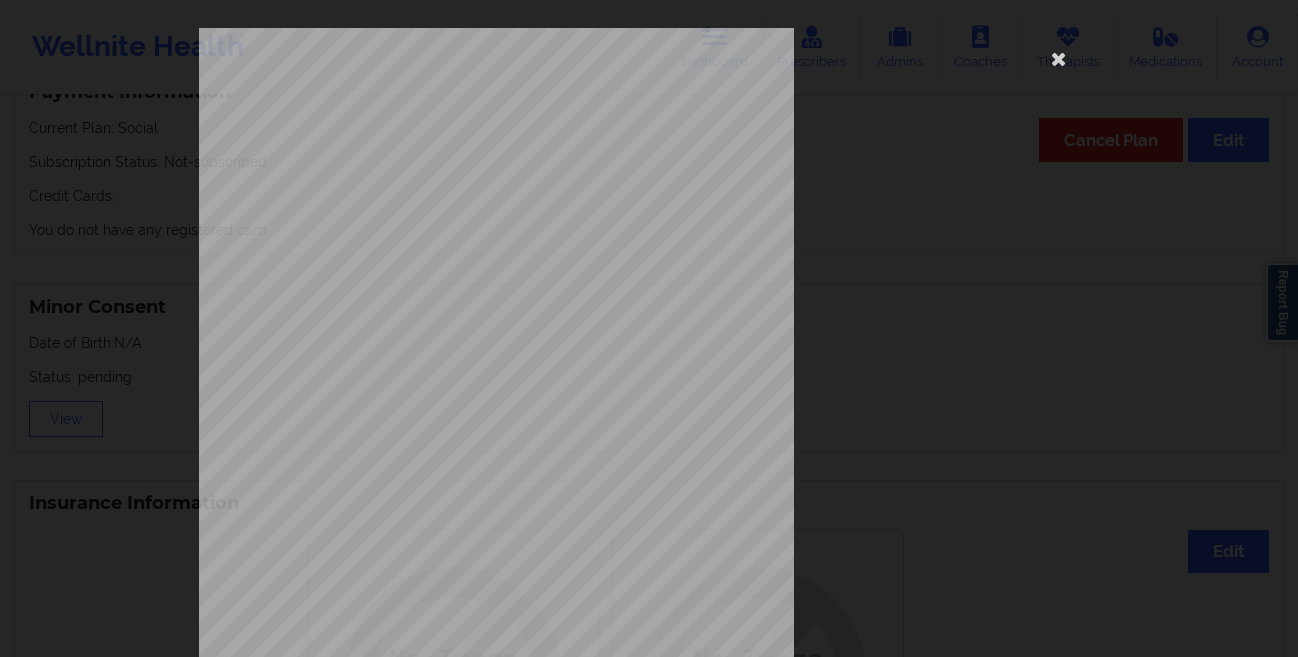 scroll, scrollTop: 297, scrollLeft: 0, axis: vertical 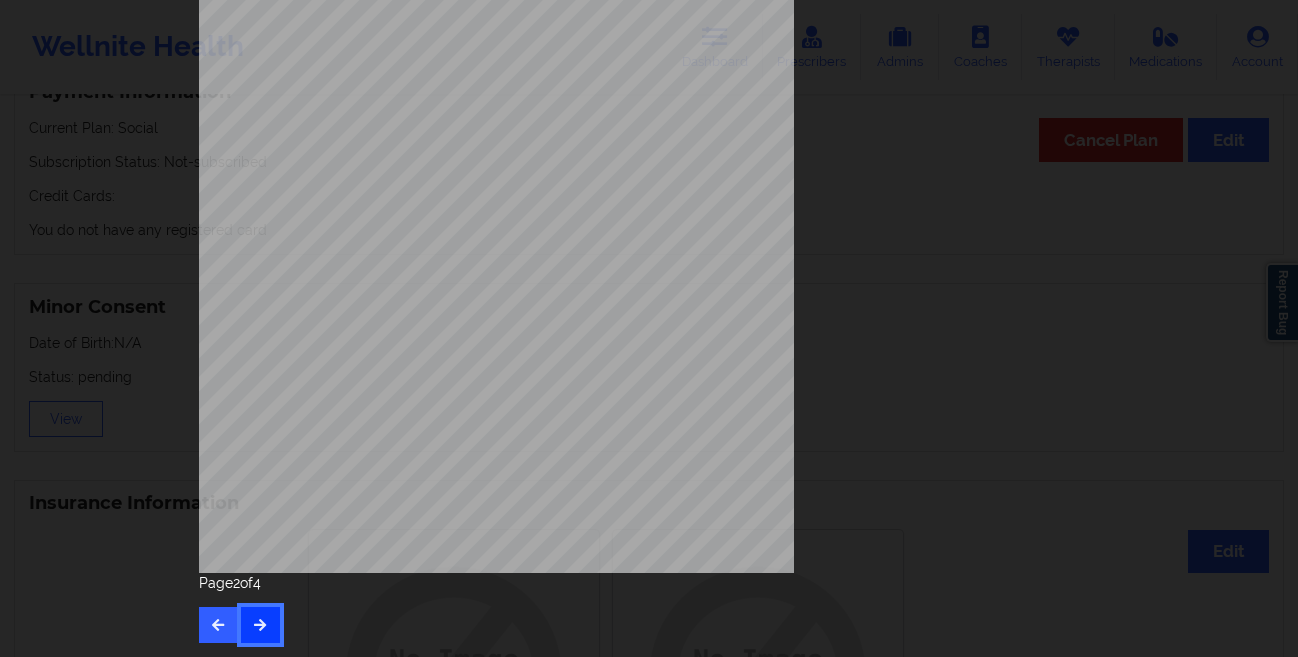 click at bounding box center [260, 625] 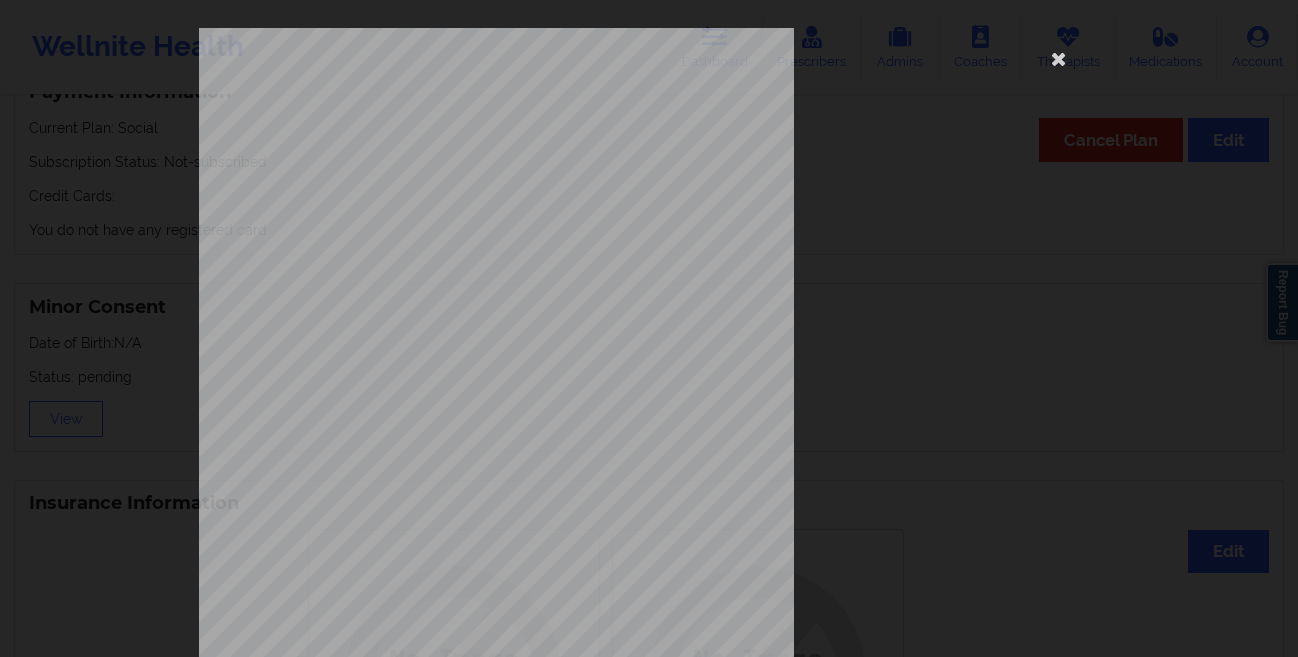 scroll, scrollTop: 297, scrollLeft: 0, axis: vertical 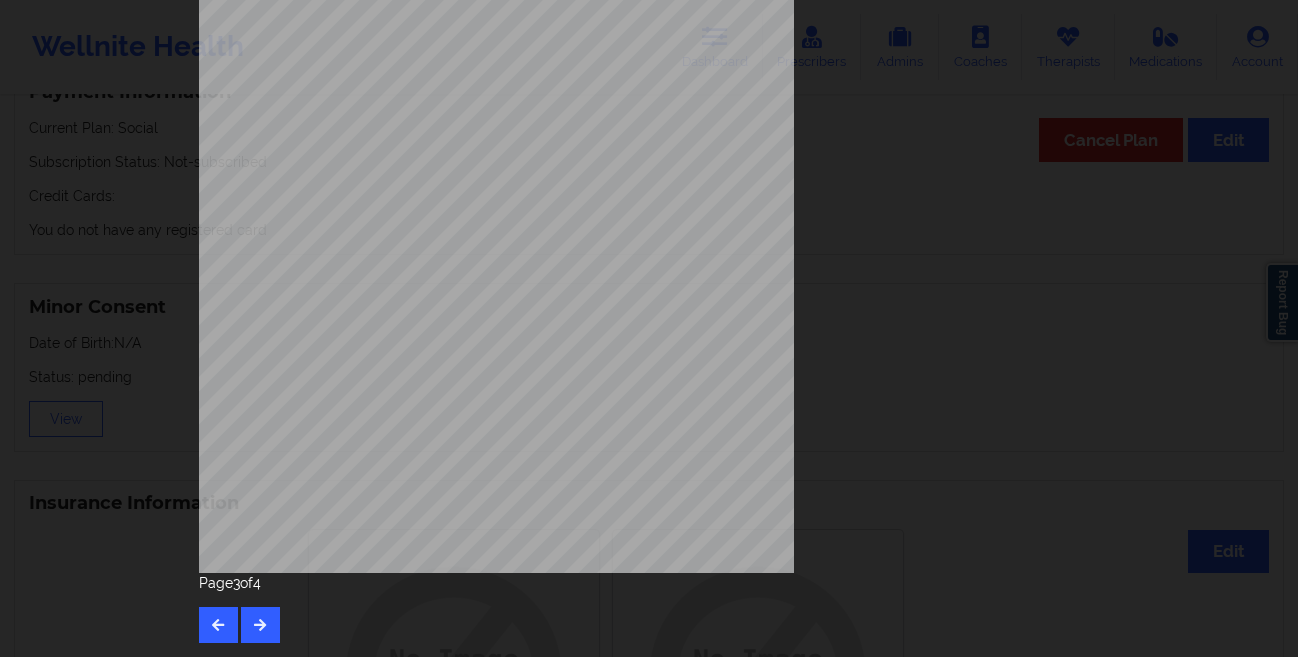 click on "This patient has not provided the type of insurance Insurance Member ID for patient This patient has not provided his Member ID Insurance company name details by patient This patient has not provided the name of insurance company Insurance Company Identity number by patient This patient has not provided the identity number of insurance Insurance dependency status details by patient This patient has not provided his/her dependency status of insurance Payment plan chosen by patient together Currently Suicidal None Local Pharmacy Data None Where patient came from Cigna Job Information None no Cancellation Survey Data Why do you want to cancel ? How many appointments have you had with W ellnite (including both therapist and mental health coach appointments) ? Do you have healthcare insurance ? Have you been treated for anxiety and/or depression in the past ? Are you currently taking any medication for anxiety and/or depression ? How would you rate your overall experience with your doctor/provider ? Page 3 of 4" at bounding box center (649, 328) 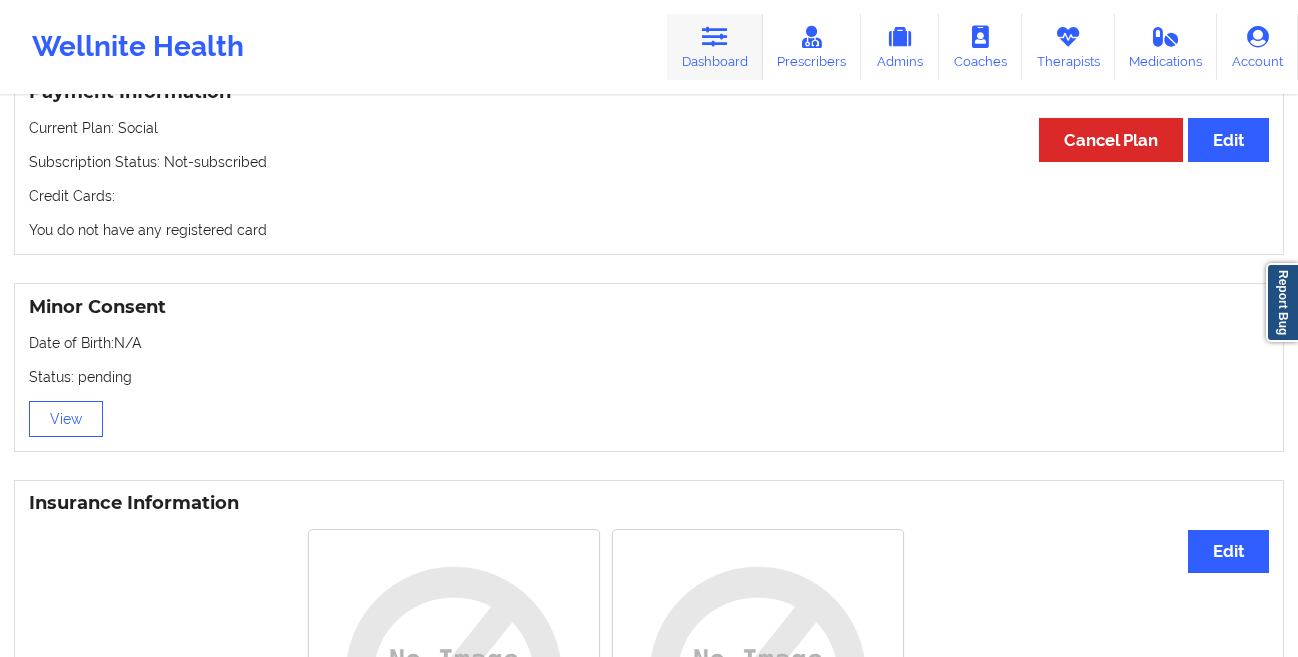 click on "Dashboard" at bounding box center (715, 47) 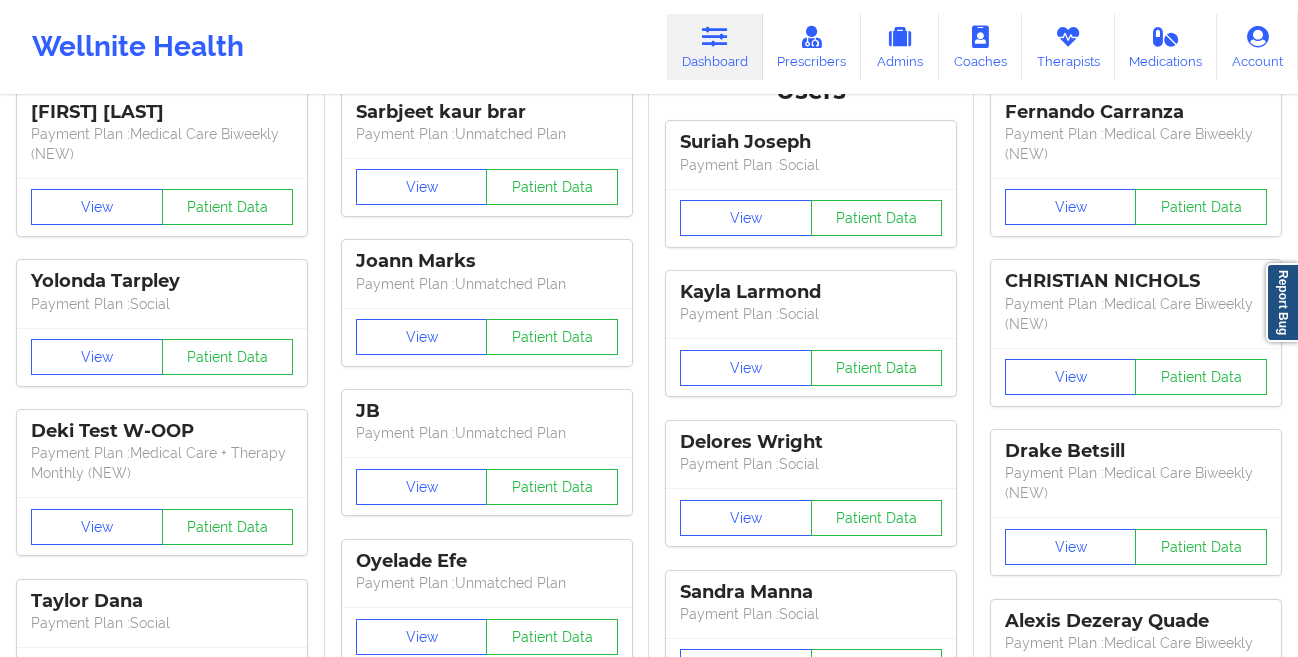 scroll, scrollTop: 0, scrollLeft: 0, axis: both 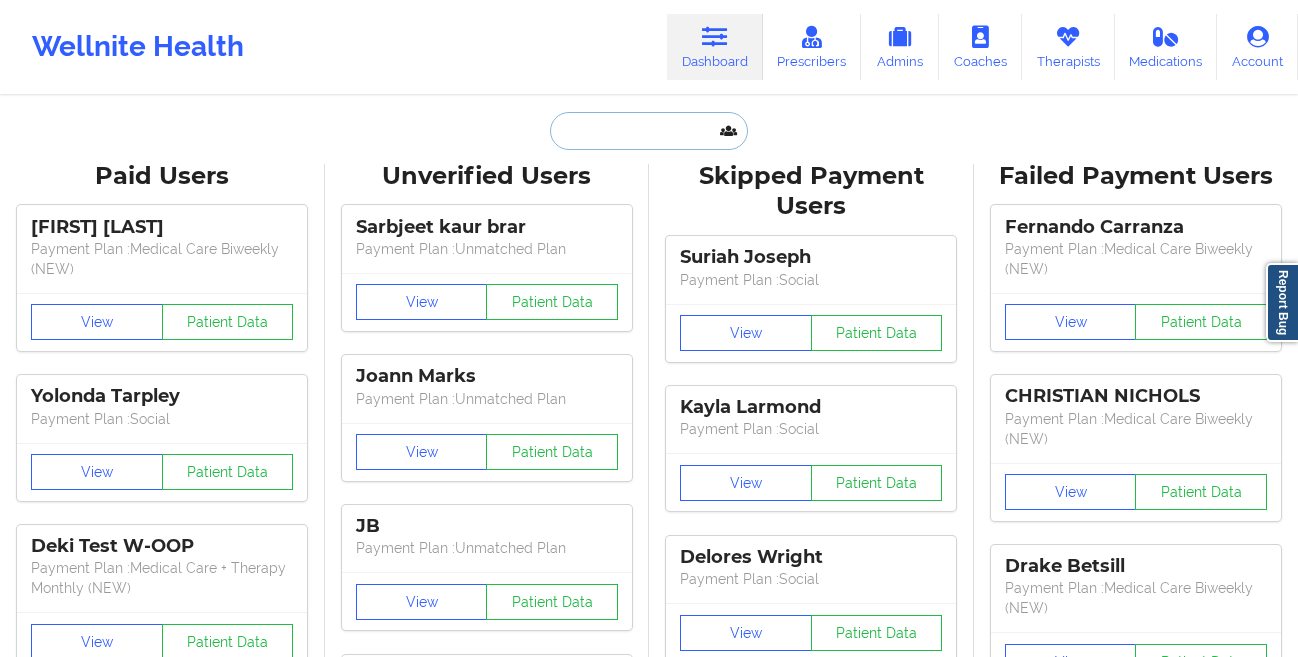 click at bounding box center [649, 131] 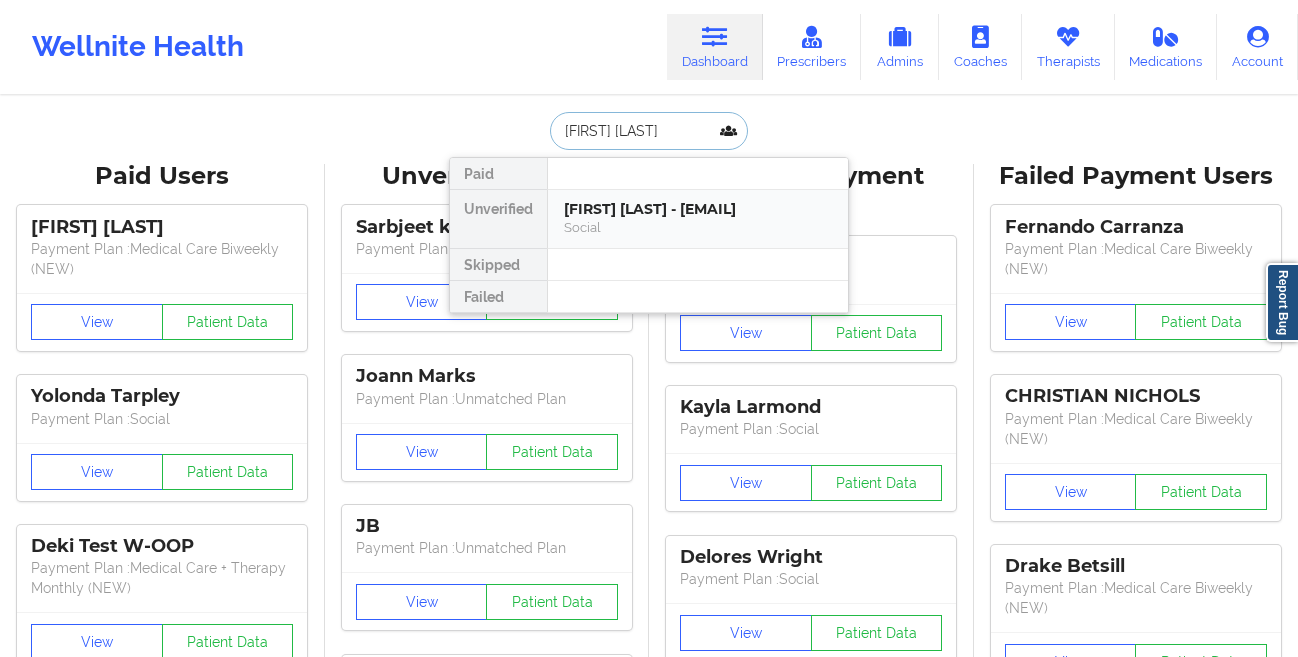 click on "[FIRST] [LAST]  - [EMAIL]" at bounding box center [698, 209] 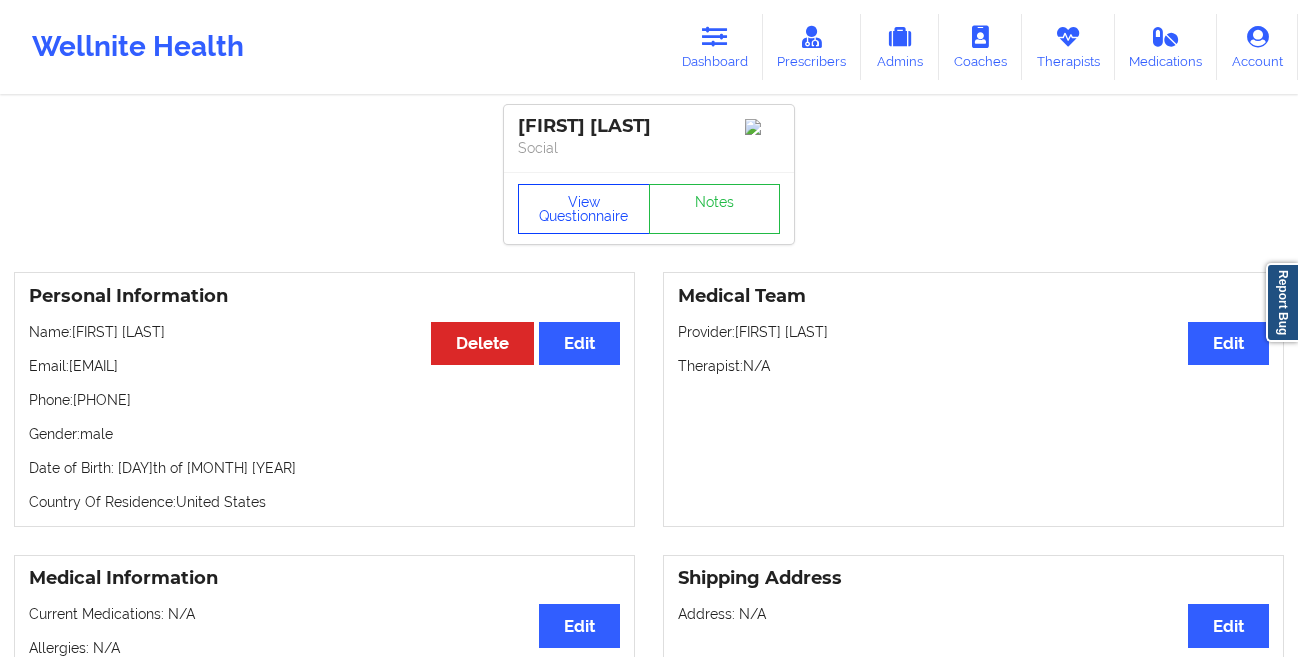 click on "View Questionnaire" at bounding box center [584, 209] 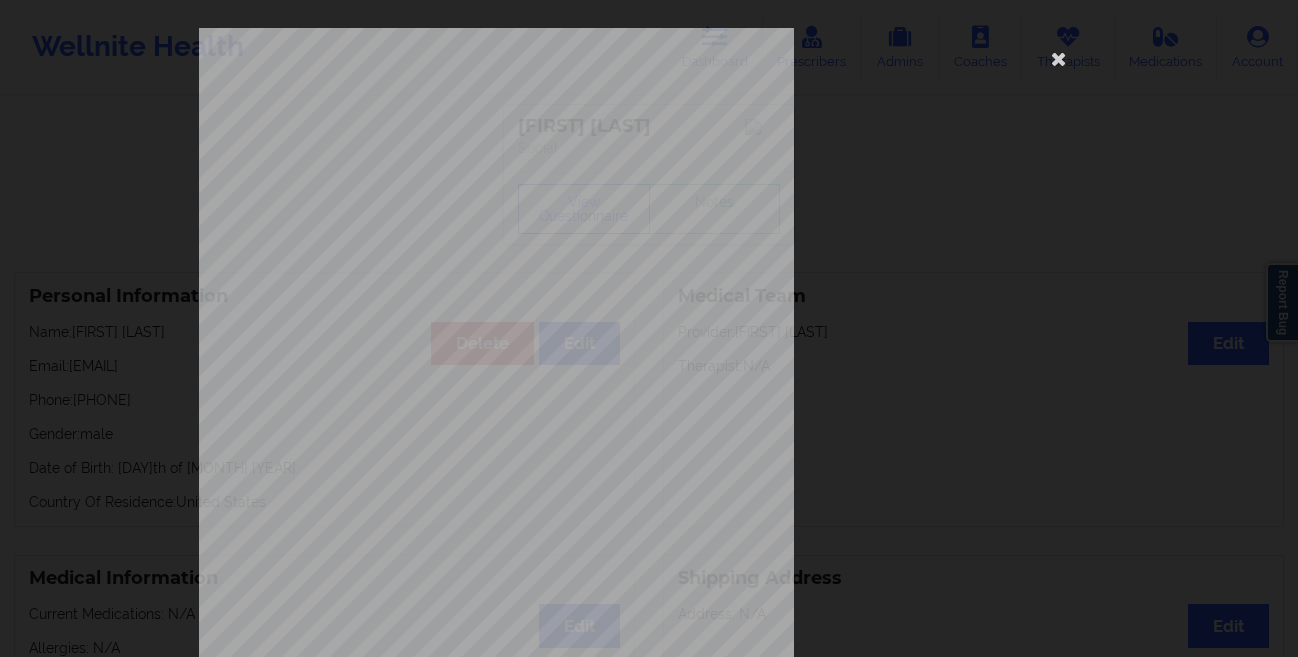scroll, scrollTop: 297, scrollLeft: 0, axis: vertical 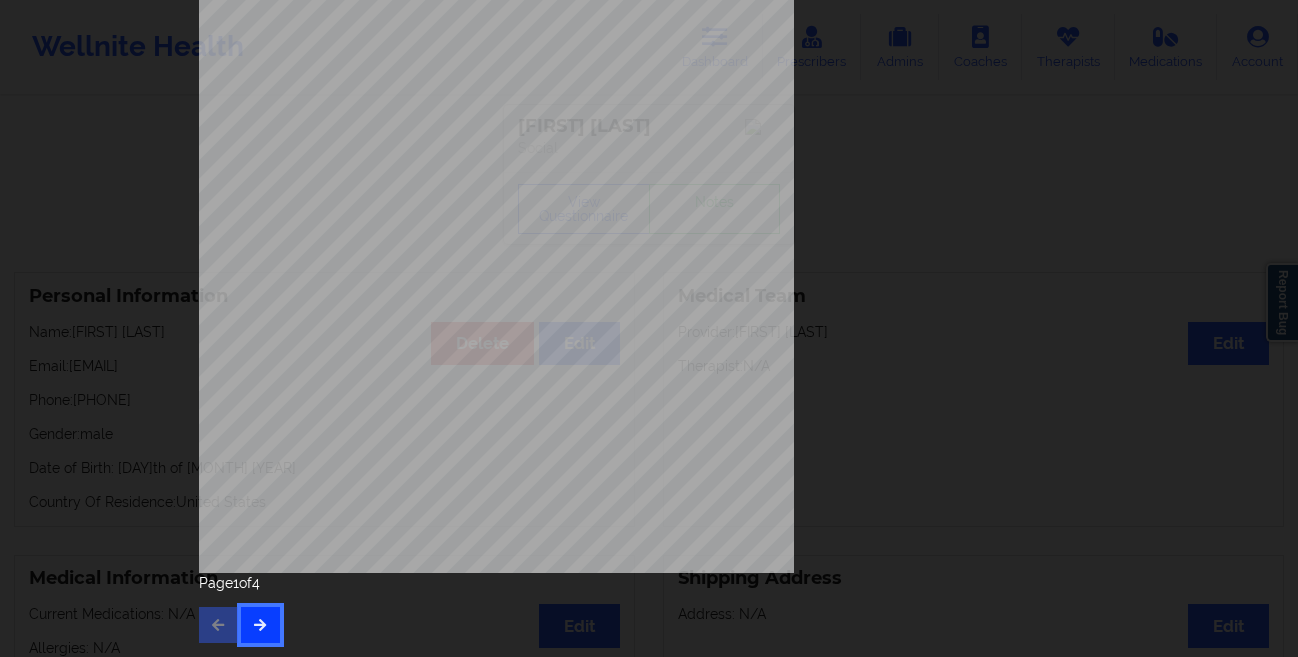 click at bounding box center (260, 624) 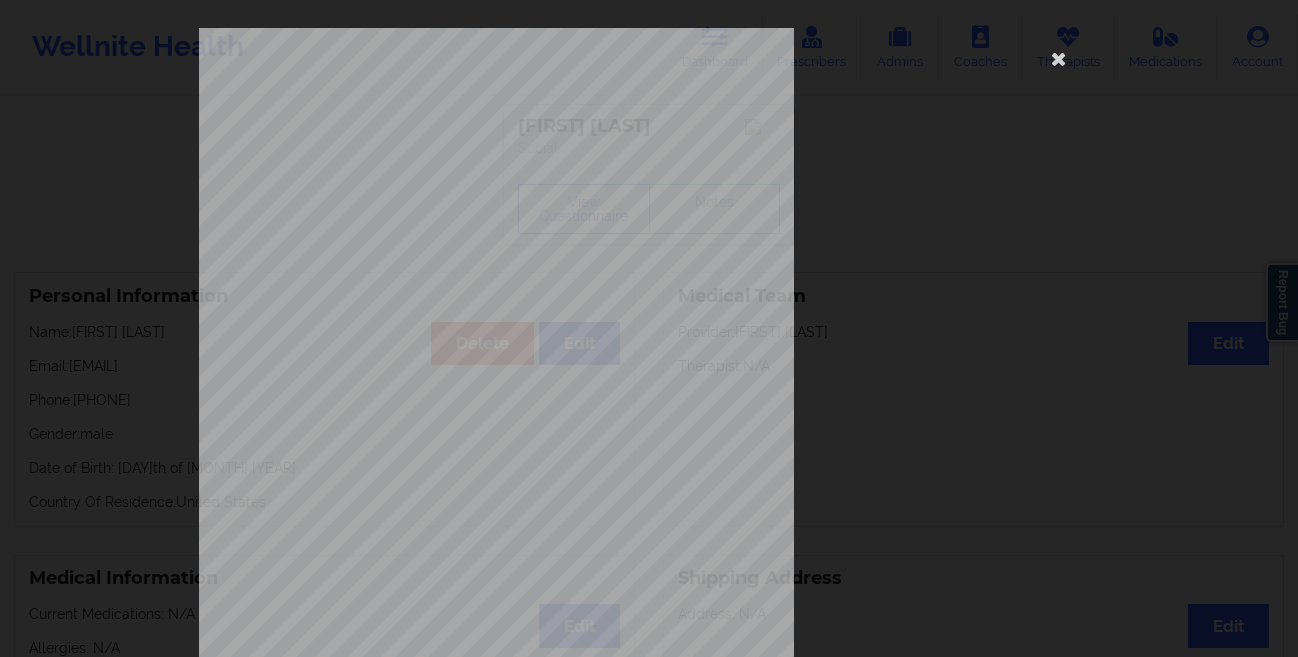 scroll, scrollTop: 297, scrollLeft: 0, axis: vertical 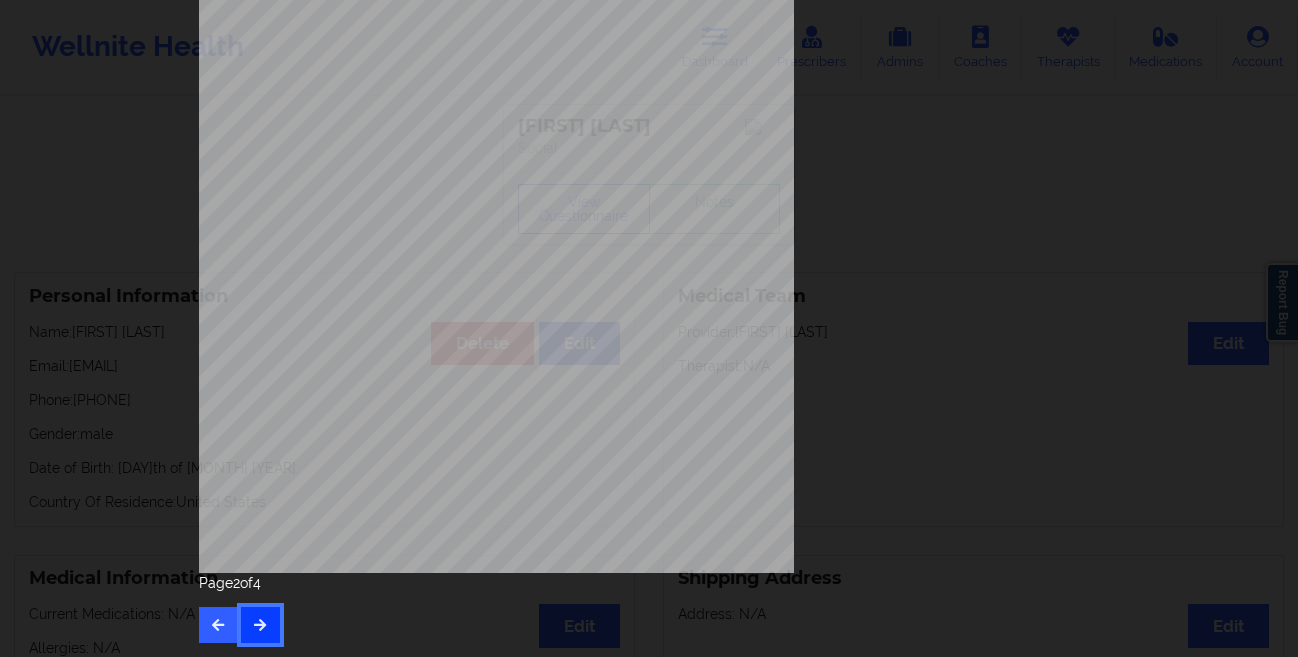 click at bounding box center [260, 624] 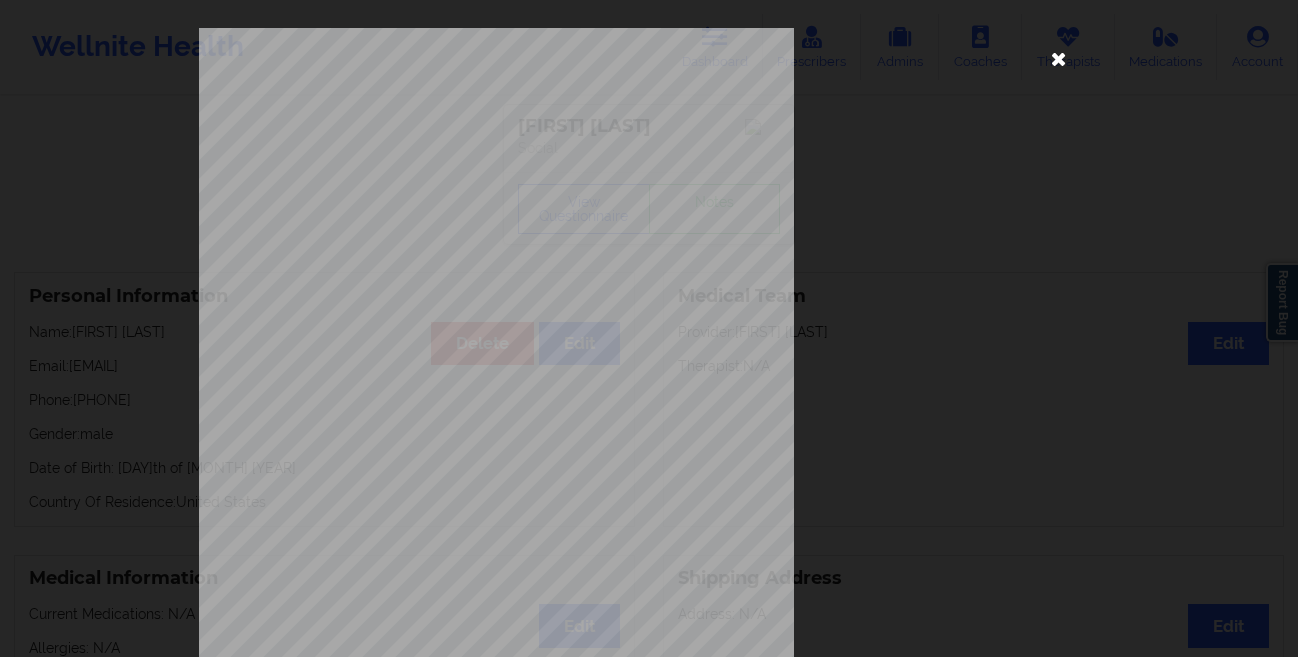 click at bounding box center [1059, 58] 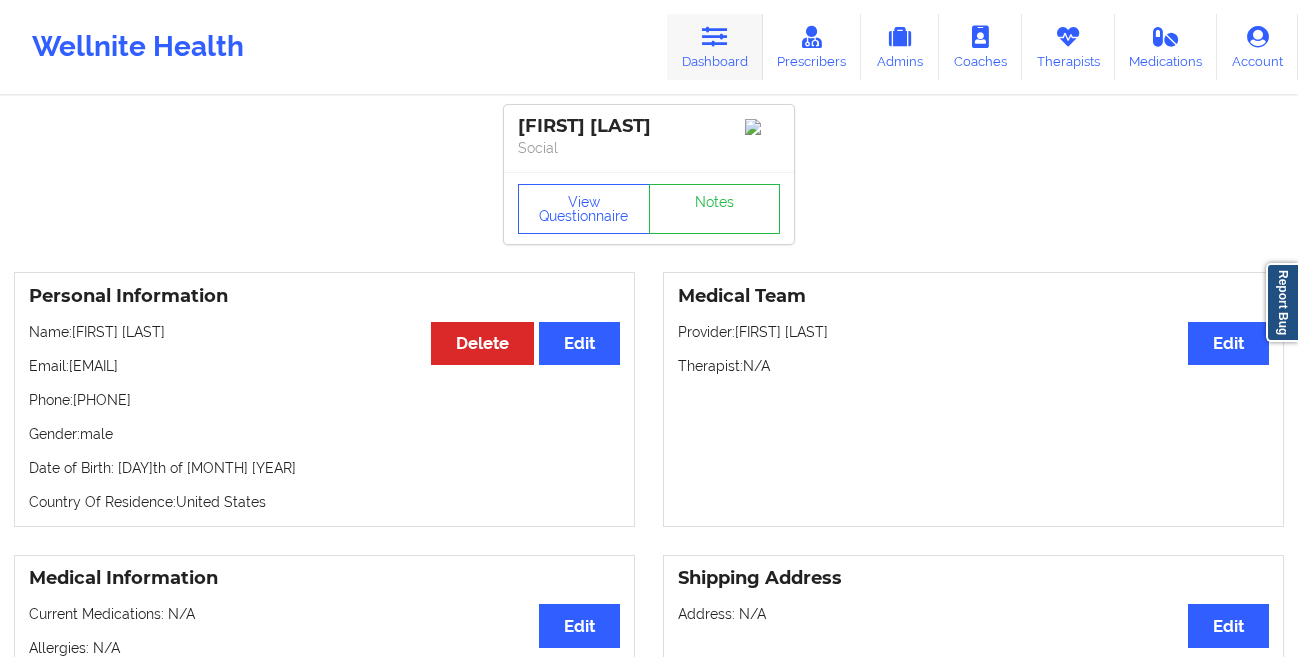 click on "Dashboard" at bounding box center [715, 47] 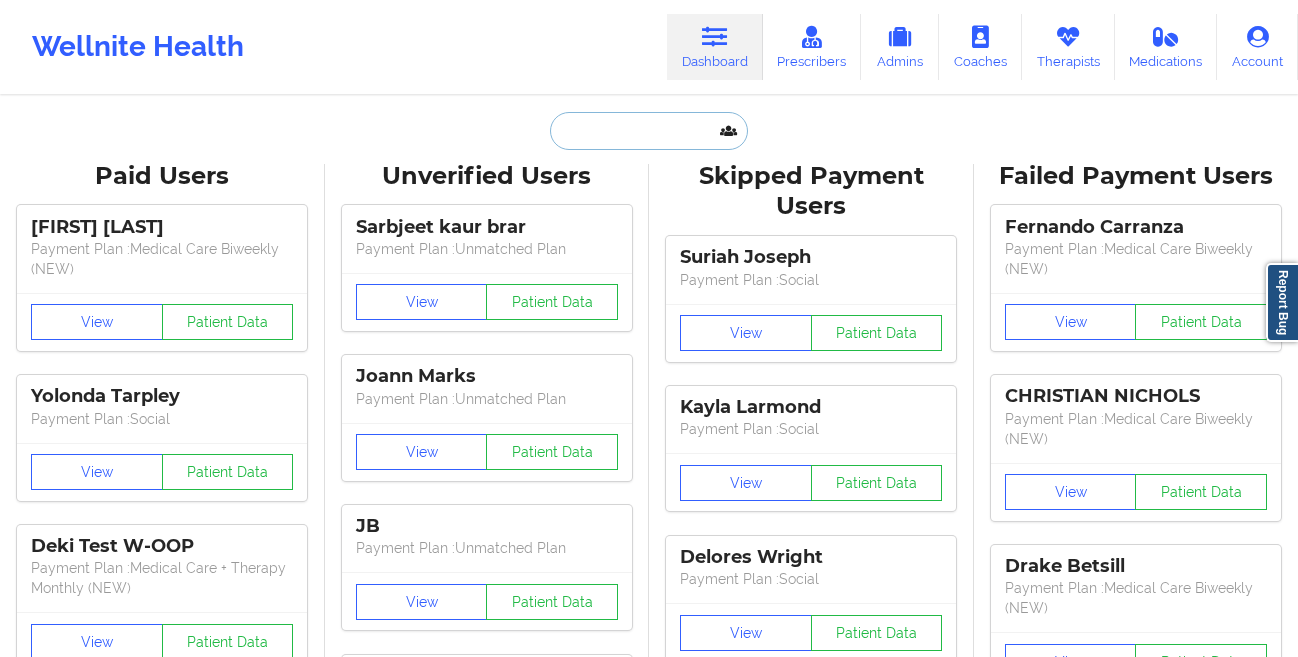 click at bounding box center [649, 131] 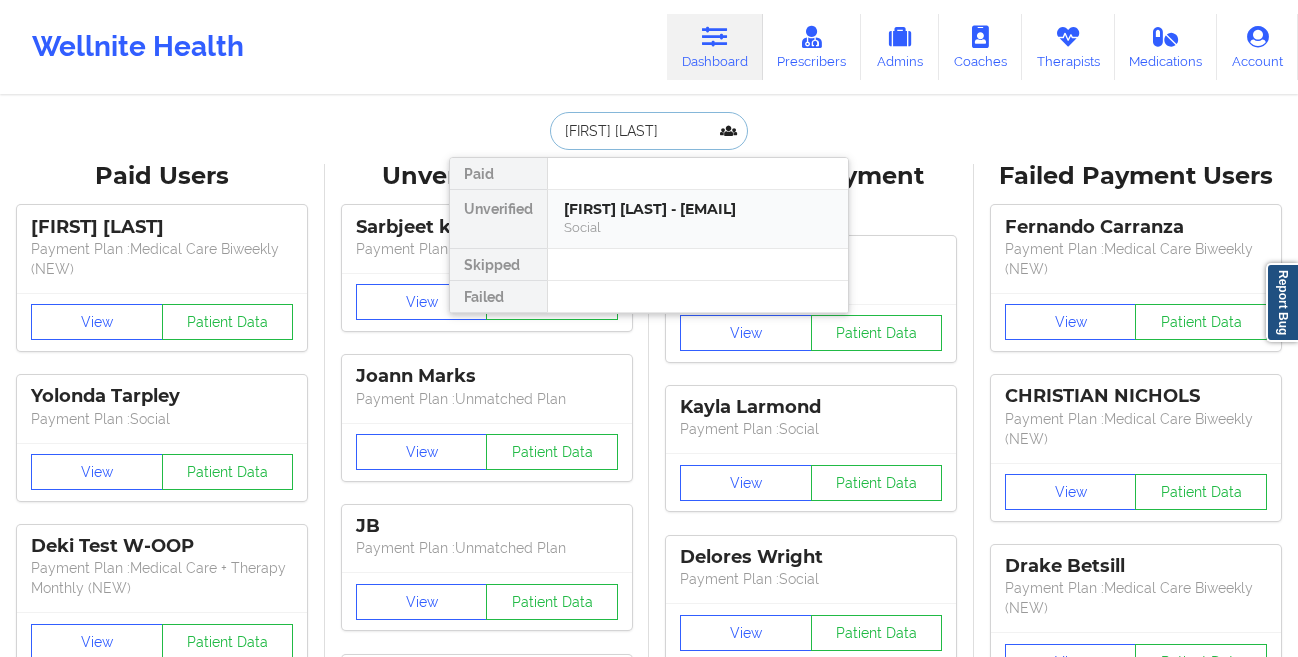 click on "[FIRST] [LAST] - [EMAIL]" at bounding box center [698, 209] 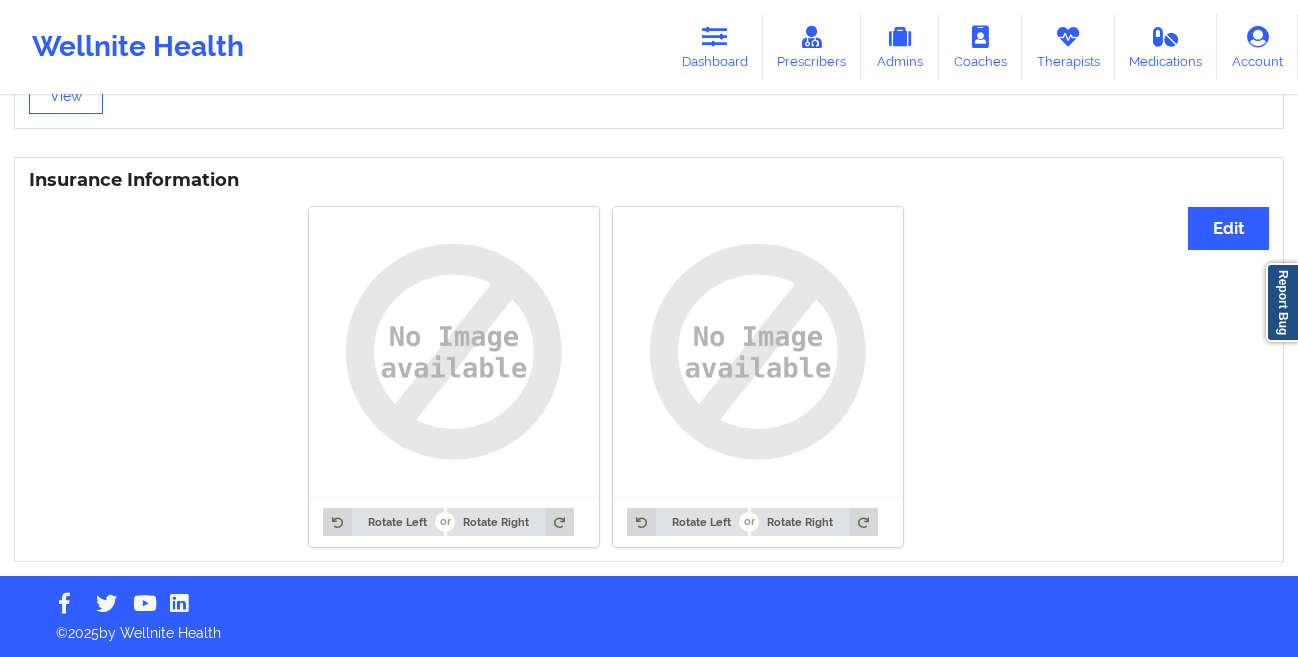 scroll, scrollTop: 0, scrollLeft: 0, axis: both 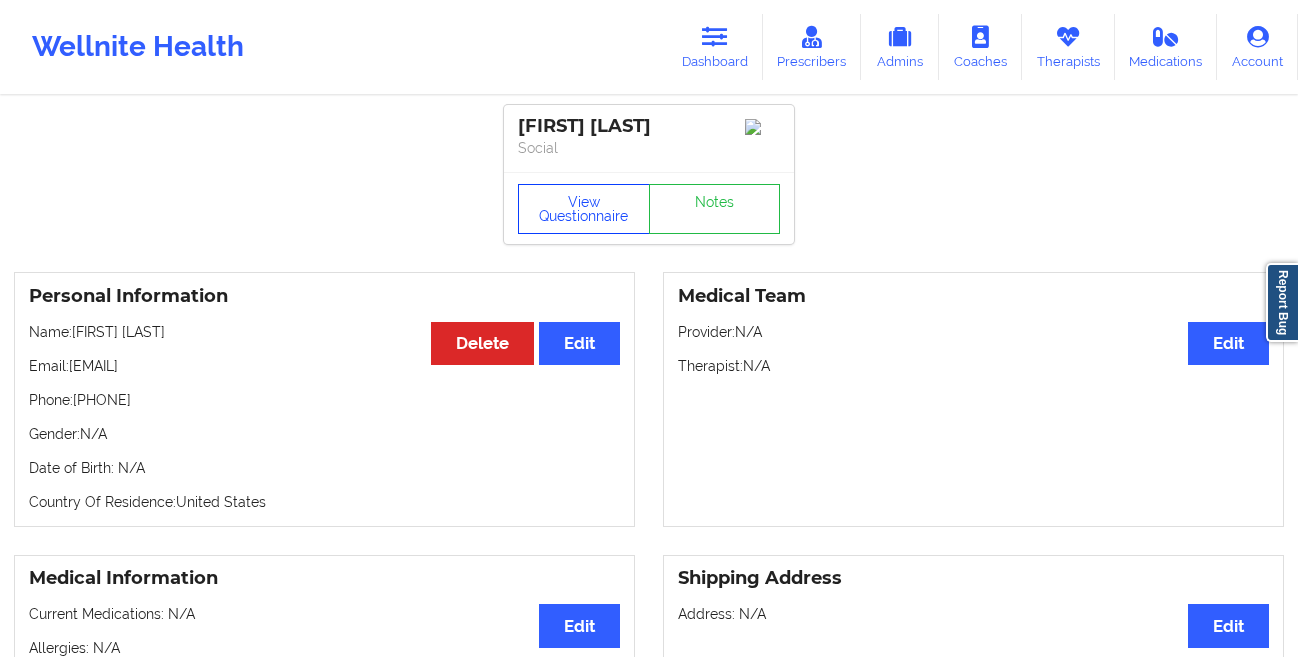 click on "View Questionnaire" at bounding box center (584, 209) 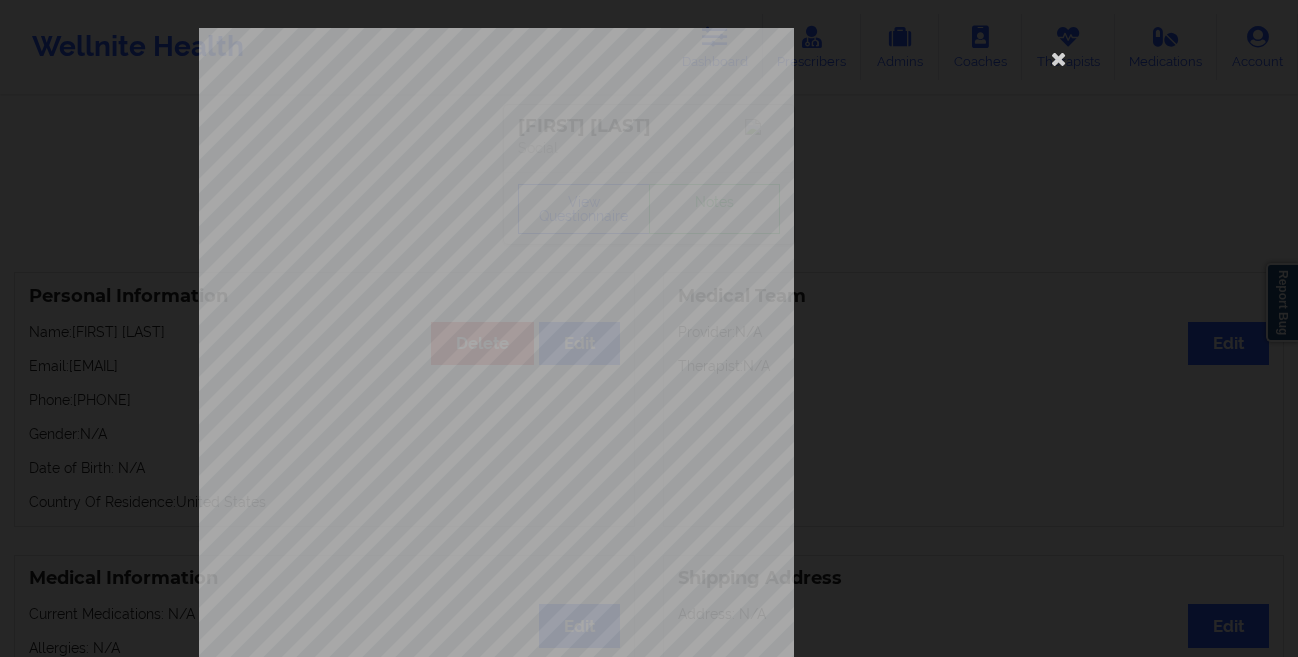 scroll, scrollTop: 297, scrollLeft: 0, axis: vertical 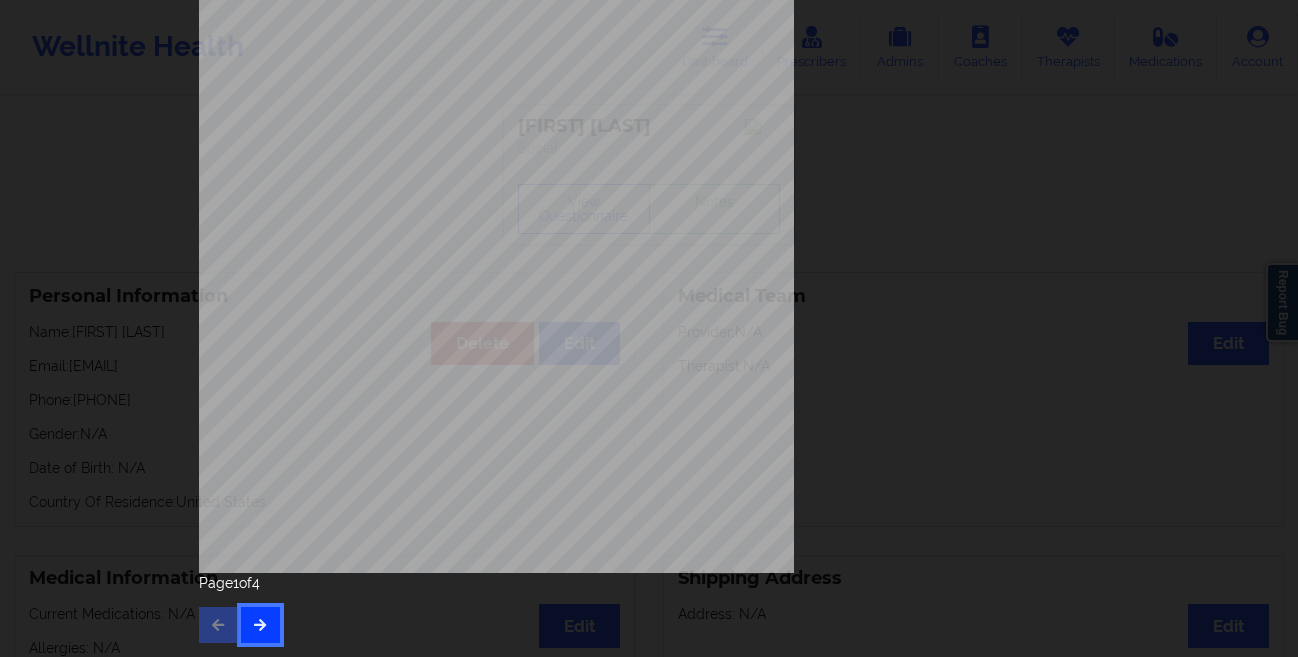 click at bounding box center (260, 624) 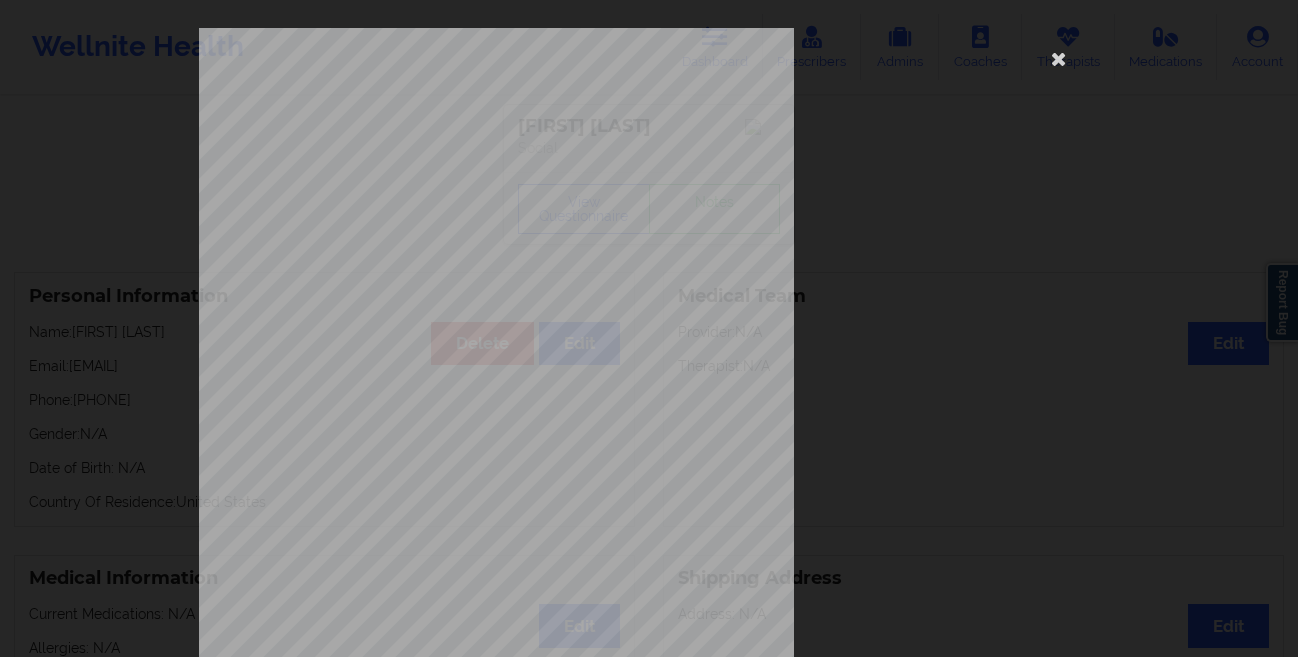 scroll, scrollTop: 297, scrollLeft: 0, axis: vertical 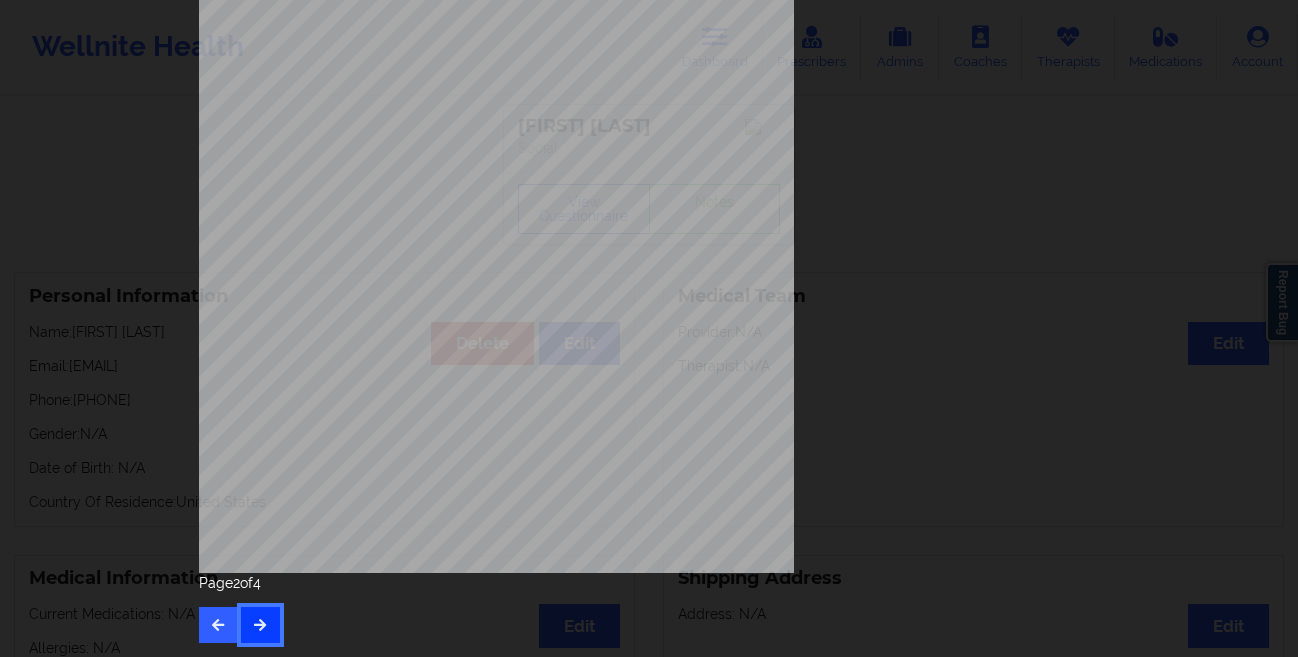 click at bounding box center (260, 624) 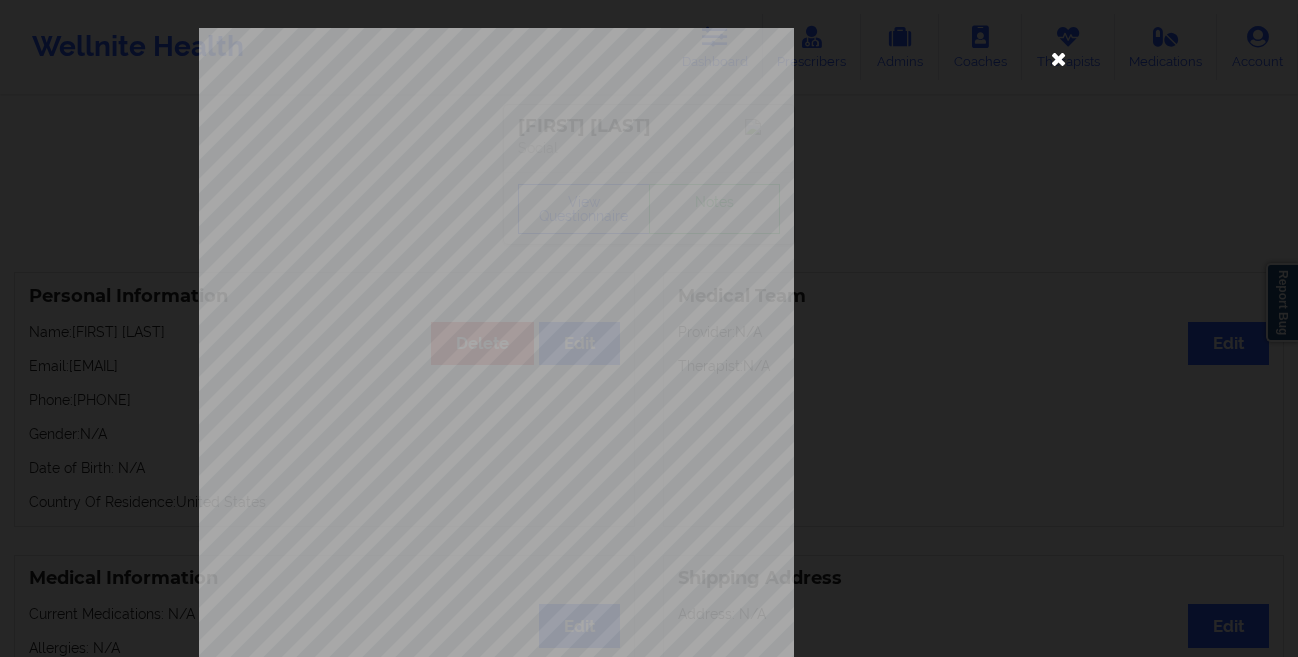 click at bounding box center (1059, 58) 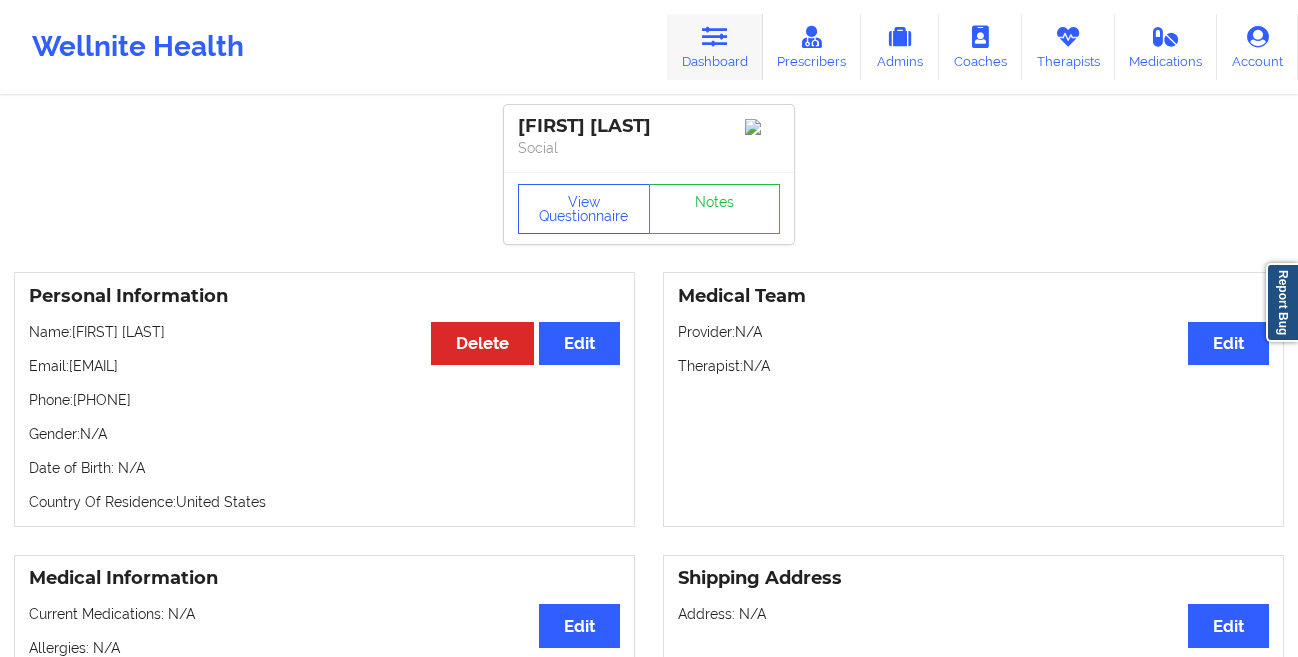 click on "Dashboard" at bounding box center [715, 47] 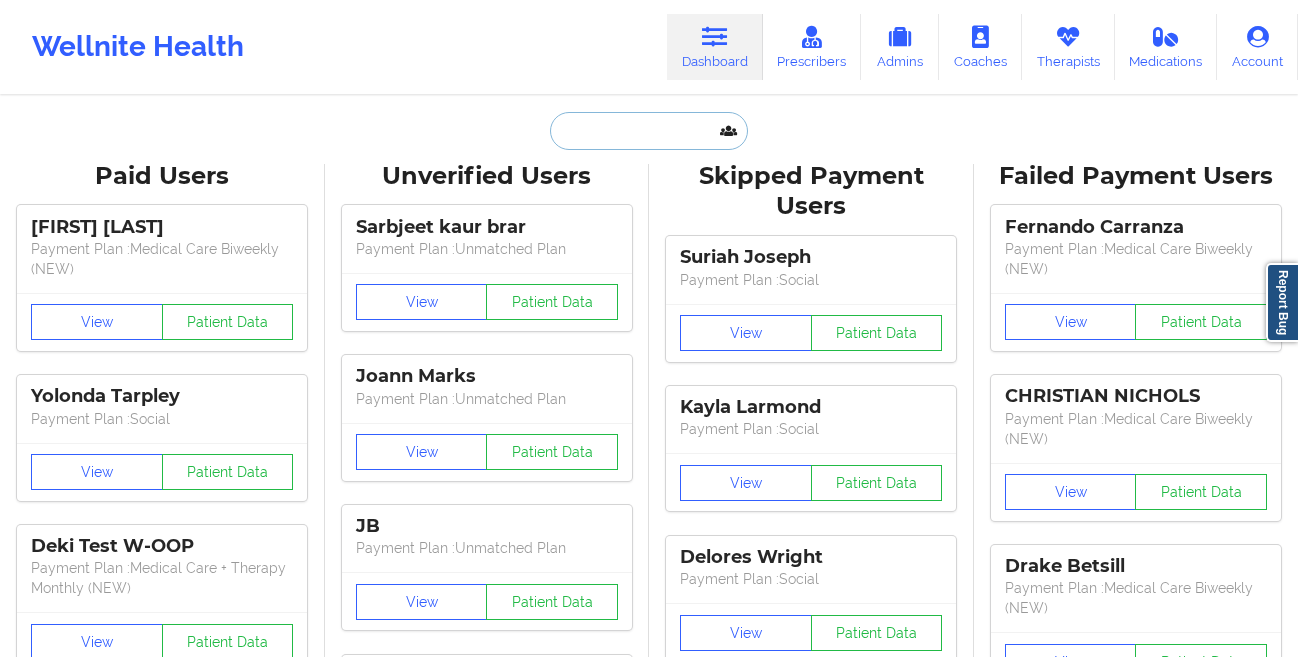 click at bounding box center (649, 131) 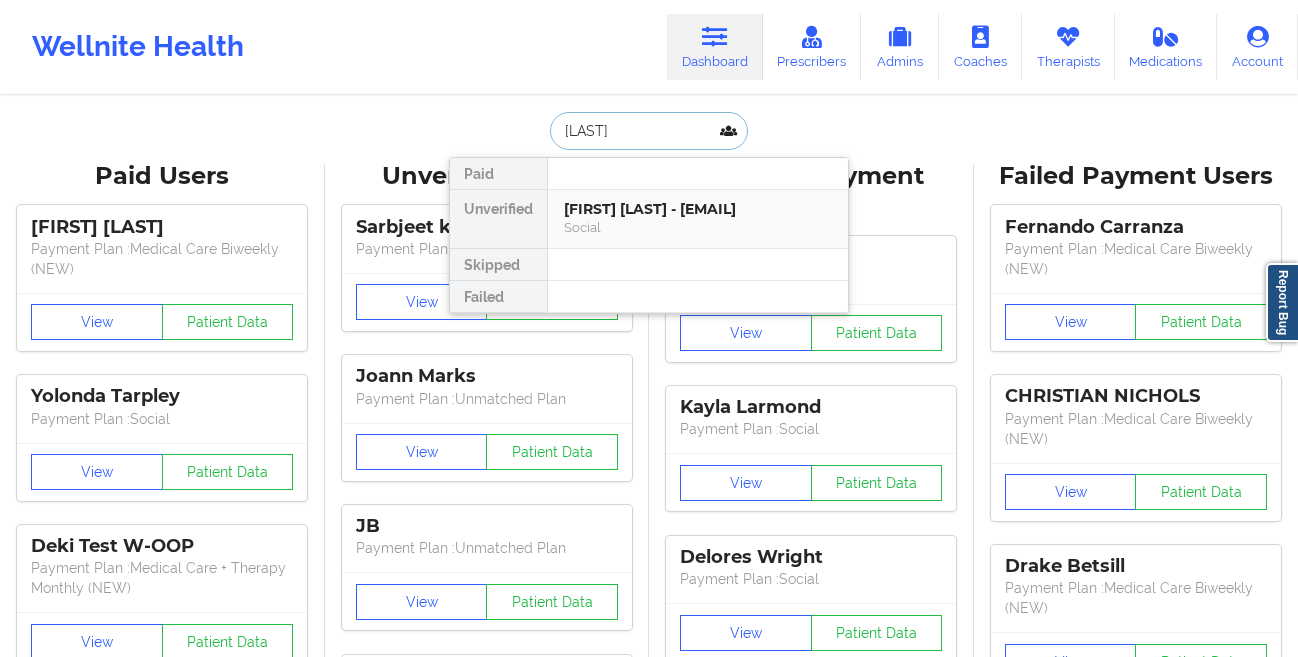 click on "[FIRST] [LAST] - [EMAIL]" at bounding box center [698, 209] 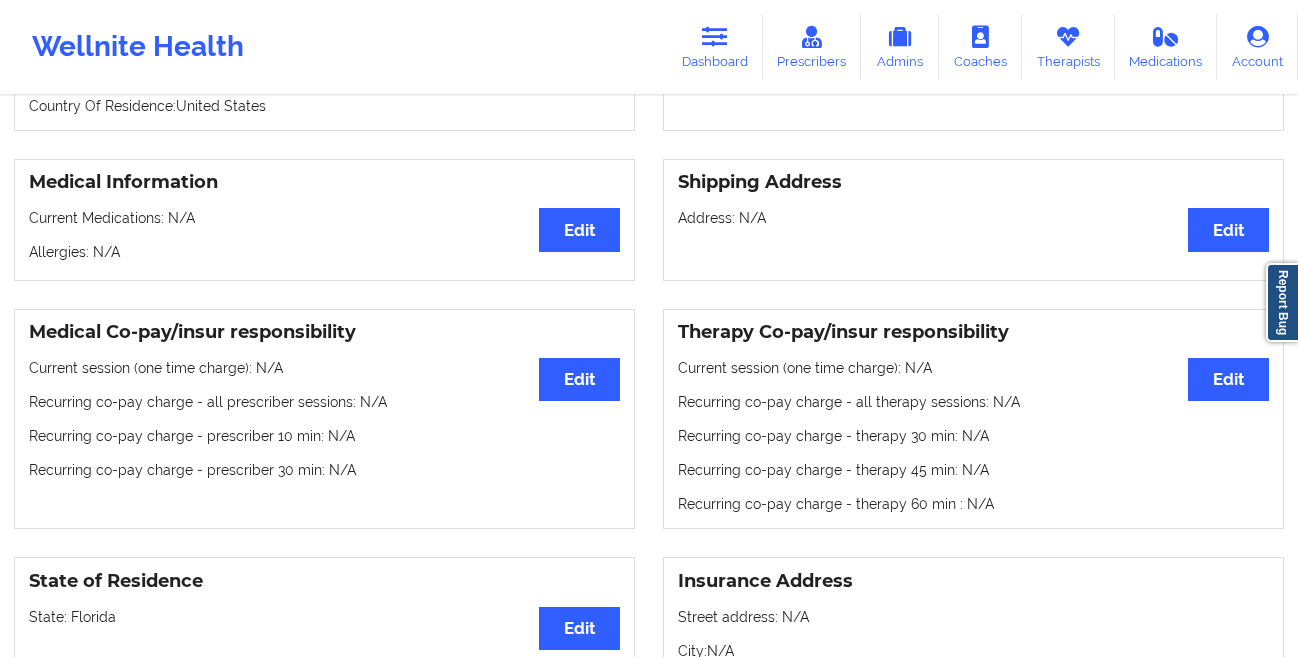 scroll, scrollTop: 0, scrollLeft: 0, axis: both 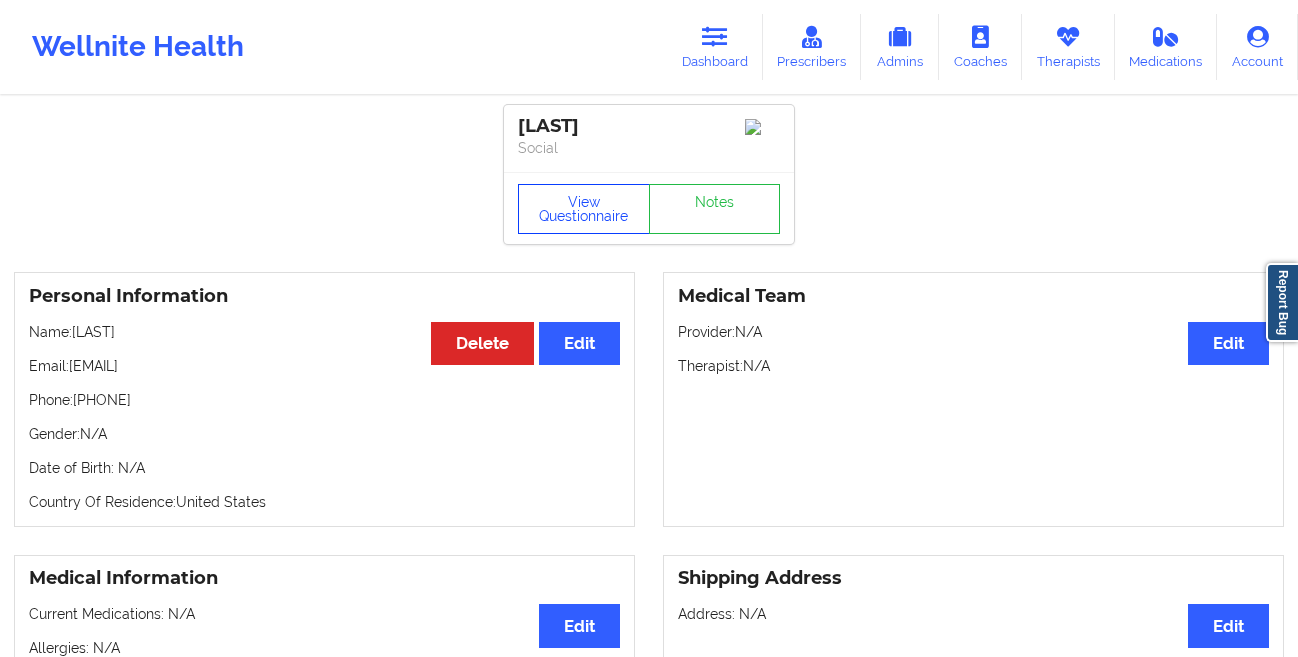 click on "View Questionnaire" at bounding box center [584, 209] 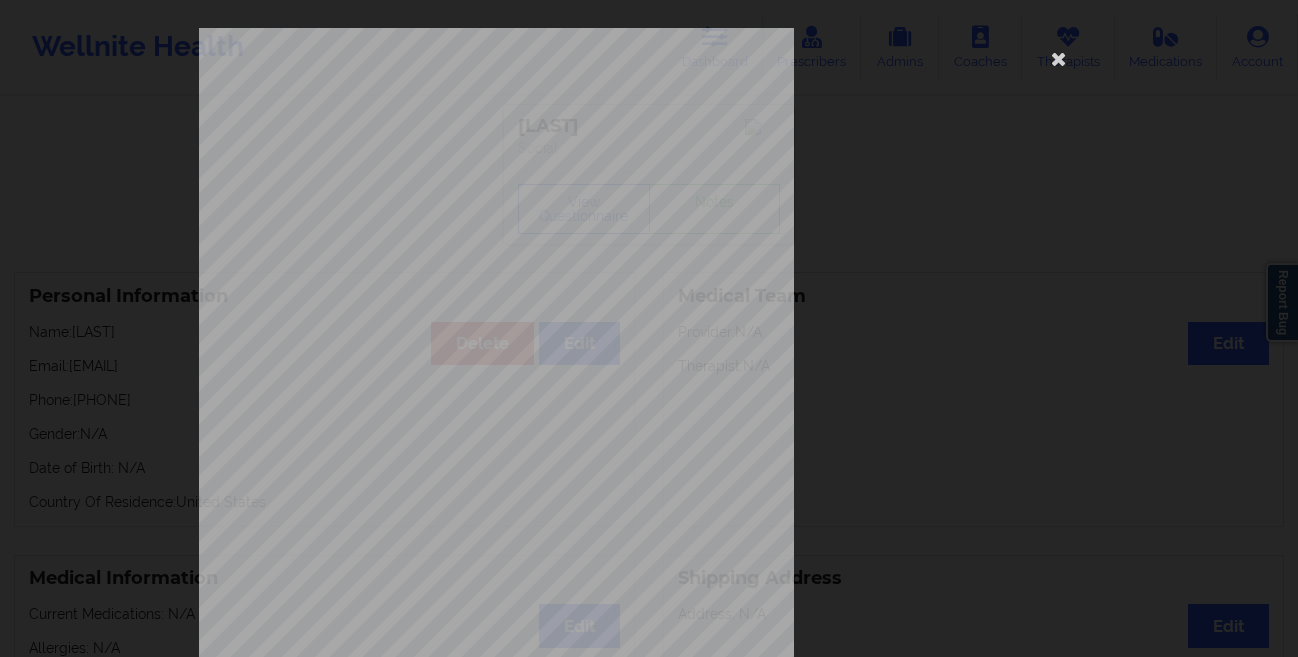 scroll, scrollTop: 297, scrollLeft: 0, axis: vertical 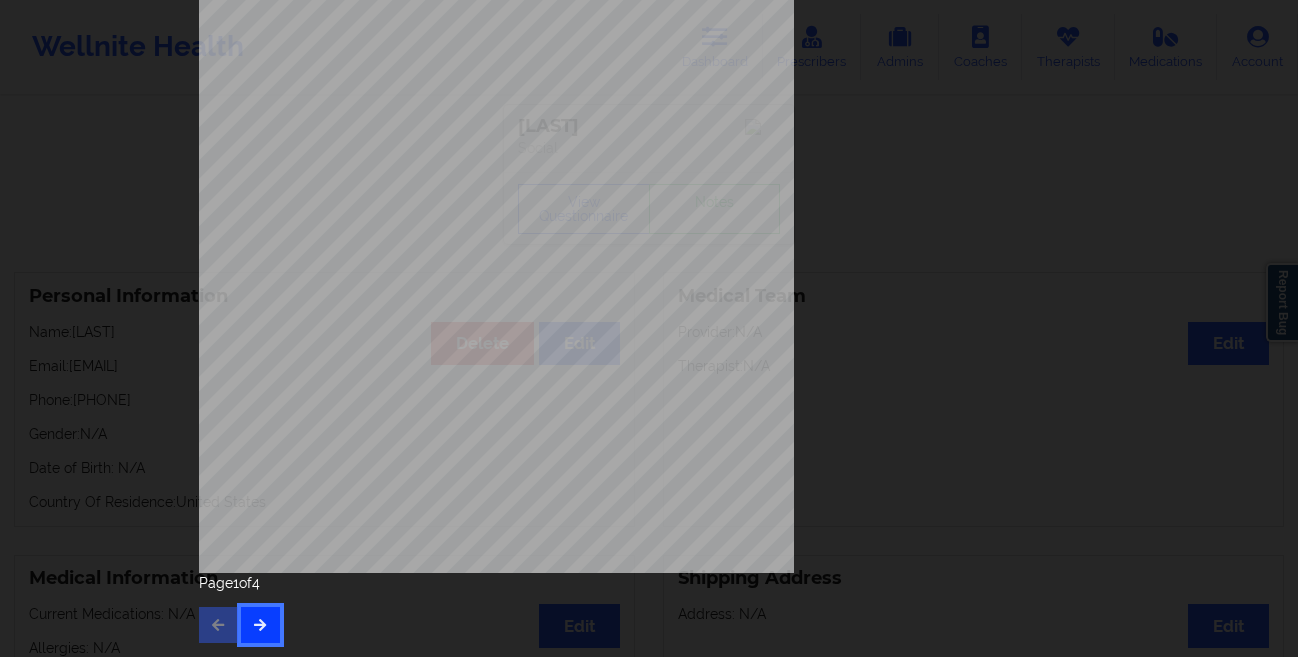 click at bounding box center [260, 624] 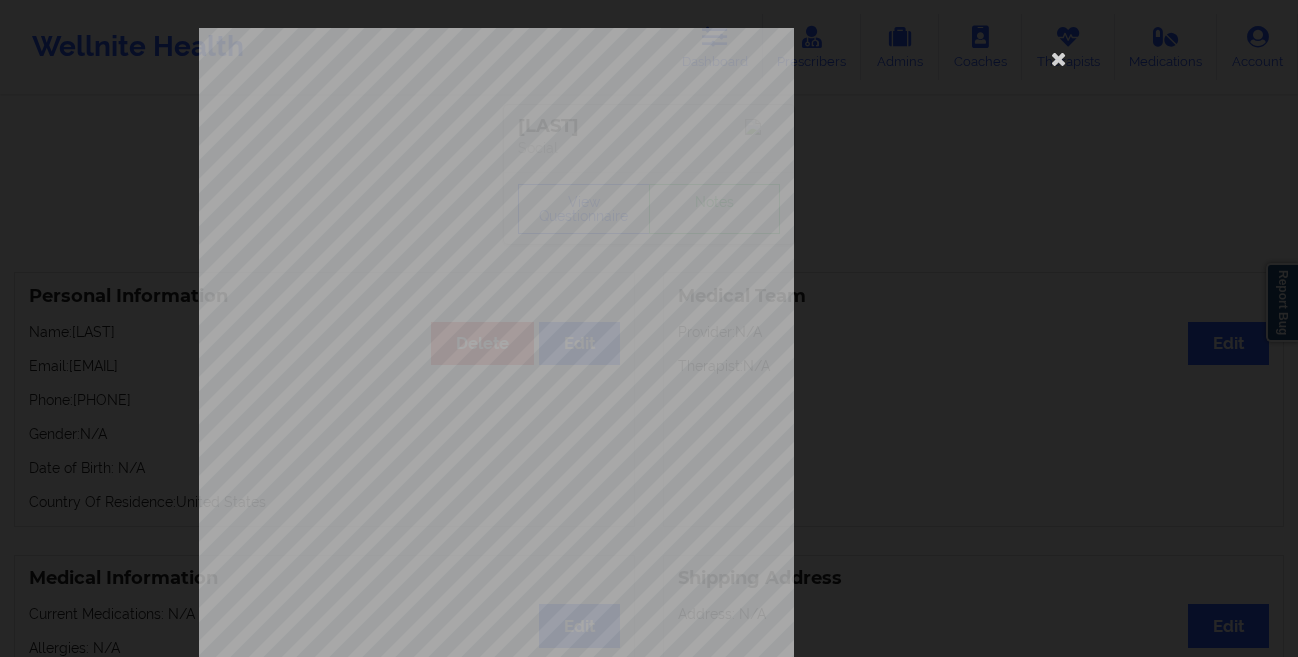 scroll, scrollTop: 297, scrollLeft: 0, axis: vertical 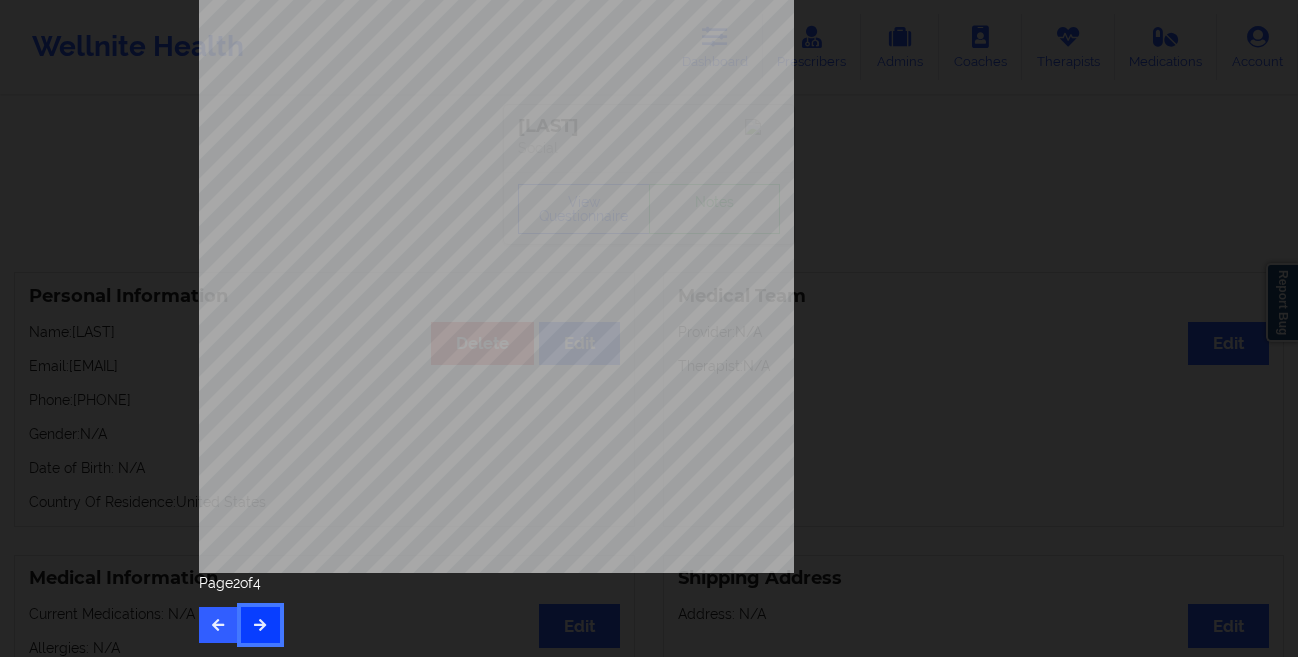 click at bounding box center [260, 624] 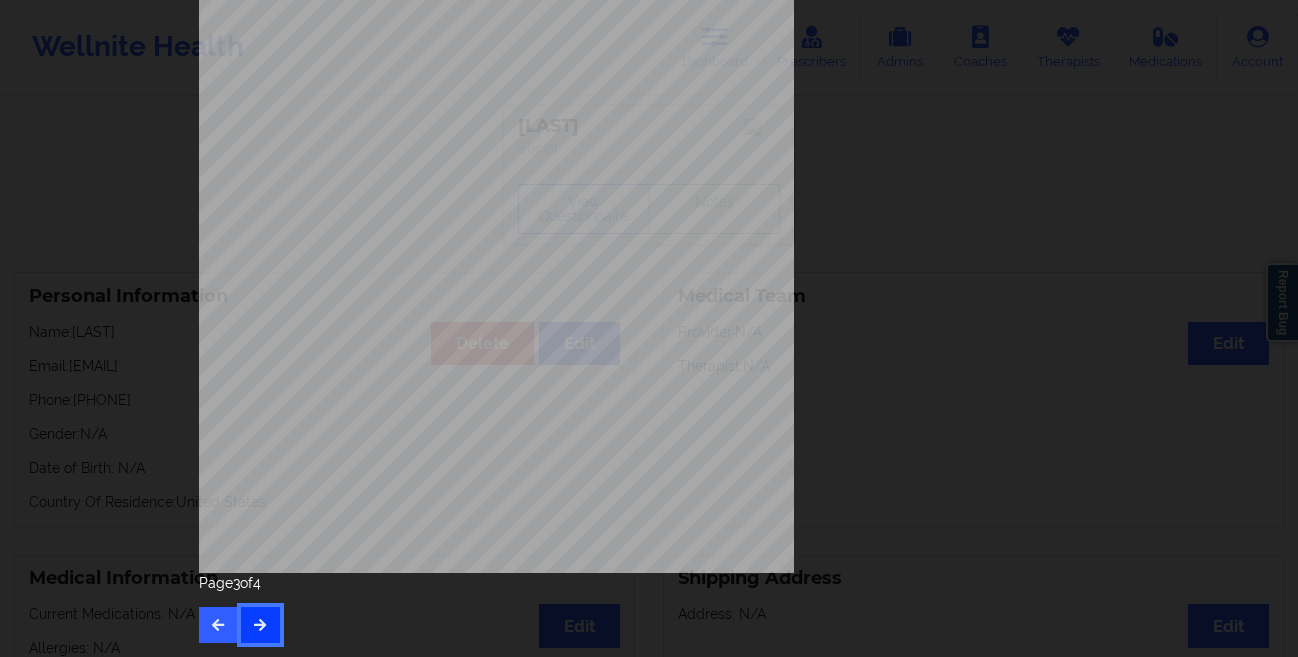 scroll, scrollTop: 0, scrollLeft: 0, axis: both 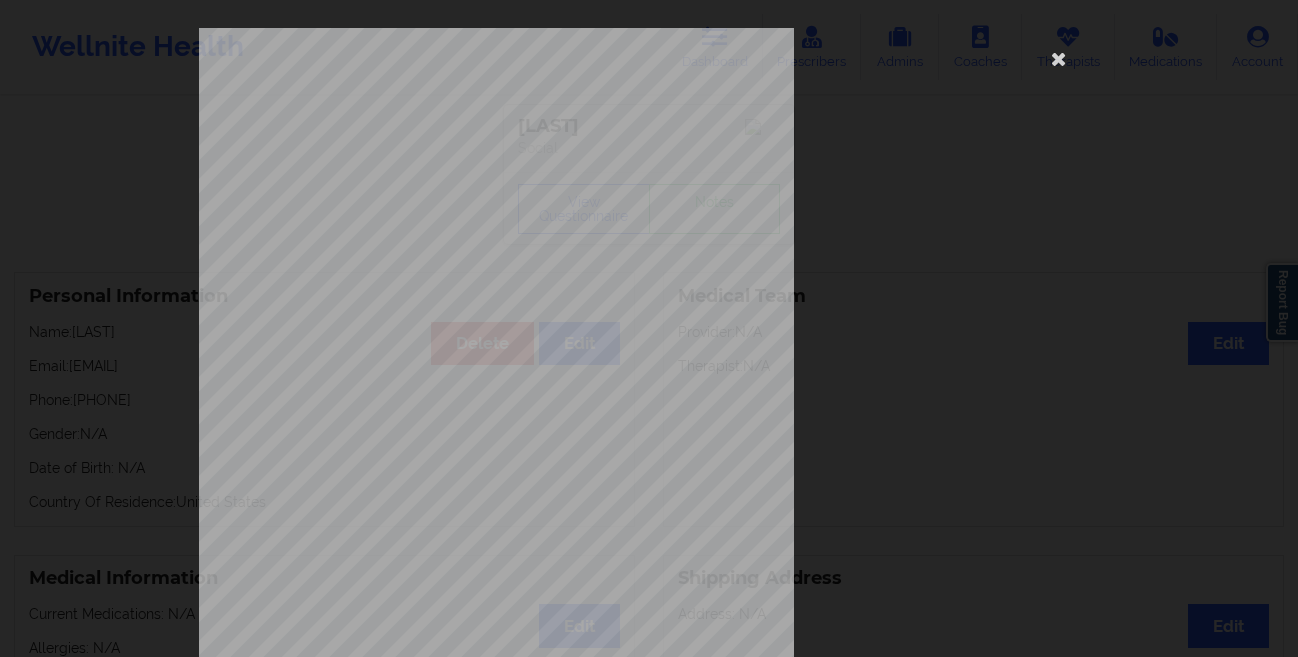 click on "This patient has not provided the type of insurance Insurance Member ID for patient This patient has not provided his Member ID Insurance company name details by patient This patient has not provided the name of insurance company Insurance Company Identity number by patient This patient has not provided the identity number of insurance Insurance dependency status details by patient This patient has not provided his/her dependency status of insurance Payment plan chosen by patient together Currently Suicidal None Local Pharmacy Data None Where patient came from Word of mouth Job Information None no Cancellation Survey Data Why do you want to cancel ? How many appointments have you had with W ellnite (including both therapist and mental health coach appointments) ? Do you have healthcare insurance ? Have you been treated for anxiety and/or depression in the past ? Are you currently taking any medication for anxiety and/or depression ? How would you rate your overall experience with your doctor/provider ? Page" at bounding box center [649, 328] 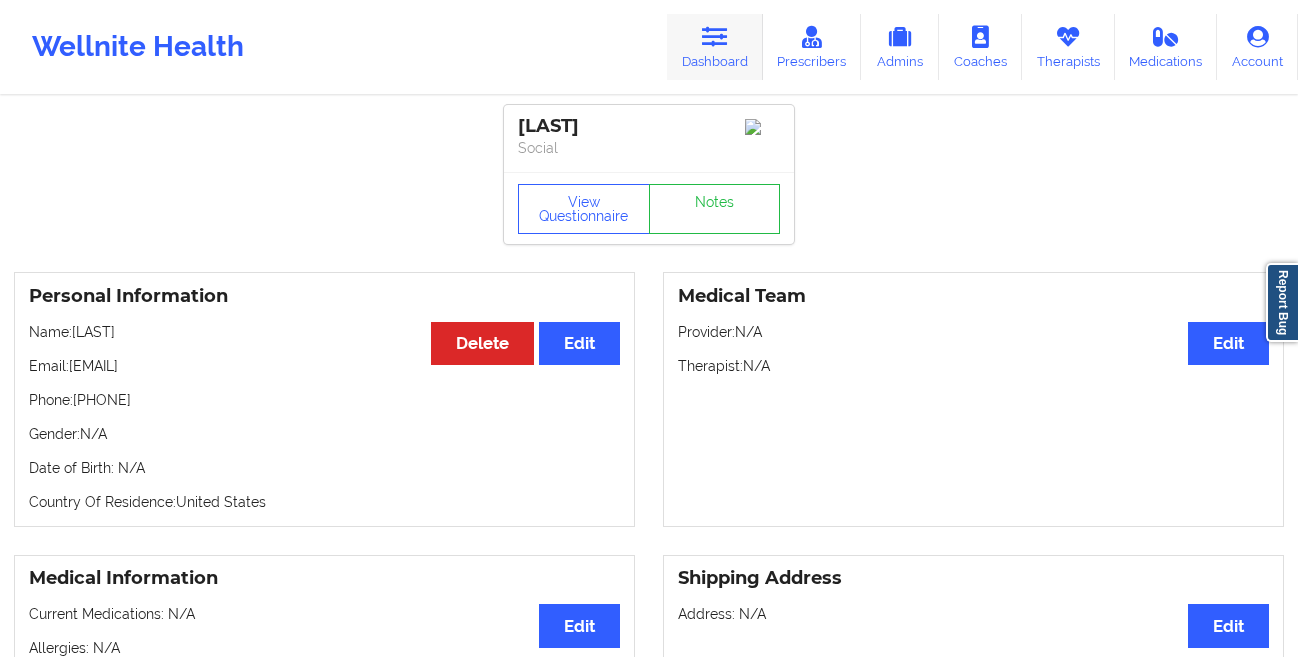 click at bounding box center (715, 37) 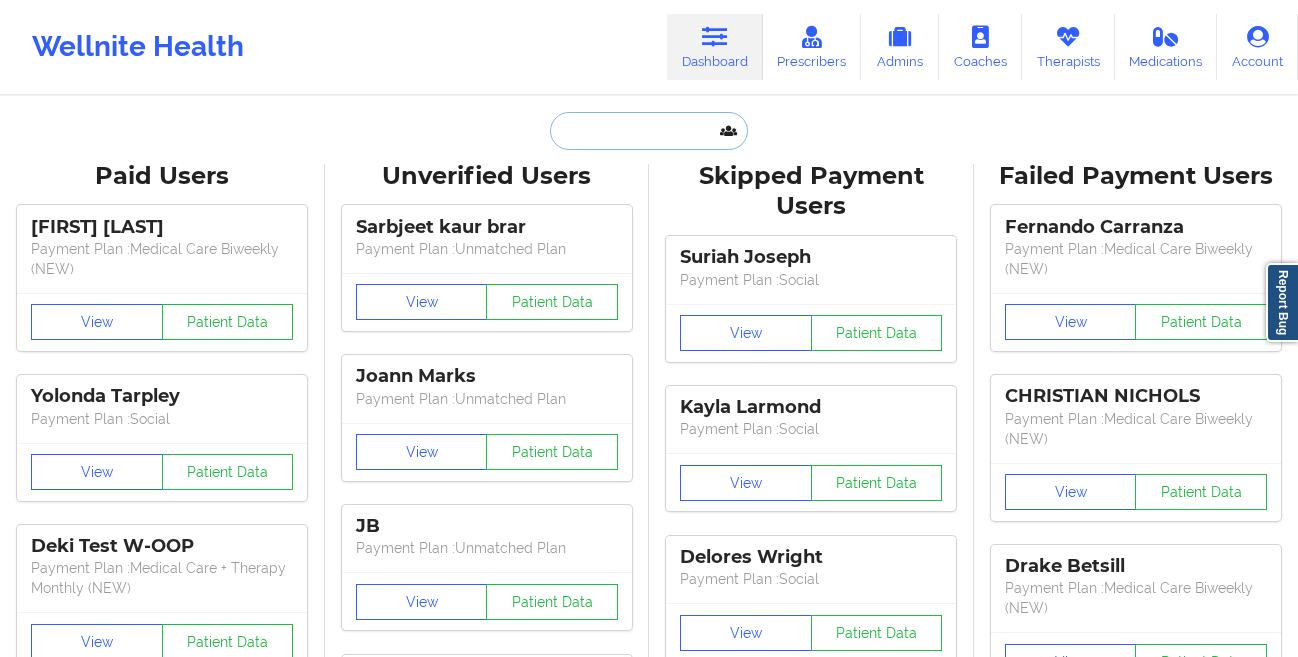 click at bounding box center (649, 131) 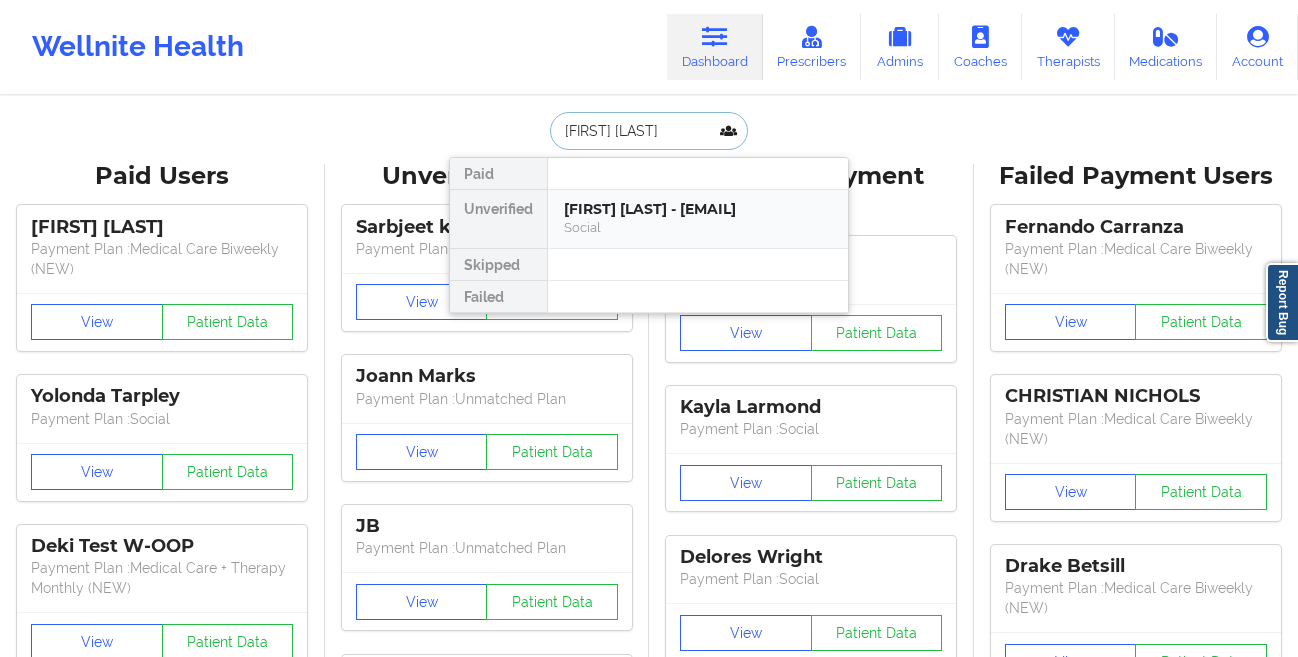 click on "[FIRST] [LAST] - [EMAIL]" at bounding box center (698, 209) 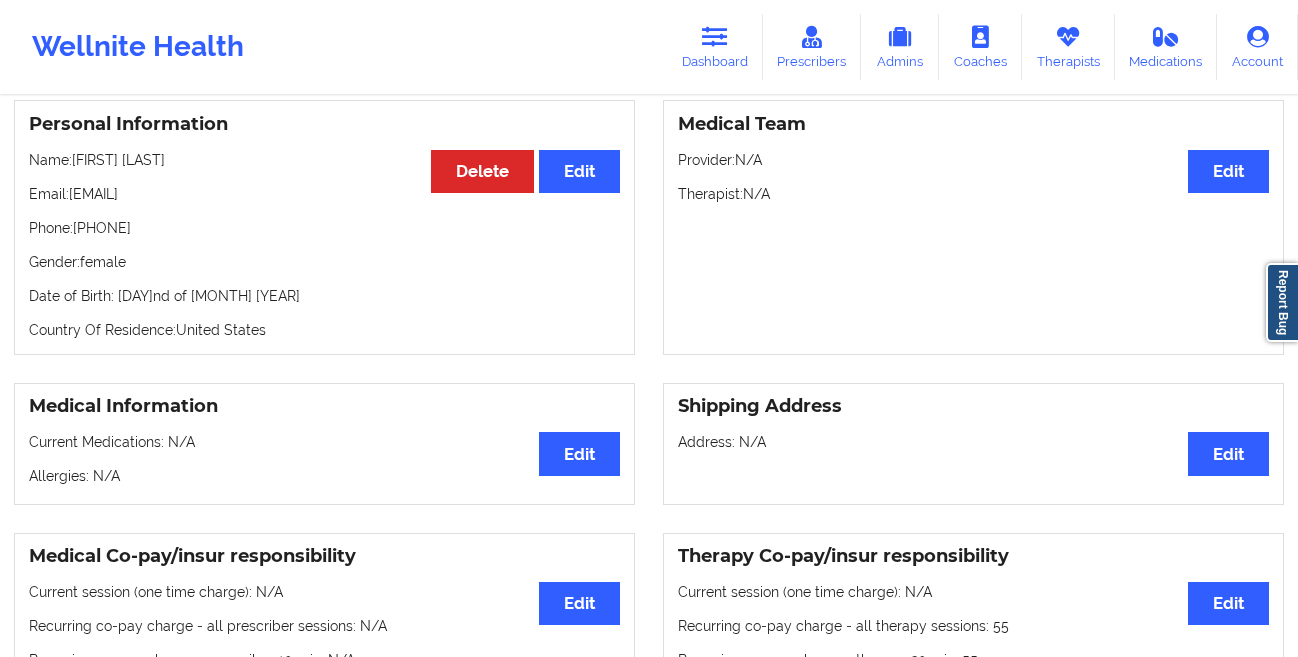 scroll, scrollTop: 0, scrollLeft: 0, axis: both 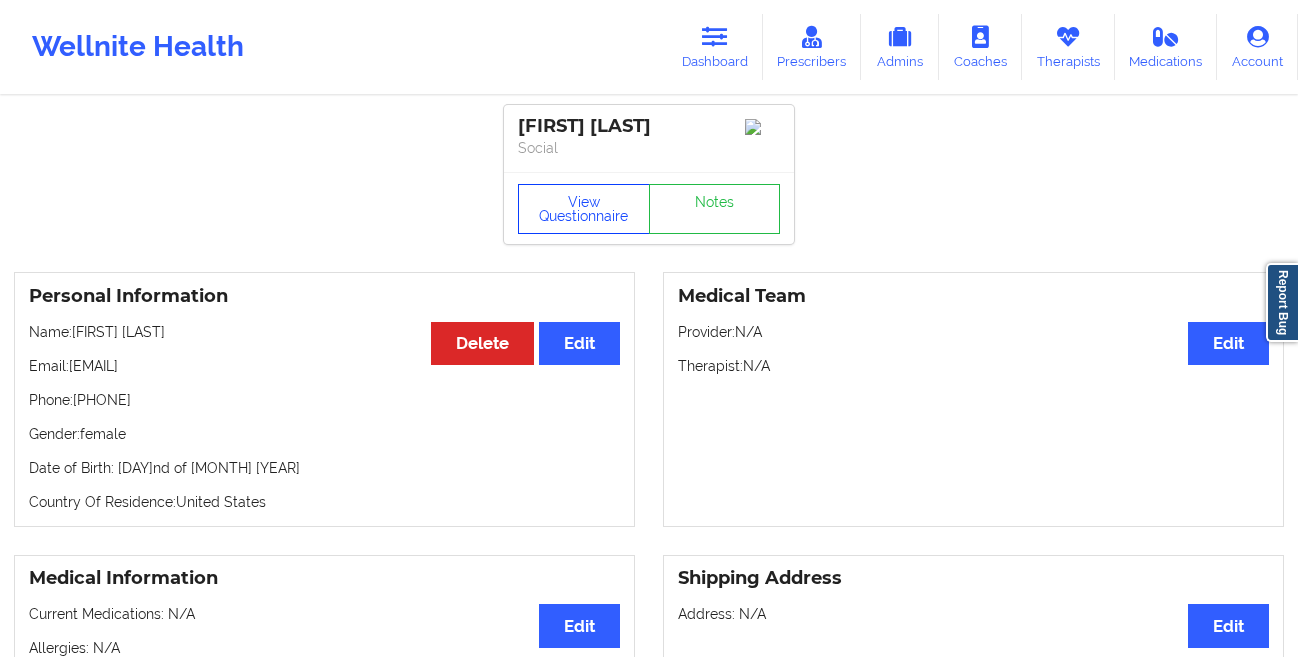 click on "View Questionnaire" at bounding box center [584, 209] 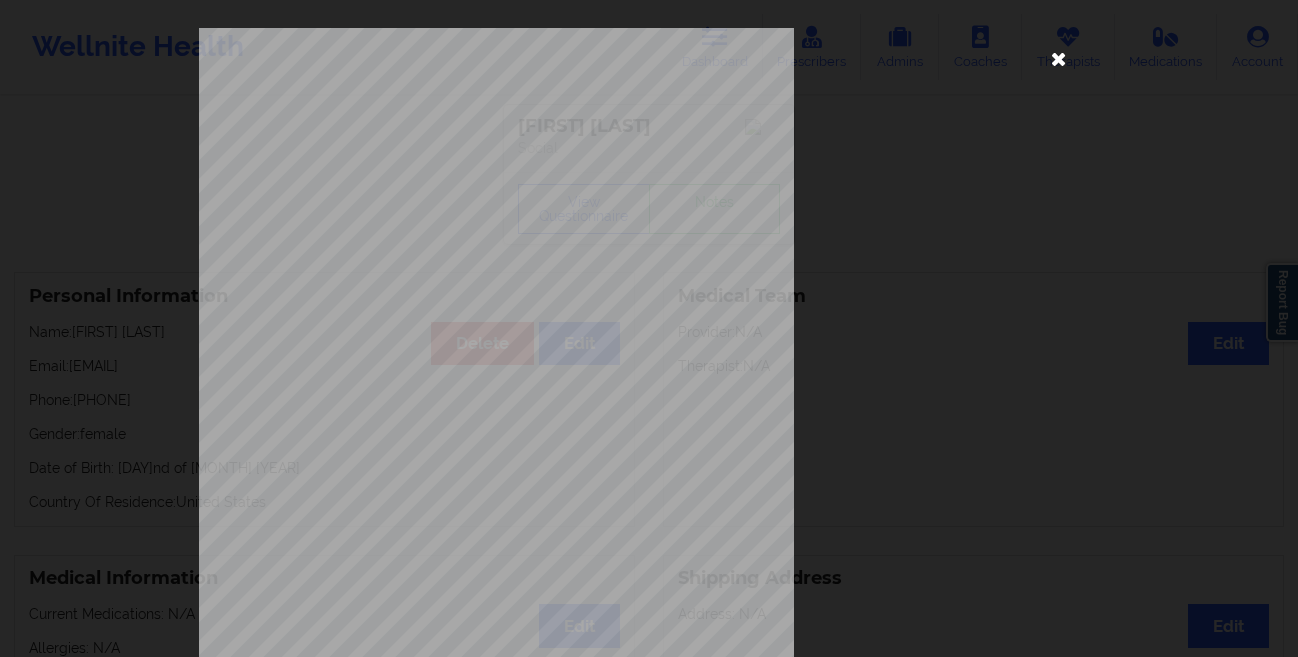 click at bounding box center [1059, 58] 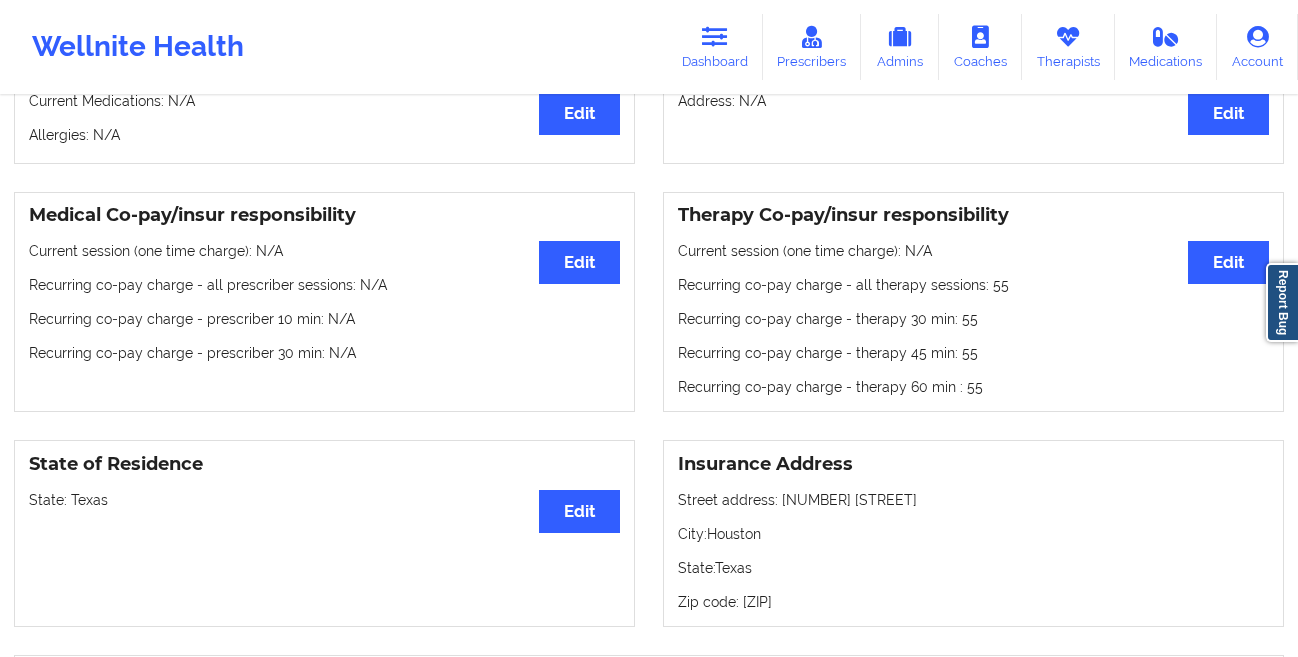 scroll, scrollTop: 0, scrollLeft: 0, axis: both 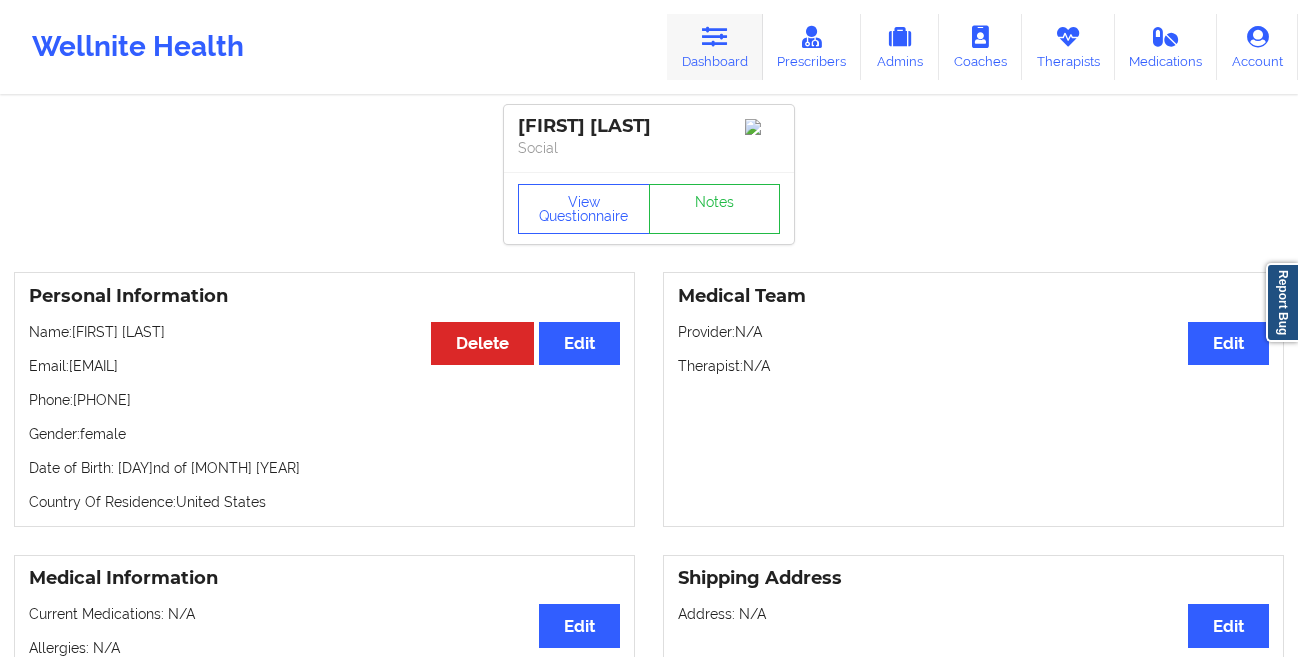 click on "Dashboard" at bounding box center (715, 47) 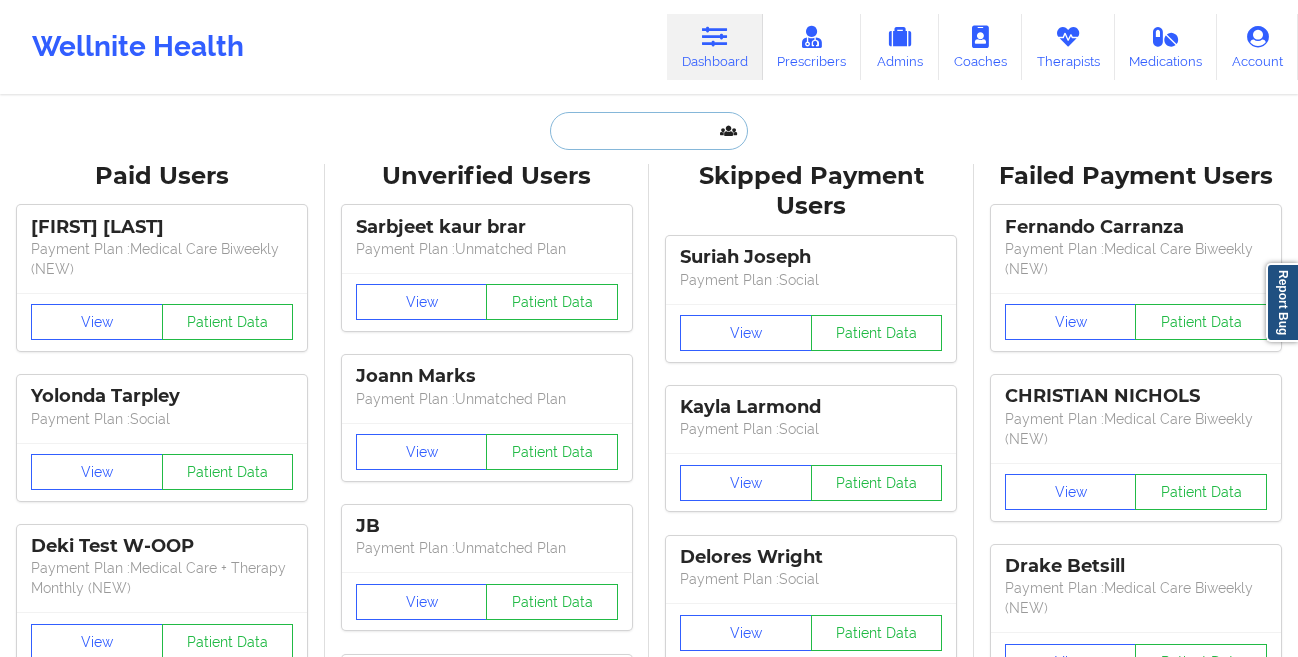 click at bounding box center (649, 131) 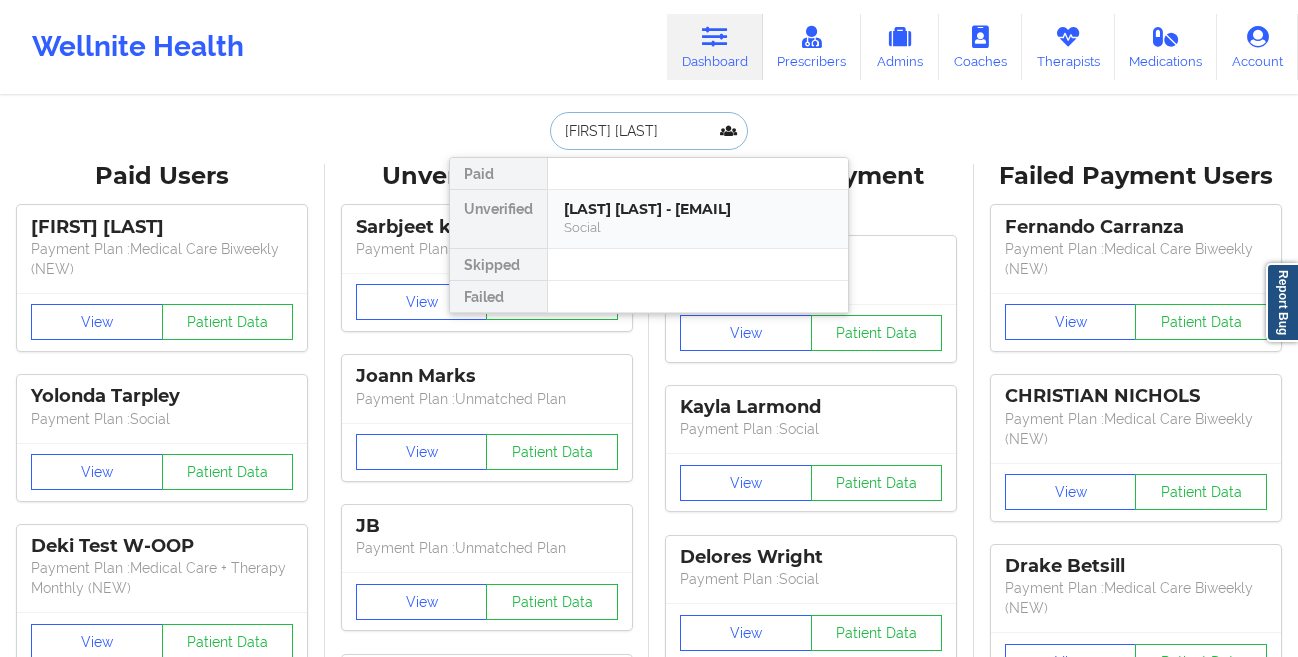 click on "[LAST] [LAST] - [EMAIL]" at bounding box center [698, 209] 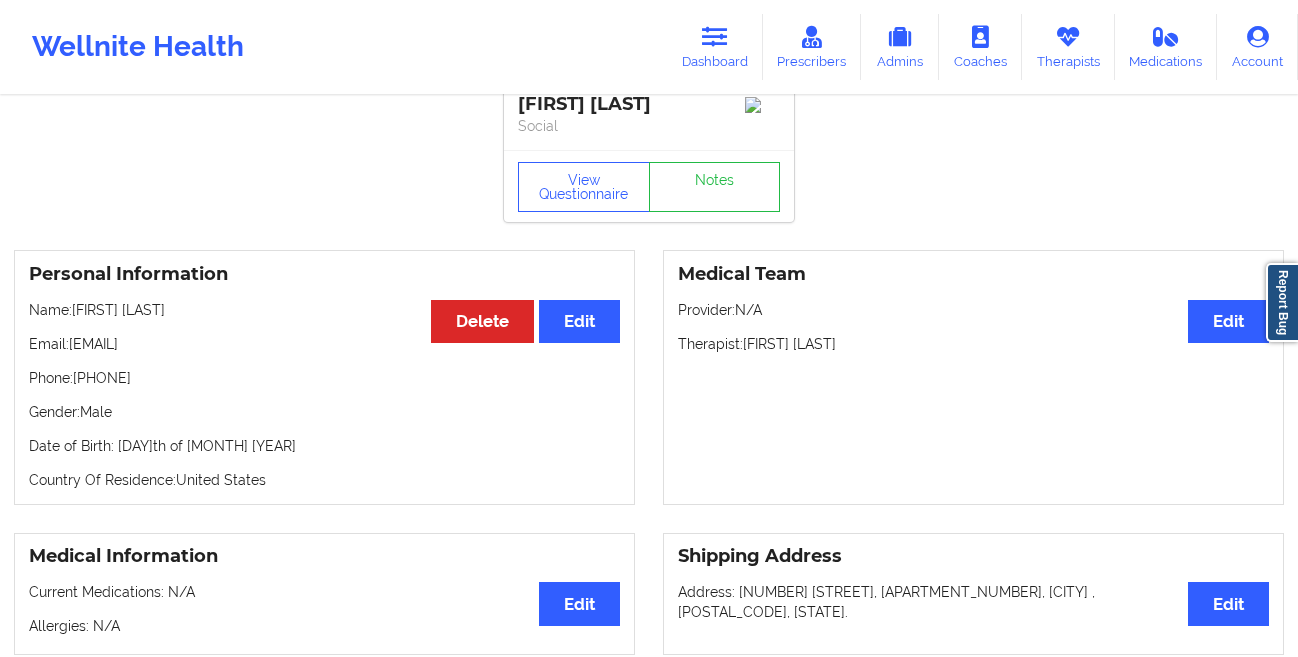 scroll, scrollTop: 0, scrollLeft: 0, axis: both 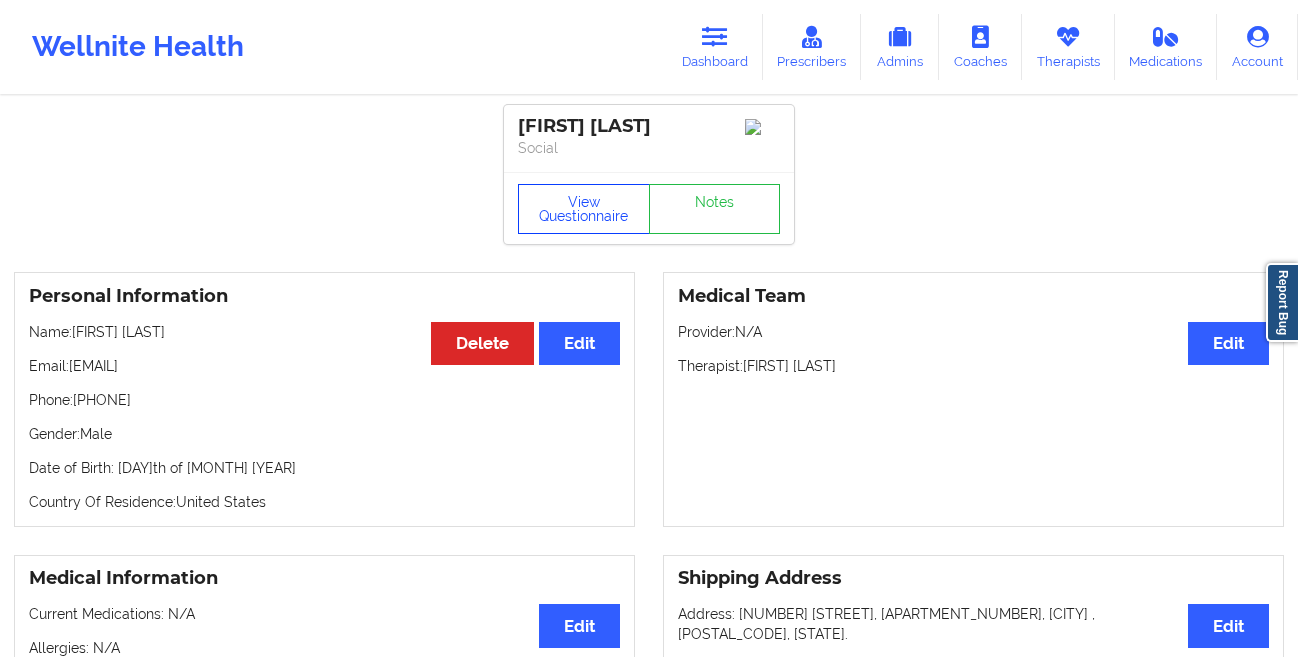 click on "View Questionnaire" at bounding box center [584, 209] 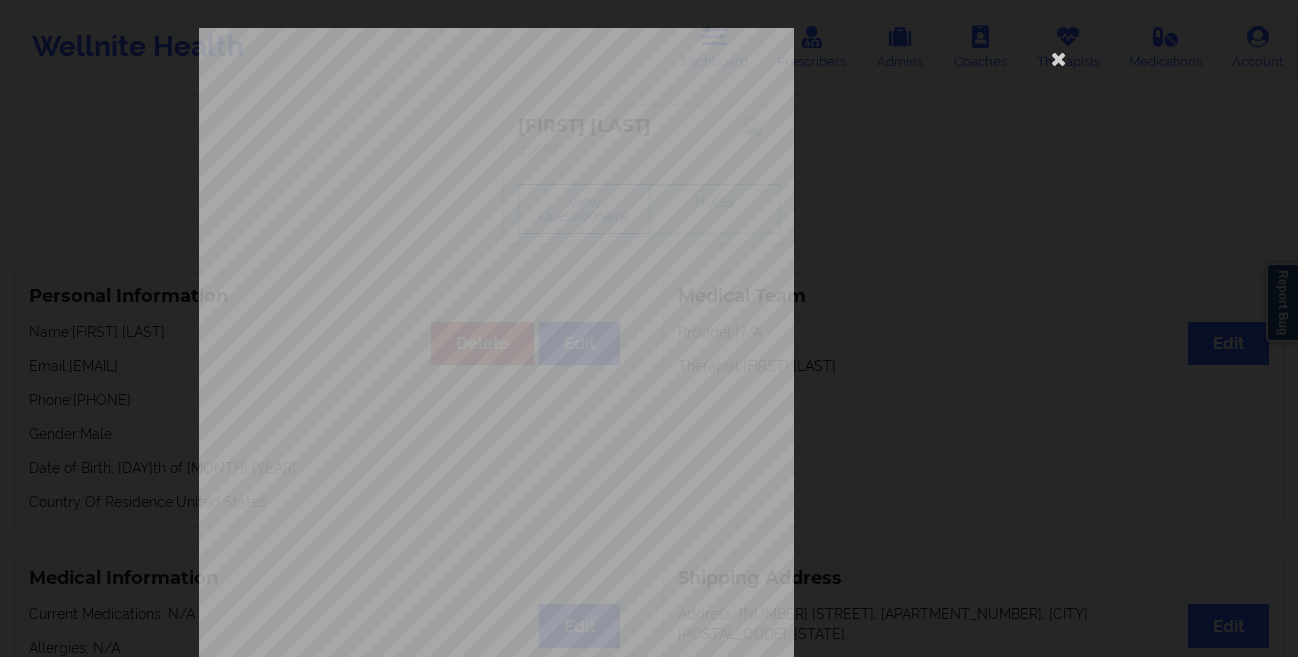 scroll, scrollTop: 297, scrollLeft: 0, axis: vertical 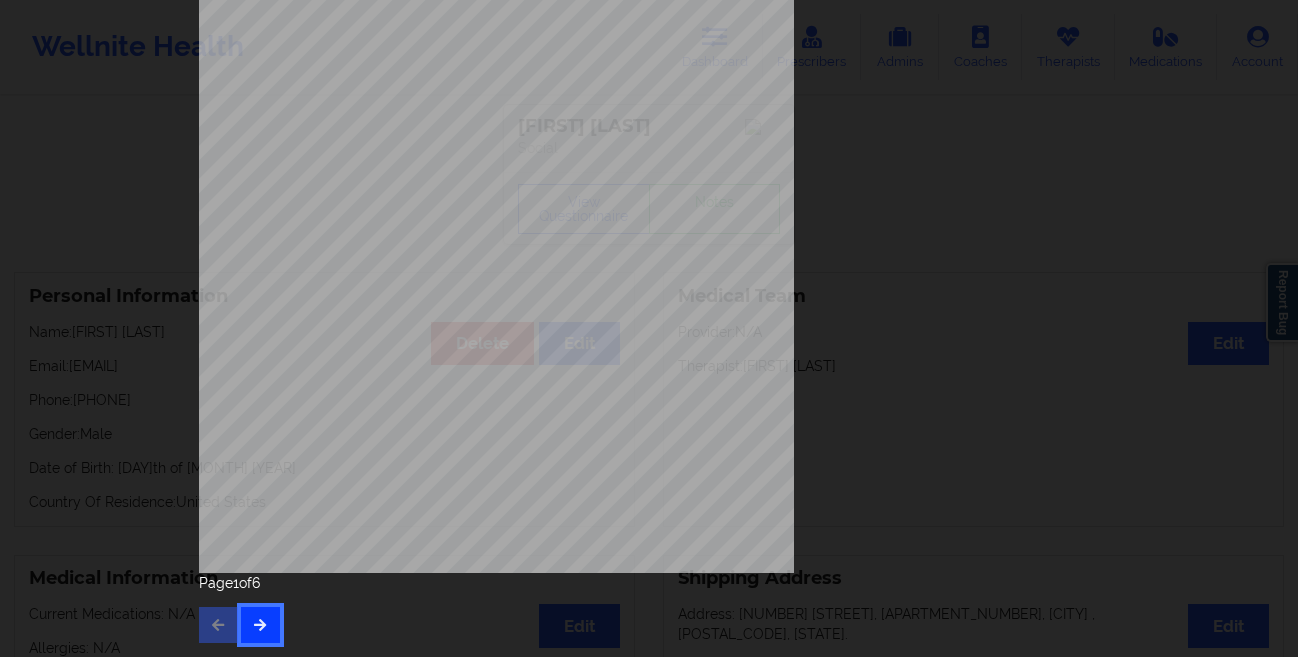click at bounding box center [260, 625] 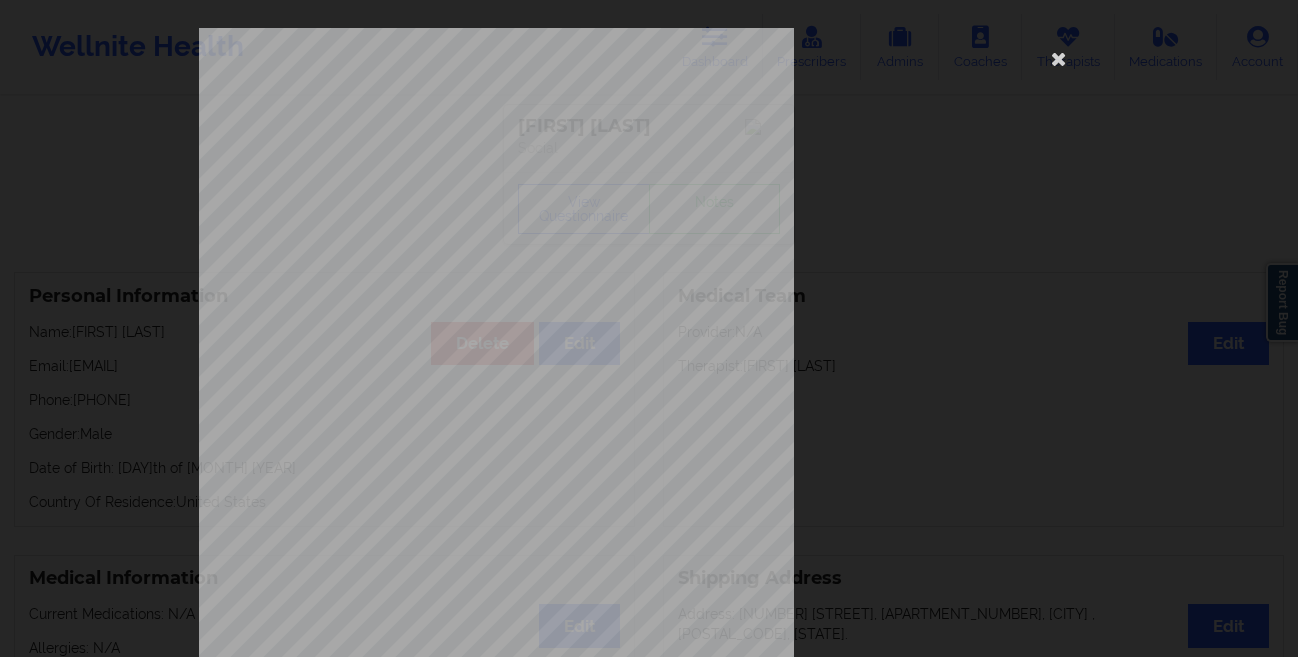 scroll, scrollTop: 297, scrollLeft: 0, axis: vertical 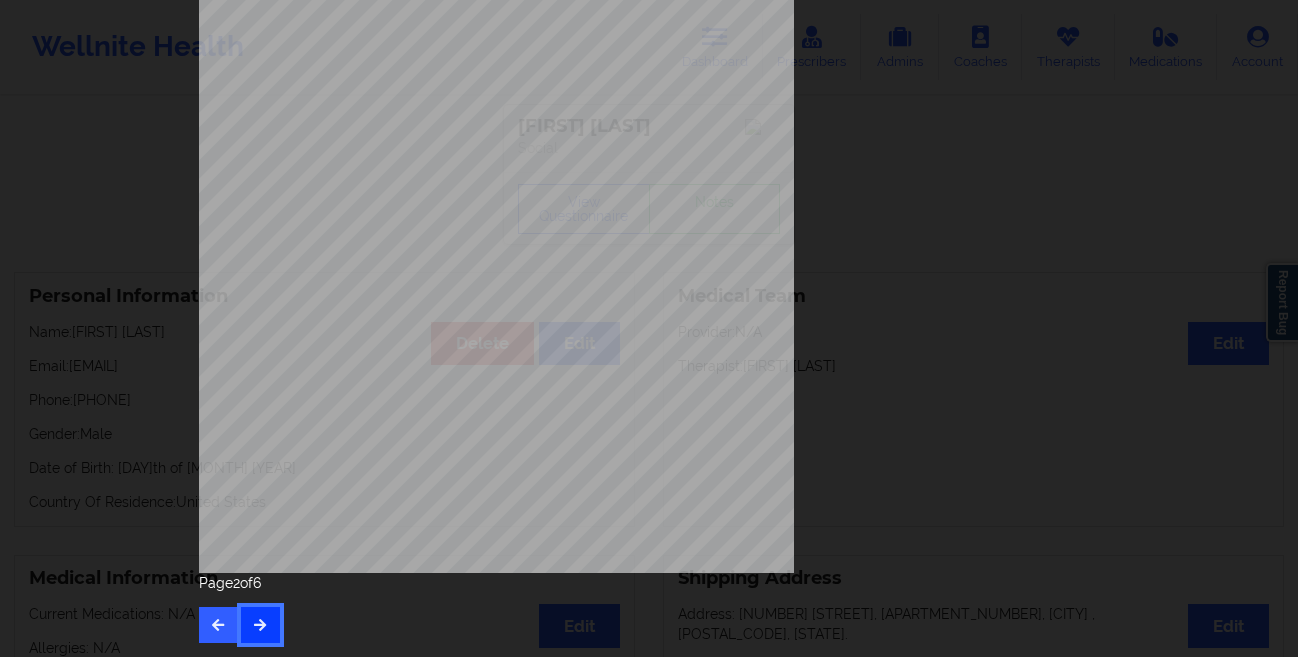 click at bounding box center [260, 625] 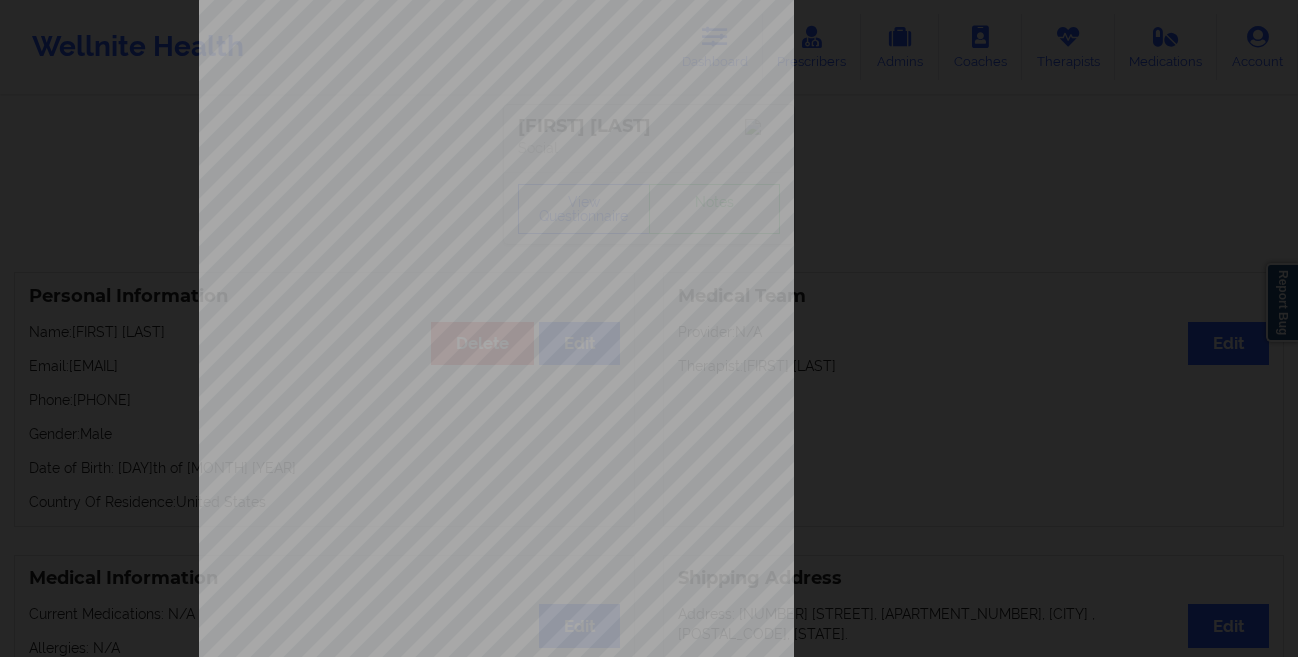 scroll, scrollTop: 166, scrollLeft: 0, axis: vertical 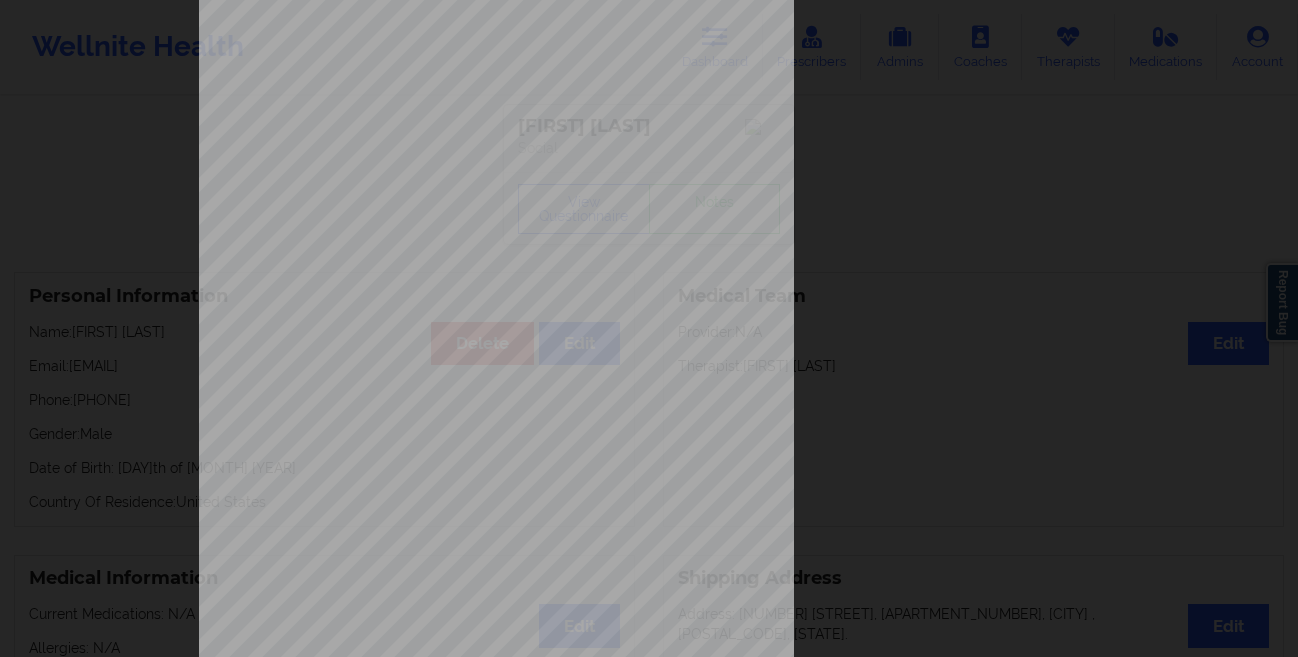 click on "No Insurance card type of patient This patient was one of the old patient, check further for more insurance details Front cover of insurance image Back cover of insurance image Page 3 of 6" at bounding box center [649, 328] 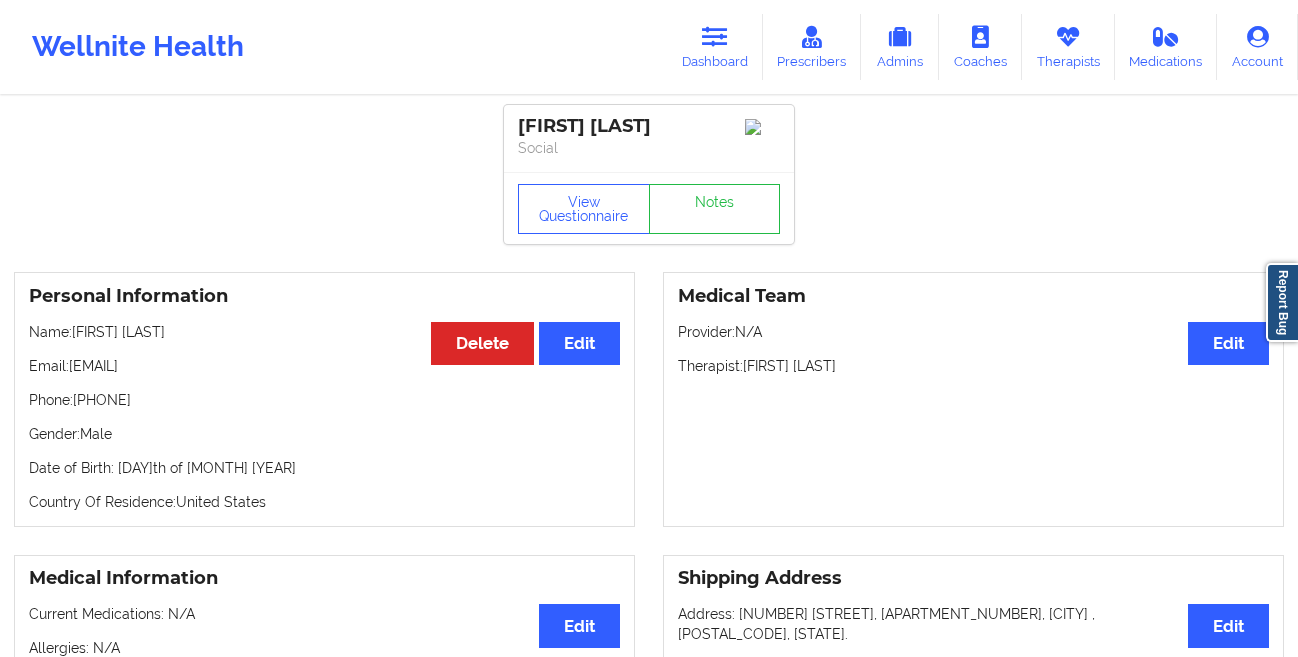 drag, startPoint x: 257, startPoint y: 484, endPoint x: 117, endPoint y: 478, distance: 140.12851 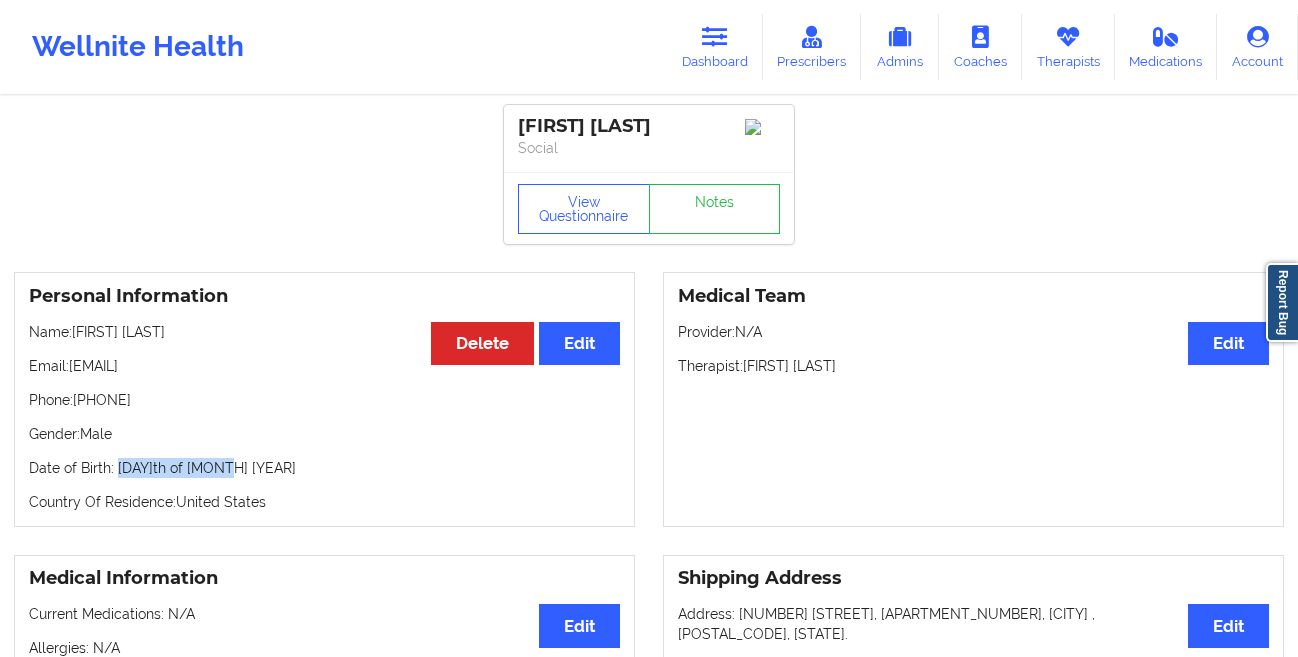 drag, startPoint x: 117, startPoint y: 478, endPoint x: 232, endPoint y: 475, distance: 115.03912 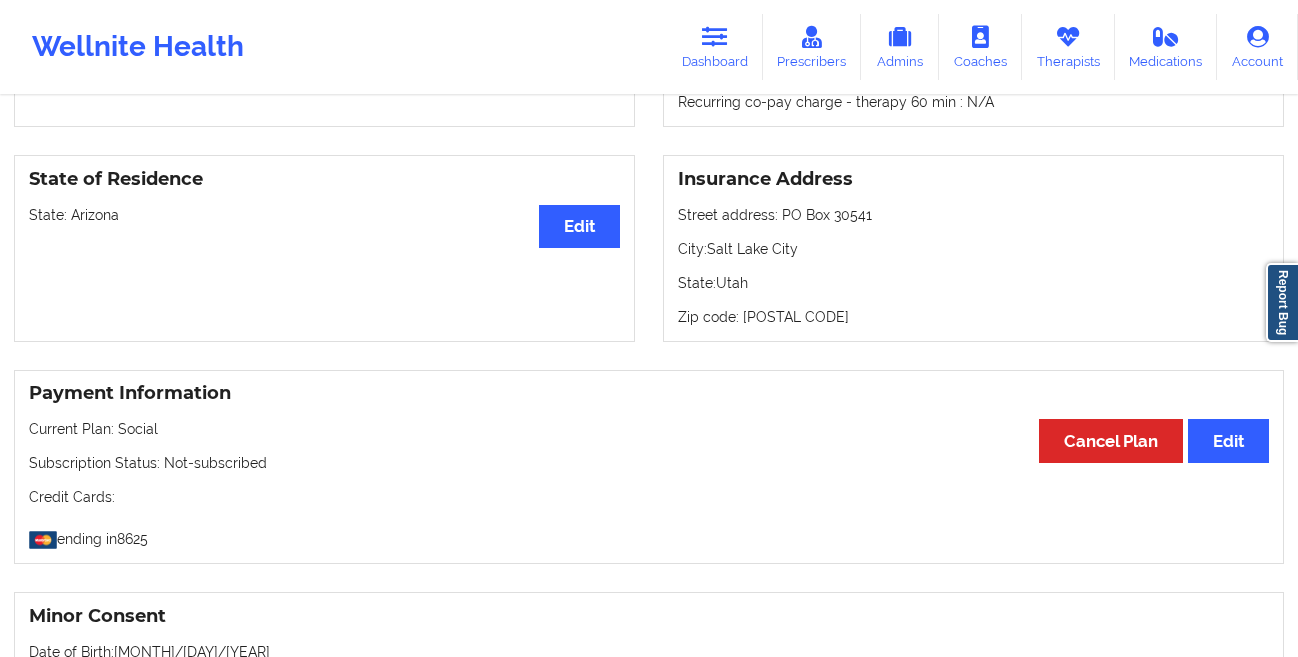 scroll, scrollTop: 830, scrollLeft: 0, axis: vertical 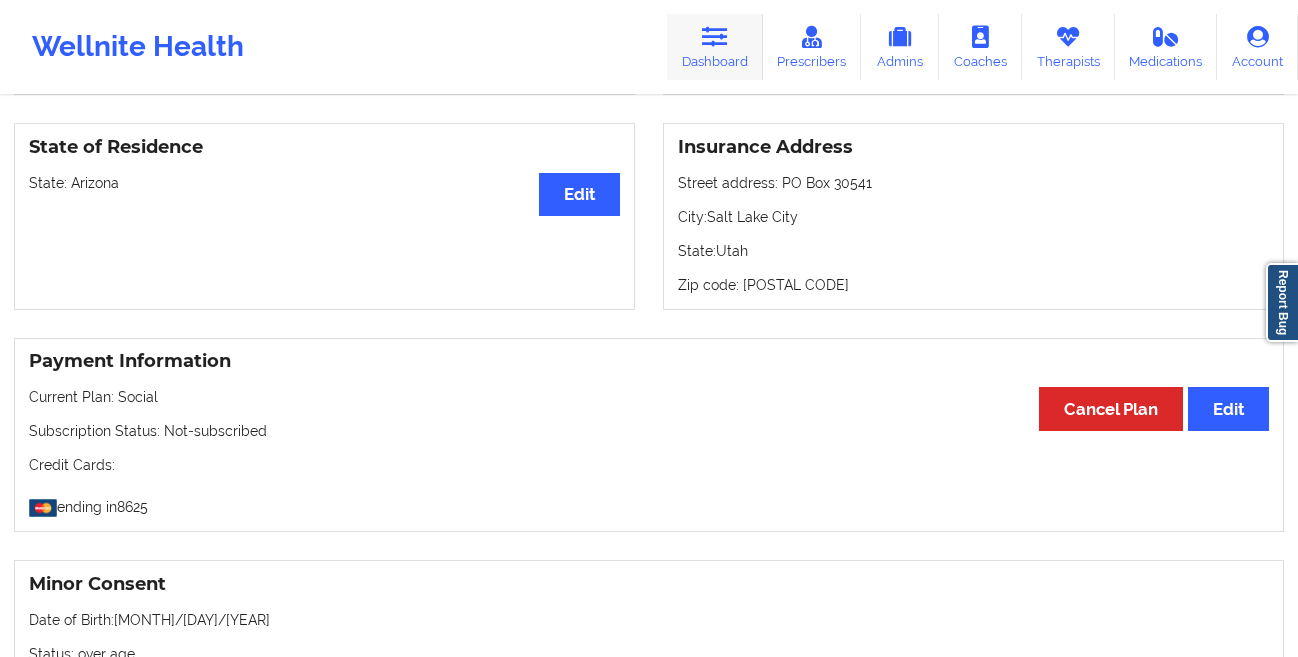 click at bounding box center [715, 37] 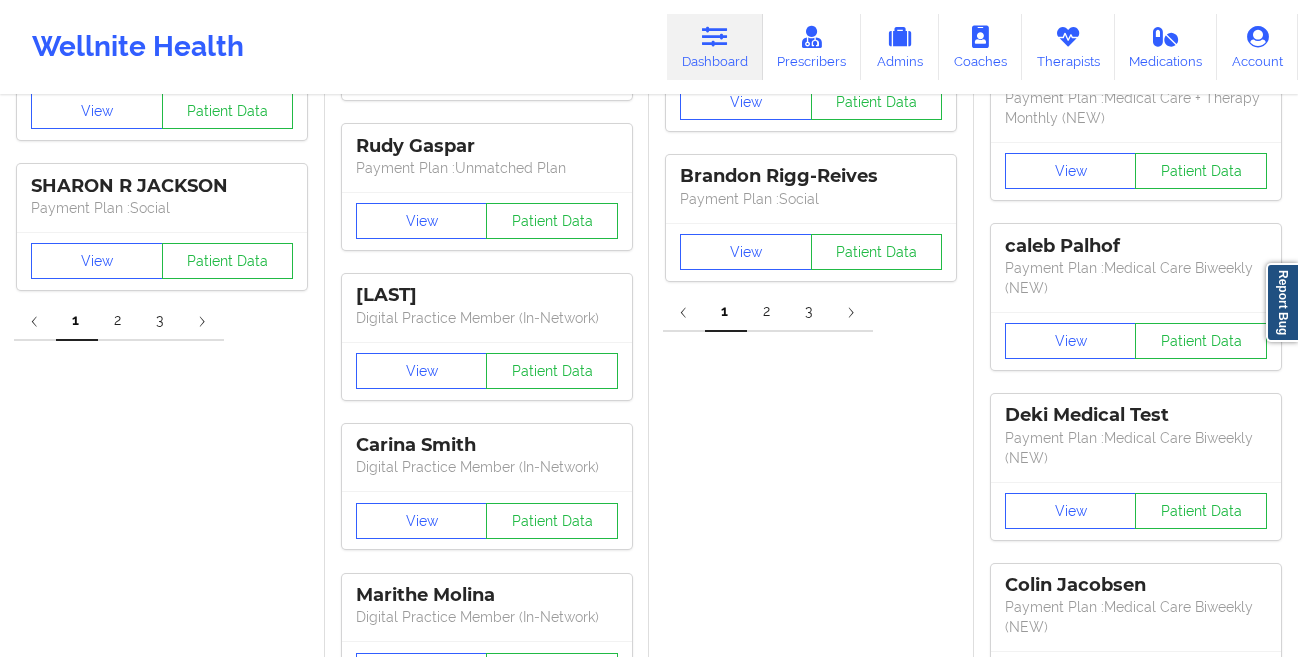 scroll, scrollTop: 0, scrollLeft: 0, axis: both 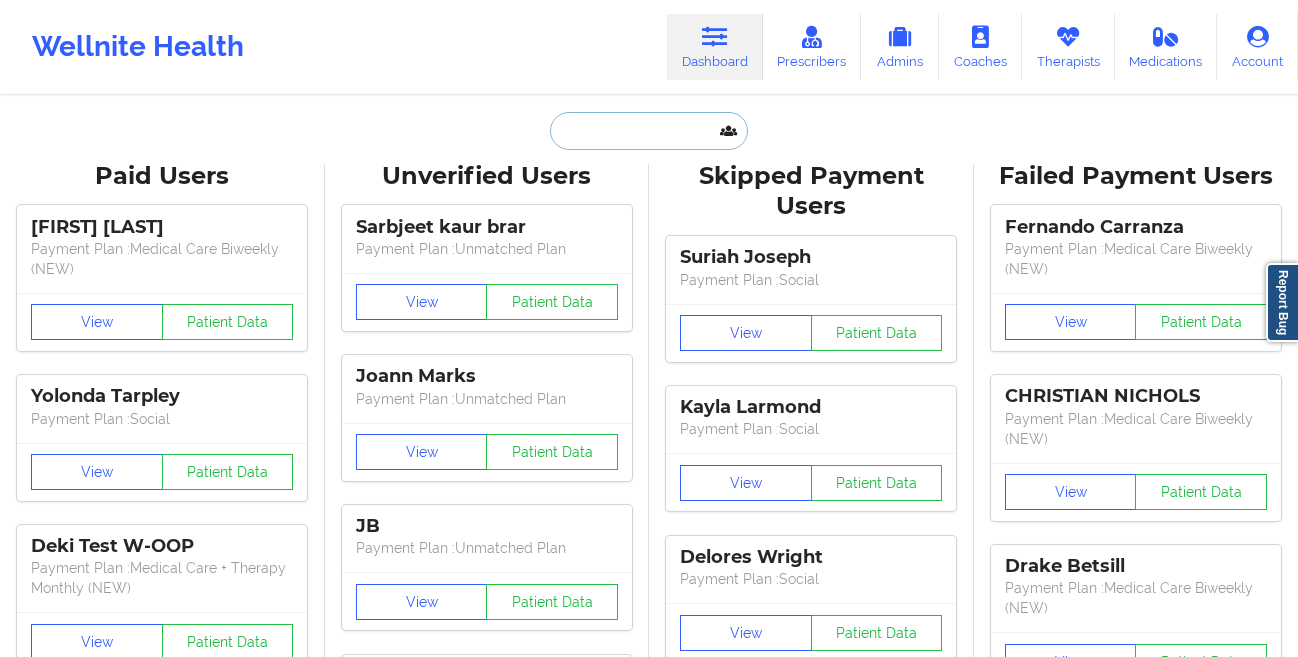 click at bounding box center (649, 131) 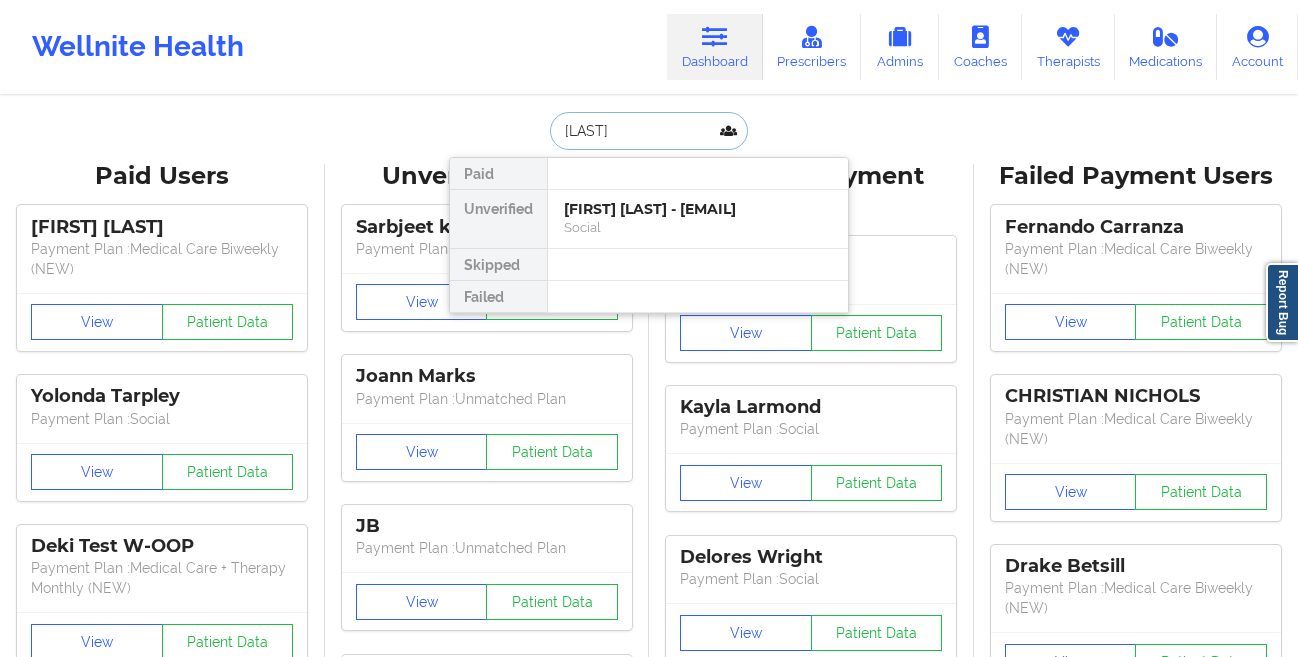 click on "[FIRST] [LAST] - [EMAIL]" at bounding box center [698, 209] 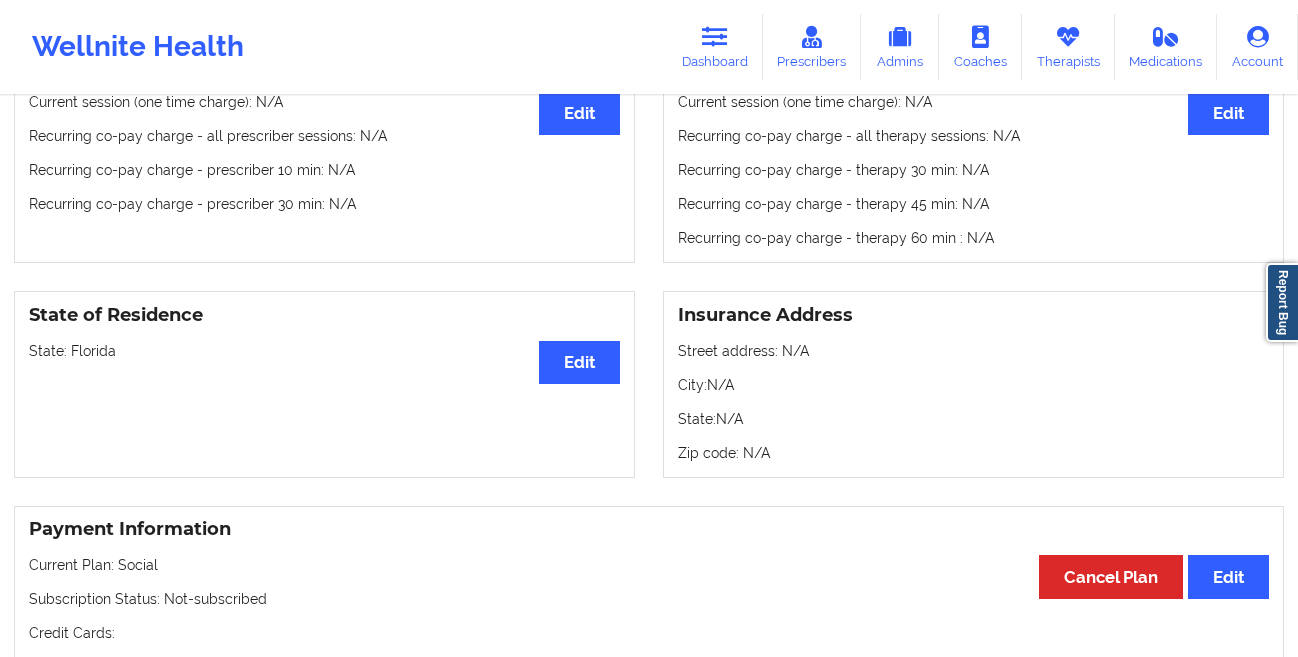 scroll, scrollTop: 0, scrollLeft: 0, axis: both 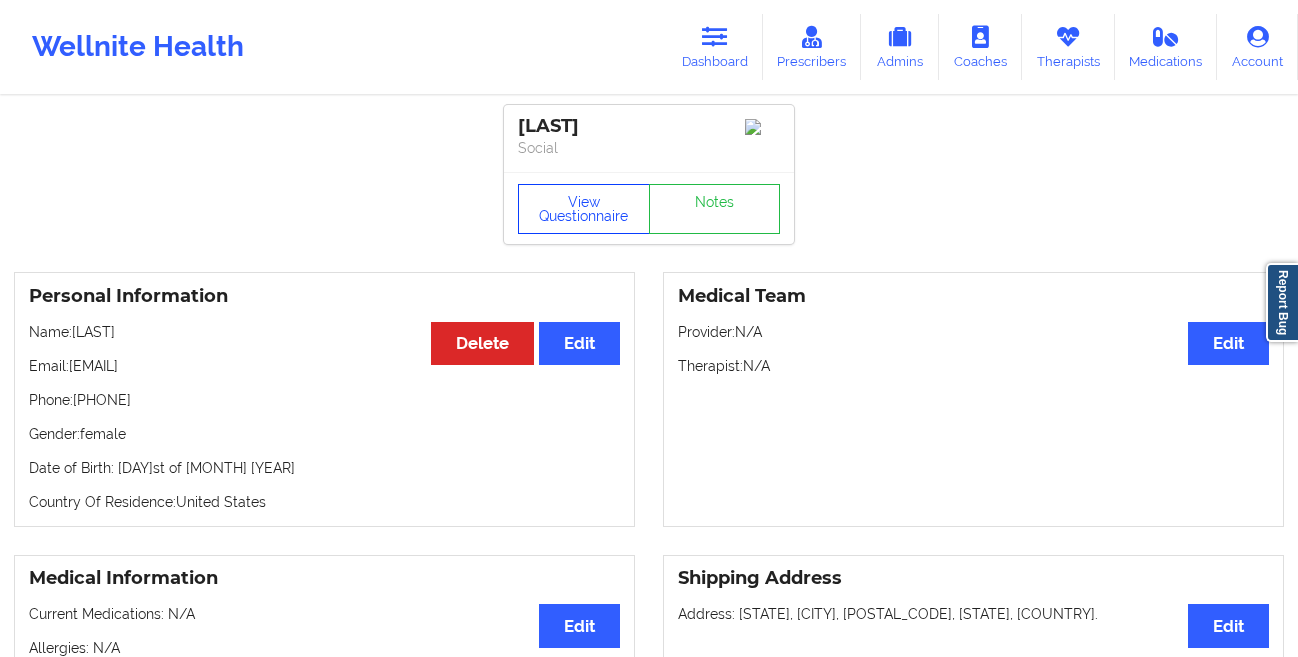 click on "View Questionnaire" at bounding box center (584, 209) 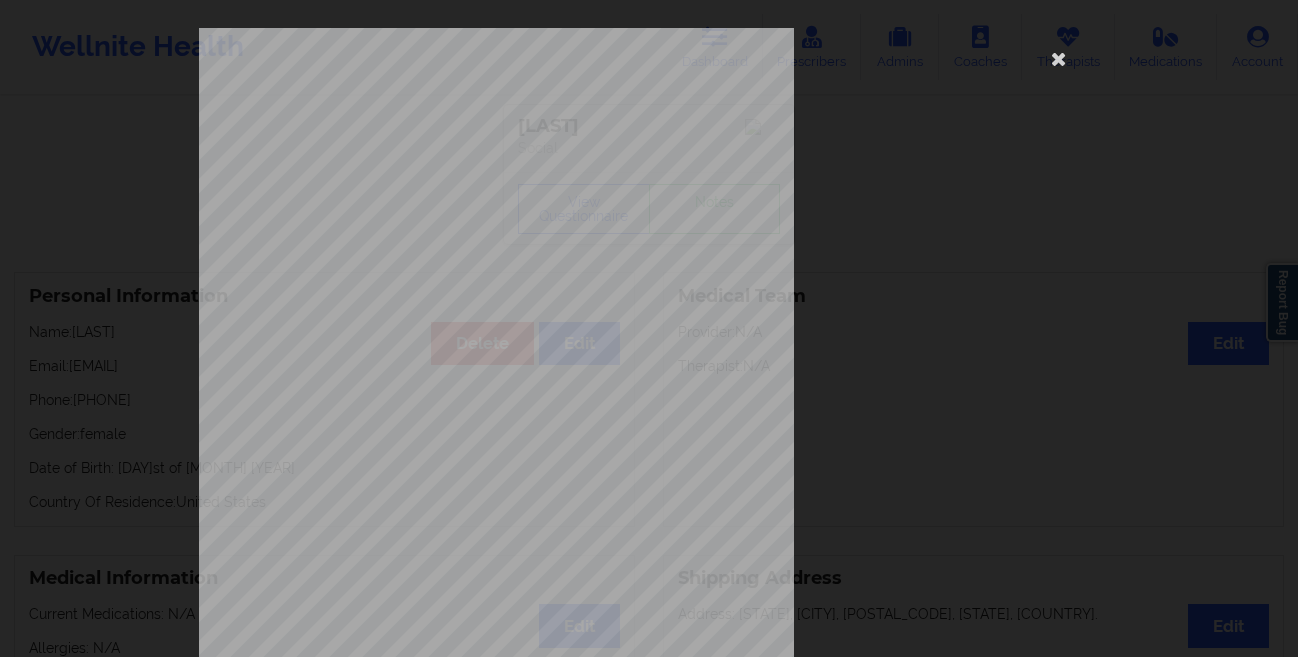 scroll, scrollTop: 297, scrollLeft: 0, axis: vertical 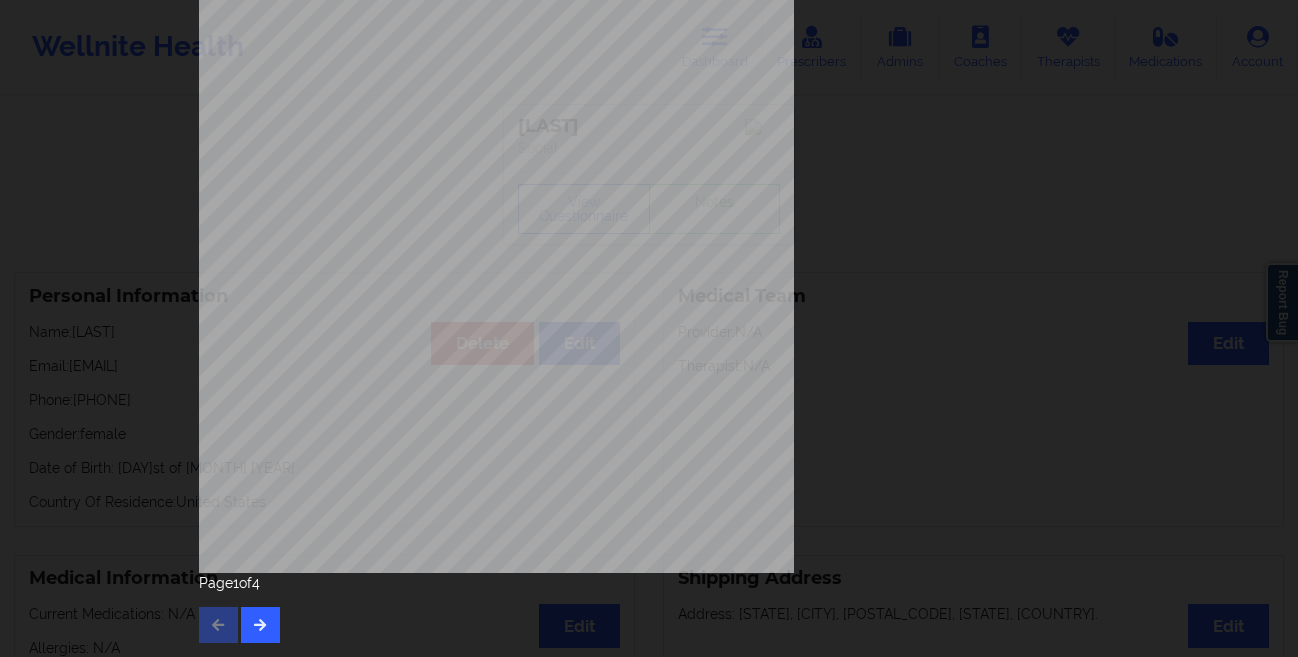 click on "[NUMBER] [STREET] [CITY], [STATE], [POSTAL_CODE] [STATE], [COUNTRY]. What state do you live in ? [STATE] Full Name [FIRST] [LAST] Date of Birth [MONTH]/[DAY]/[YEAR] Gender female Are you pregnant, breastfeeding or postnatal ? (Check all that apply) None Do you have any drug allergies ? None Please list all of your drug allergies. None Please tell us your shipping address Street Address [STATE] City [CITY] State [STATE] Postal Code [POSTAL_CODE] Country [COUNTRY] Have you seen a Psychiatrist or Doctor for depression/anxiety ? Have you been diagnosed with any of the following conditions ? (Choose all that apply) Are you currently taking medication for depression and/or anxiety ? Please list all of your current medications, including prescriptions and over-the-counter supplements. Are you here for depression or anxiety ? How often have you been bothered by the following , over the past 2 weeks ? Page 1 of 4" at bounding box center (649, 187) 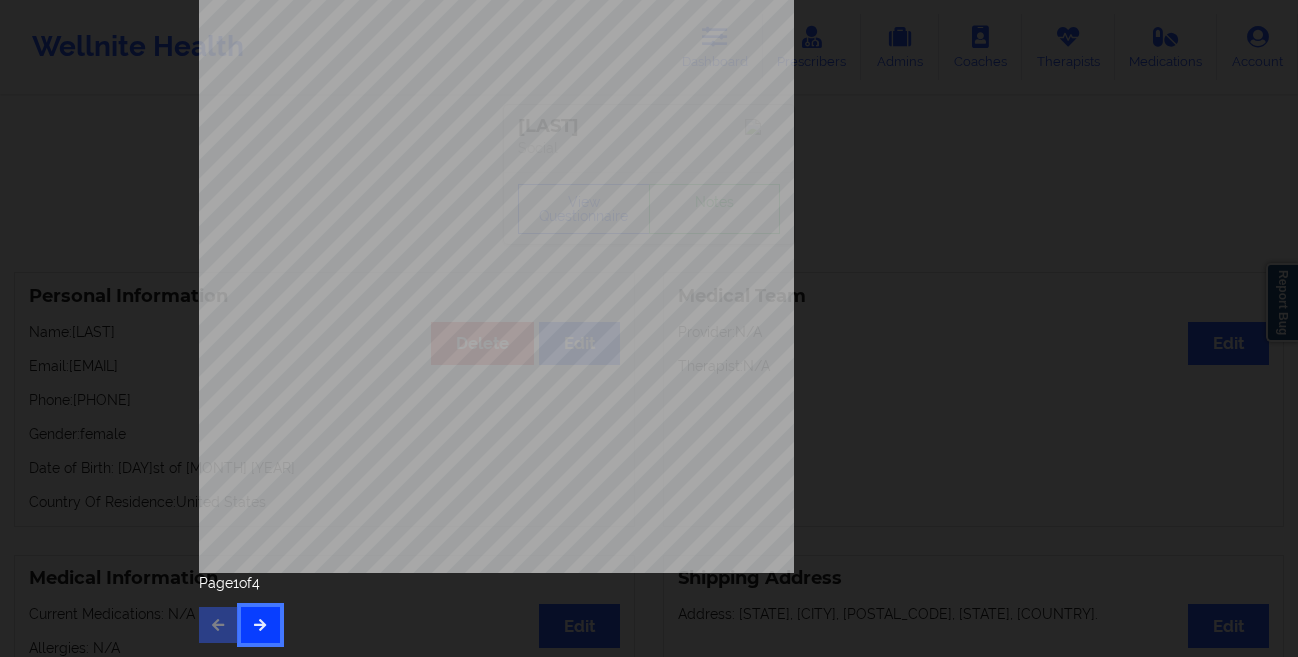 click at bounding box center (260, 625) 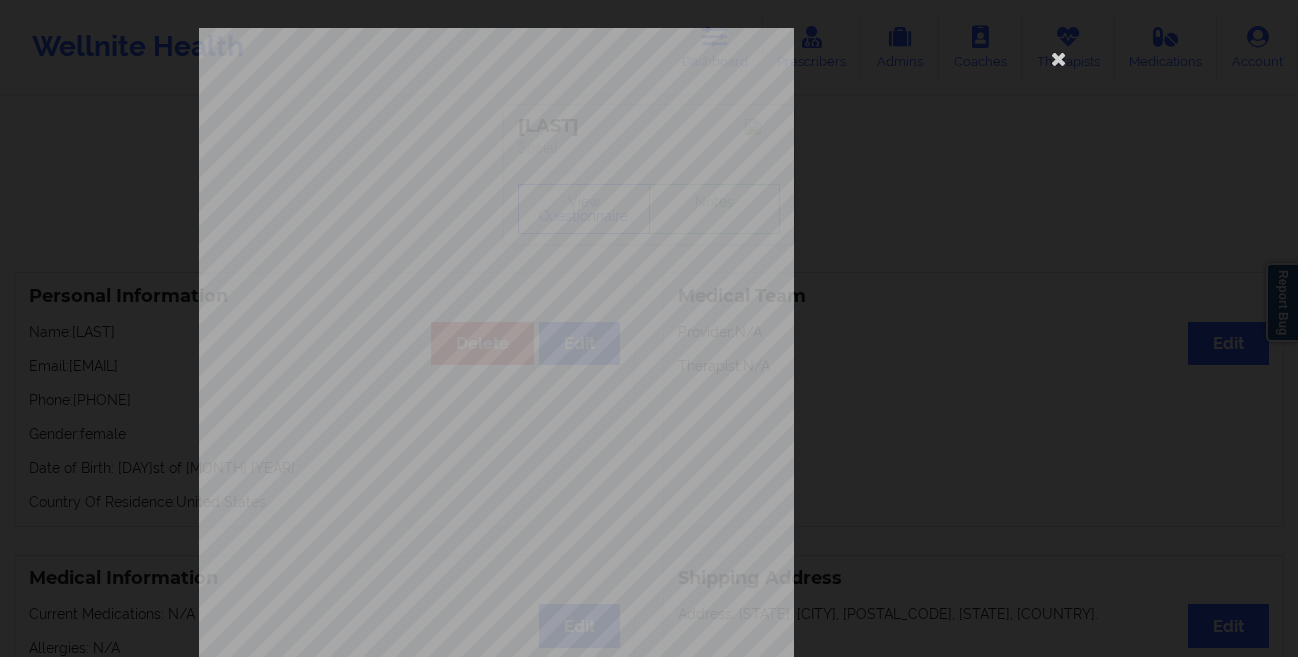 scroll, scrollTop: 297, scrollLeft: 0, axis: vertical 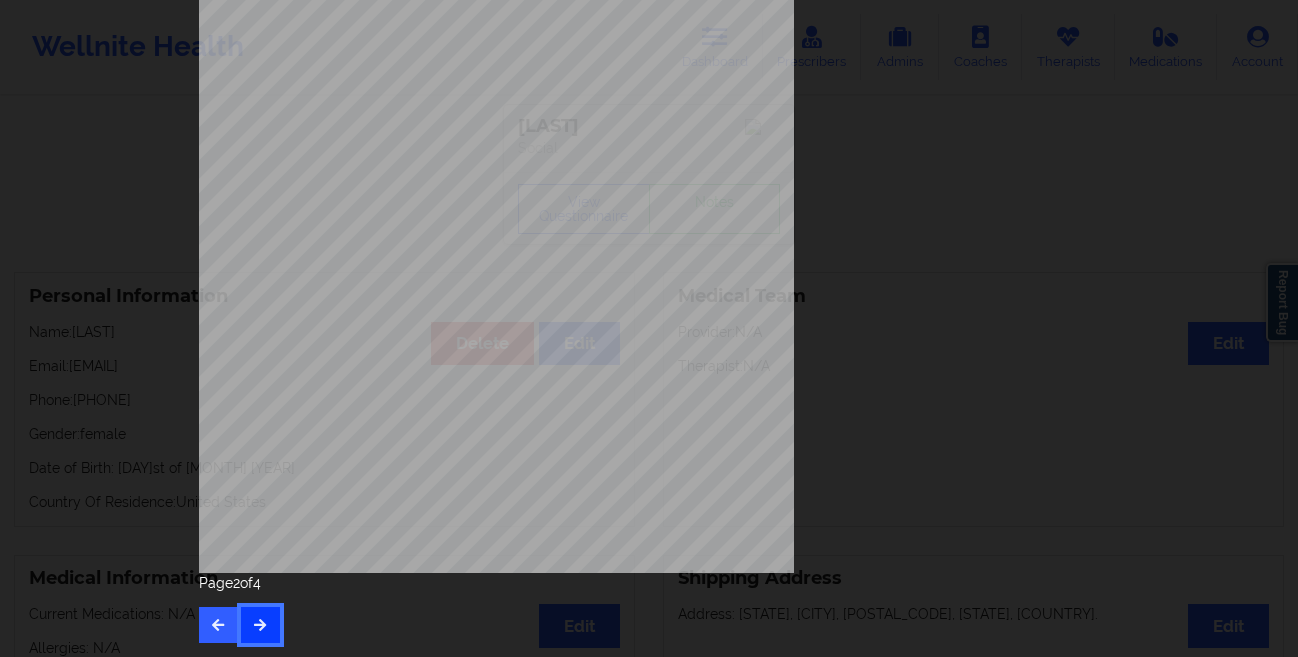 click at bounding box center (260, 625) 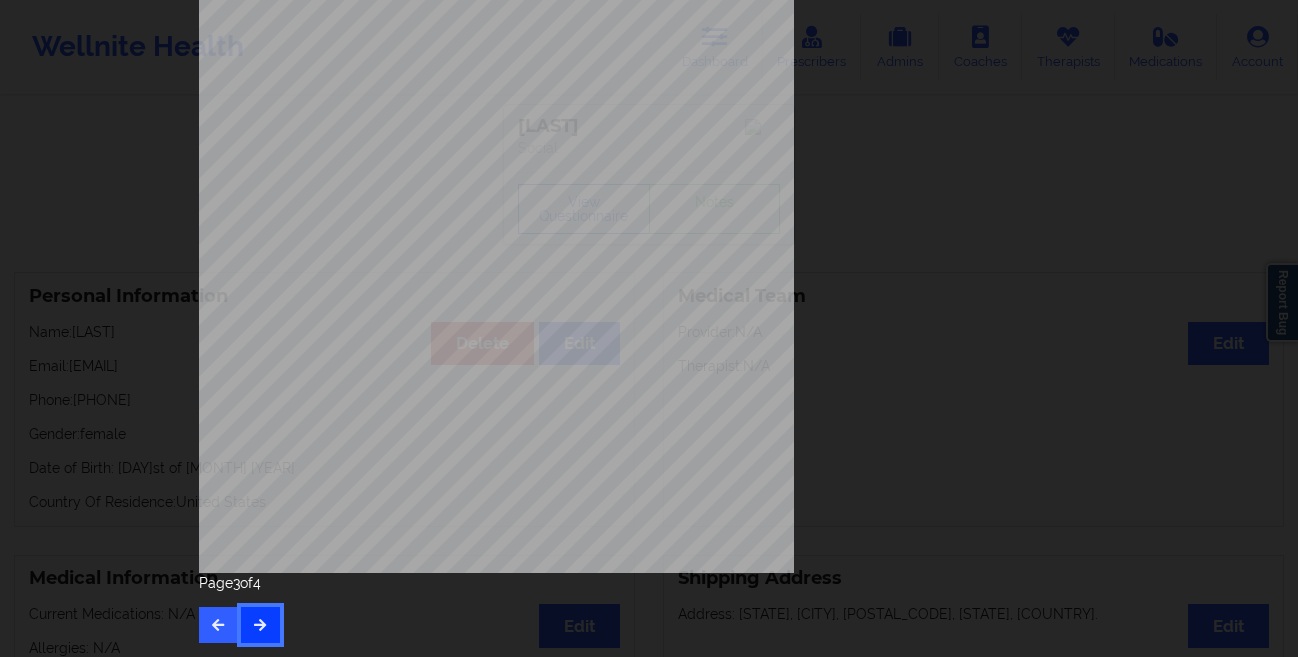 scroll, scrollTop: 0, scrollLeft: 0, axis: both 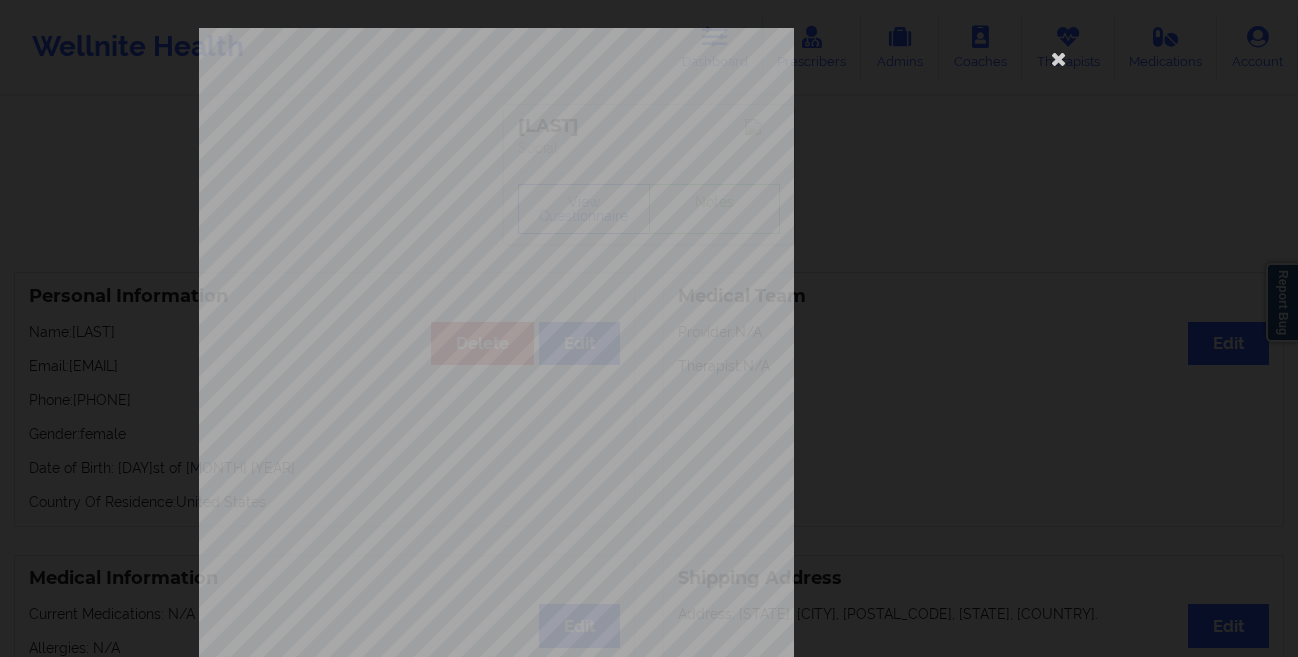 click on "This patient has not provided the type of insurance Insurance Member ID for patient This patient has not provided his Member ID Insurance company name details by patient This patient has not provided the name of insurance company Insurance Company Identity number by patient This patient has not provided the identity number of insurance Insurance dependency status details by patient This patient has not provided his/her dependency status of insurance Payment plan chosen by patient together Currently Suicidal None Local Pharmacy Data None Where patient came from None Job Information None no Cancellation Survey Data Why do you want to cancel ? How many appointments have you had with W ellnite (including both therapist and mental health coach appointments) ? Do you have healthcare insurance ? Have you been treated for anxiety and/or depression in the past ? Are you currently taking any medication for anxiety and/or depression ? How would you rate your overall experience with your doctor/provider ? Page  3  of  4" at bounding box center [649, 328] 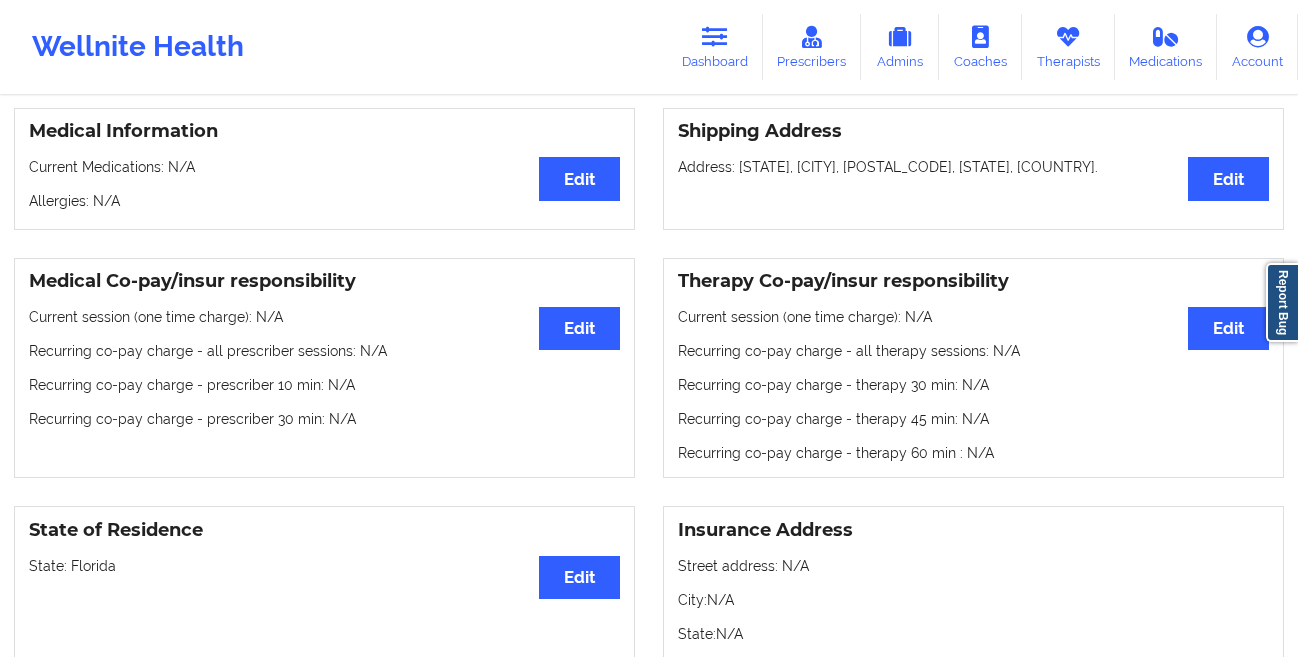 scroll, scrollTop: 316, scrollLeft: 0, axis: vertical 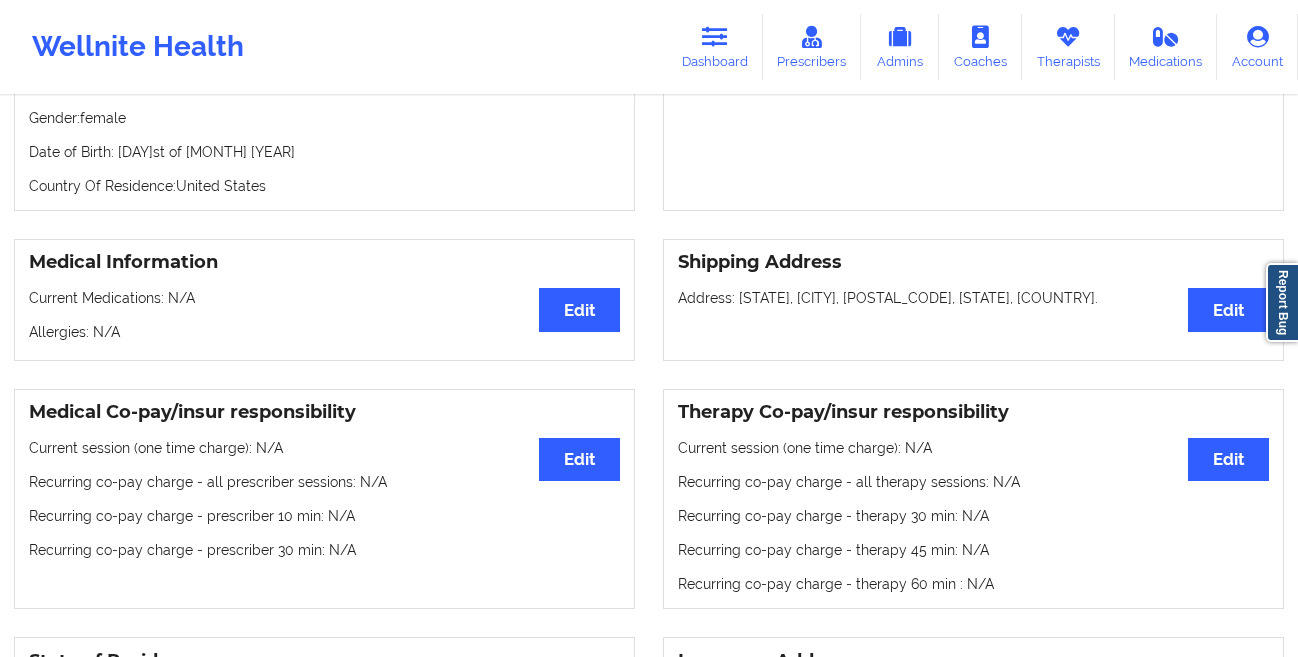 drag, startPoint x: 735, startPoint y: 40, endPoint x: 568, endPoint y: 50, distance: 167.29913 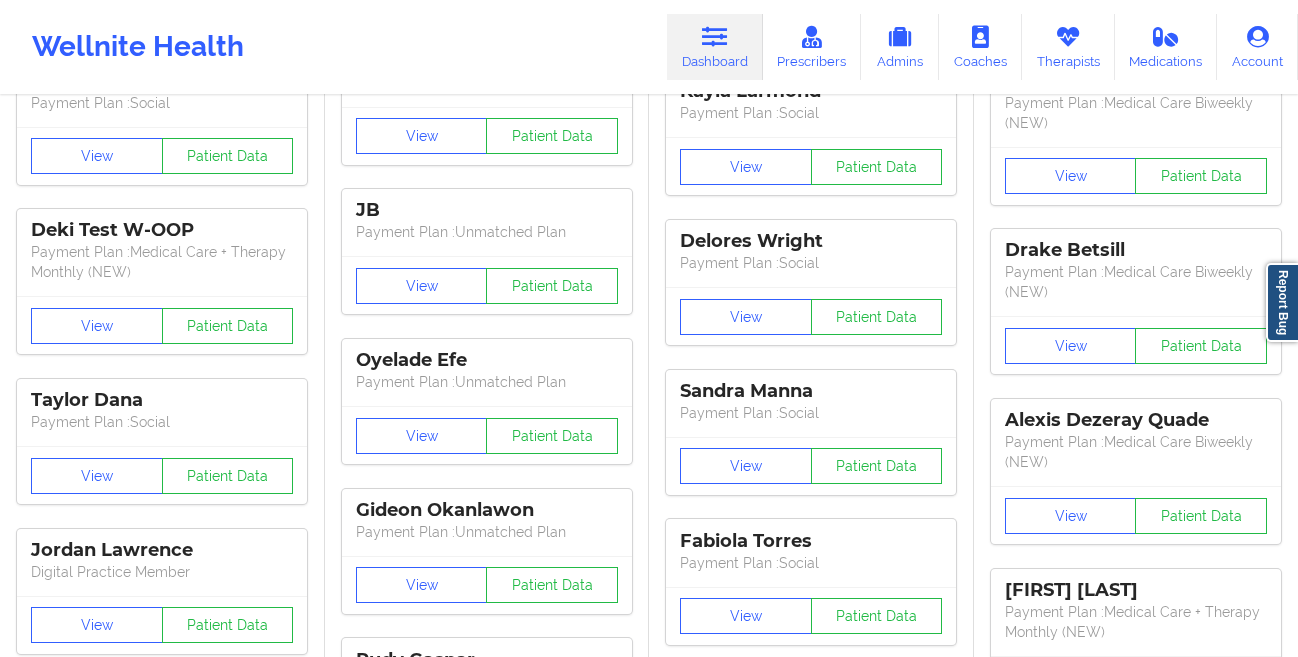 scroll, scrollTop: 0, scrollLeft: 0, axis: both 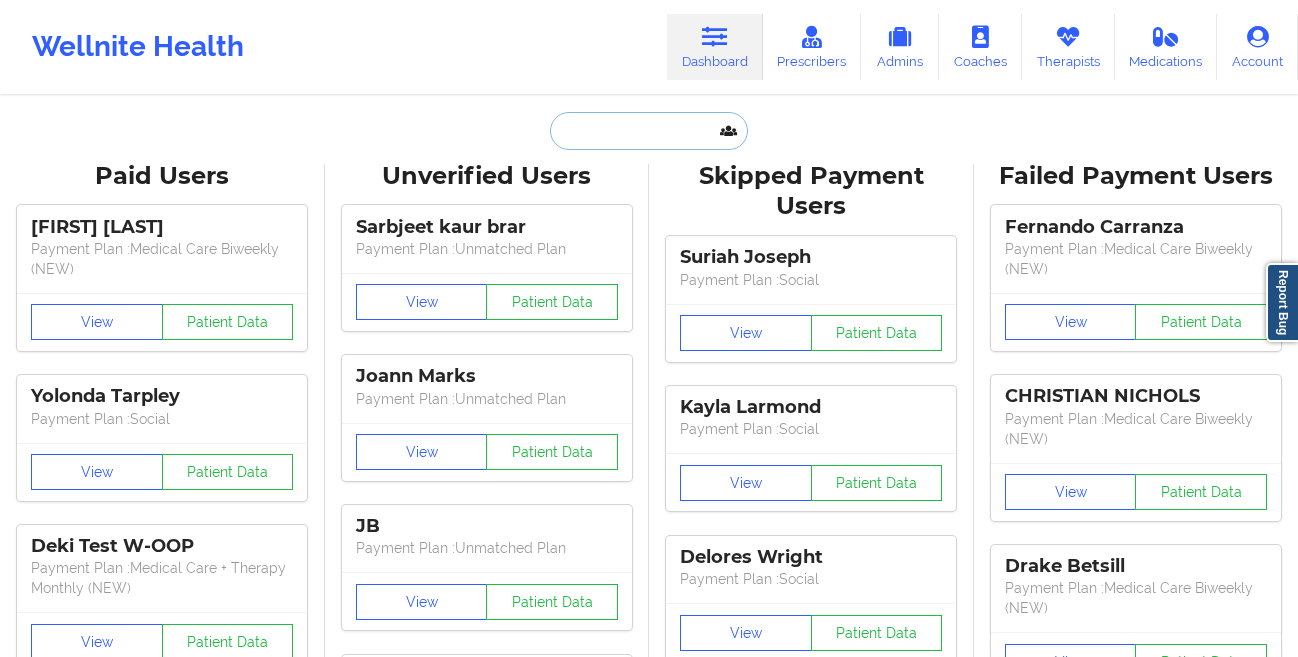 click at bounding box center [649, 131] 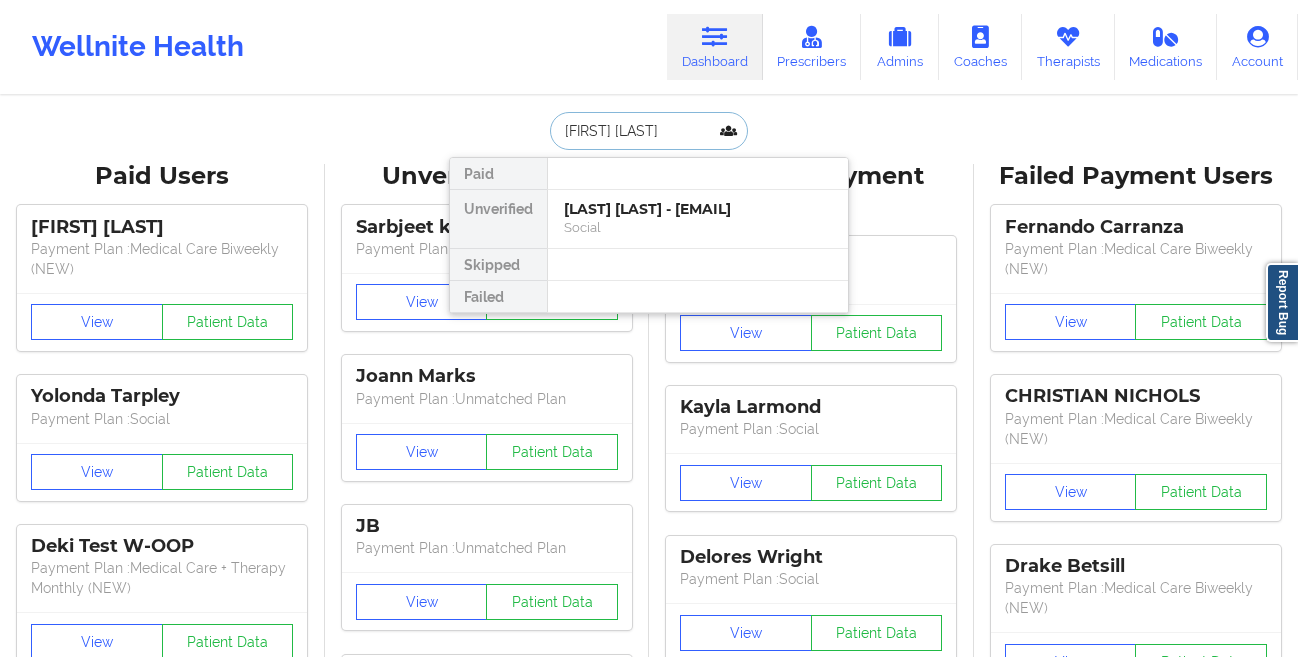 type on "[FIRST] [LAST]" 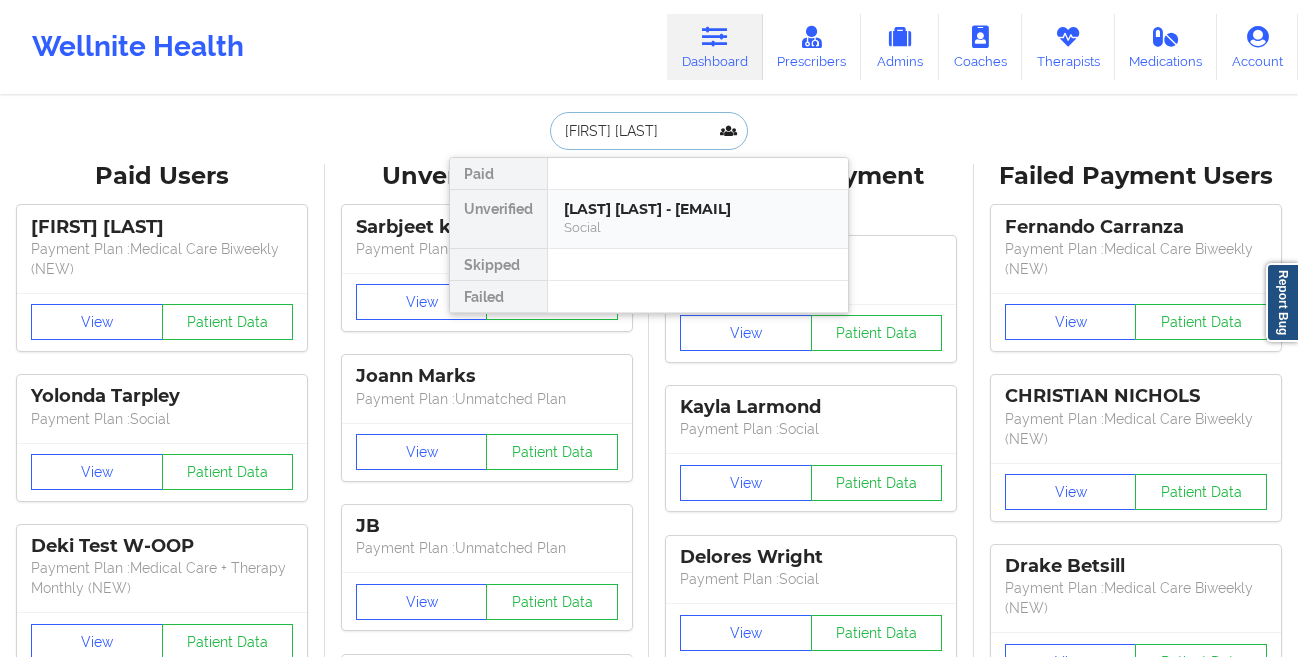 click on "[LAST] [LAST] - [EMAIL]" at bounding box center (698, 209) 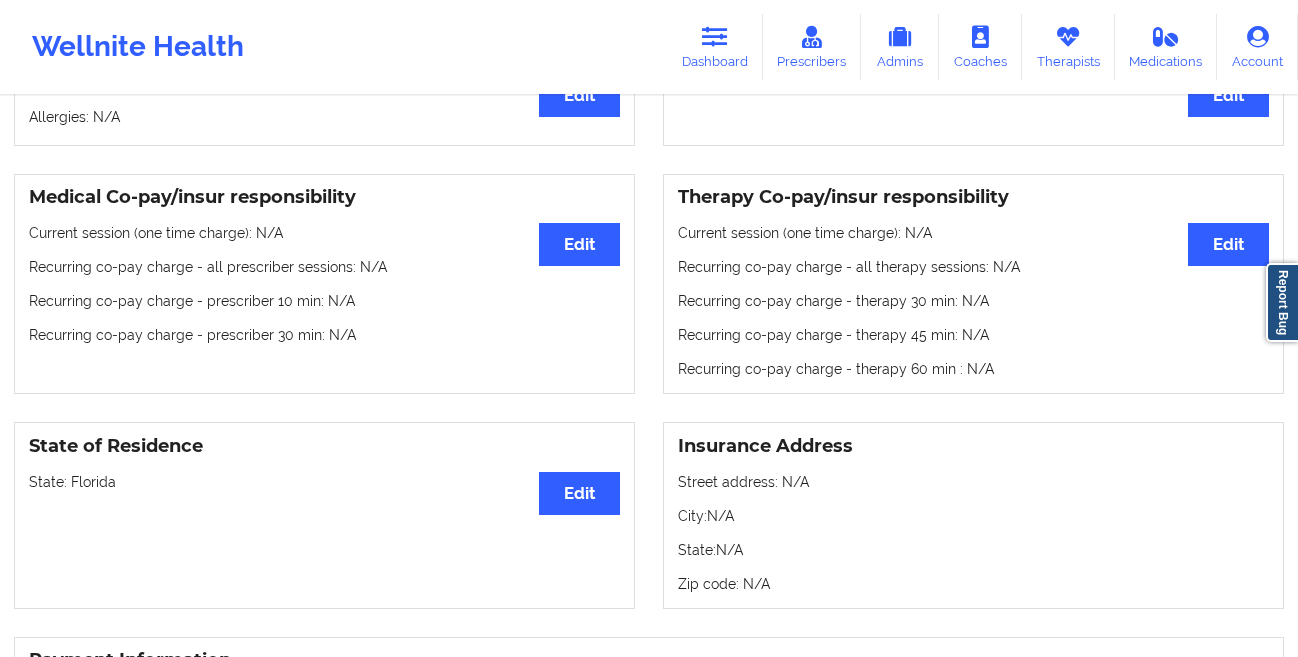scroll, scrollTop: 0, scrollLeft: 0, axis: both 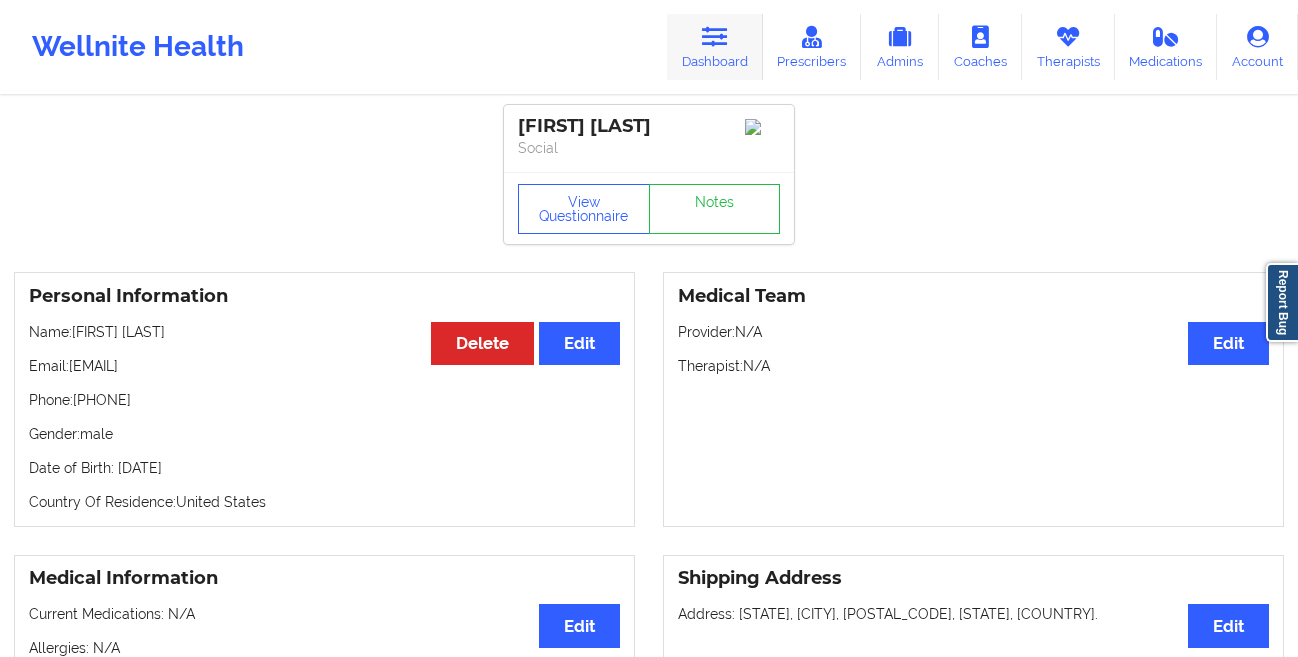 click on "Dashboard" at bounding box center (715, 47) 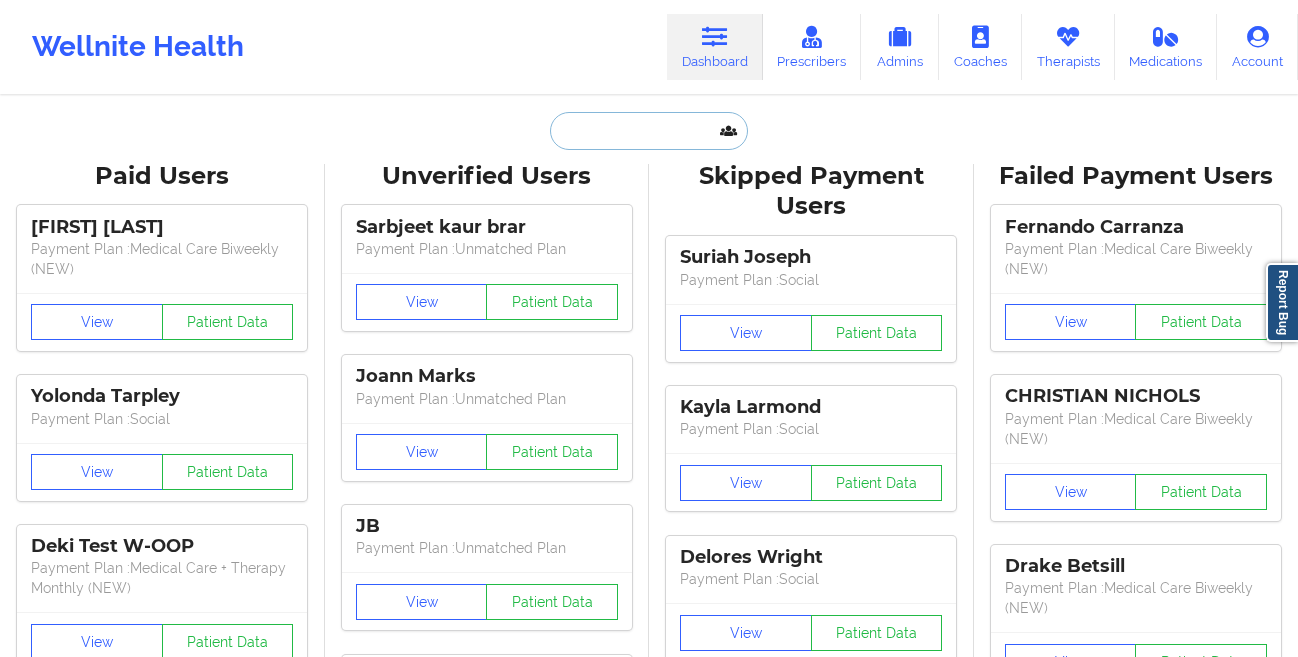 click at bounding box center [649, 131] 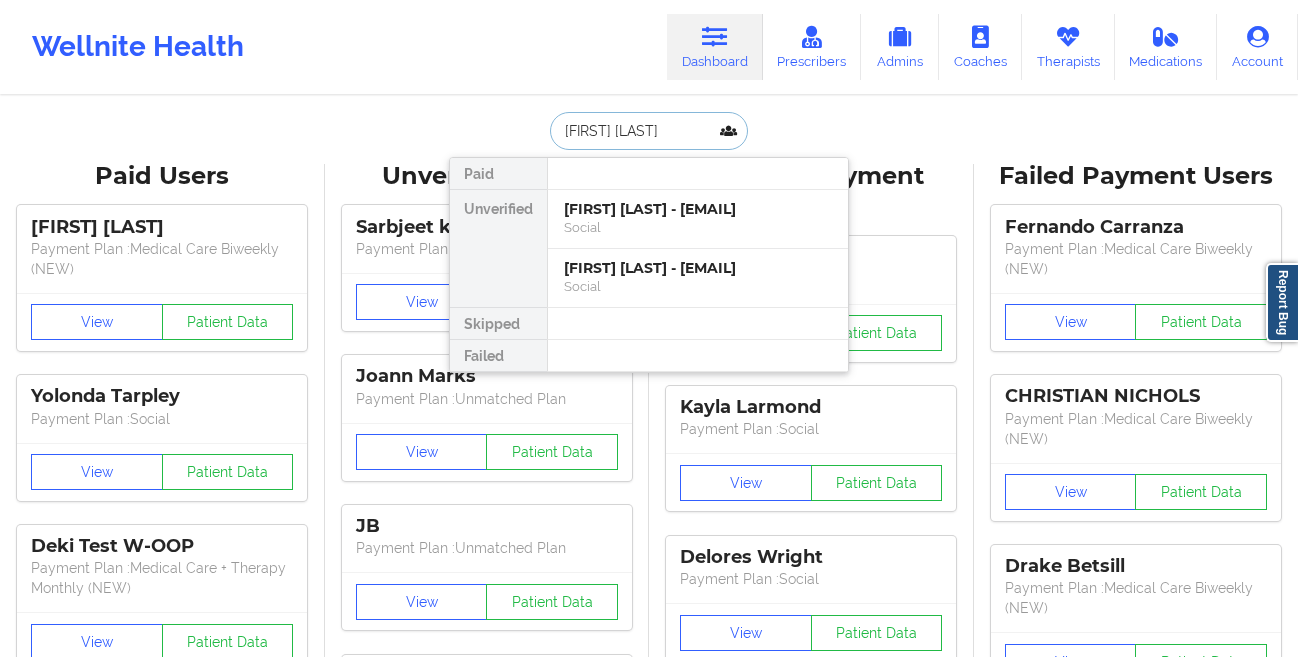 click on "[FIRST] [LAST] - [EMAIL]" at bounding box center [698, 209] 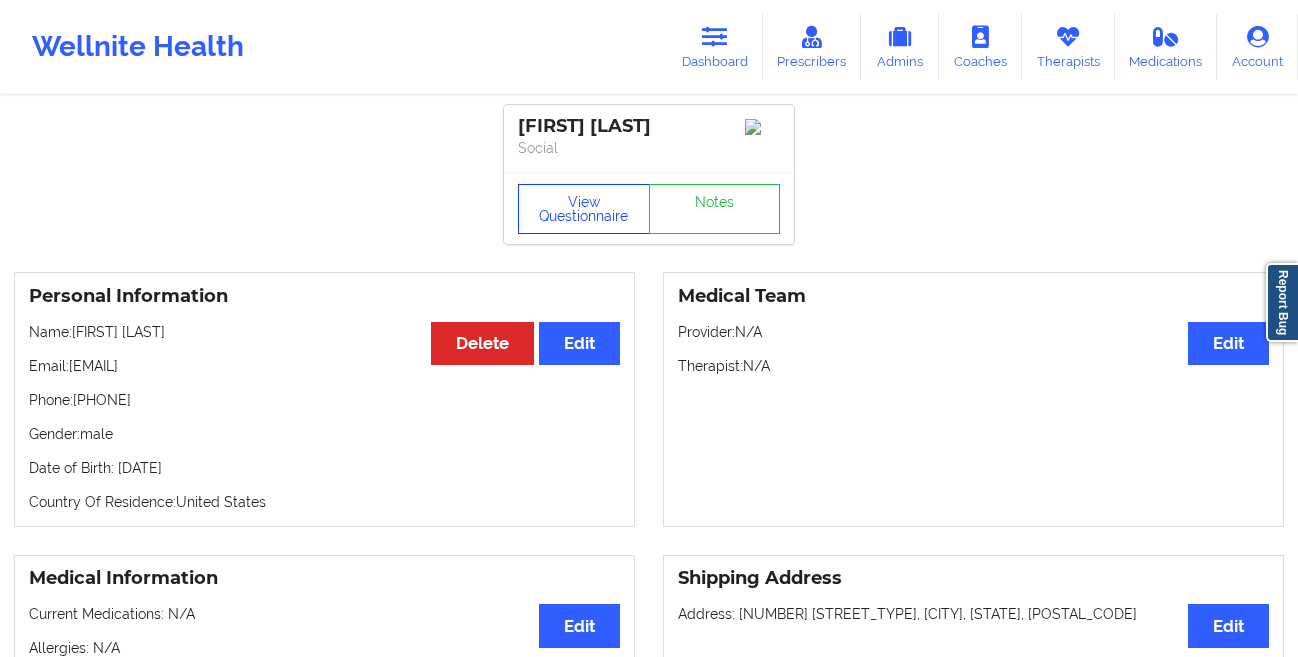 click on "View Questionnaire" at bounding box center [584, 209] 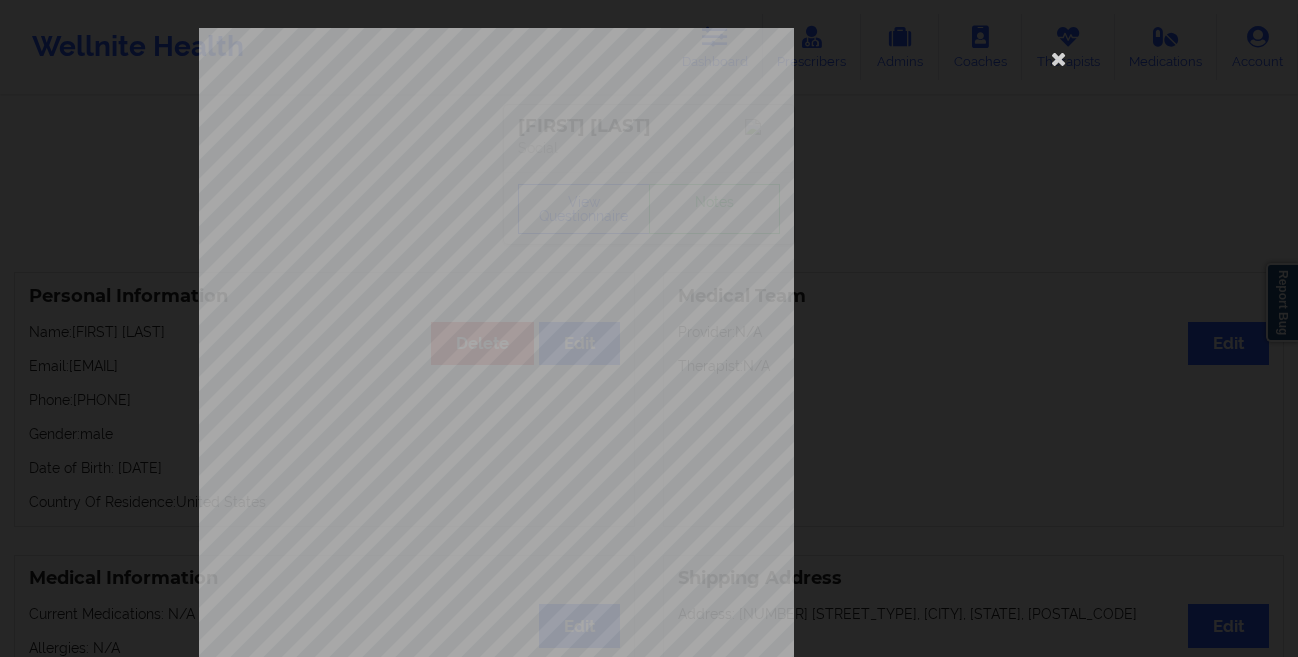 scroll, scrollTop: 297, scrollLeft: 0, axis: vertical 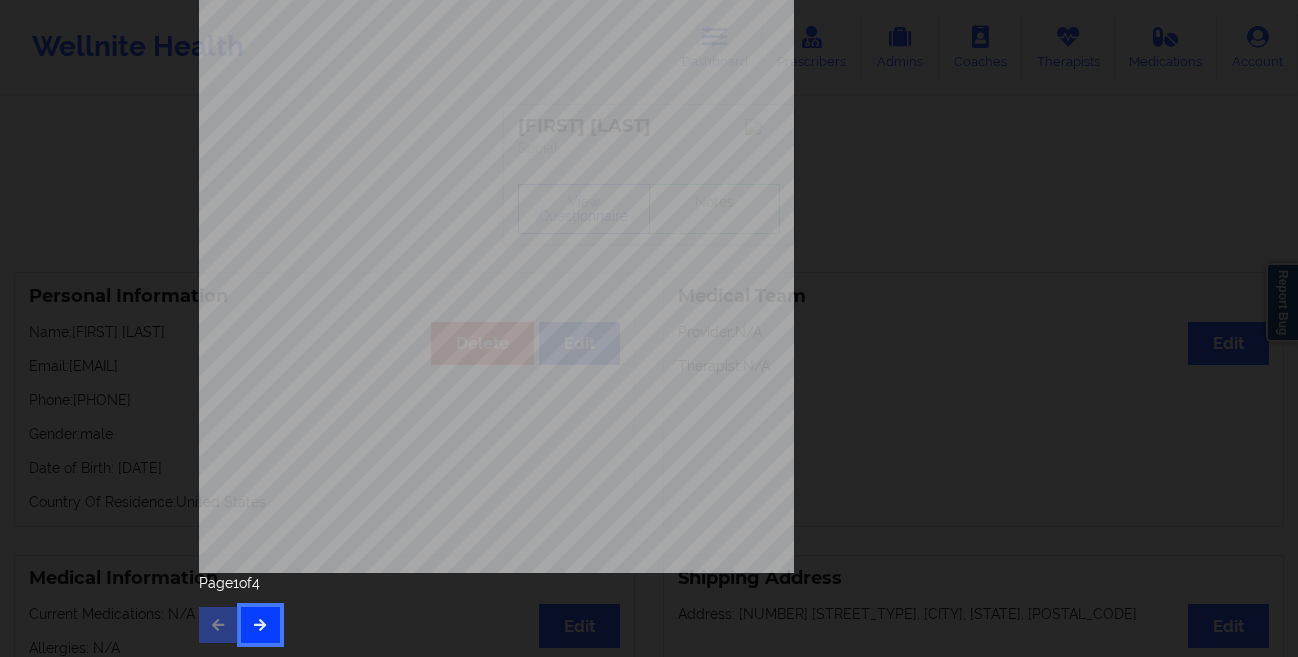 click at bounding box center [260, 624] 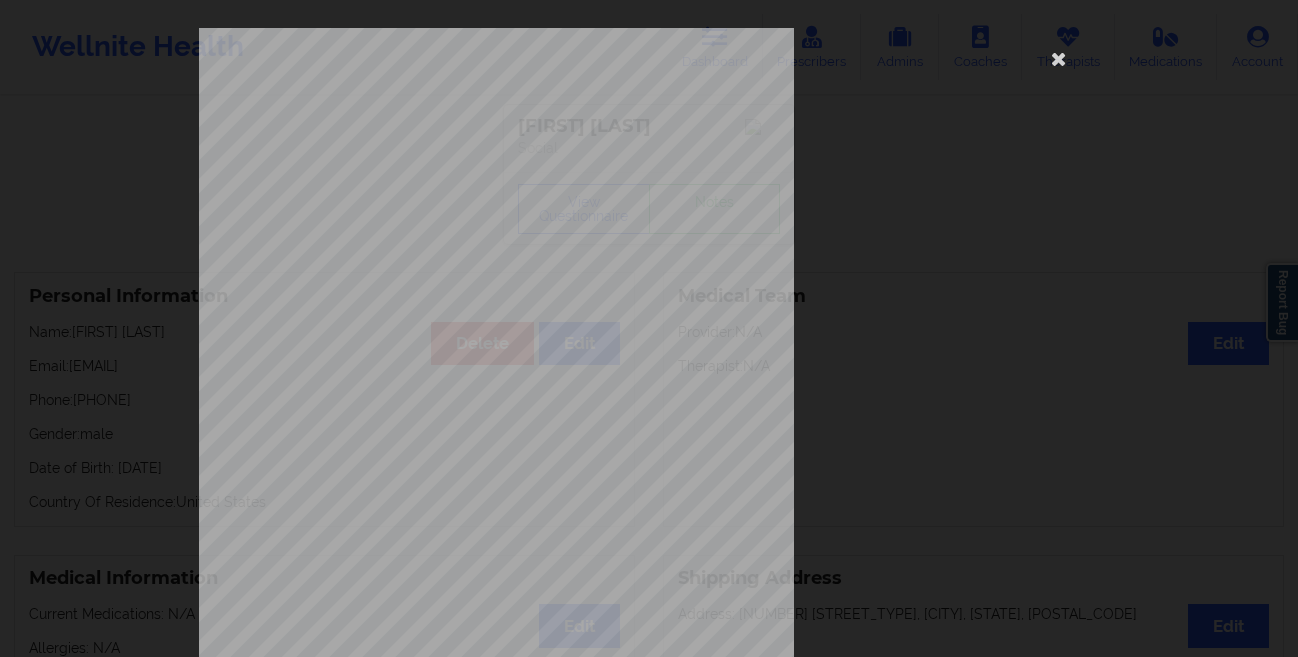 scroll, scrollTop: 297, scrollLeft: 0, axis: vertical 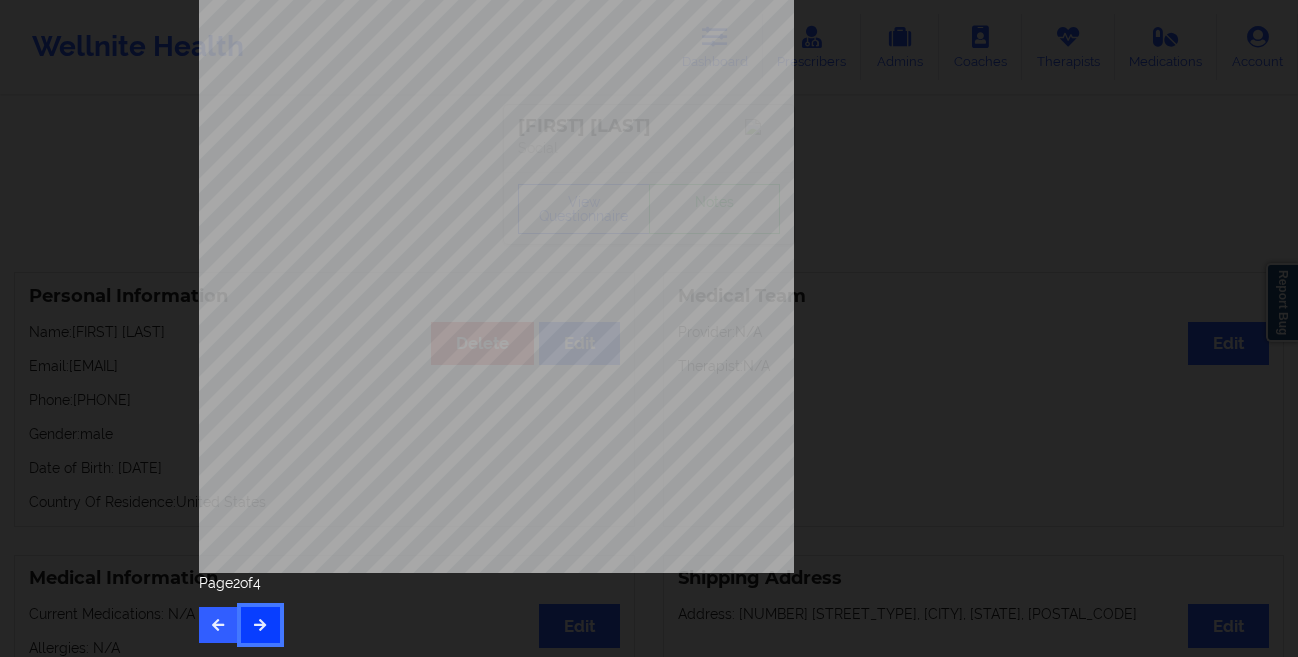 click at bounding box center [260, 624] 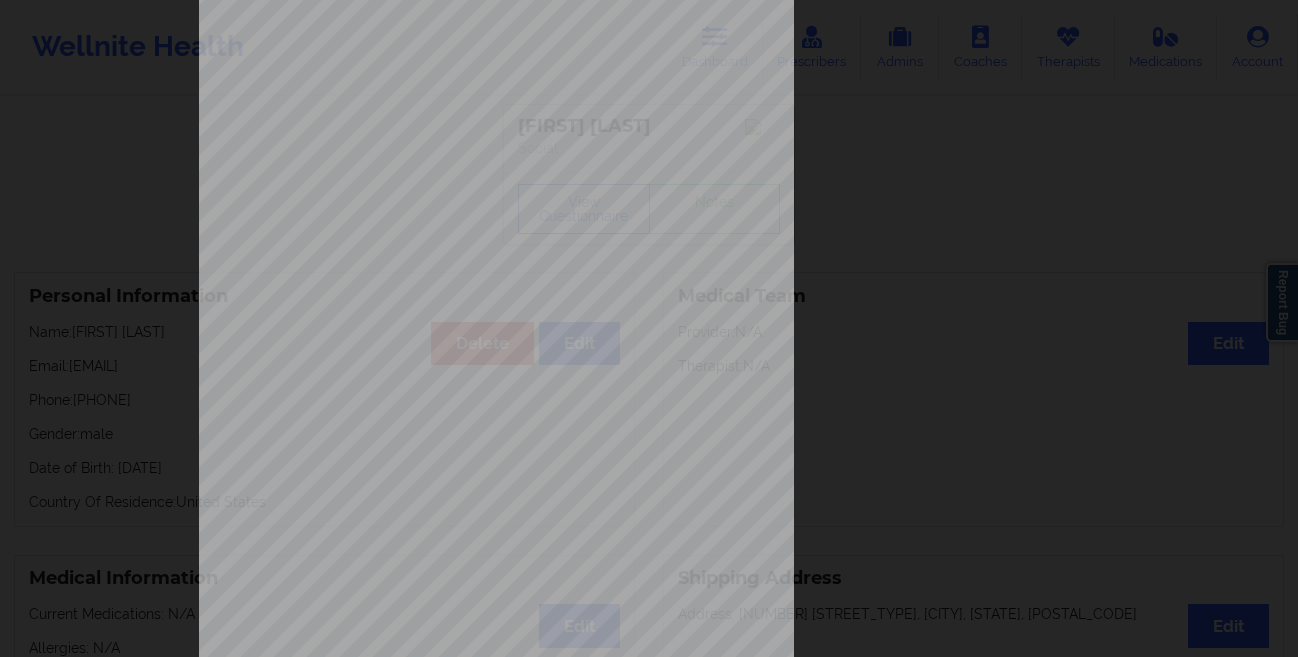 scroll, scrollTop: 0, scrollLeft: 0, axis: both 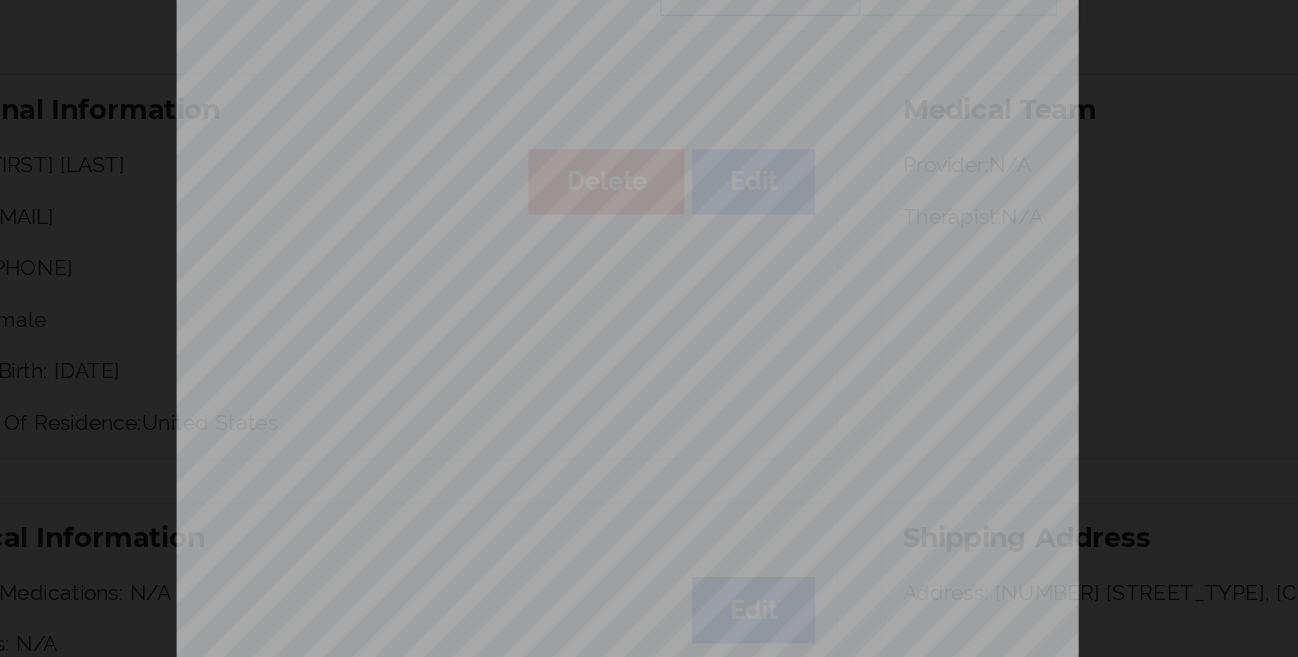 click on "commercial Insurance Member ID for patient 991425317 Insurance company name details by patient OptumHealth Behavioral Solution Insurance Company Identity number by patient OptumHealth Behavioral Solution Insurance dependency status details by patient Own coverage Payment plan chosen by patient together Currently Suicidal None Local Pharmacy Data None Where patient came from UHC Job Information None no Cancellation Survey Data Why do you want to cancel ? How many appointments have you had with W ellnite (including both therapist and mental health coach appointments) ? Do you have healthcare insurance ? Have you been treated for anxiety and/or depression in the past ? Are you currently taking any medication for anxiety and/or depression ? How would you rate your overall experience with your doctor/provider ? How would you rate your experience with our text-based support team ? Which of the following would make W ellnite a better experience for you ? Page  3  of  4" at bounding box center (649, 328) 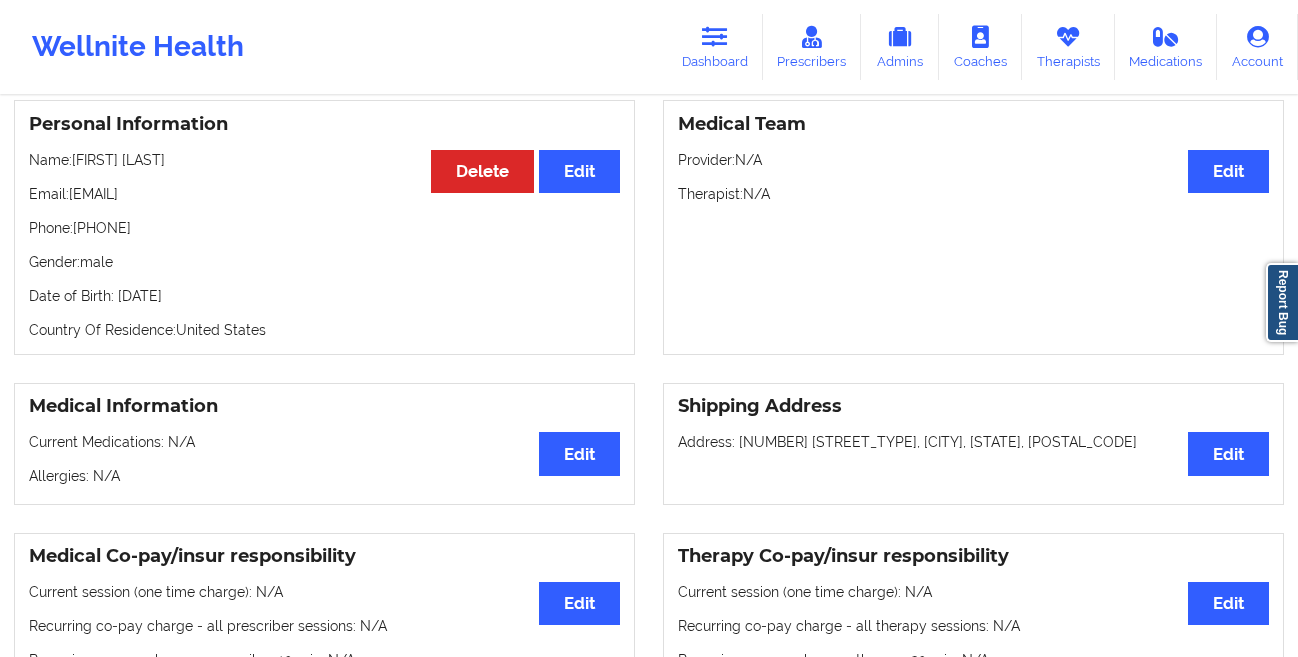 scroll, scrollTop: 175, scrollLeft: 0, axis: vertical 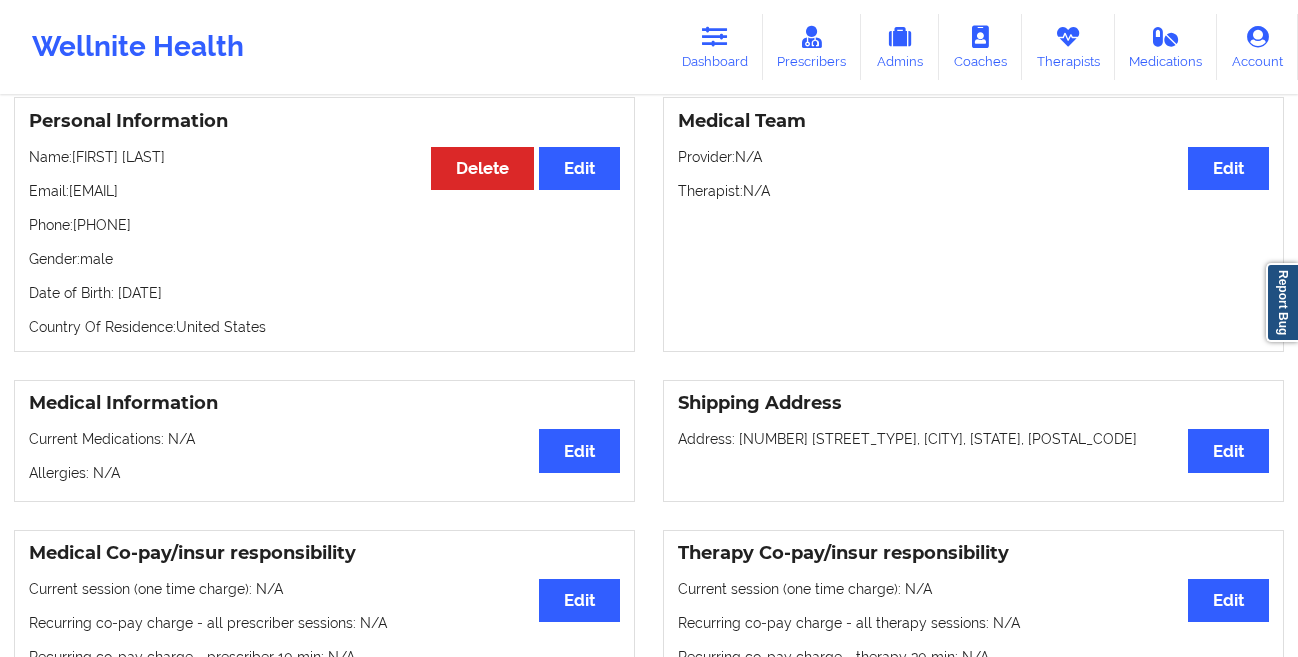 drag, startPoint x: 263, startPoint y: 300, endPoint x: 114, endPoint y: 305, distance: 149.08386 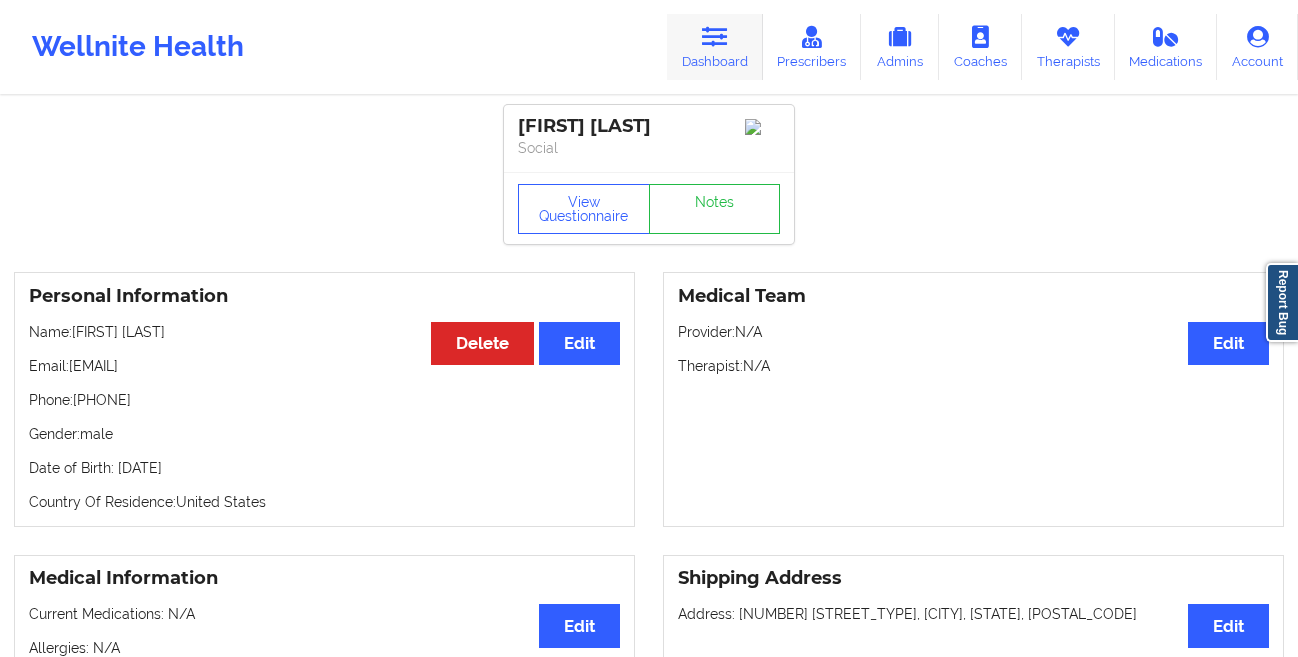 click on "Dashboard" at bounding box center [715, 47] 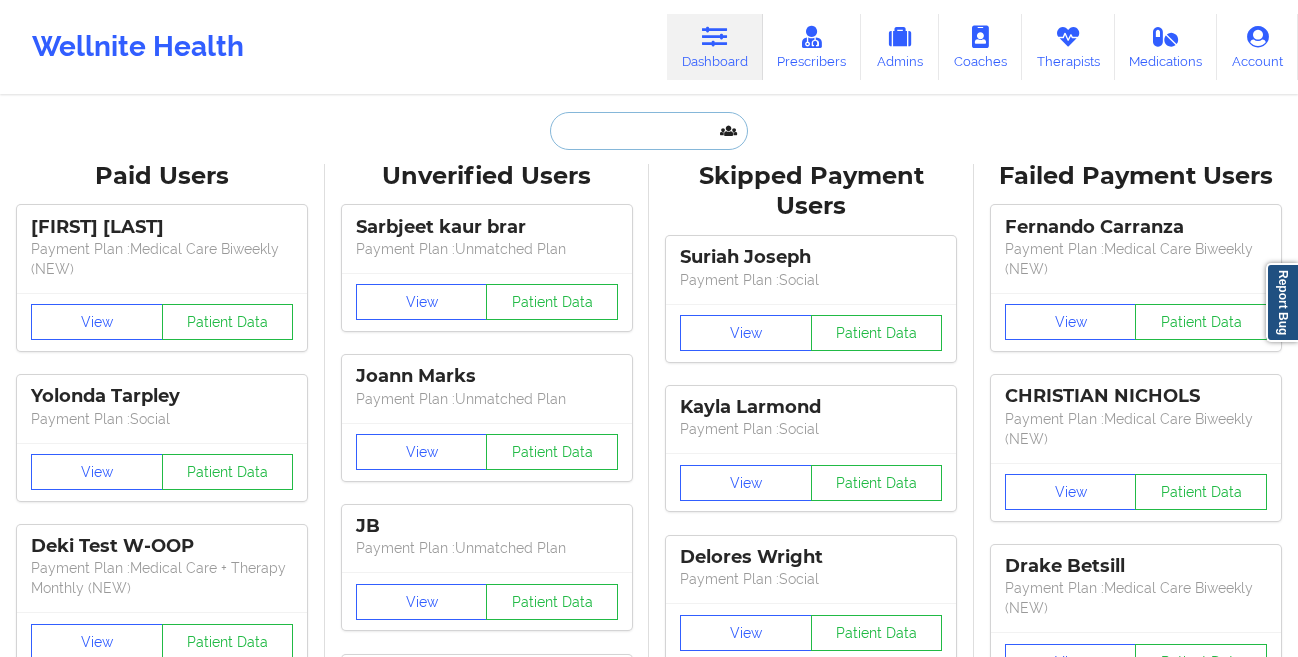 click at bounding box center (649, 131) 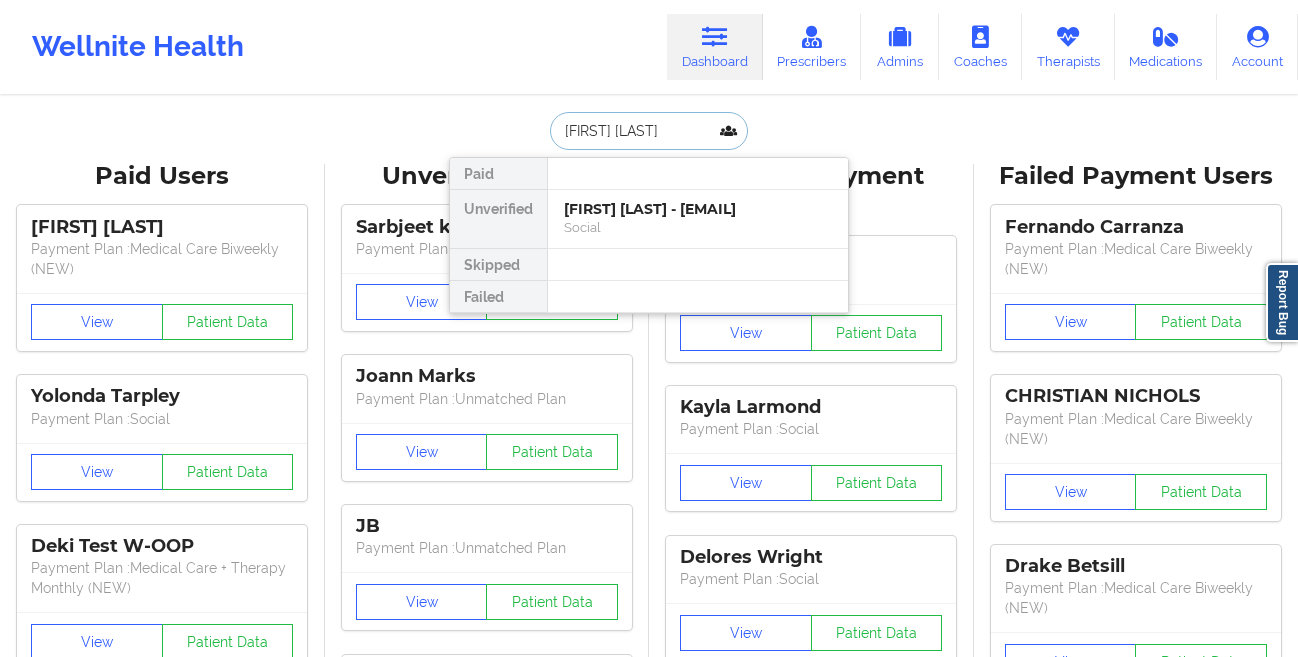 type on "[FIRST] [LAST]" 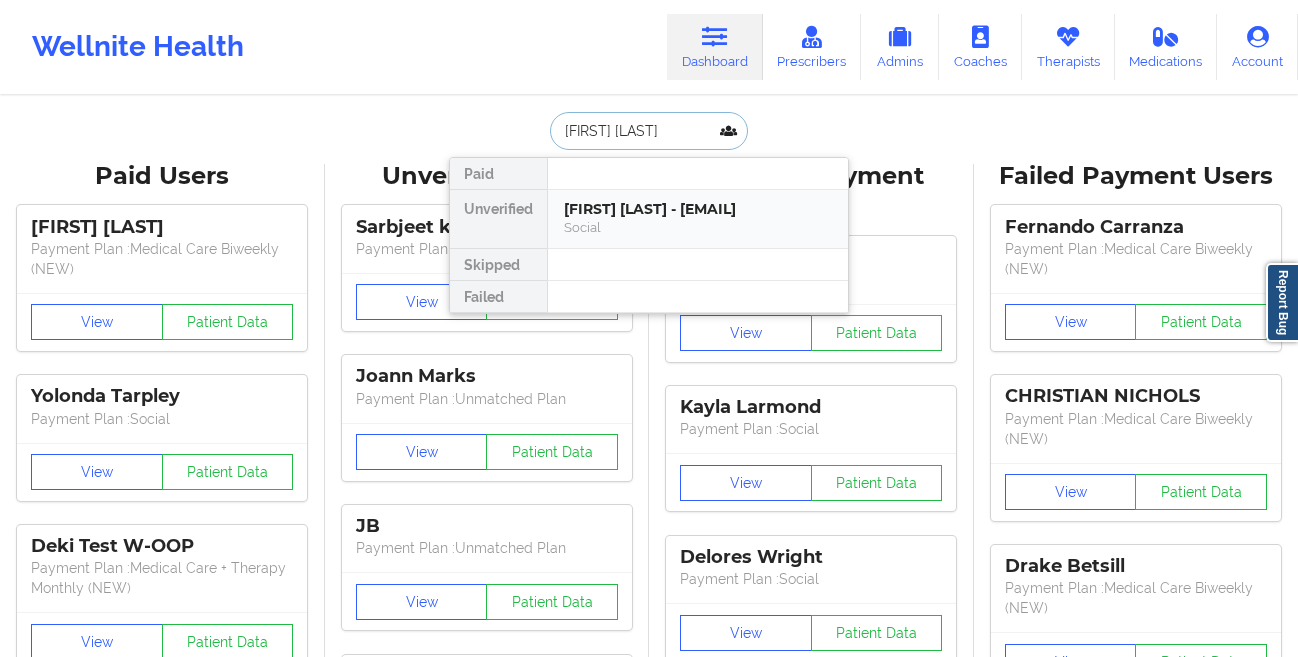 click on "[FIRST] [LAST] - [EMAIL]" at bounding box center [698, 209] 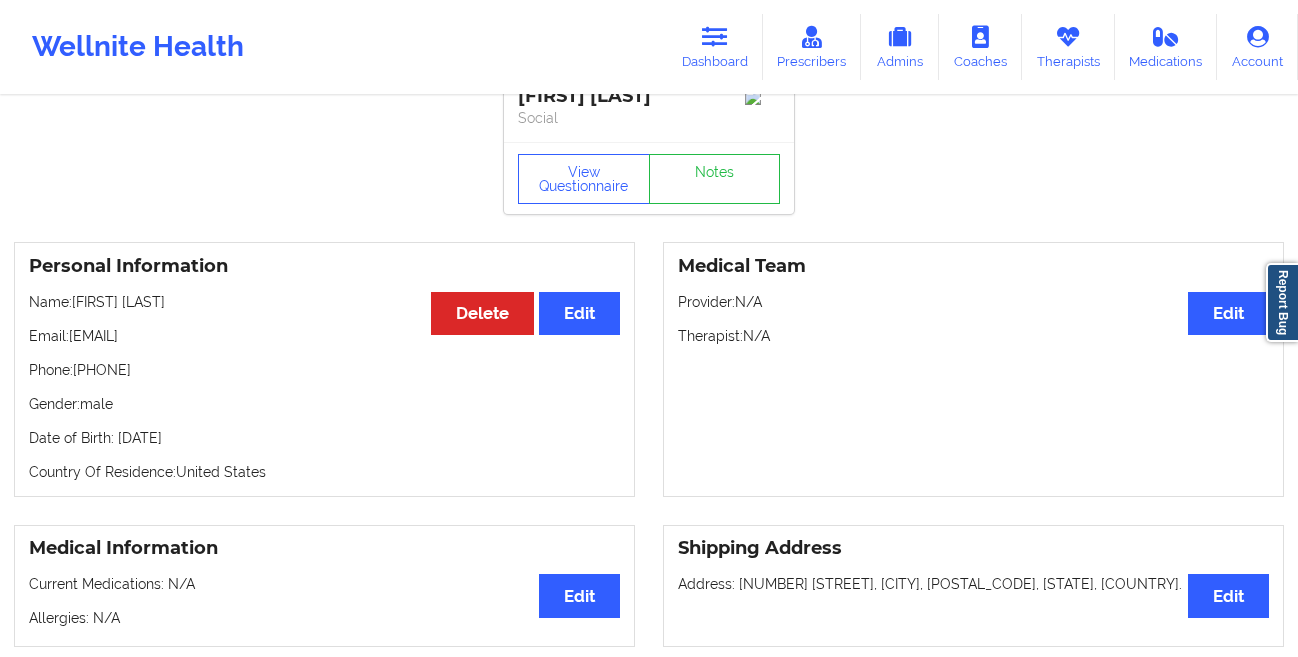 scroll, scrollTop: 0, scrollLeft: 0, axis: both 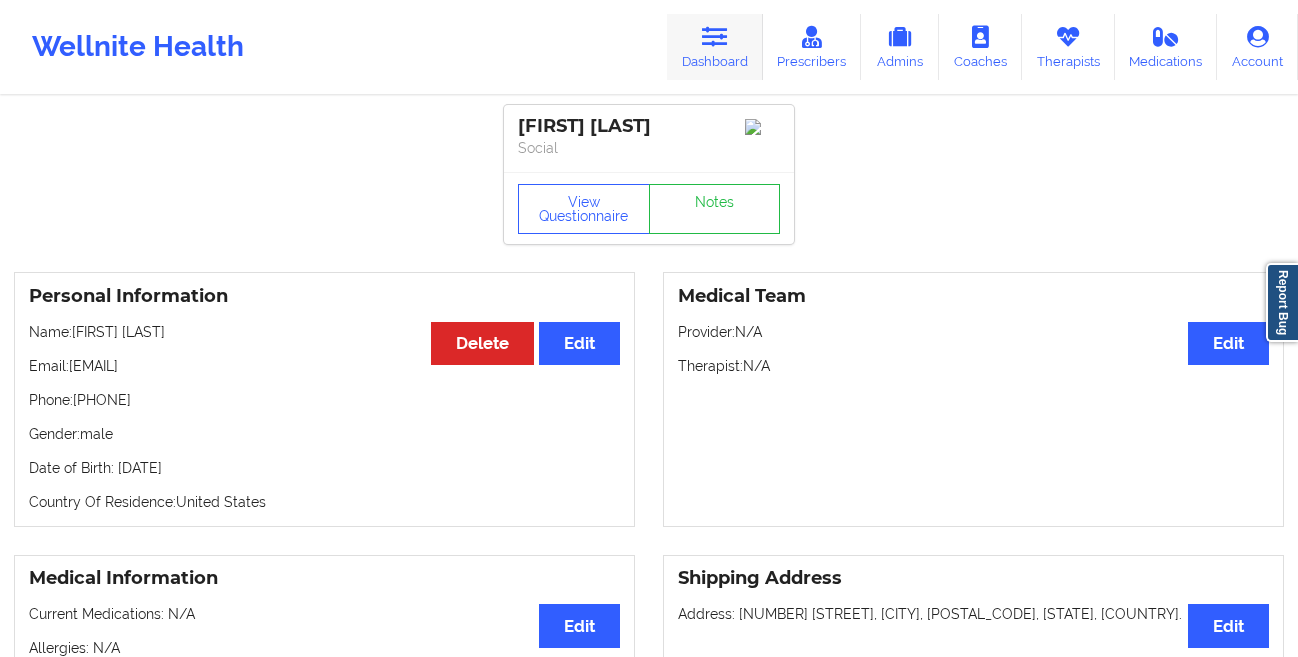 click on "Dashboard" at bounding box center [715, 47] 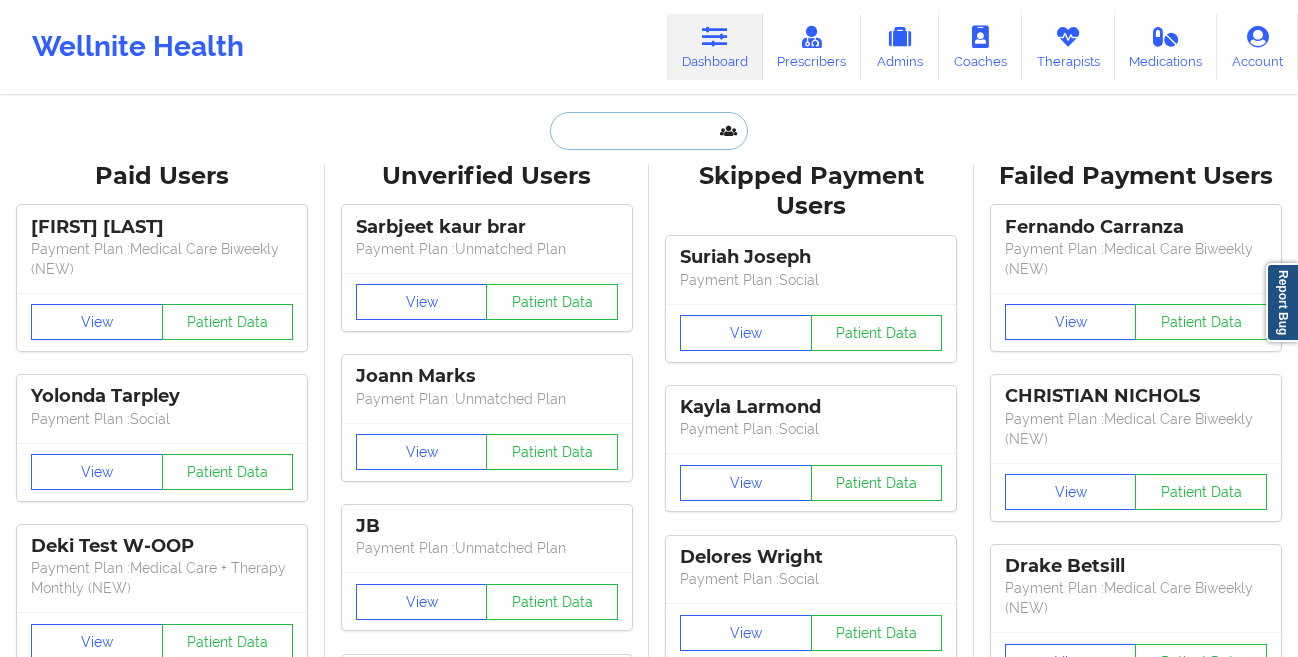 click at bounding box center (649, 131) 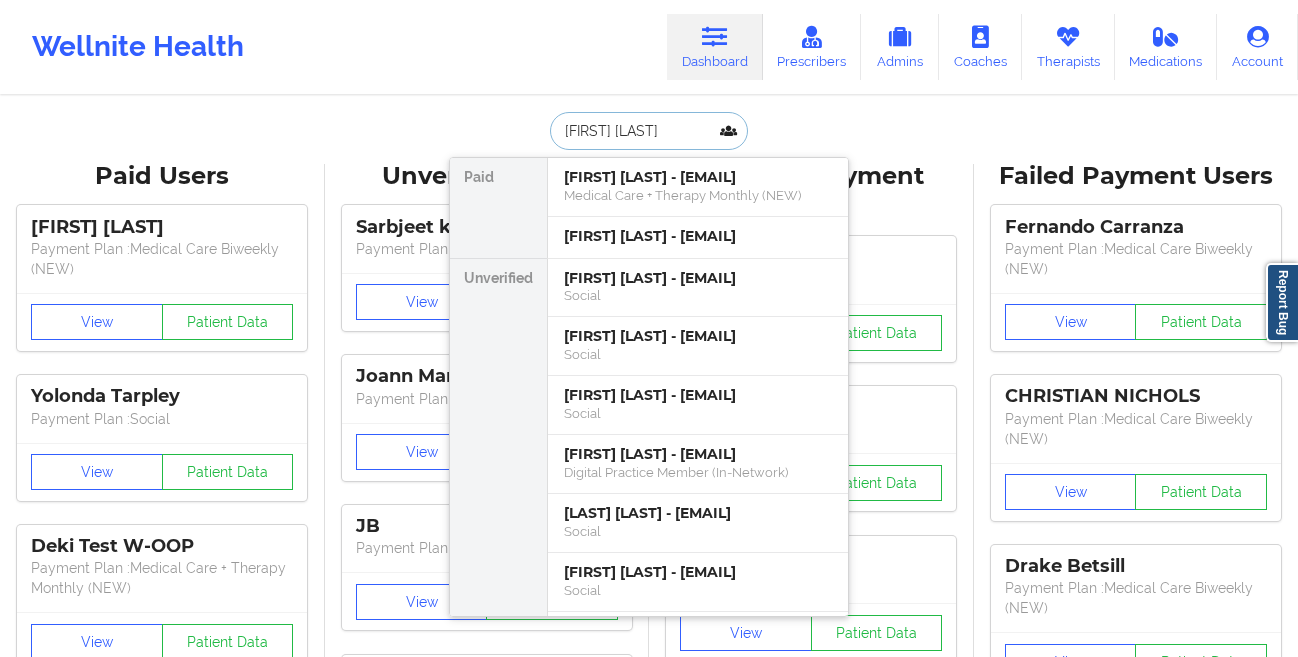 type on "[NAME] [LAST]" 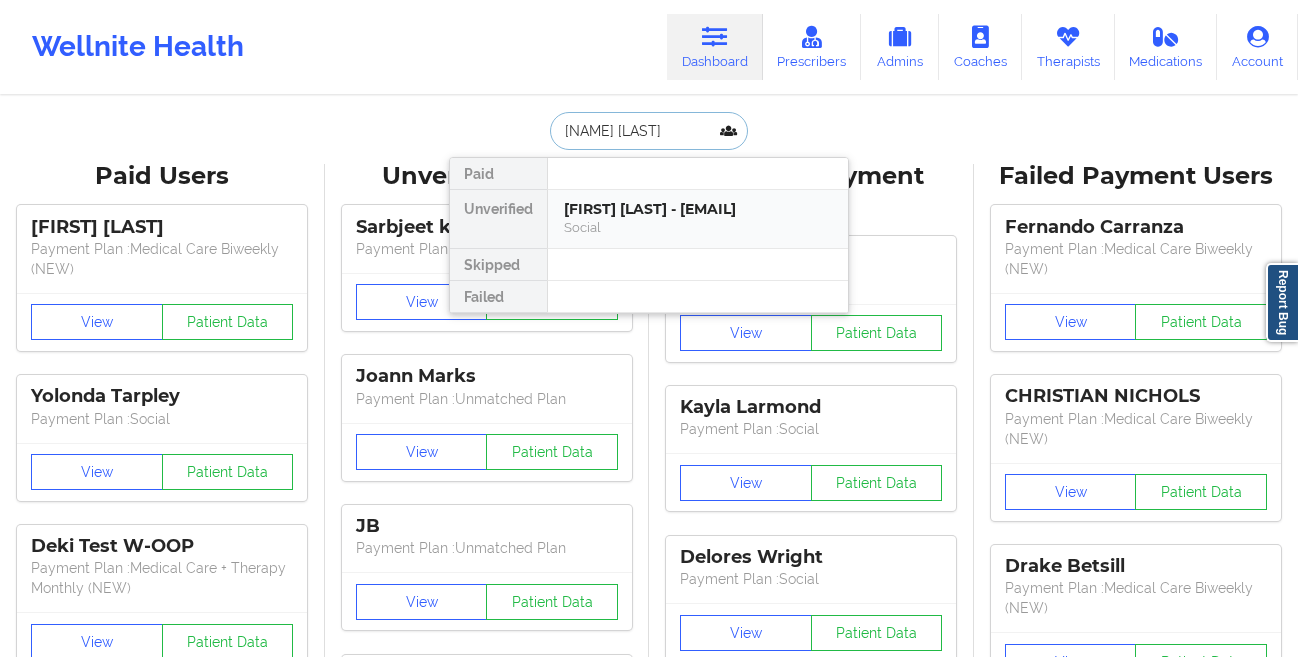 click on "[FIRST] [LAST] - [EMAIL]" at bounding box center [698, 209] 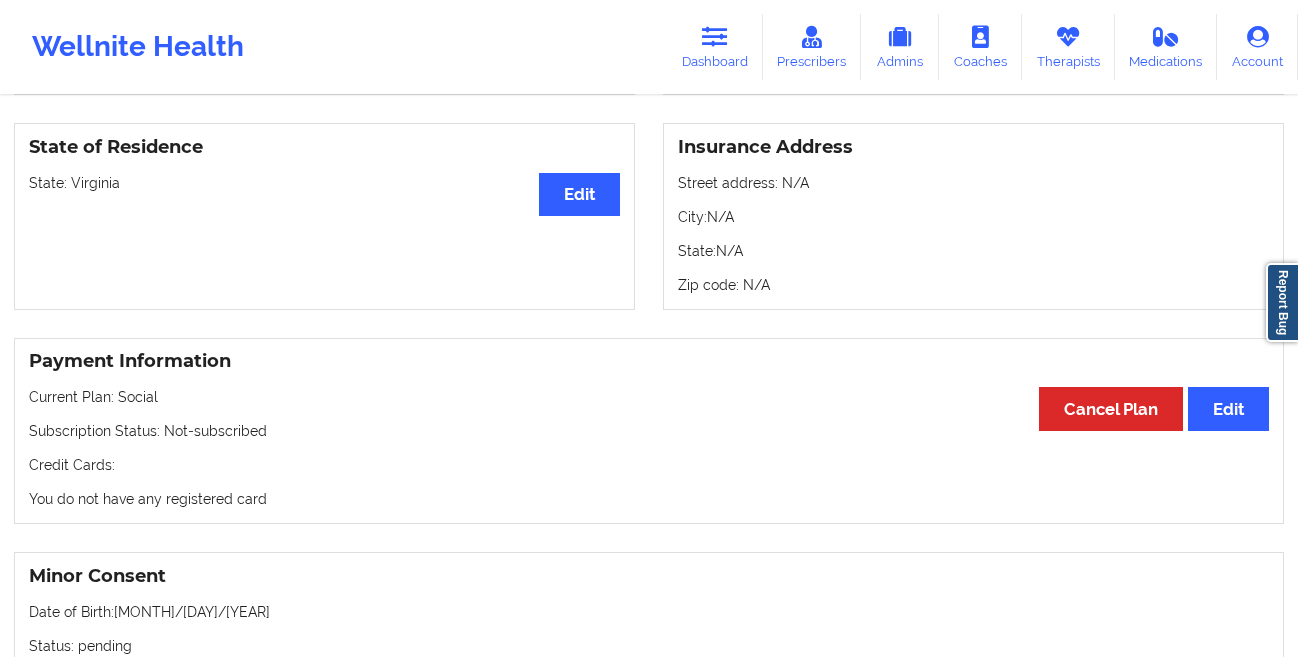 scroll, scrollTop: 0, scrollLeft: 0, axis: both 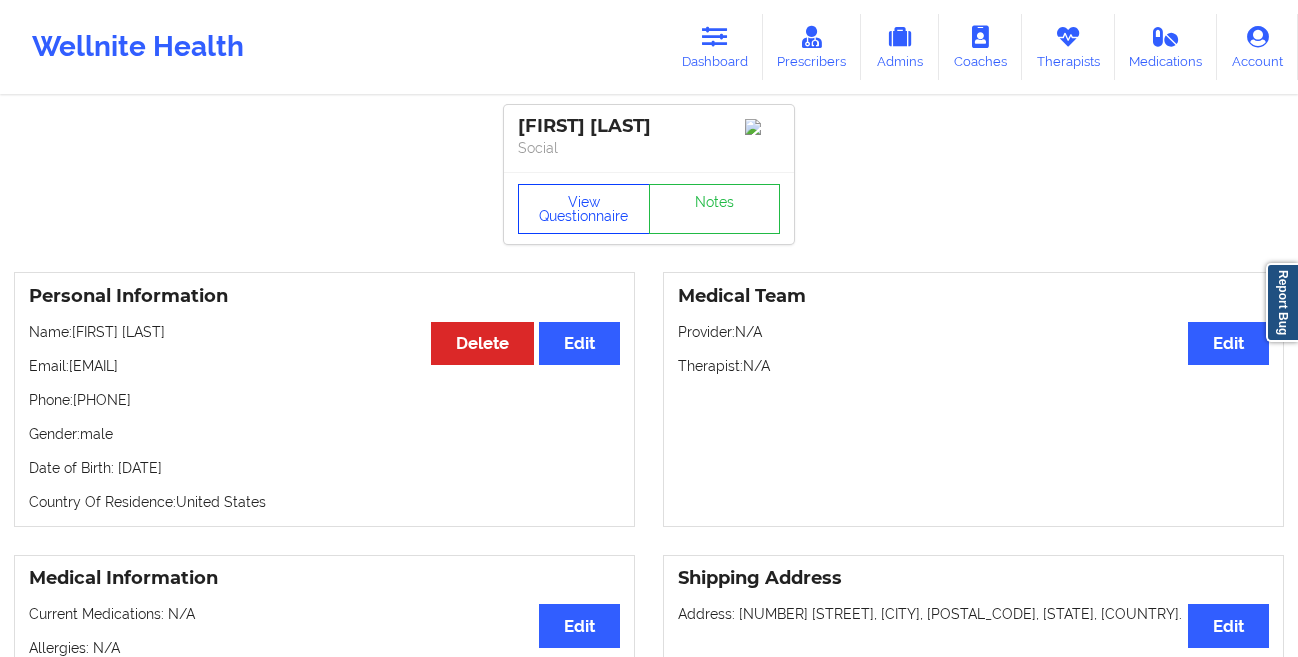 click on "View Questionnaire" at bounding box center [584, 209] 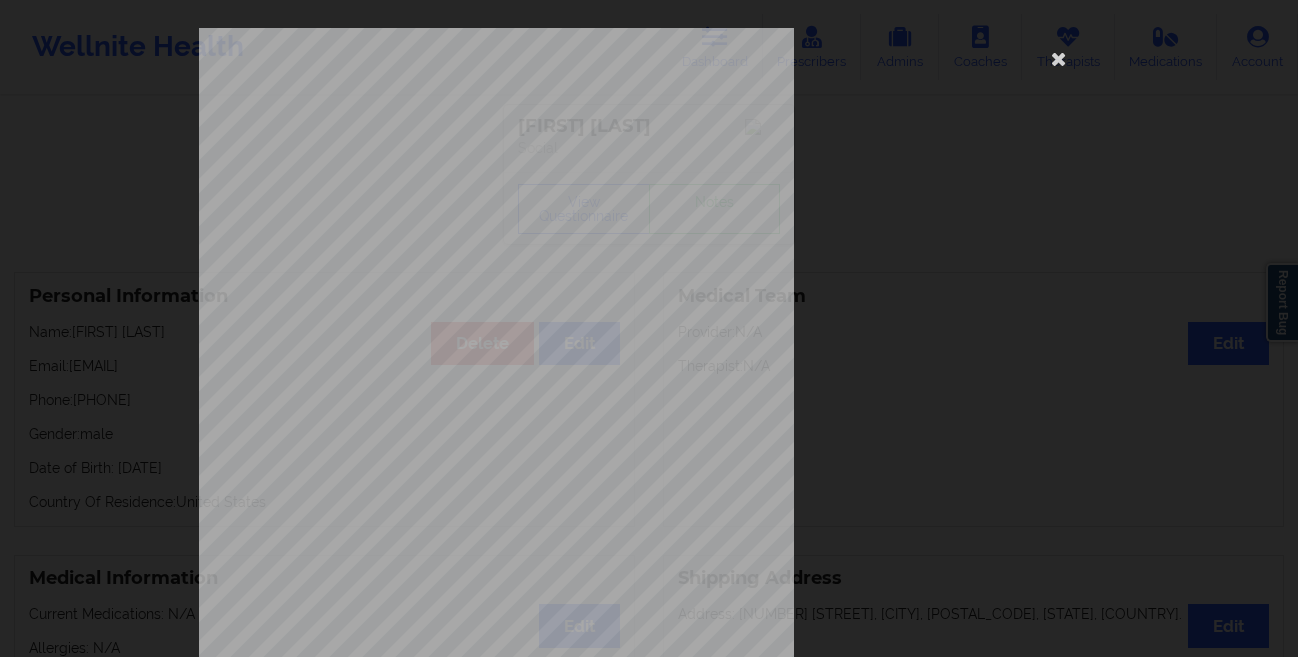 scroll, scrollTop: 297, scrollLeft: 0, axis: vertical 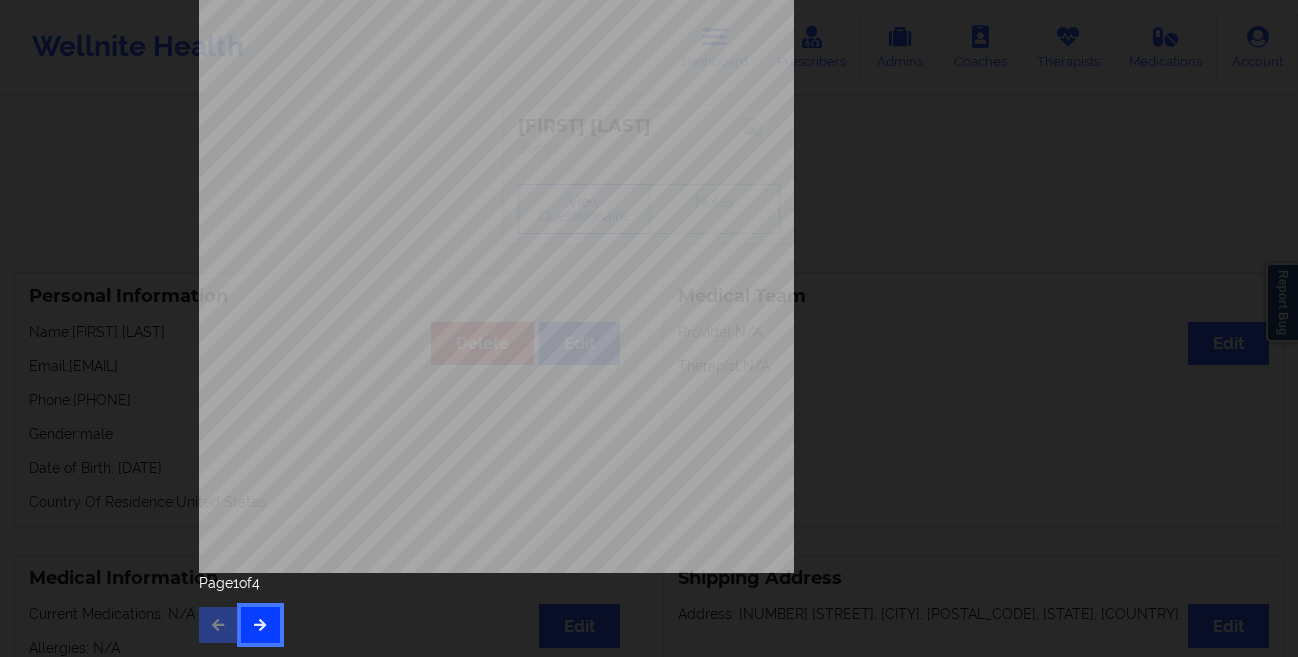 click at bounding box center [260, 624] 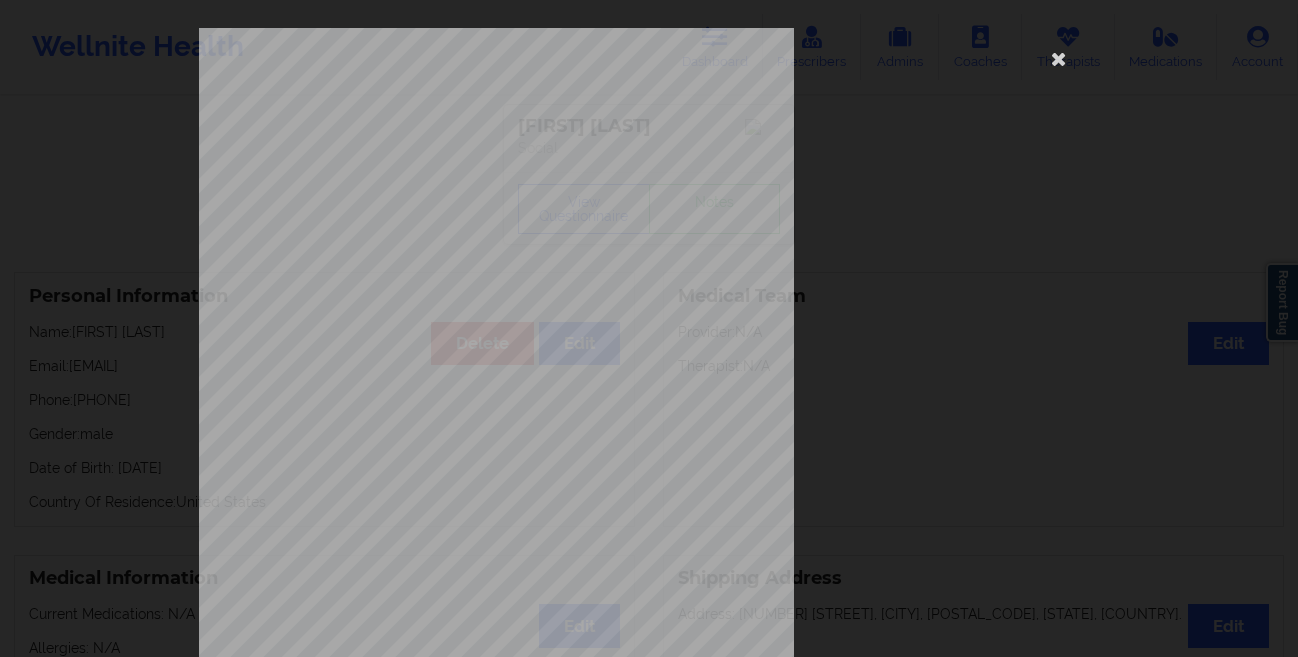 scroll, scrollTop: 297, scrollLeft: 0, axis: vertical 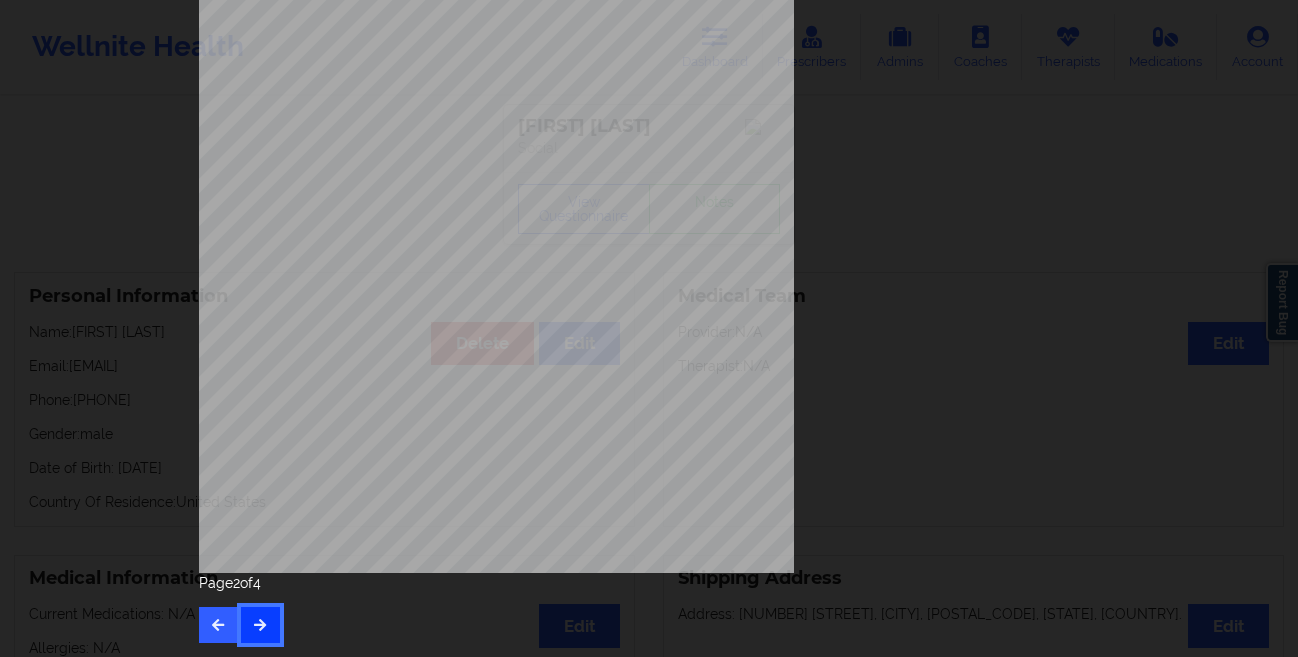 click at bounding box center (260, 624) 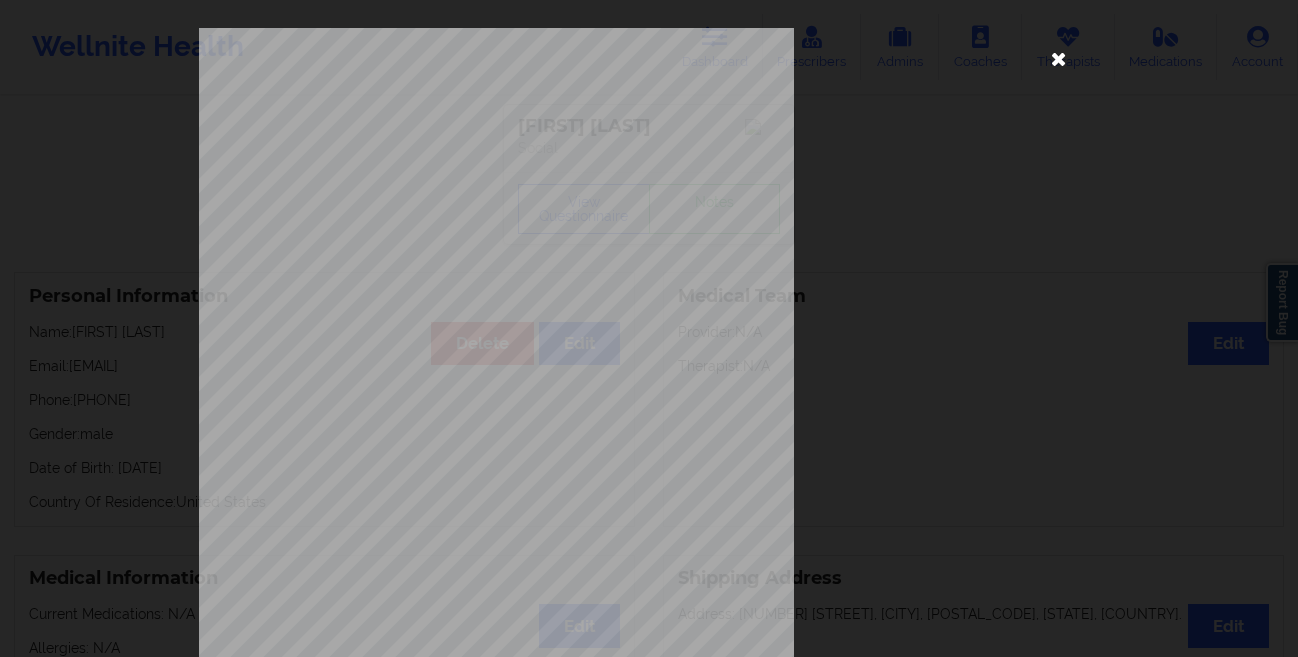 click at bounding box center [1059, 58] 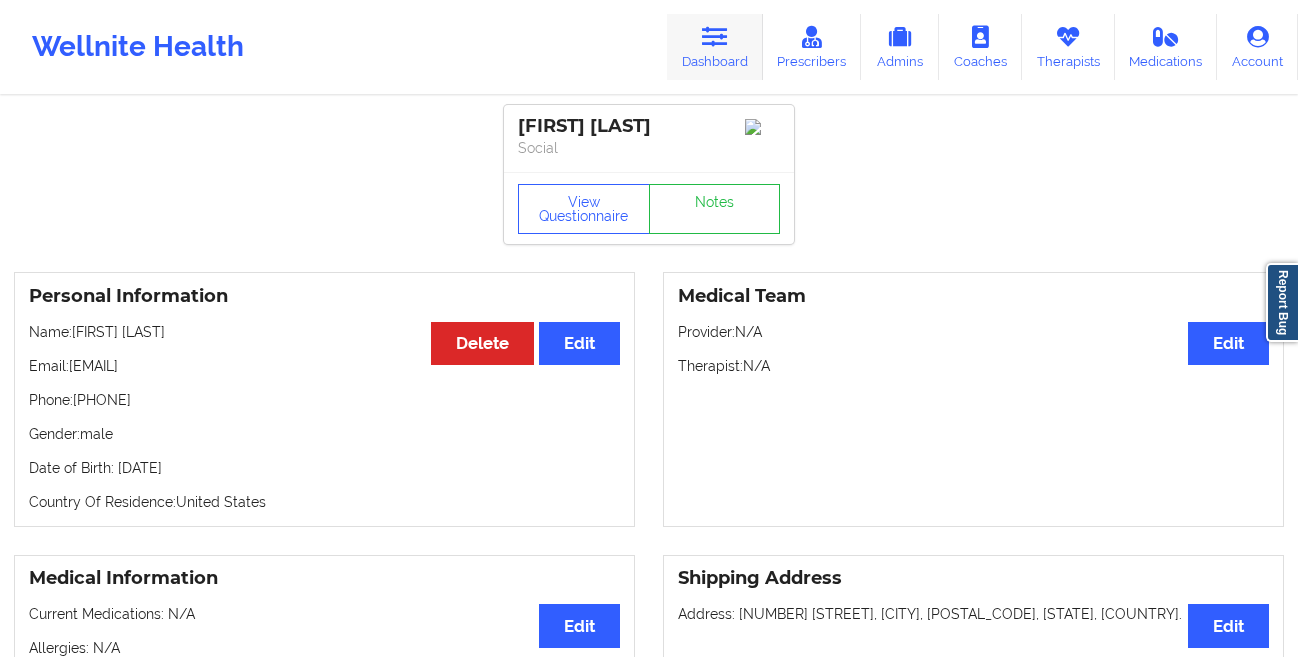 click on "Dashboard" at bounding box center [715, 47] 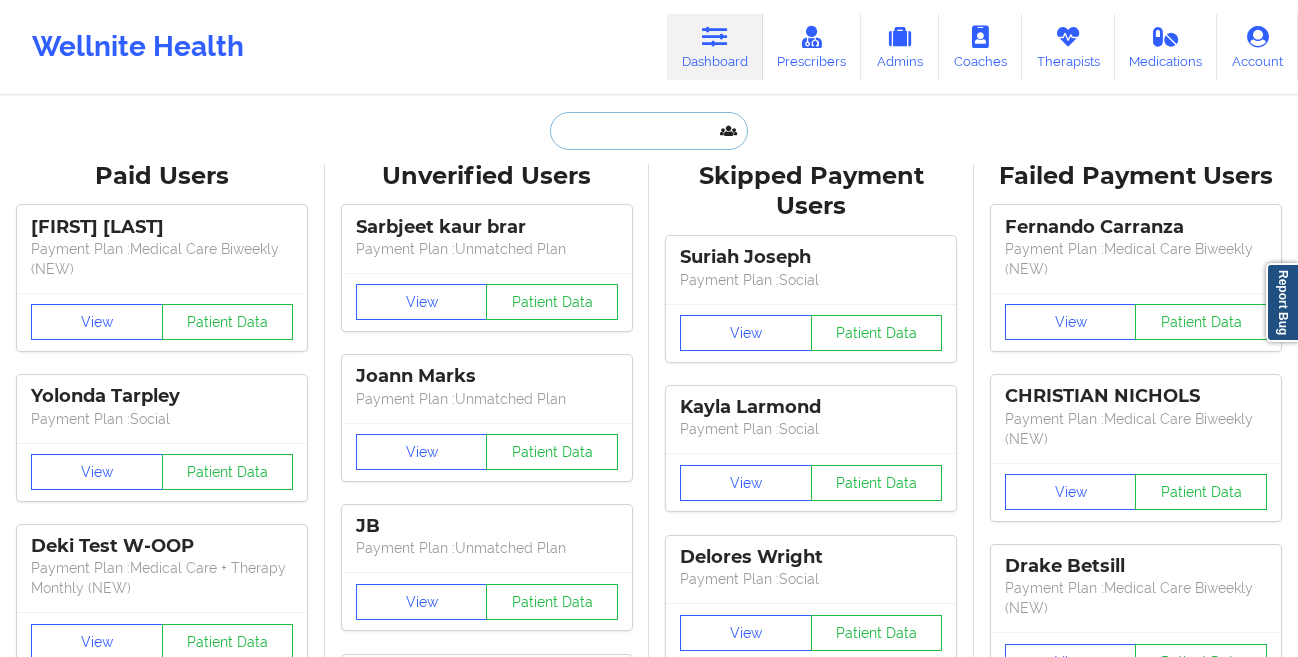 click at bounding box center [649, 131] 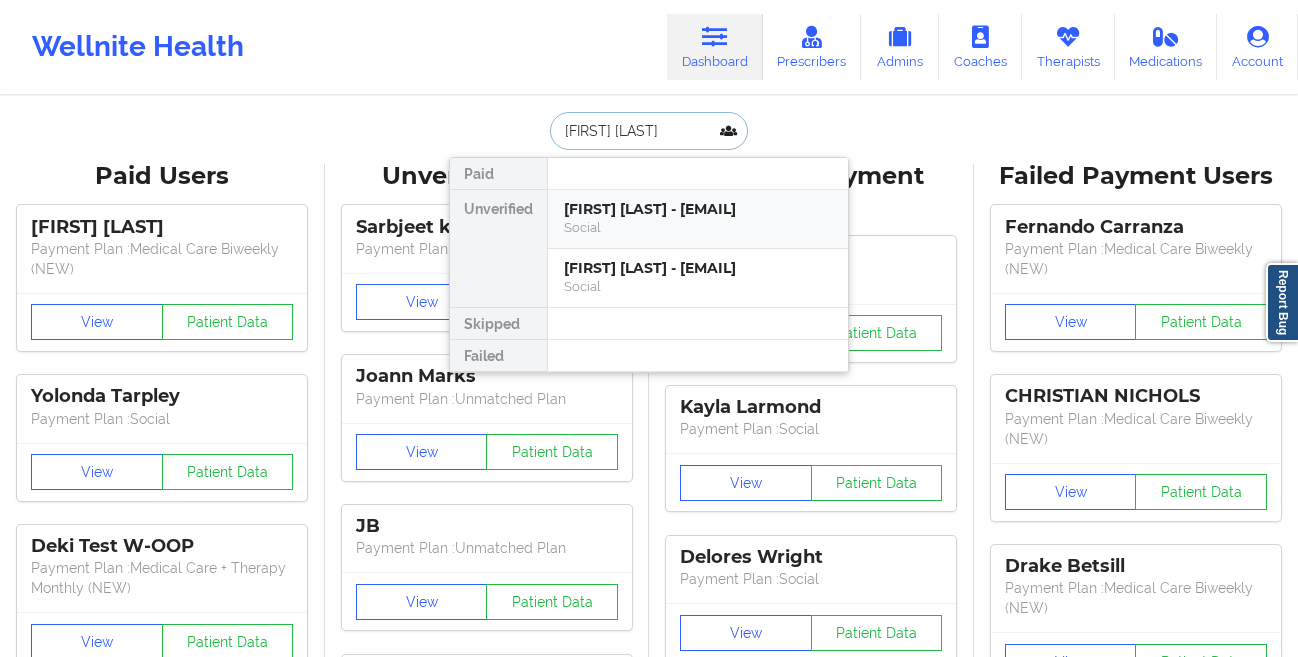 click on "[FIRST] [LAST] - [EMAIL] Social" at bounding box center [698, 219] 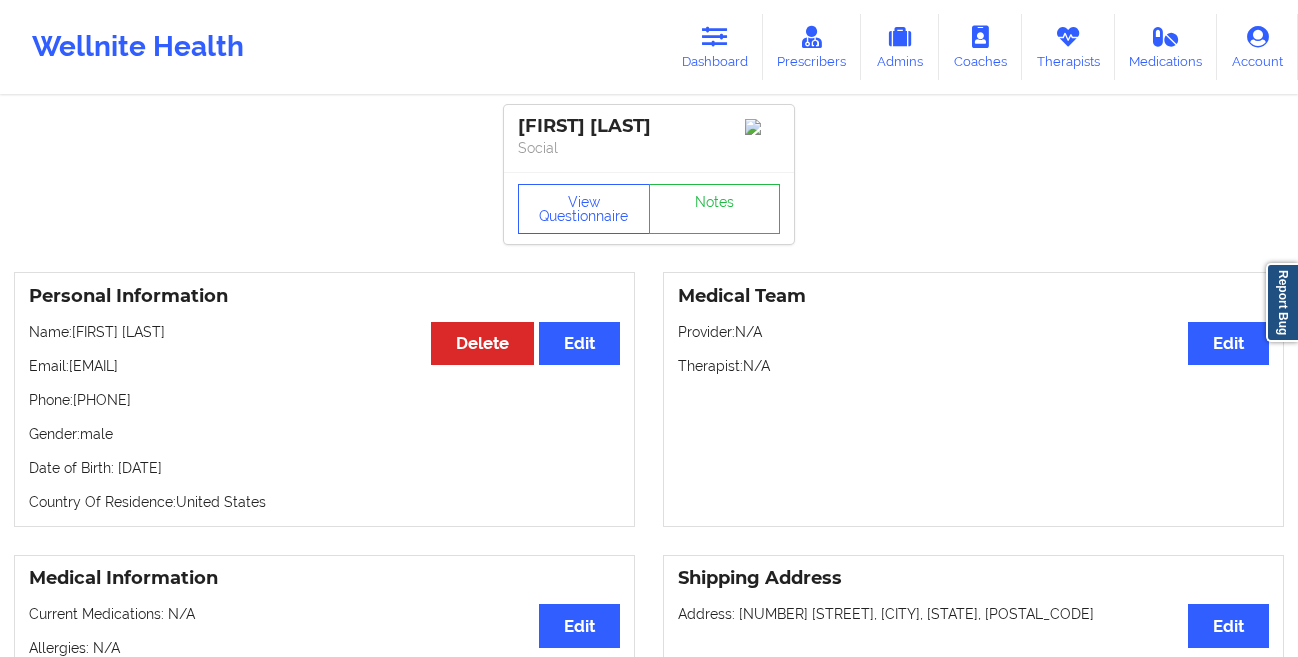 click on "View Questionnaire Notes" at bounding box center (649, 208) 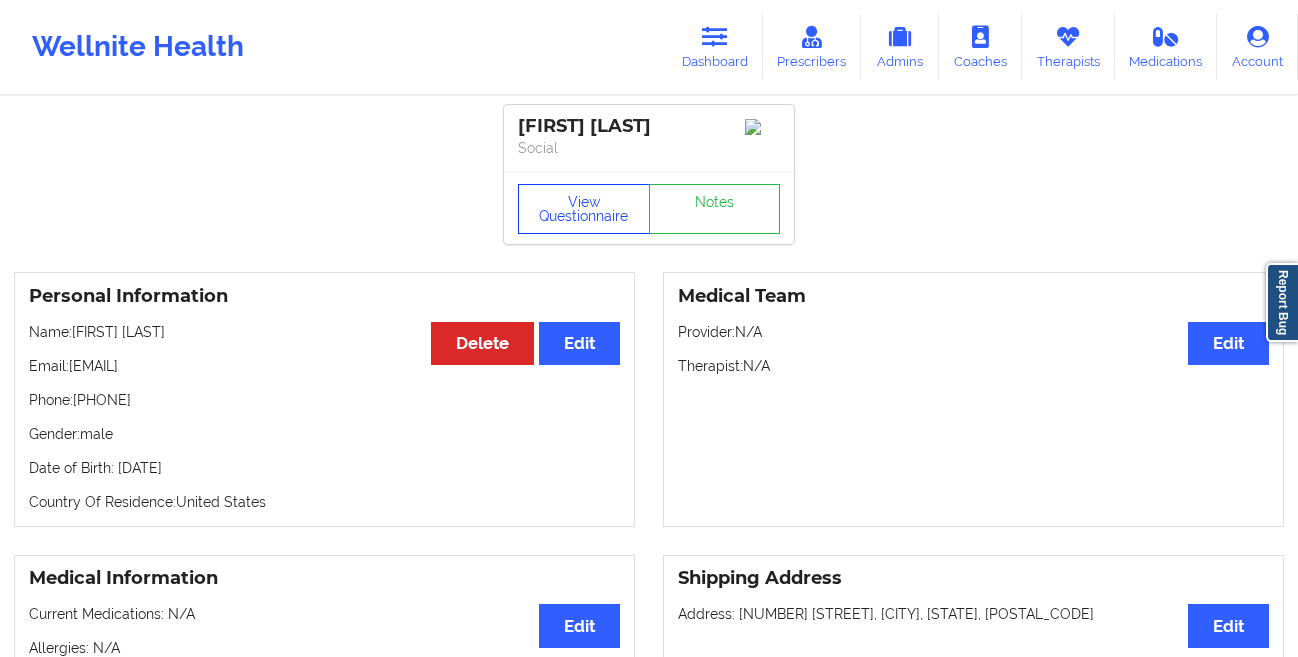 click on "View Questionnaire" at bounding box center [584, 209] 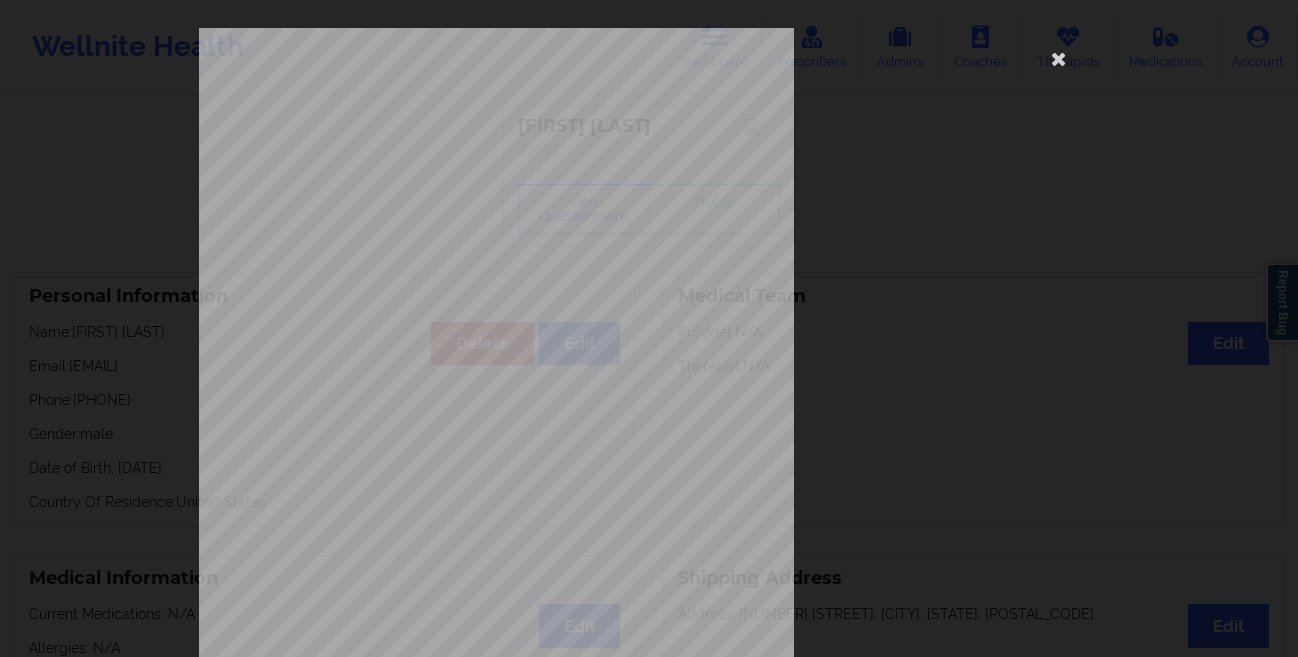 scroll, scrollTop: 297, scrollLeft: 0, axis: vertical 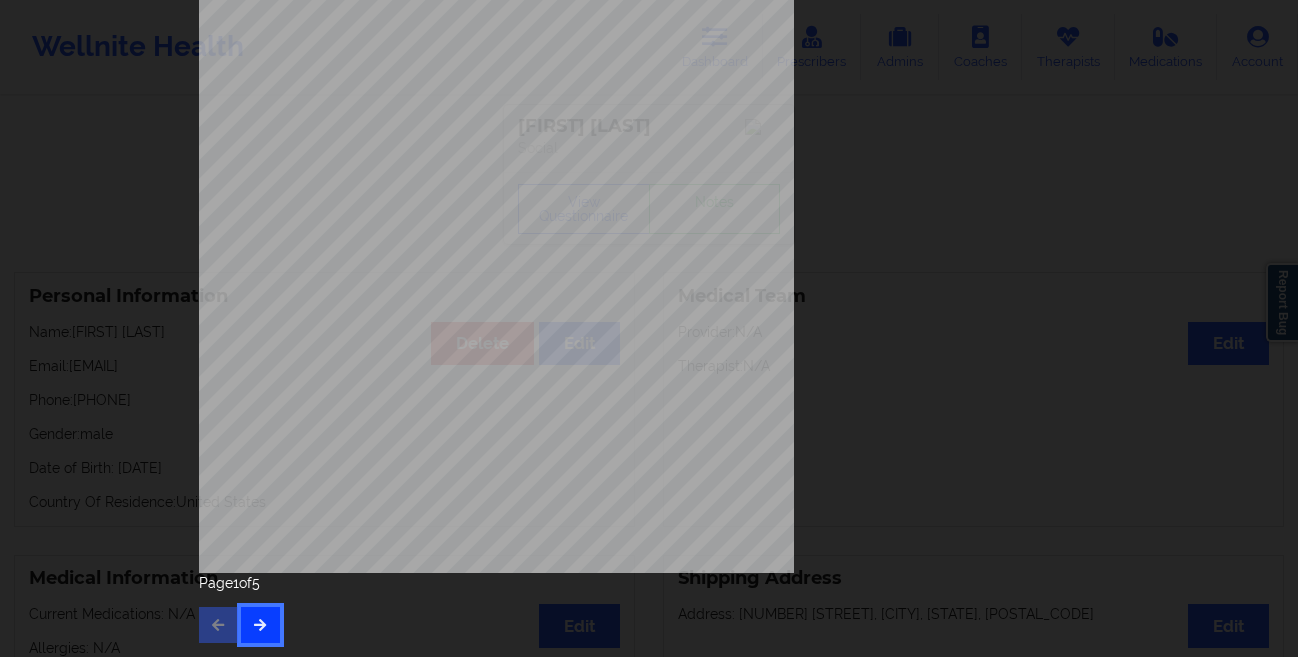 click at bounding box center [260, 624] 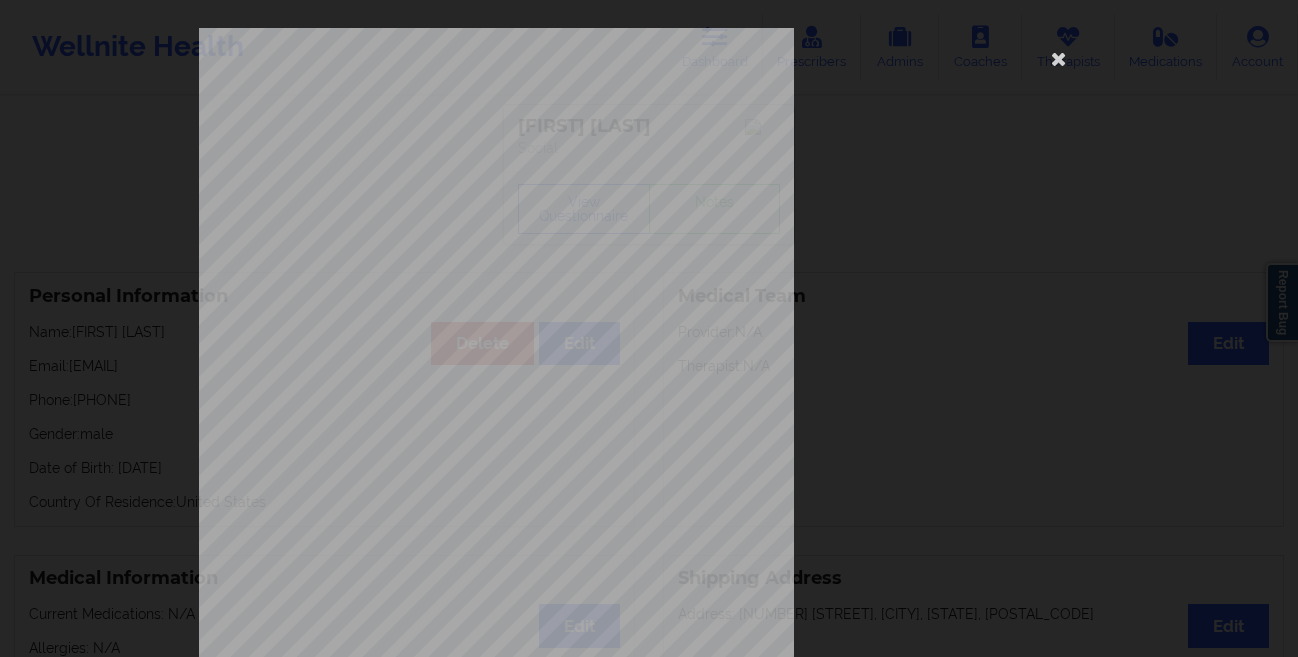 scroll, scrollTop: 297, scrollLeft: 0, axis: vertical 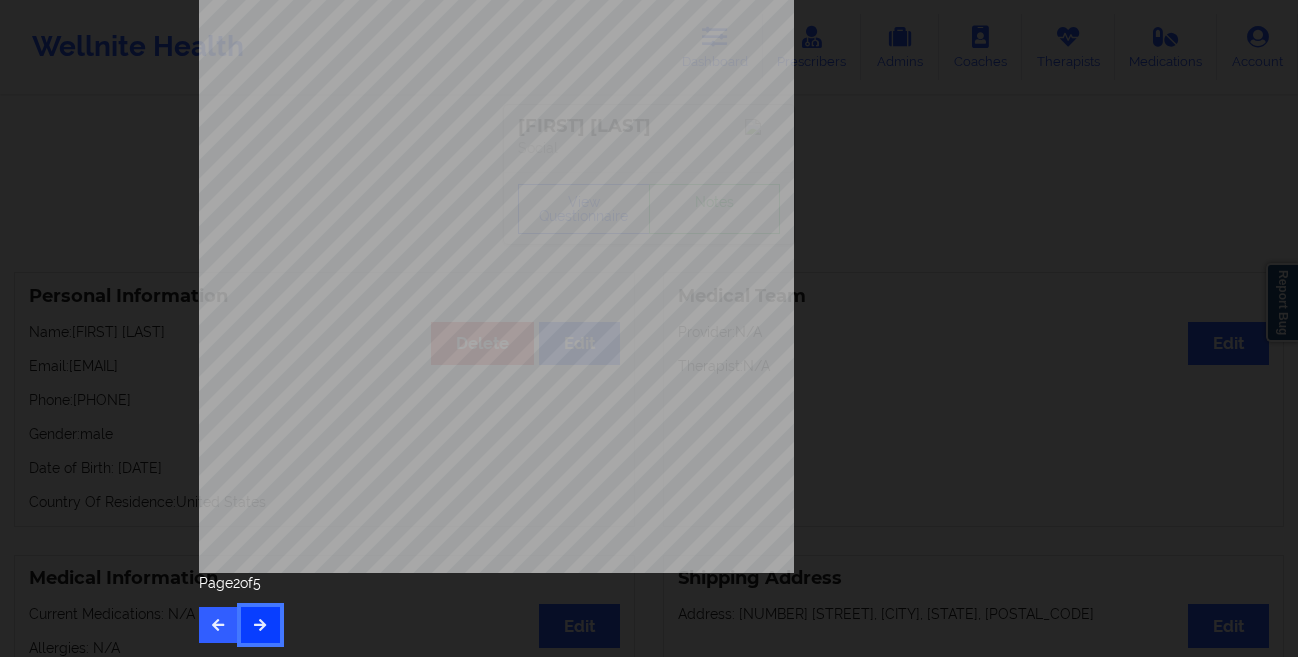 click at bounding box center [260, 624] 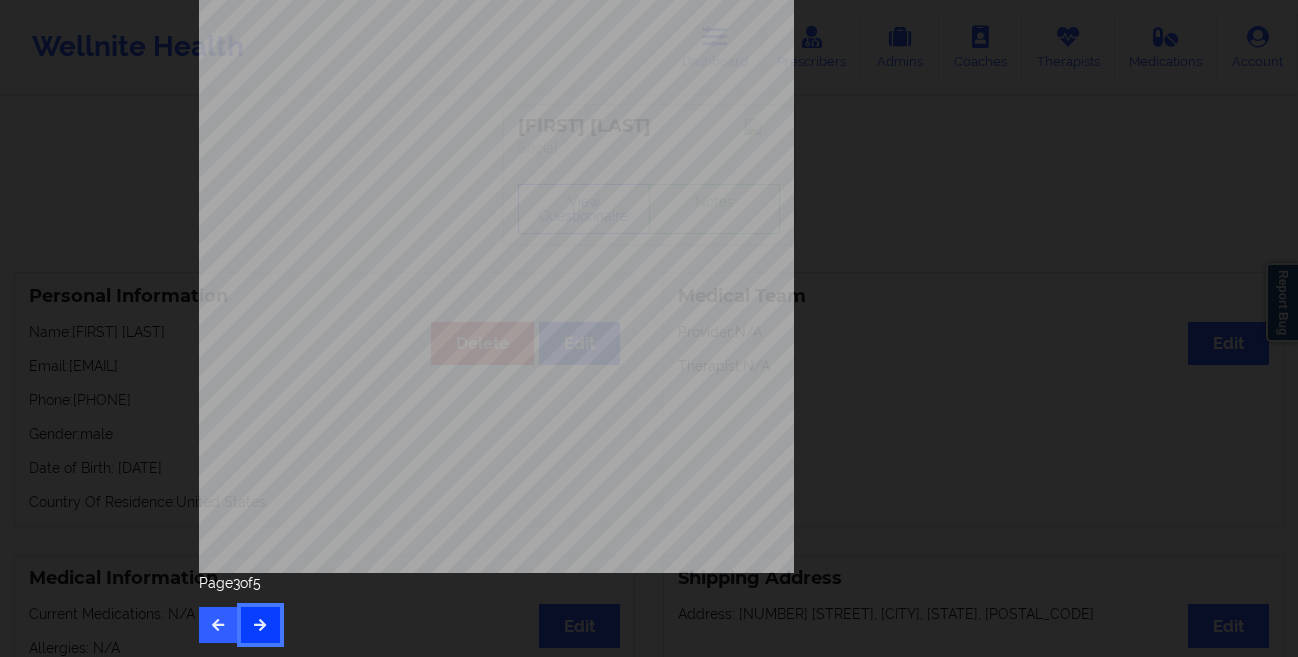 scroll, scrollTop: 0, scrollLeft: 0, axis: both 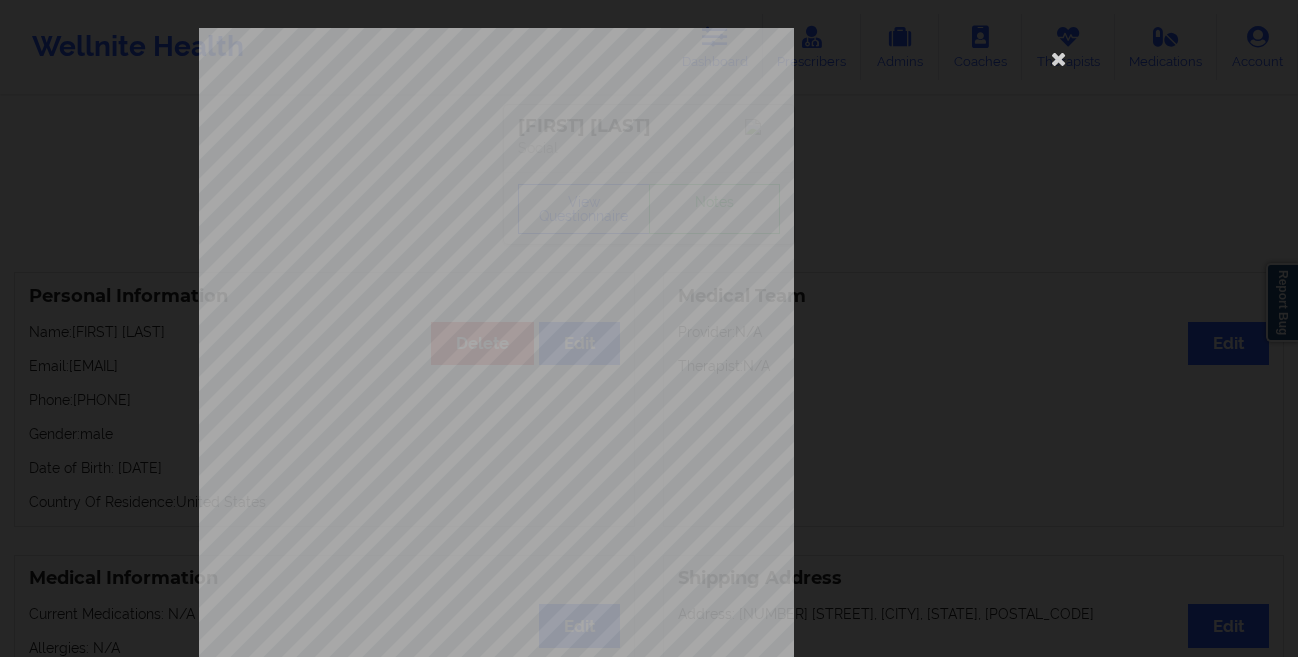 click on "Back cover of insurance image Page  3  of  5" at bounding box center [649, 328] 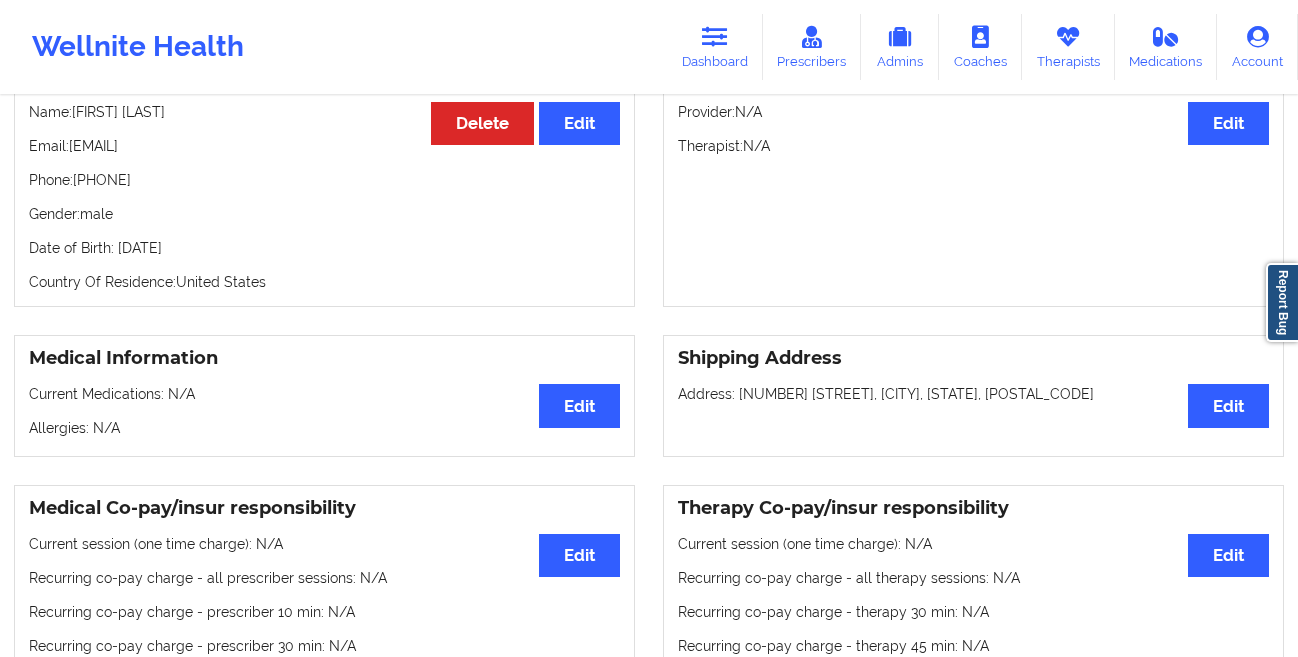 scroll, scrollTop: 181, scrollLeft: 0, axis: vertical 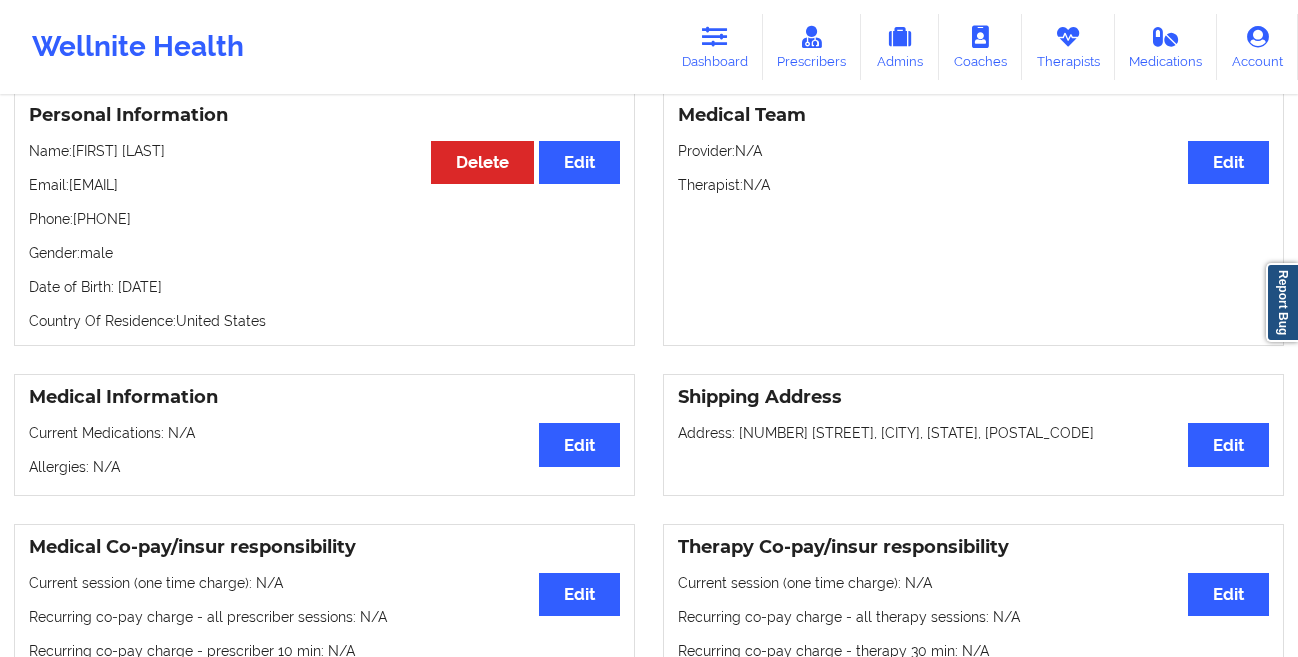 drag, startPoint x: 288, startPoint y: 293, endPoint x: 117, endPoint y: 298, distance: 171.07309 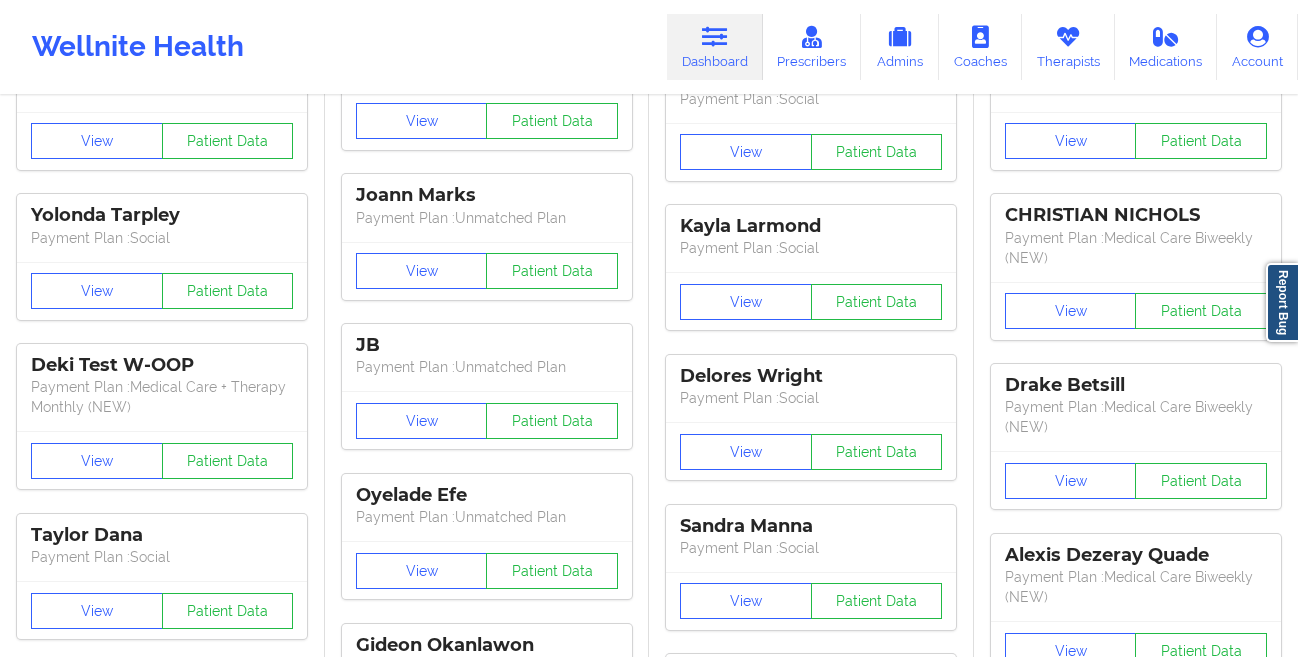 scroll, scrollTop: 0, scrollLeft: 0, axis: both 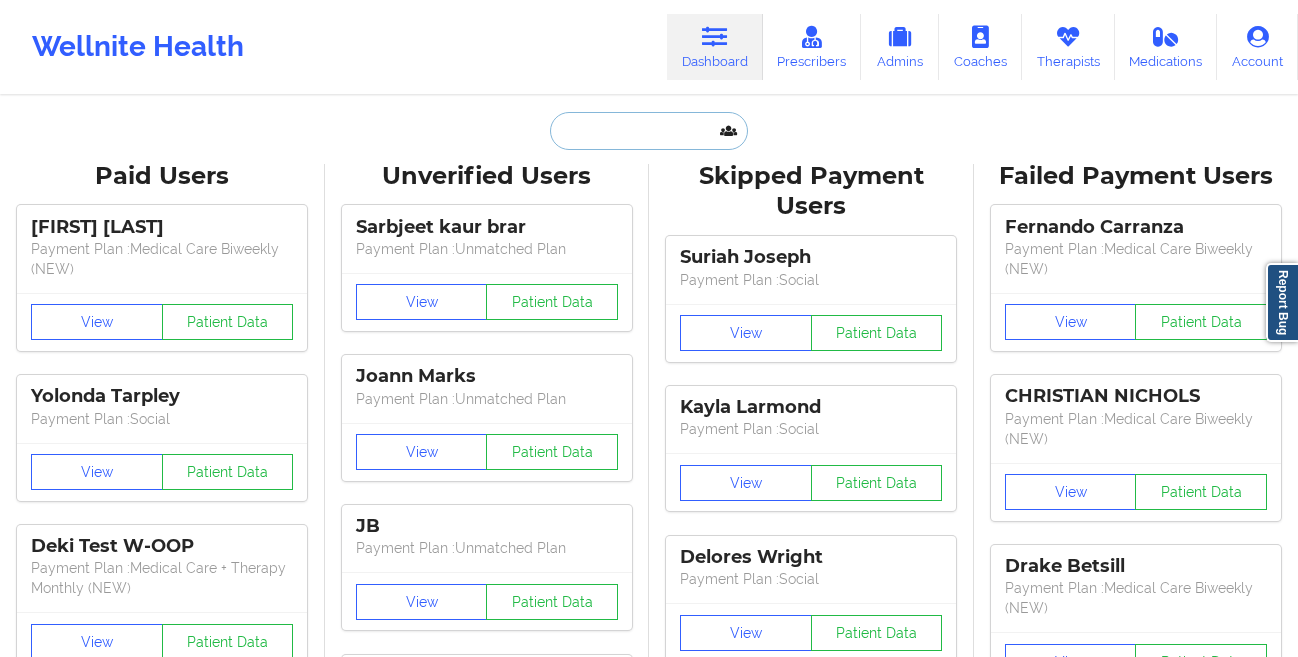 click at bounding box center (649, 131) 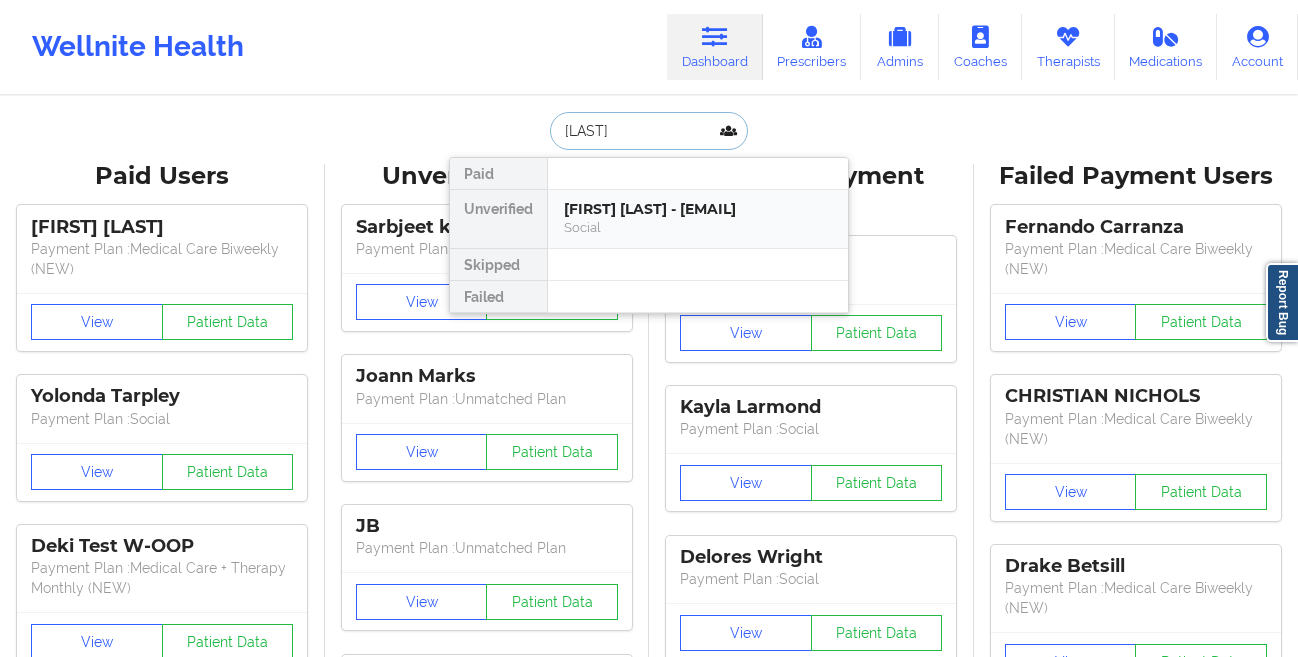 click on "[FIRST] [LAST] - [EMAIL]" at bounding box center (698, 209) 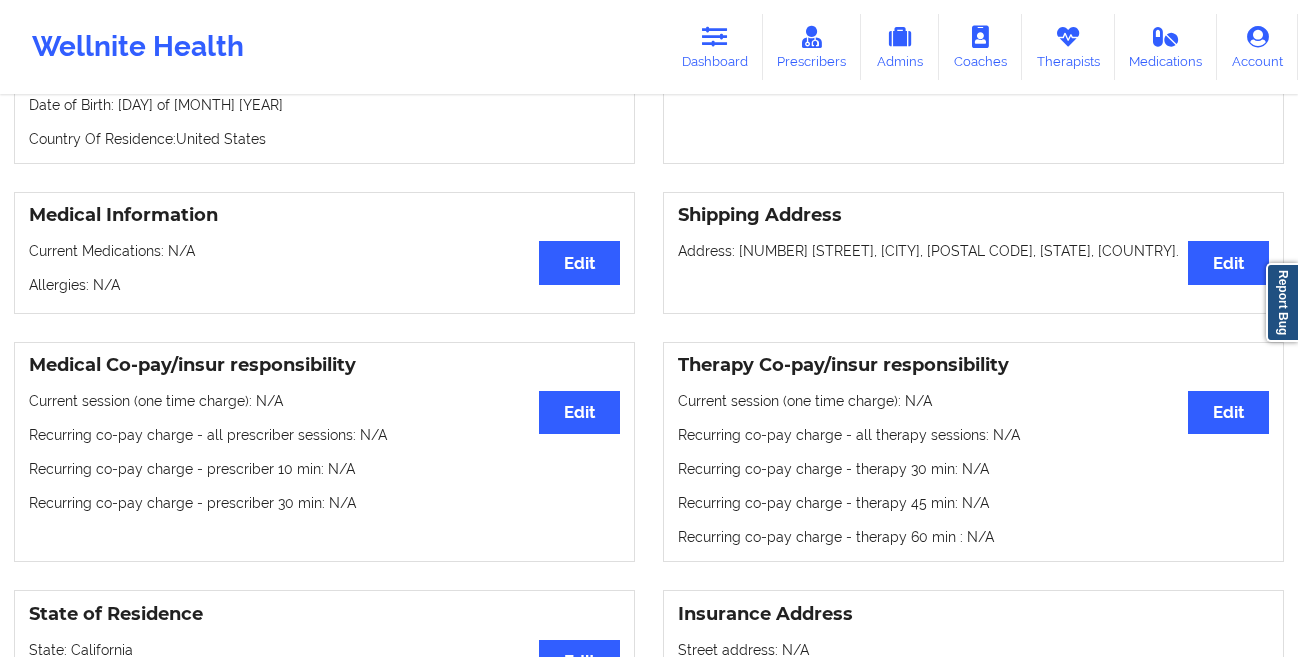 scroll, scrollTop: 0, scrollLeft: 0, axis: both 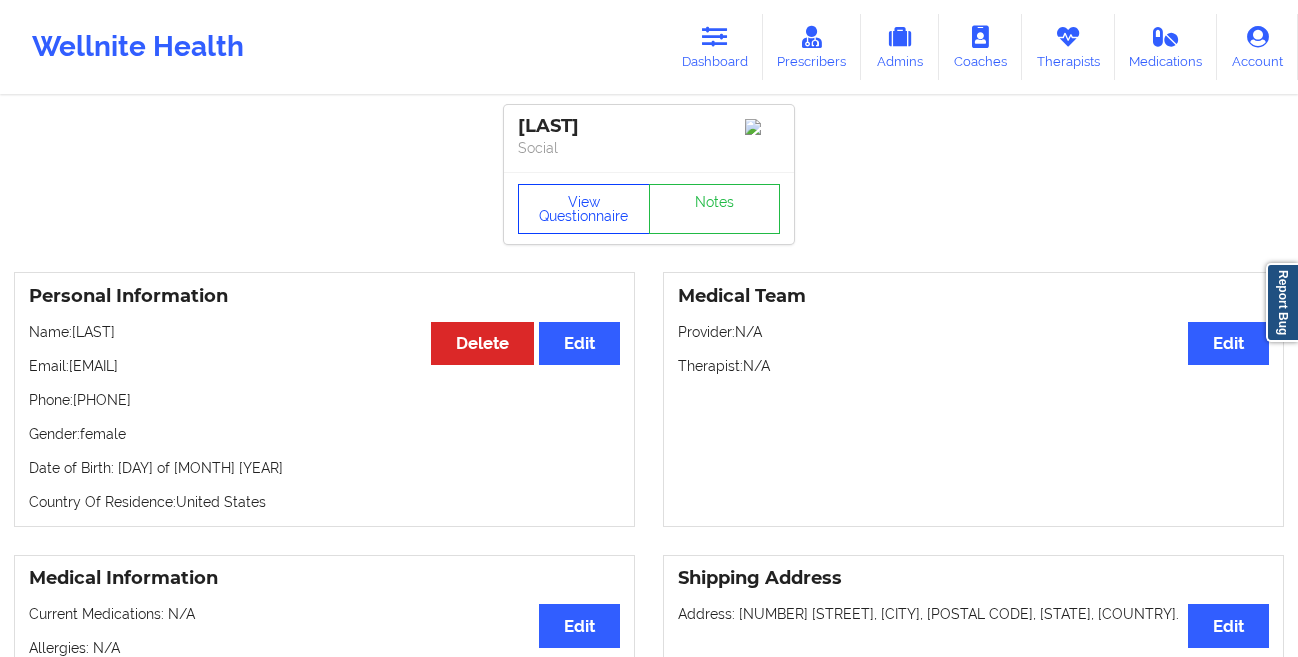 click on "View Questionnaire" at bounding box center (584, 209) 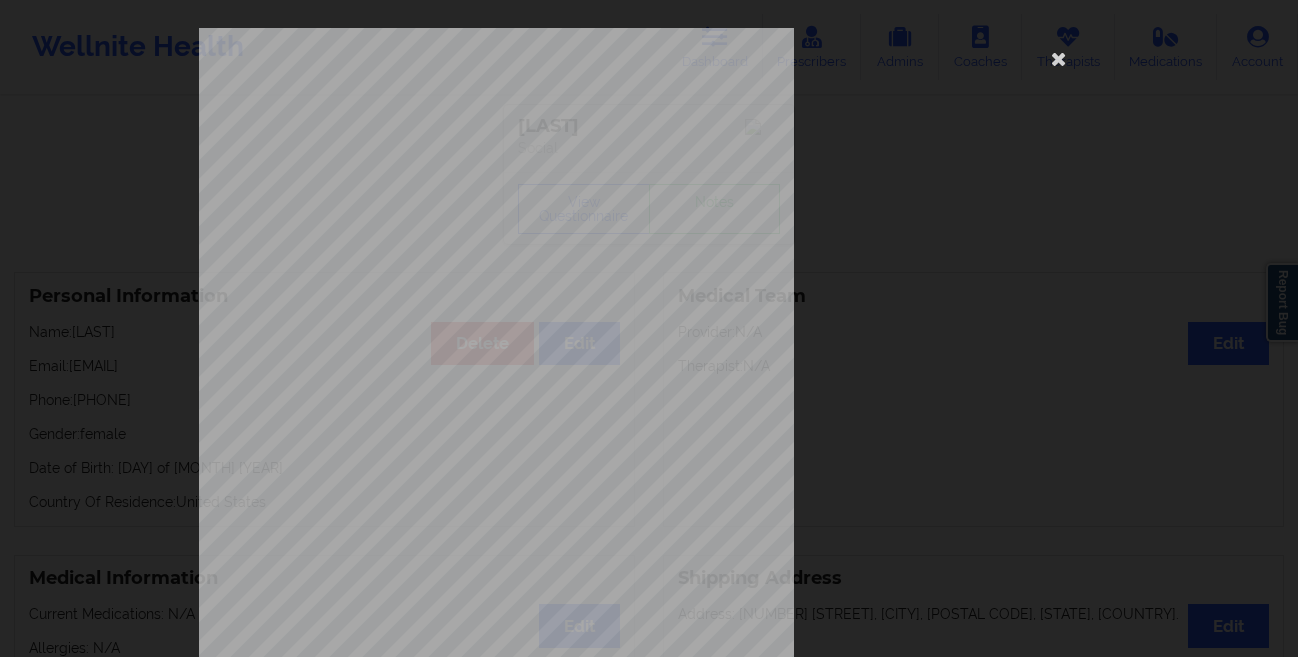 scroll, scrollTop: 297, scrollLeft: 0, axis: vertical 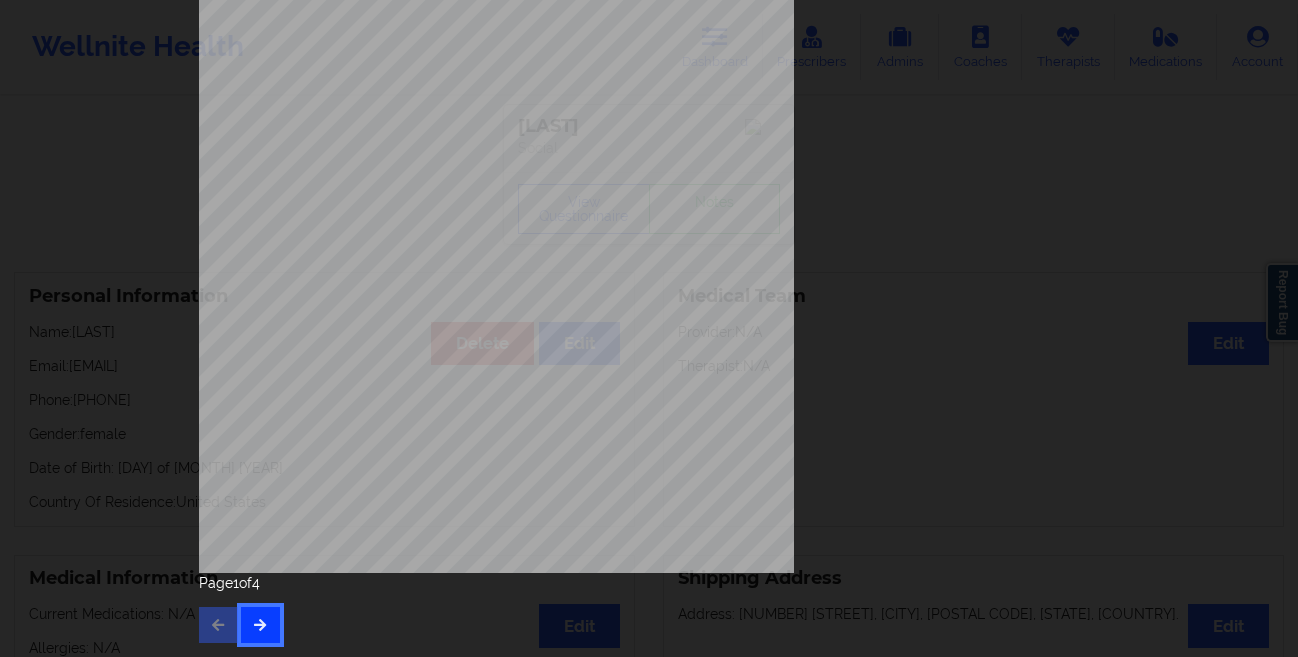 click at bounding box center (260, 625) 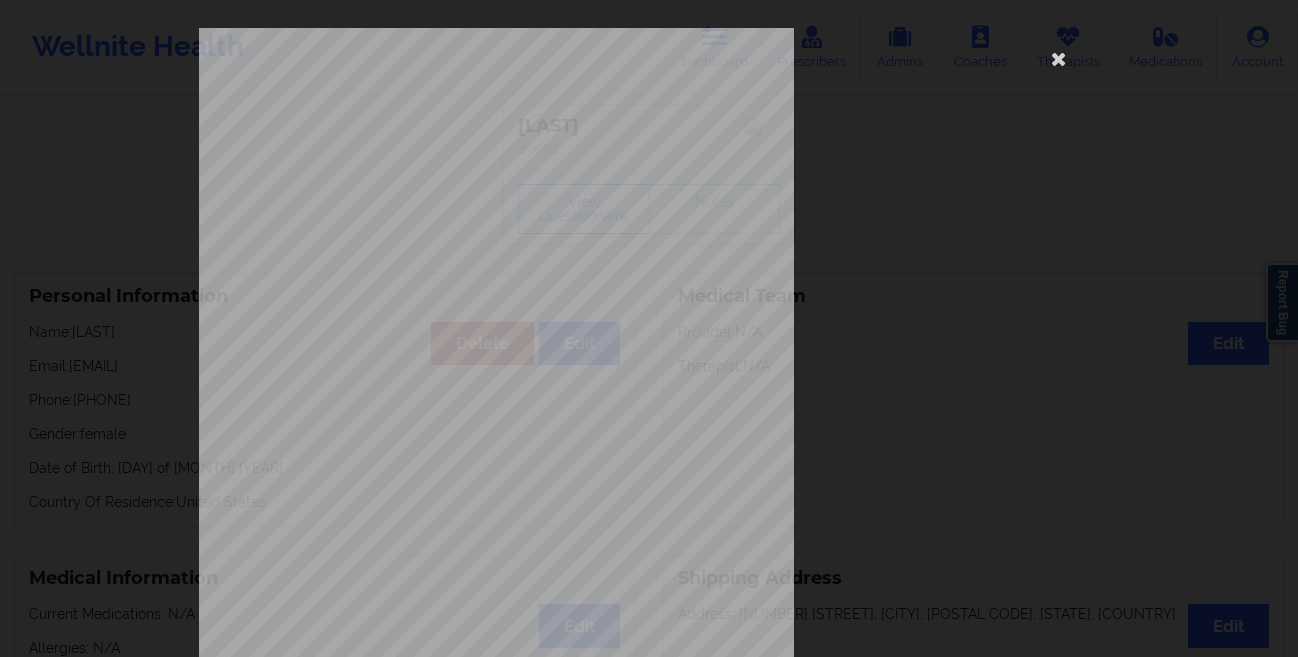 scroll, scrollTop: 297, scrollLeft: 0, axis: vertical 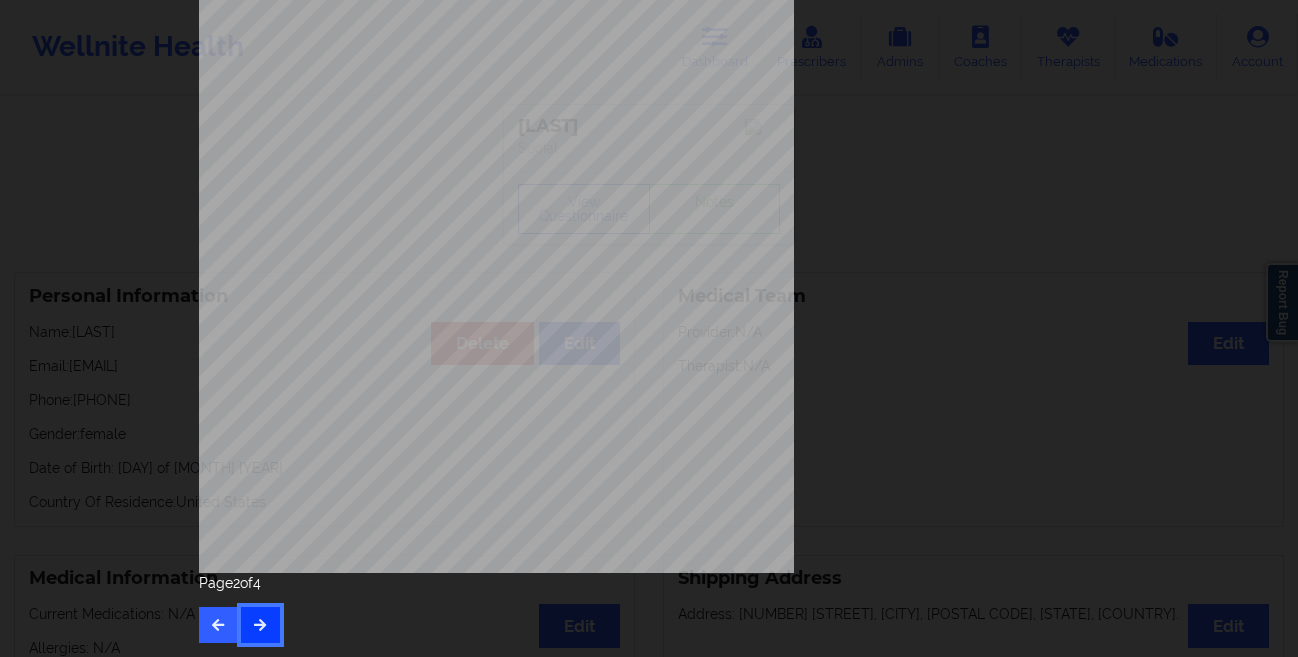 click at bounding box center [260, 625] 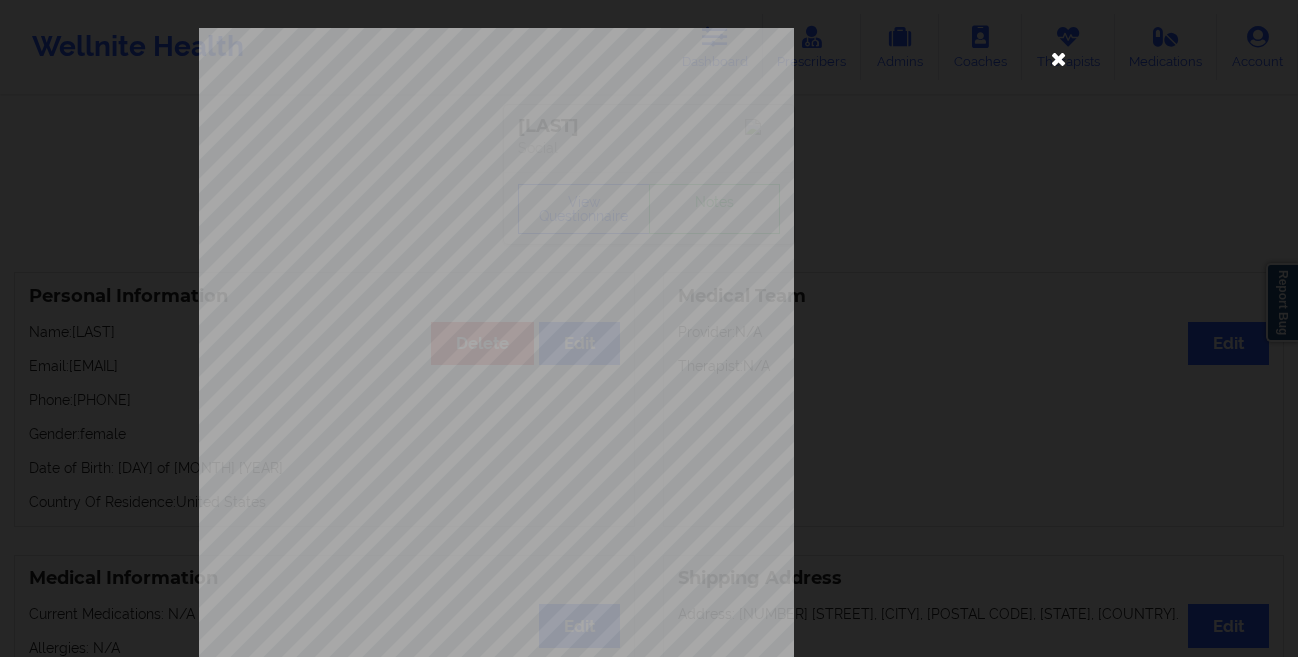 click at bounding box center (1059, 58) 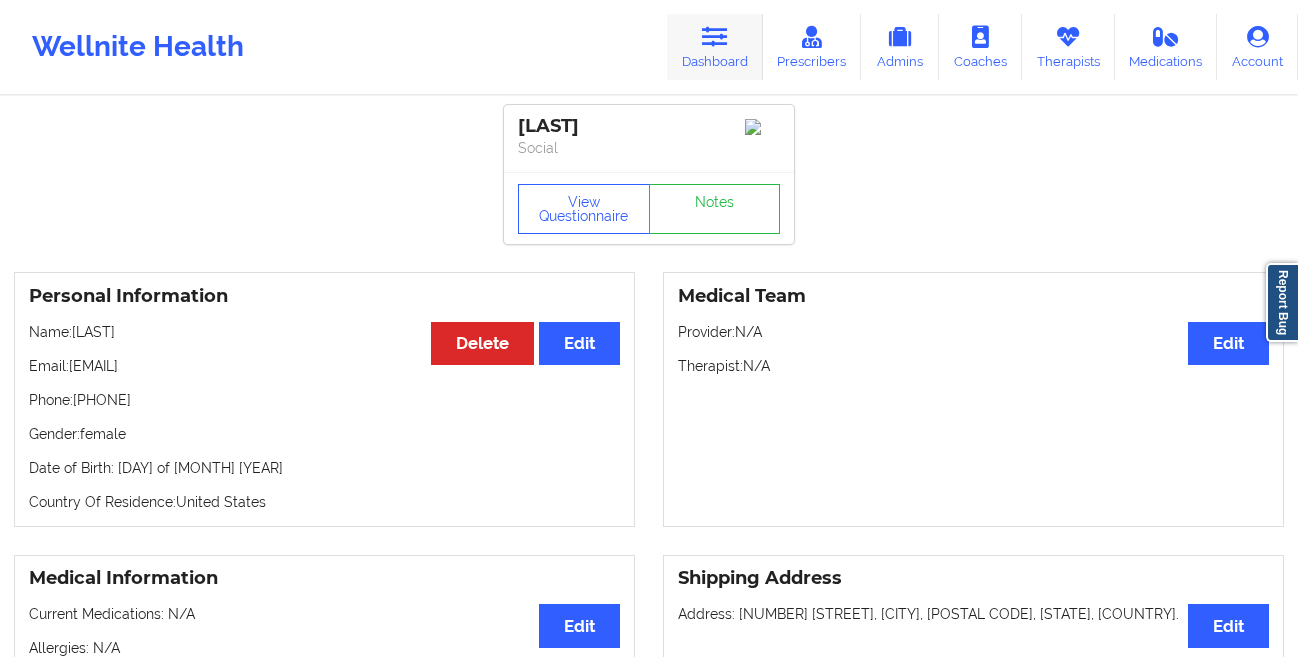 click on "Dashboard" at bounding box center [715, 47] 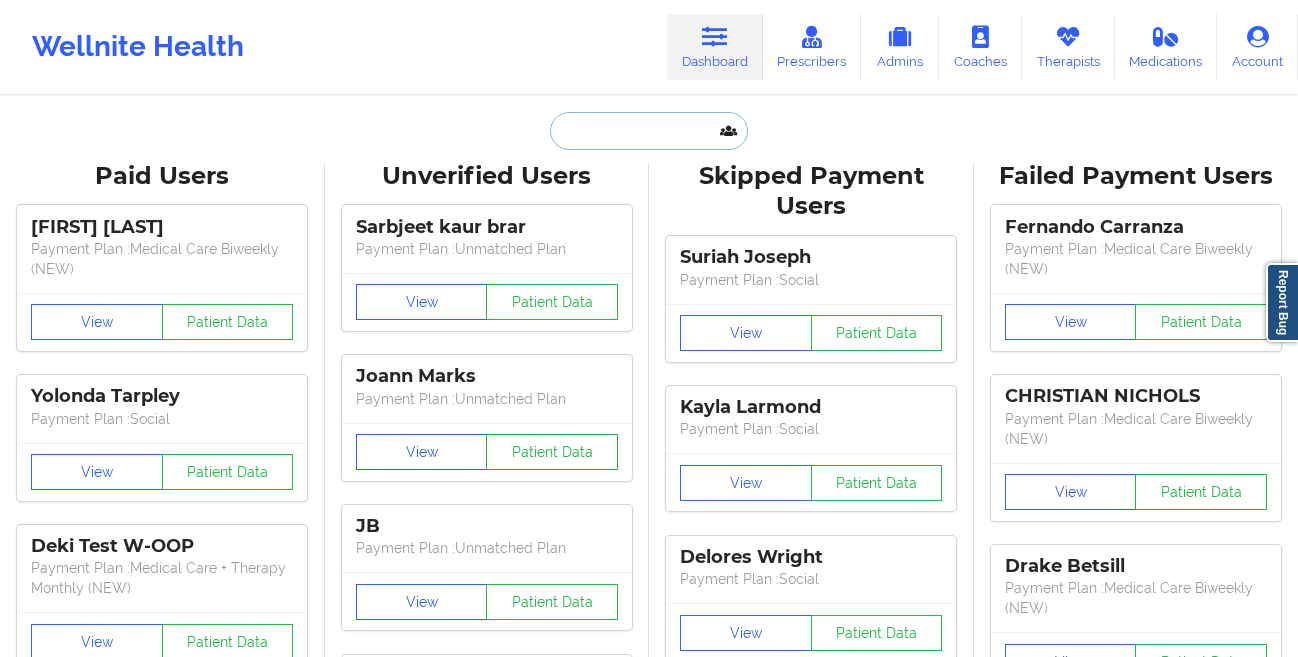 click at bounding box center [649, 131] 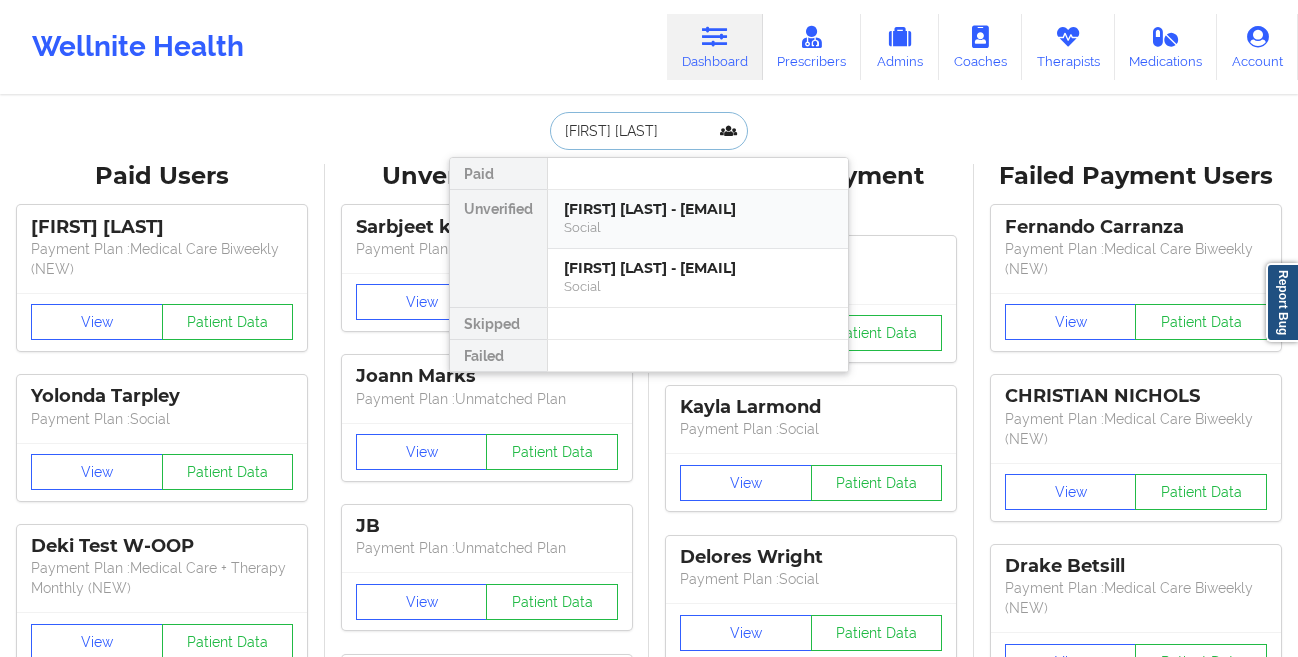click on "[FIRST] [LAST] - [EMAIL]" at bounding box center [698, 209] 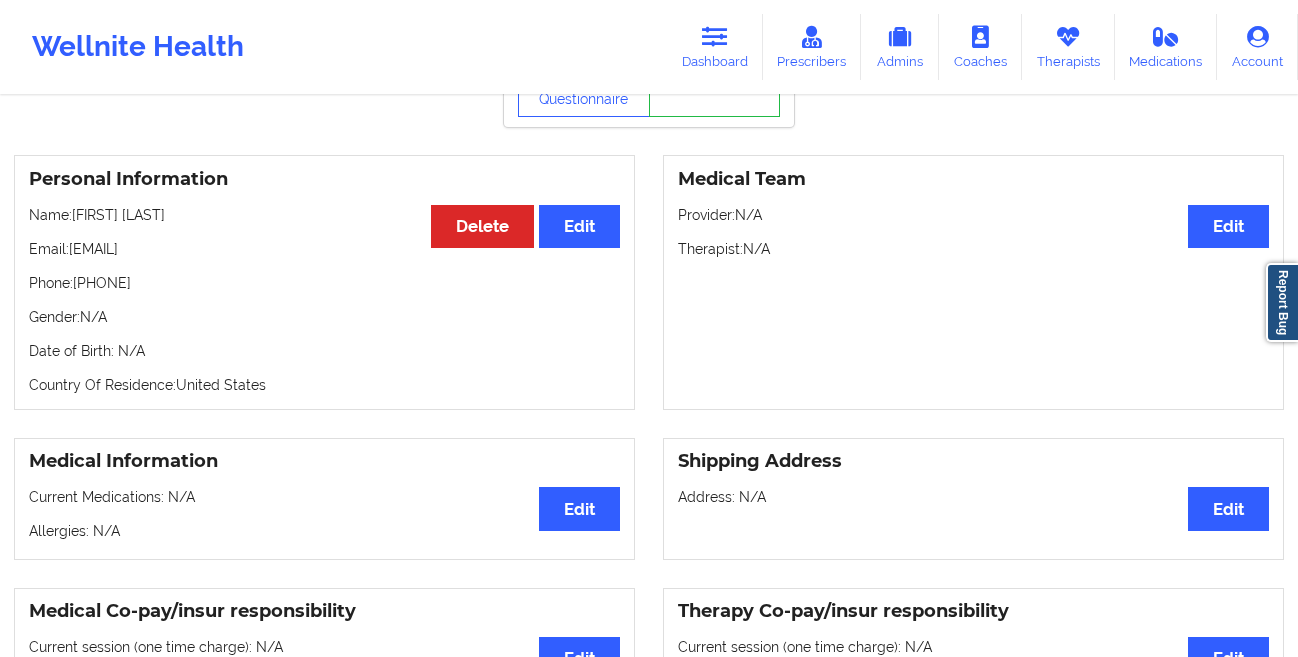 scroll, scrollTop: 0, scrollLeft: 0, axis: both 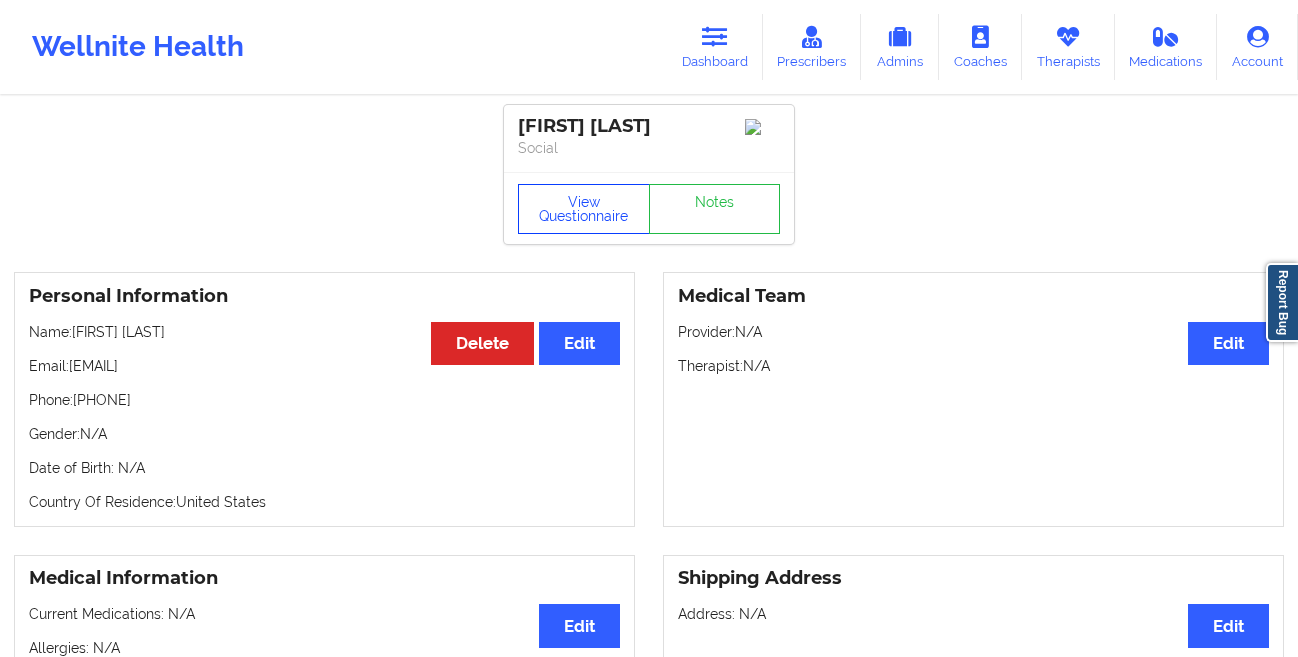 click on "View Questionnaire" at bounding box center [584, 209] 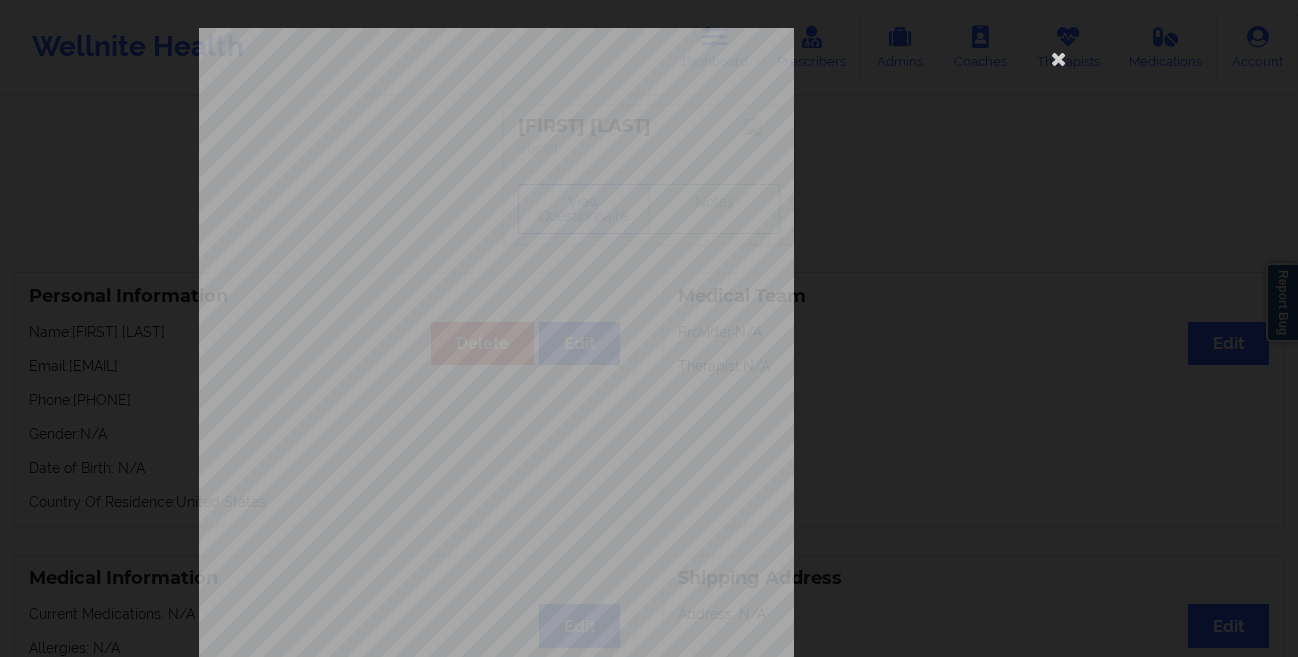 scroll, scrollTop: 297, scrollLeft: 0, axis: vertical 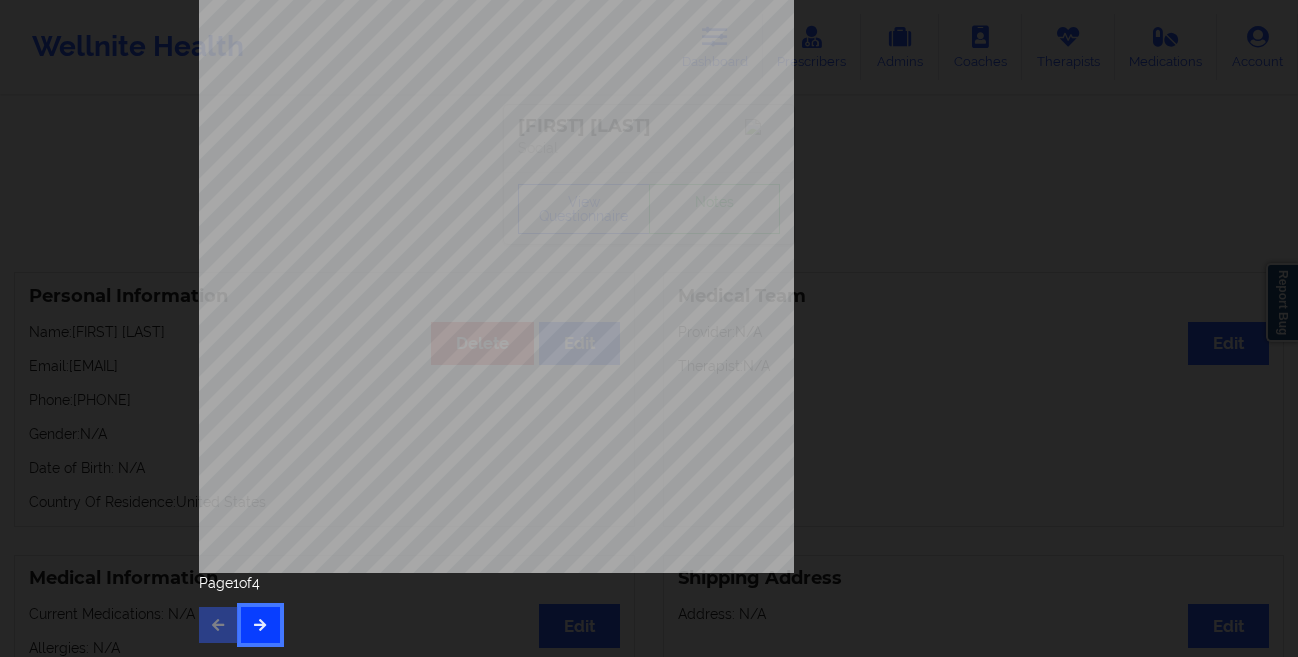 click at bounding box center [260, 624] 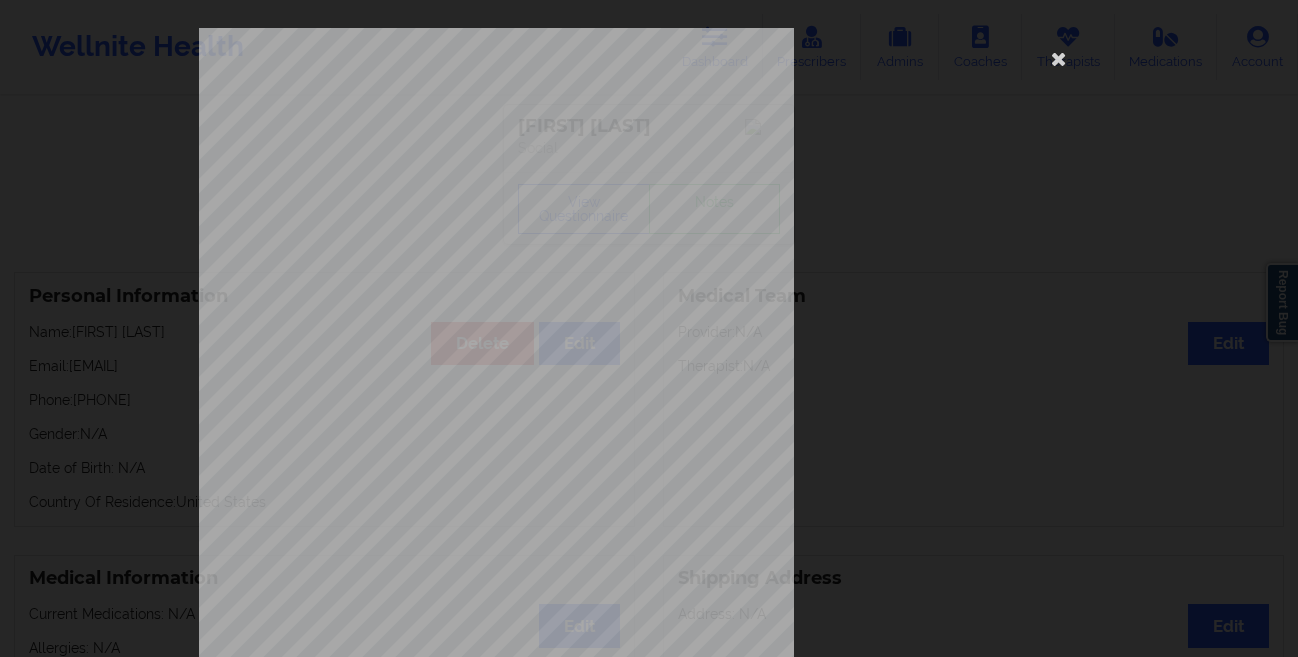 scroll, scrollTop: 297, scrollLeft: 0, axis: vertical 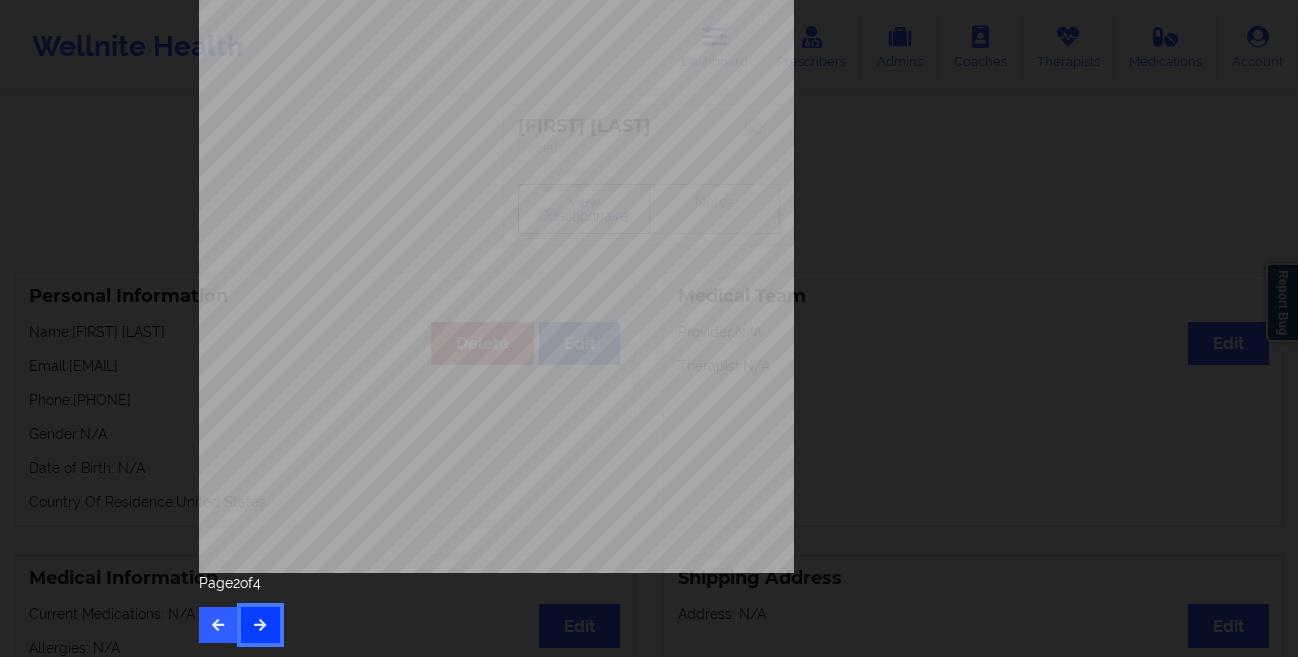 click at bounding box center [260, 624] 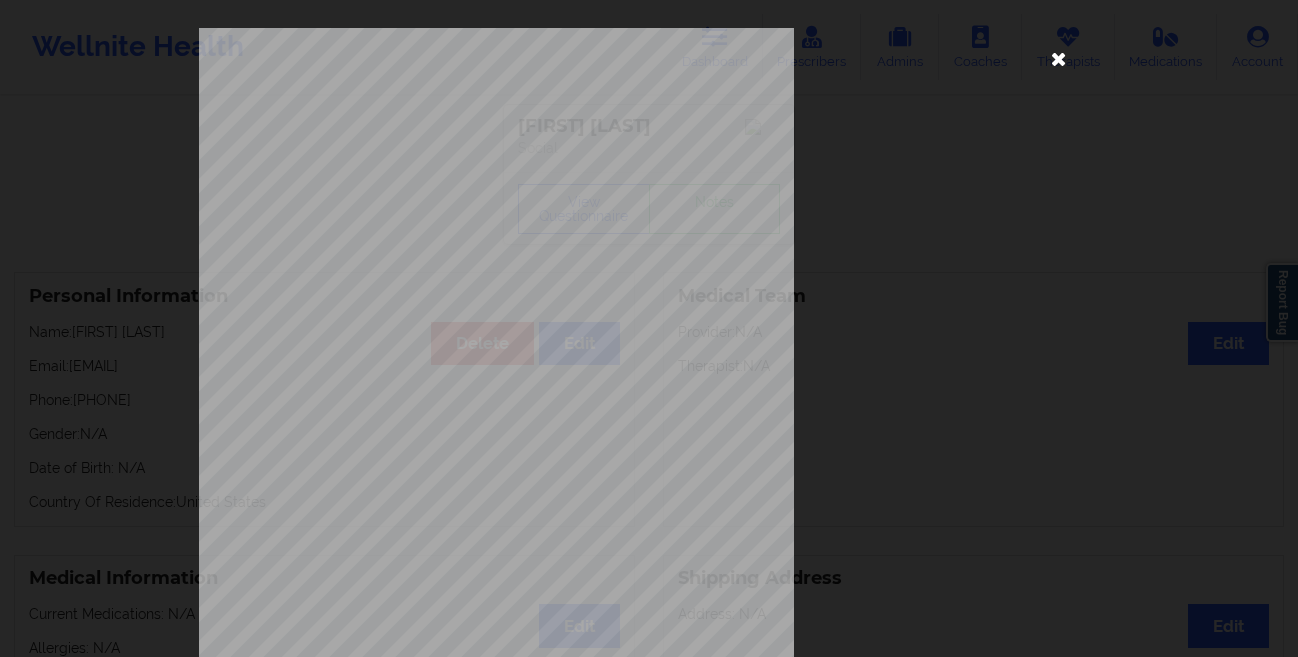 click at bounding box center [1059, 58] 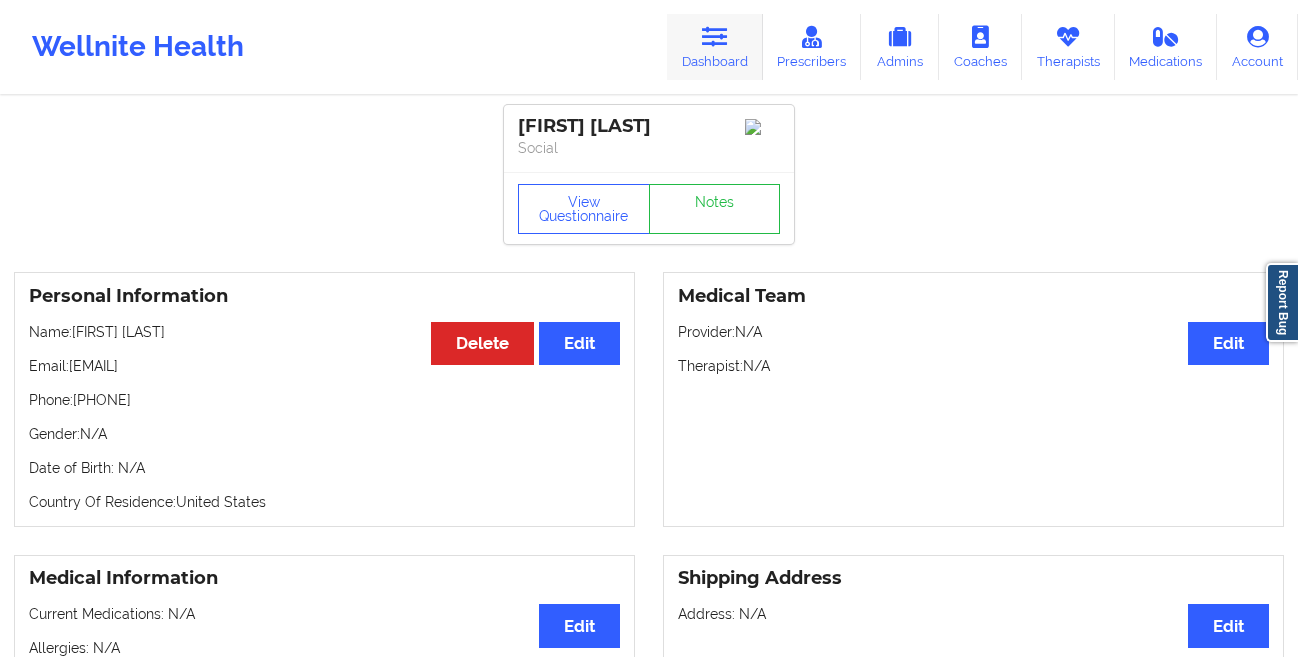click at bounding box center [715, 37] 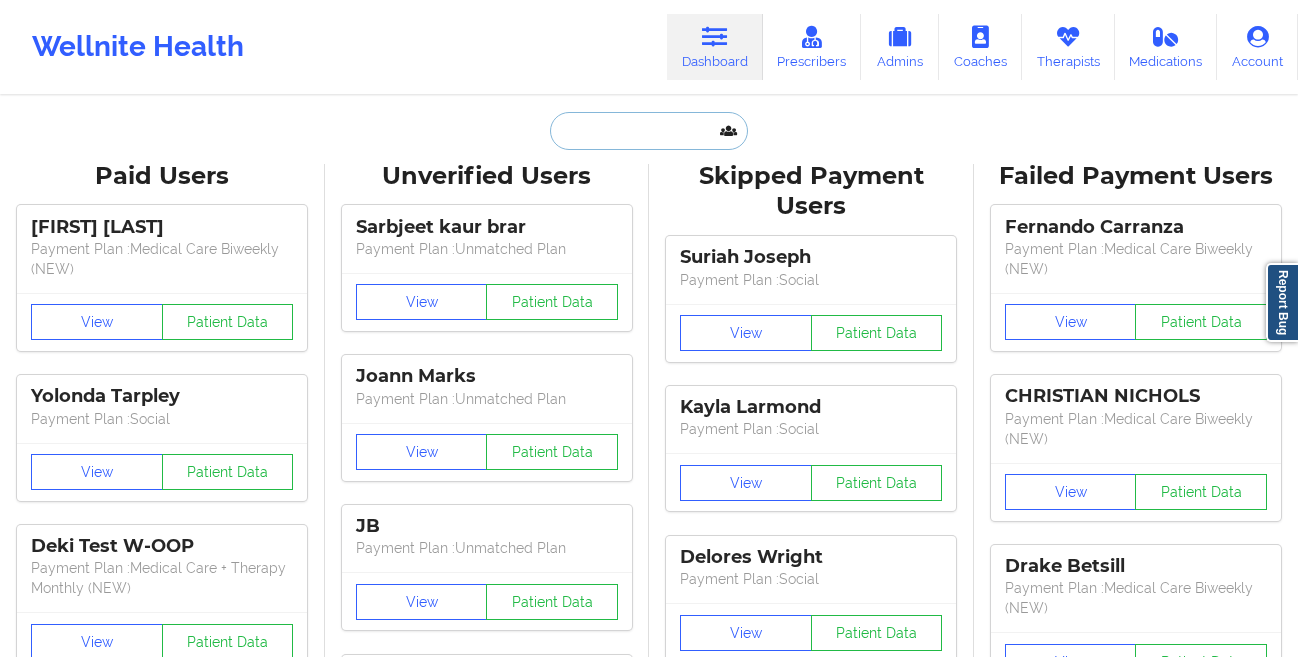 click at bounding box center [649, 131] 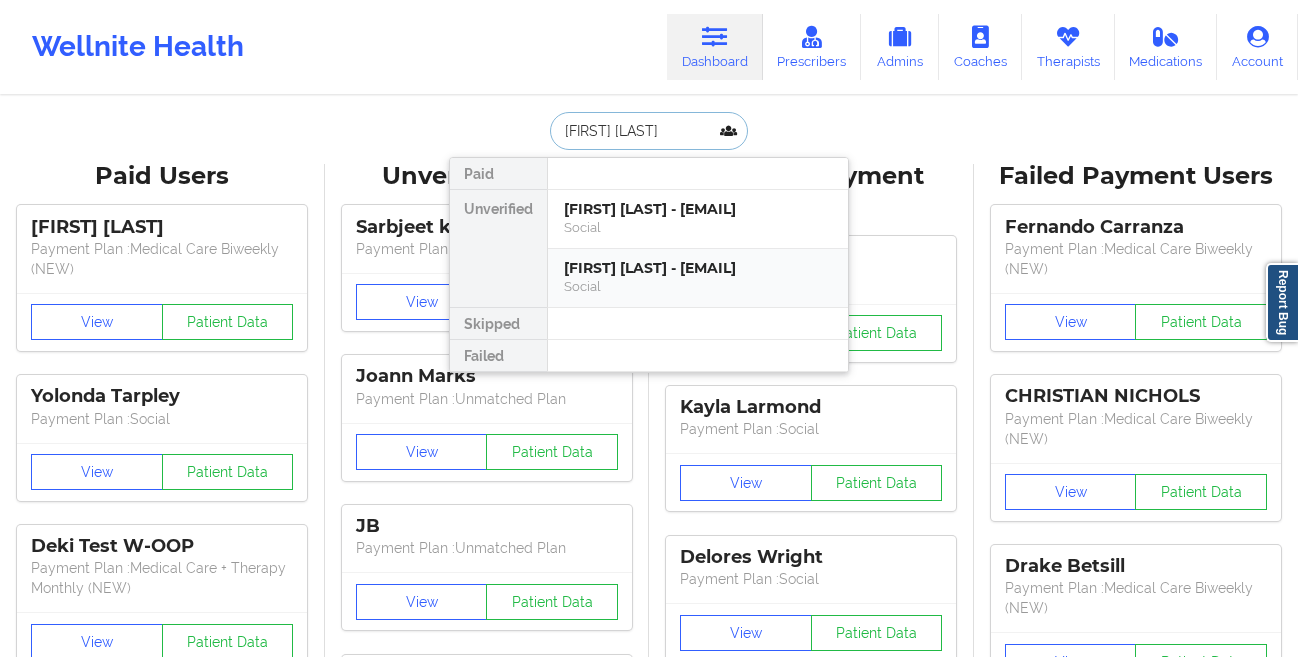 click on "[FIRST] [LAST] - [EMAIL]" at bounding box center (698, 268) 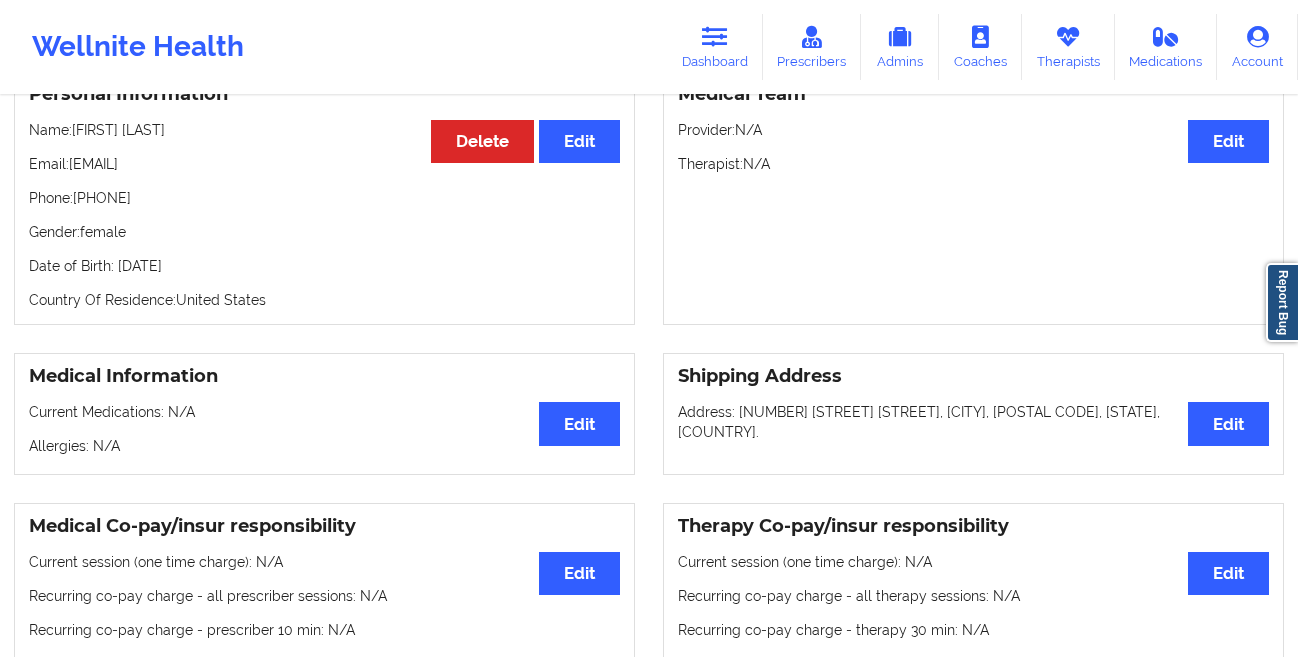 scroll, scrollTop: 0, scrollLeft: 0, axis: both 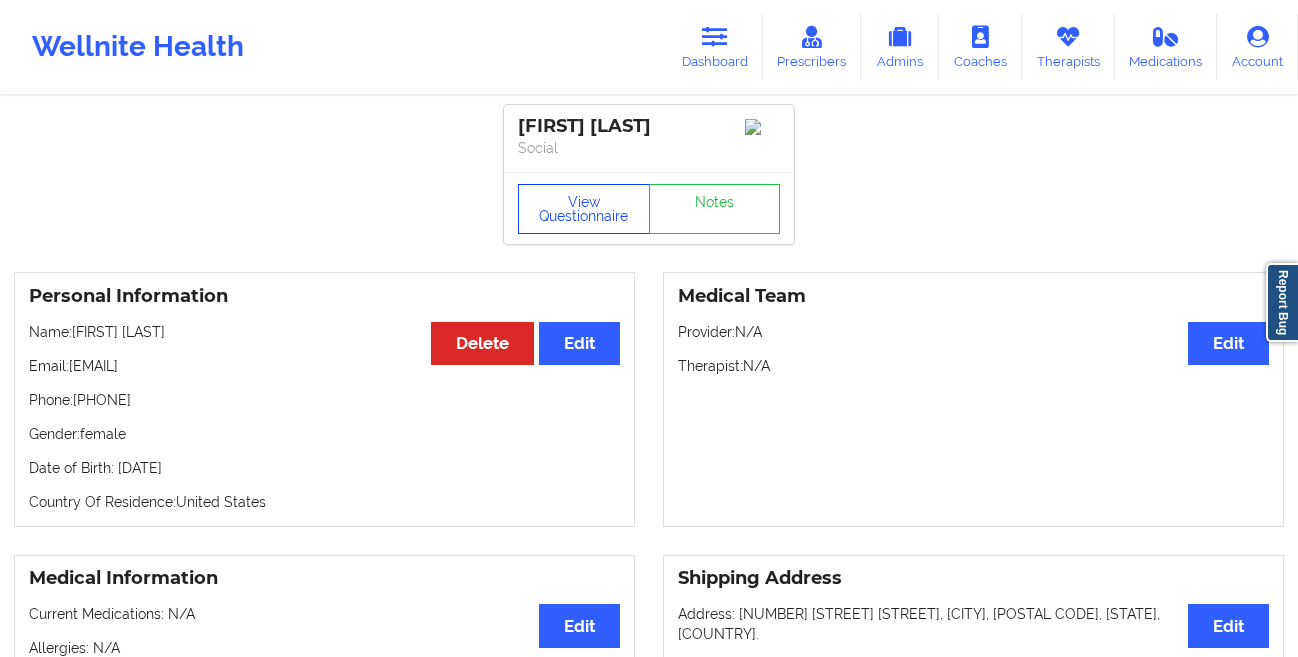 click on "View Questionnaire" at bounding box center [584, 209] 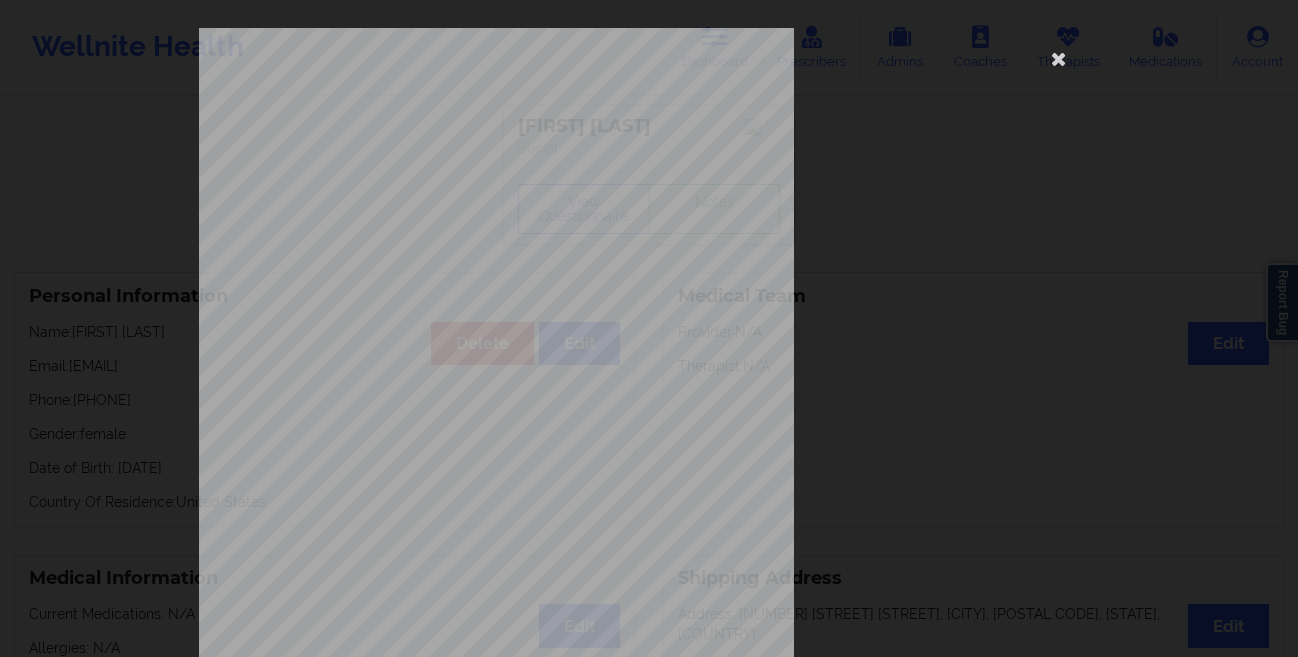 scroll, scrollTop: 297, scrollLeft: 0, axis: vertical 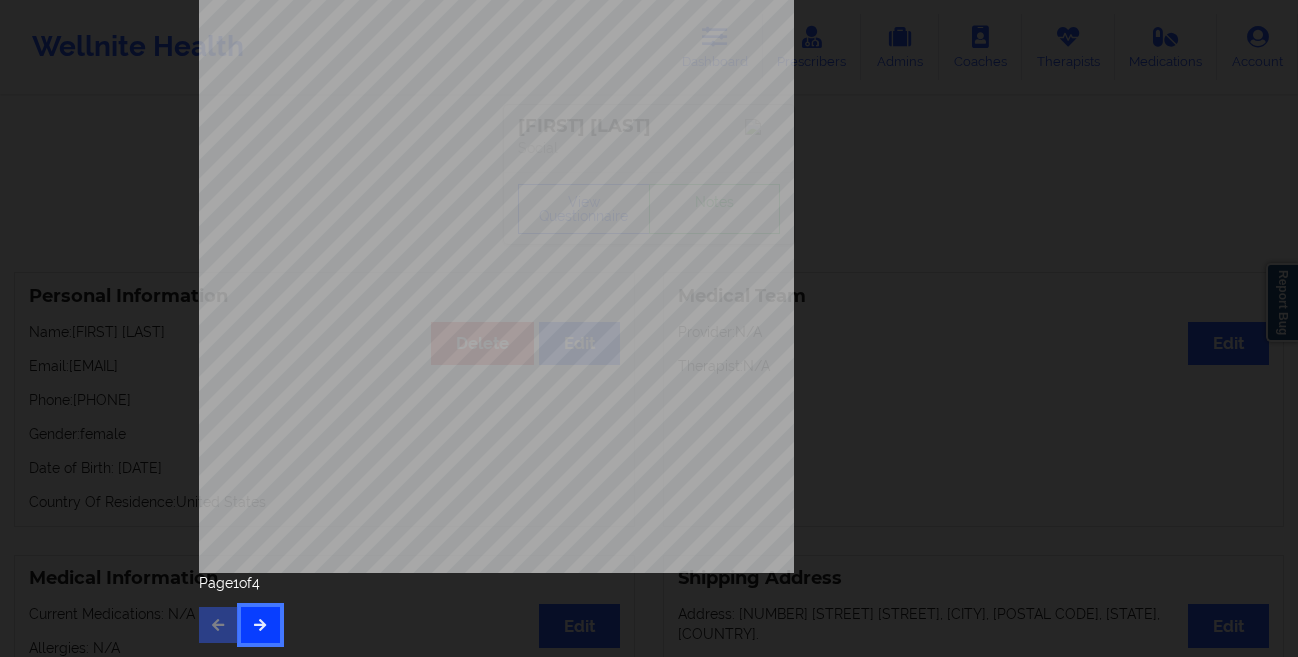 click at bounding box center (260, 624) 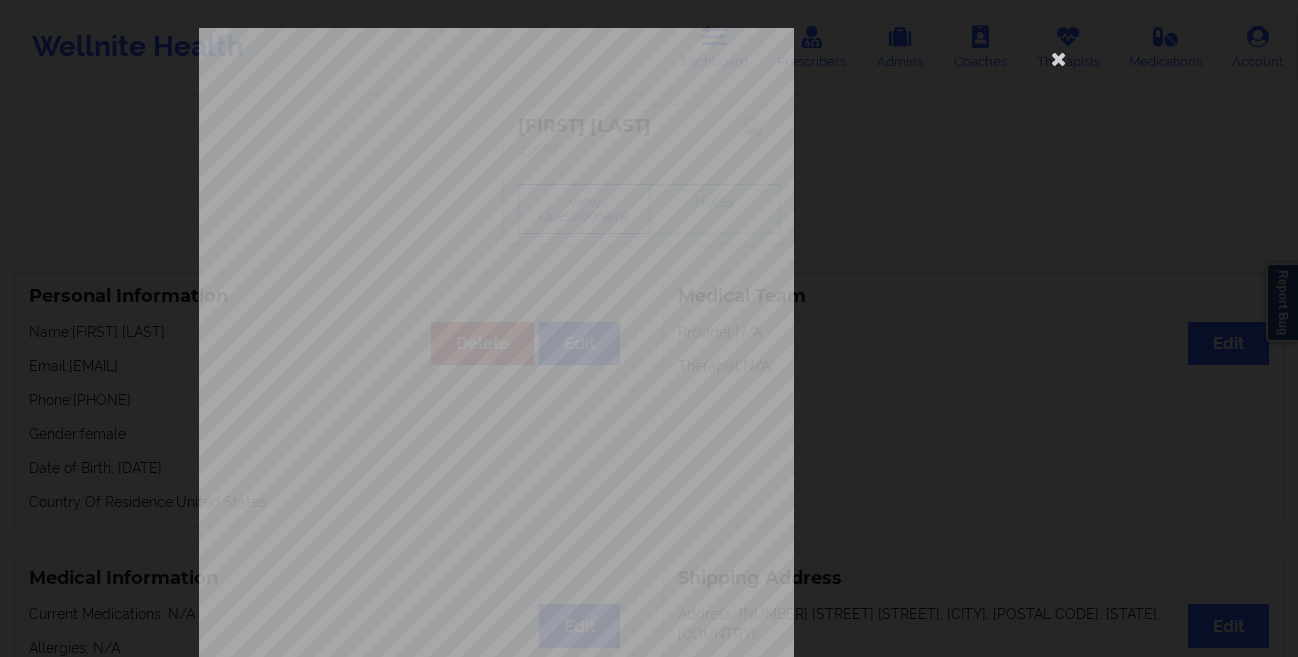 scroll, scrollTop: 297, scrollLeft: 0, axis: vertical 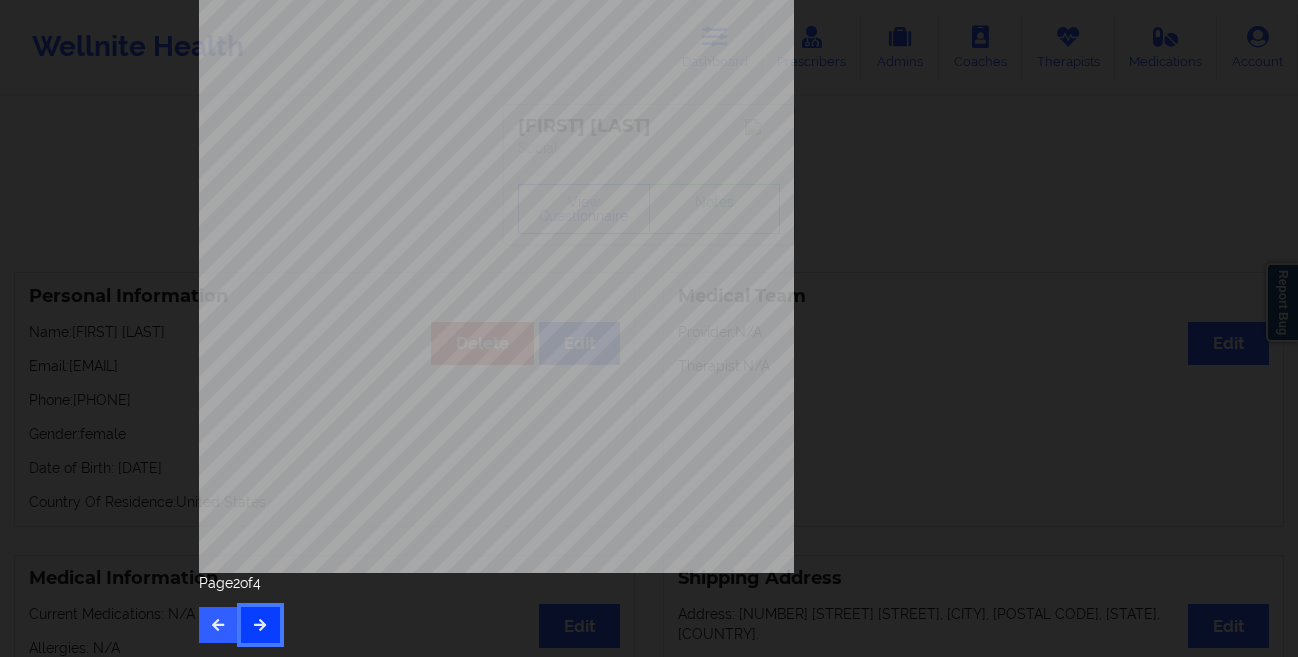 click at bounding box center [260, 624] 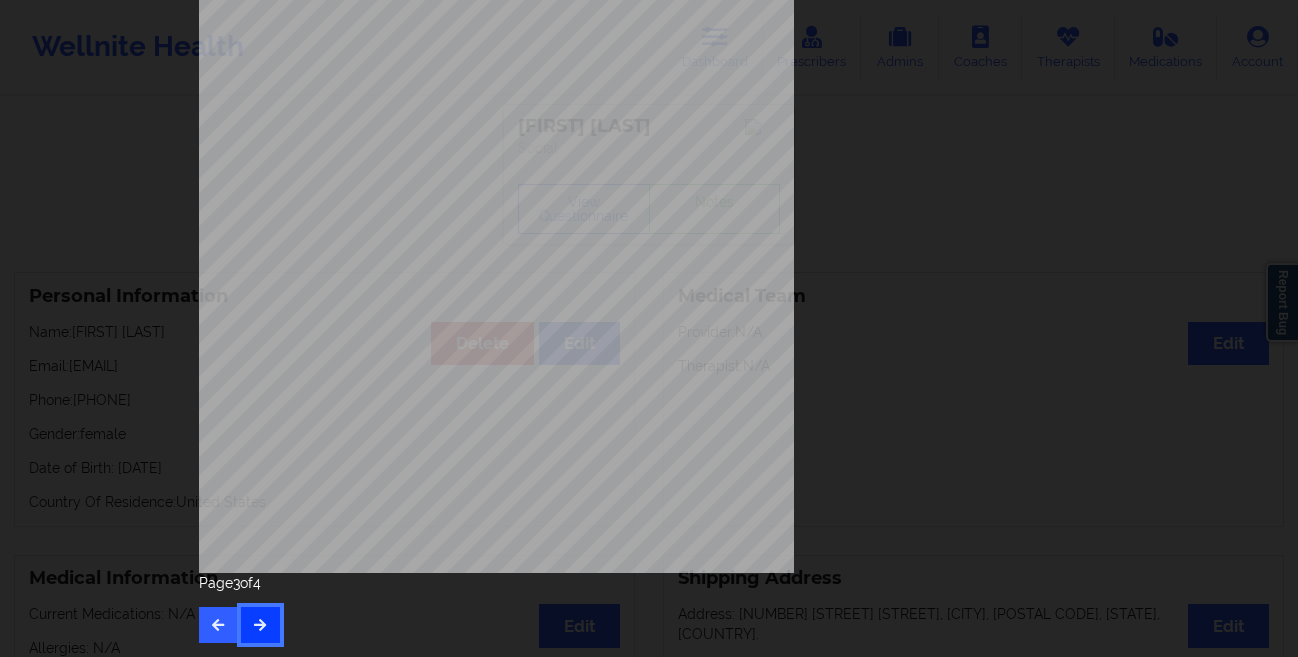 scroll, scrollTop: 0, scrollLeft: 0, axis: both 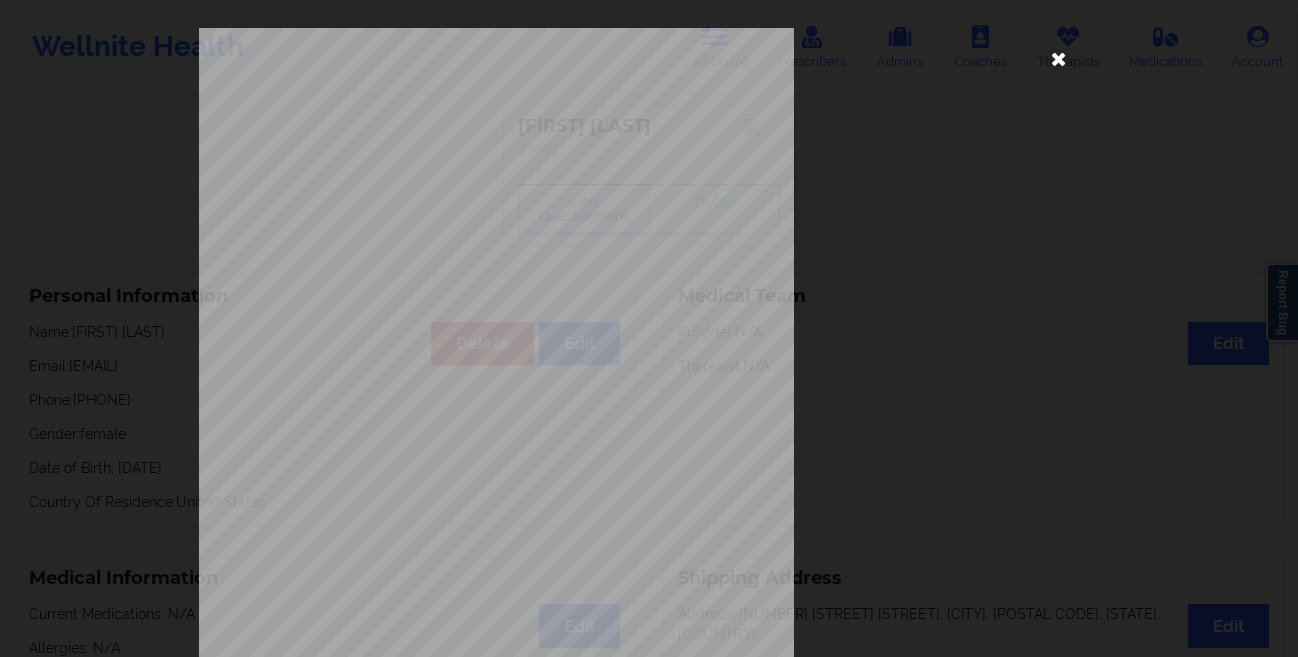 click at bounding box center (1059, 58) 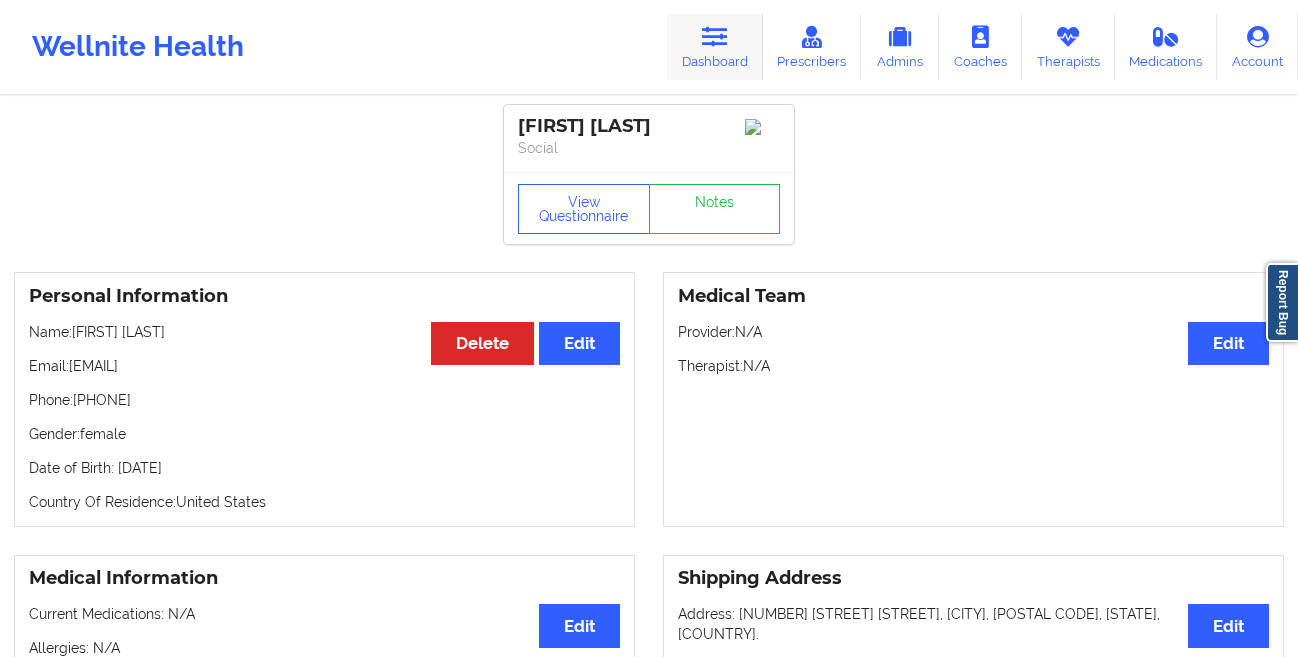 click on "Dashboard" at bounding box center [715, 47] 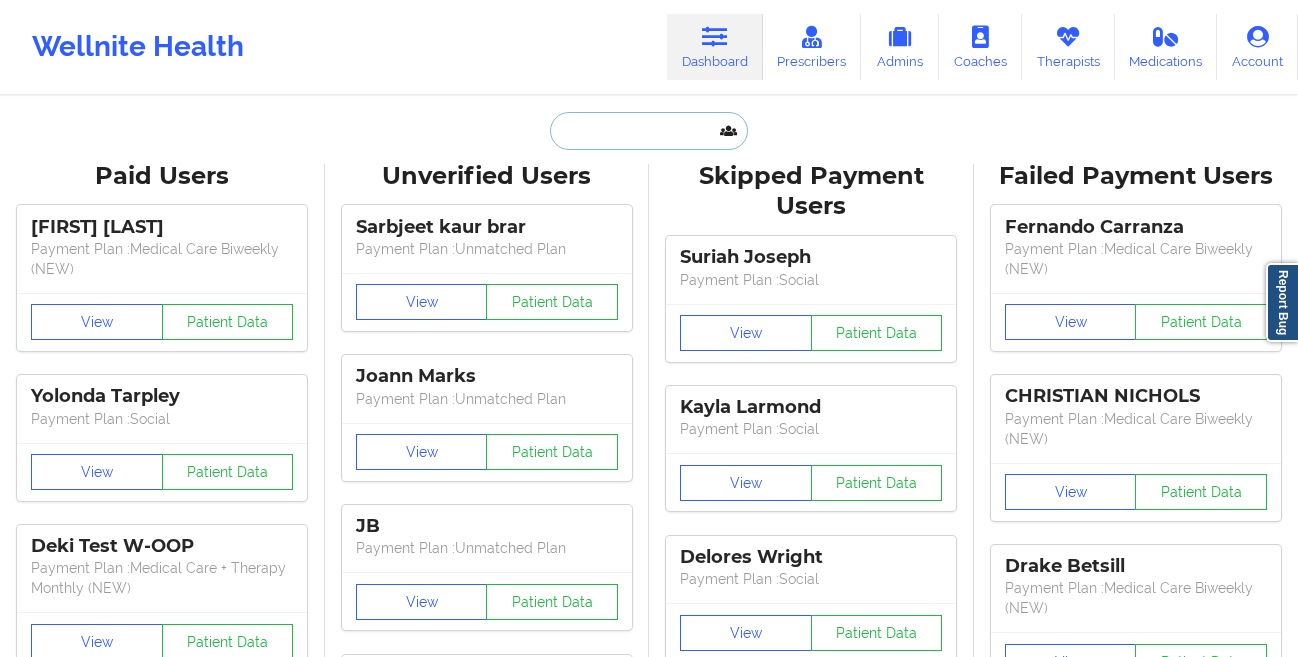 click at bounding box center [649, 131] 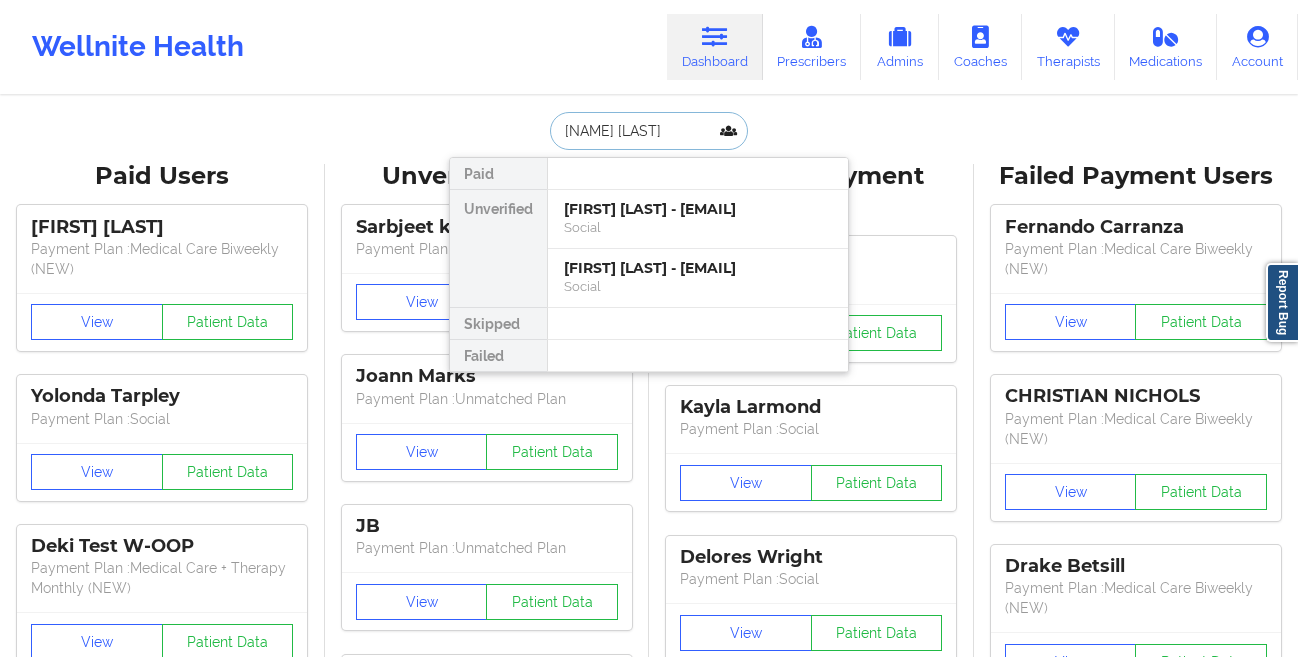 paste on "[LAST]" 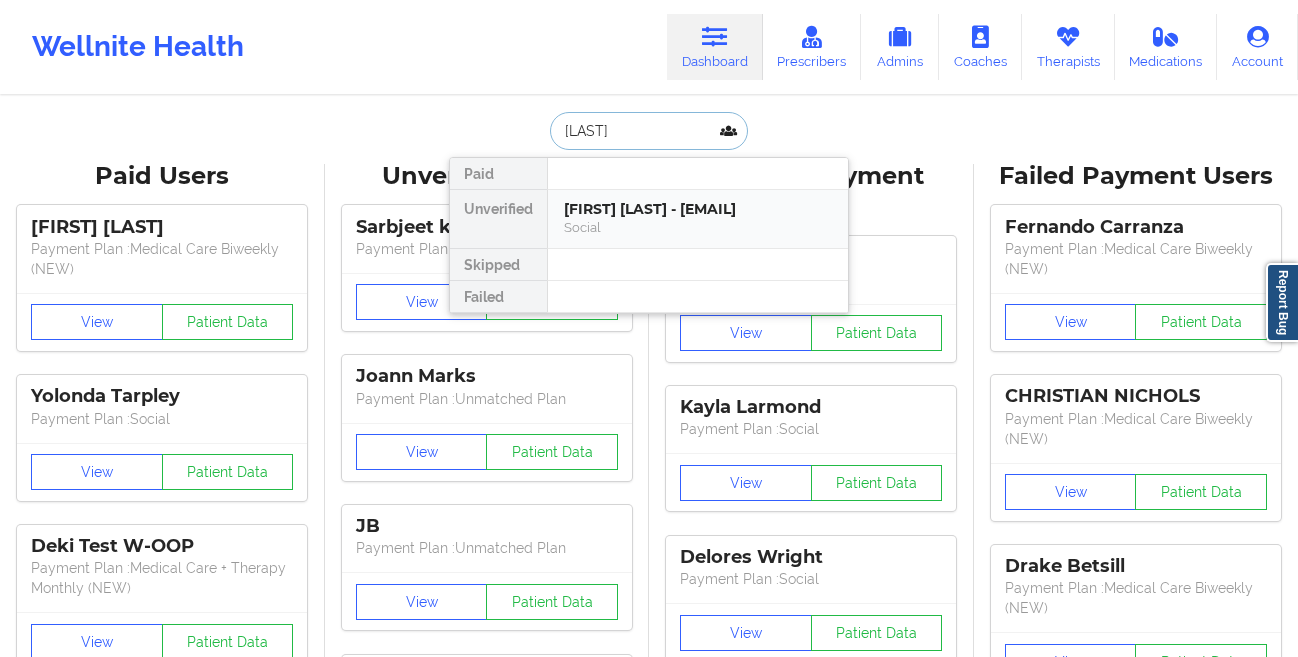 click on "[FIRST] [LAST] - [EMAIL]" at bounding box center (698, 209) 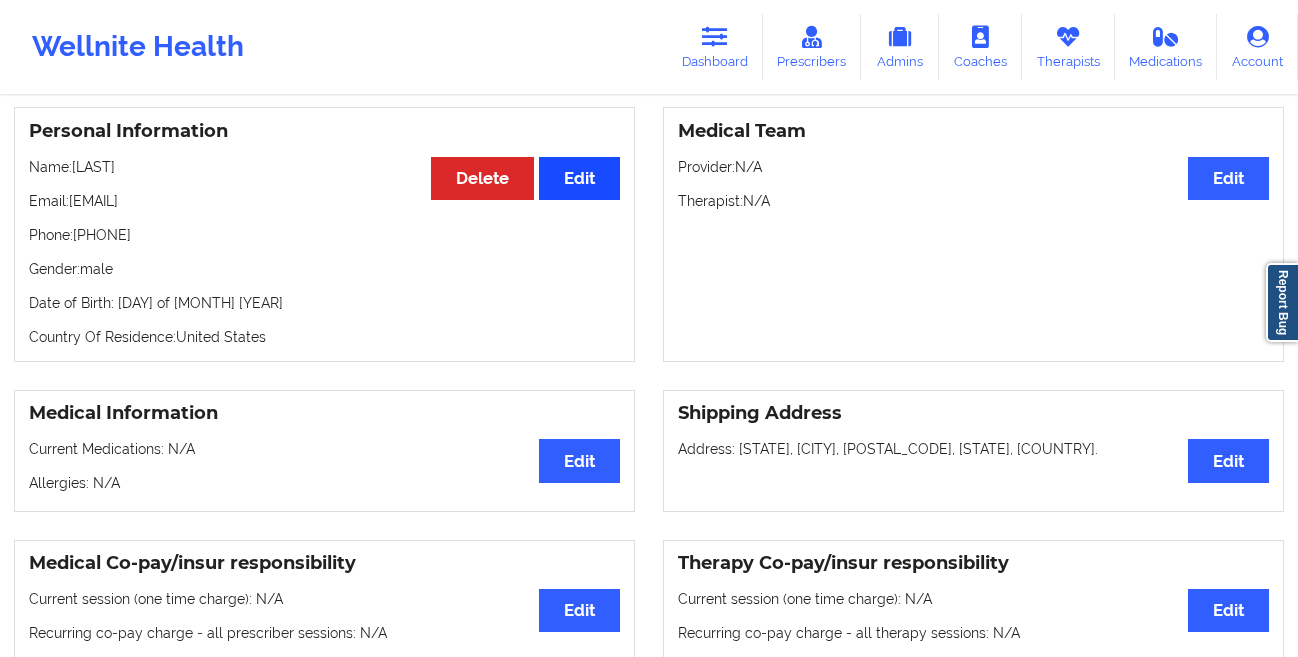 scroll, scrollTop: 0, scrollLeft: 0, axis: both 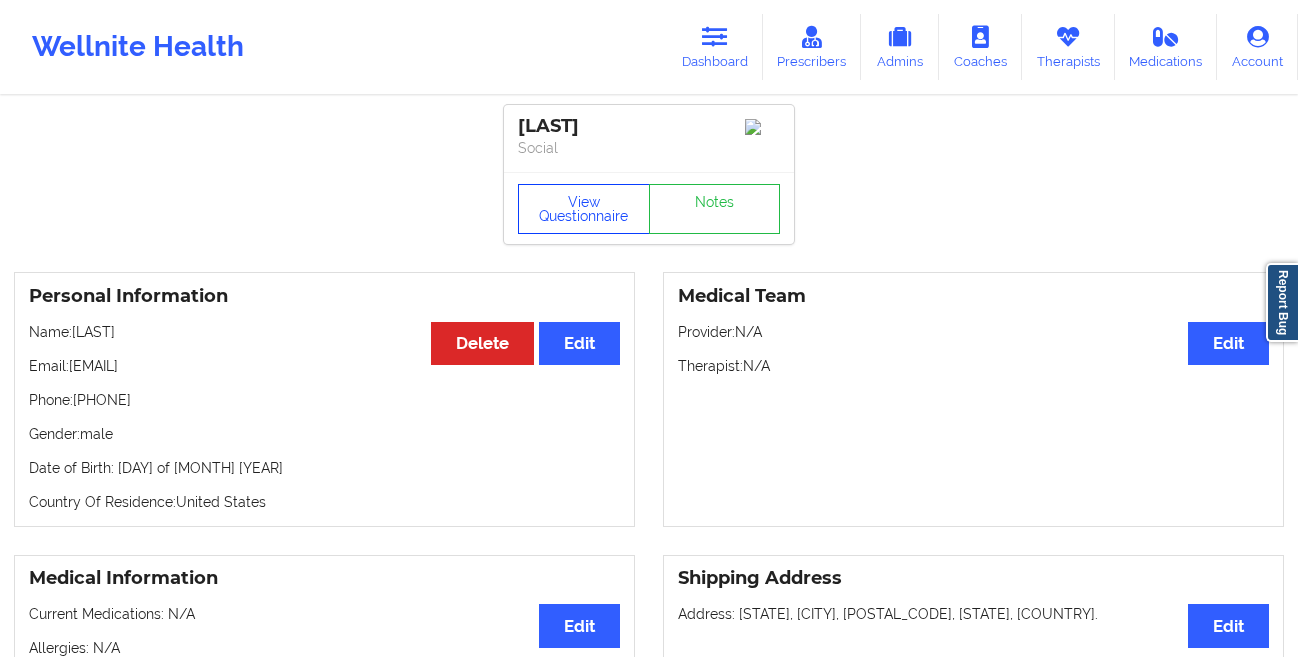 click on "View Questionnaire" at bounding box center [584, 209] 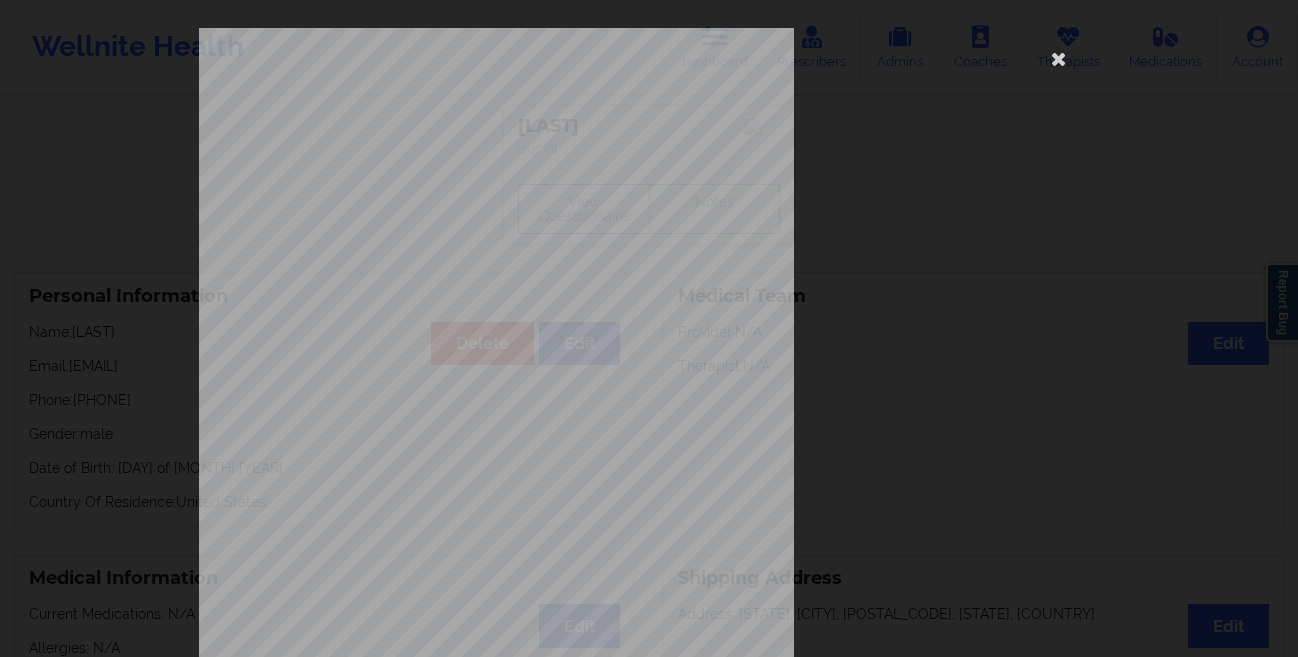 scroll, scrollTop: 297, scrollLeft: 0, axis: vertical 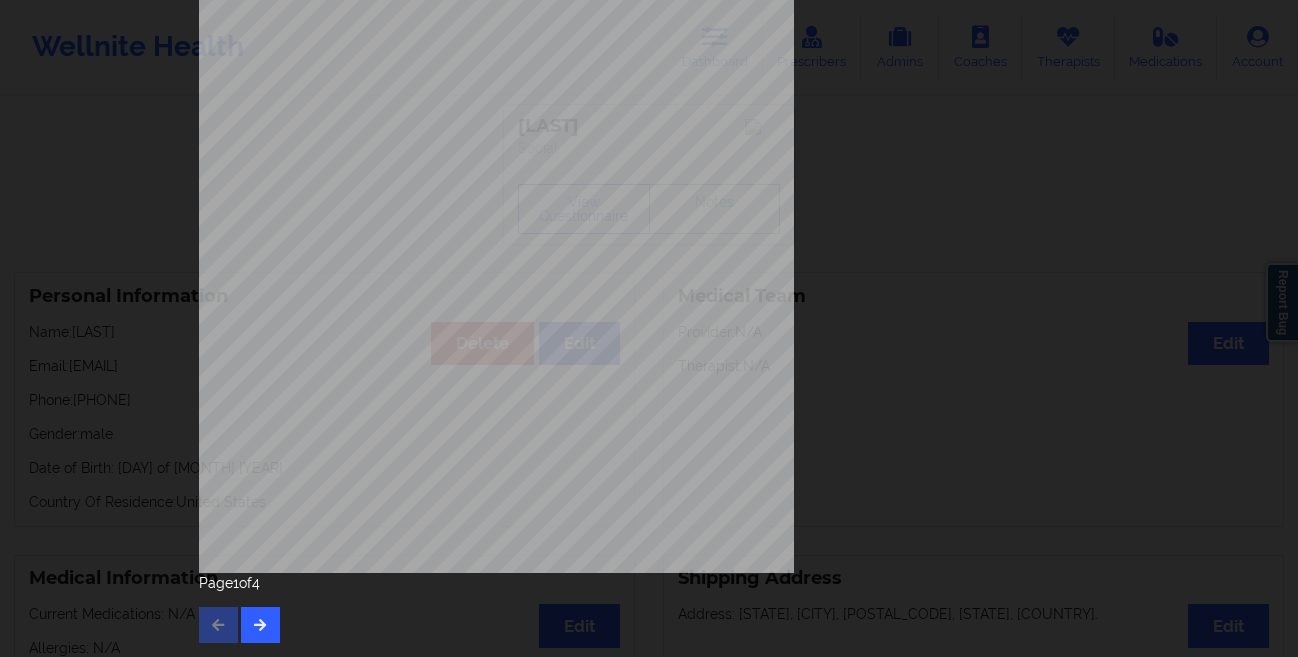 click on "Page  1  of  4" at bounding box center (649, 608) 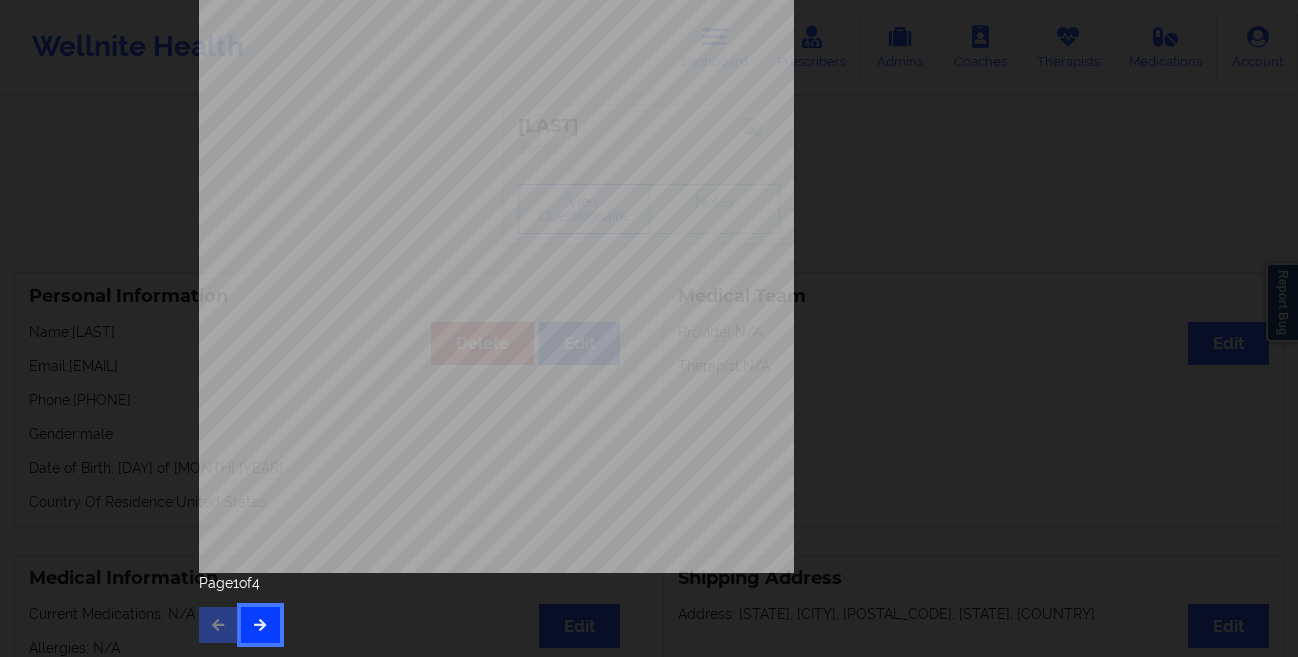 click at bounding box center [260, 625] 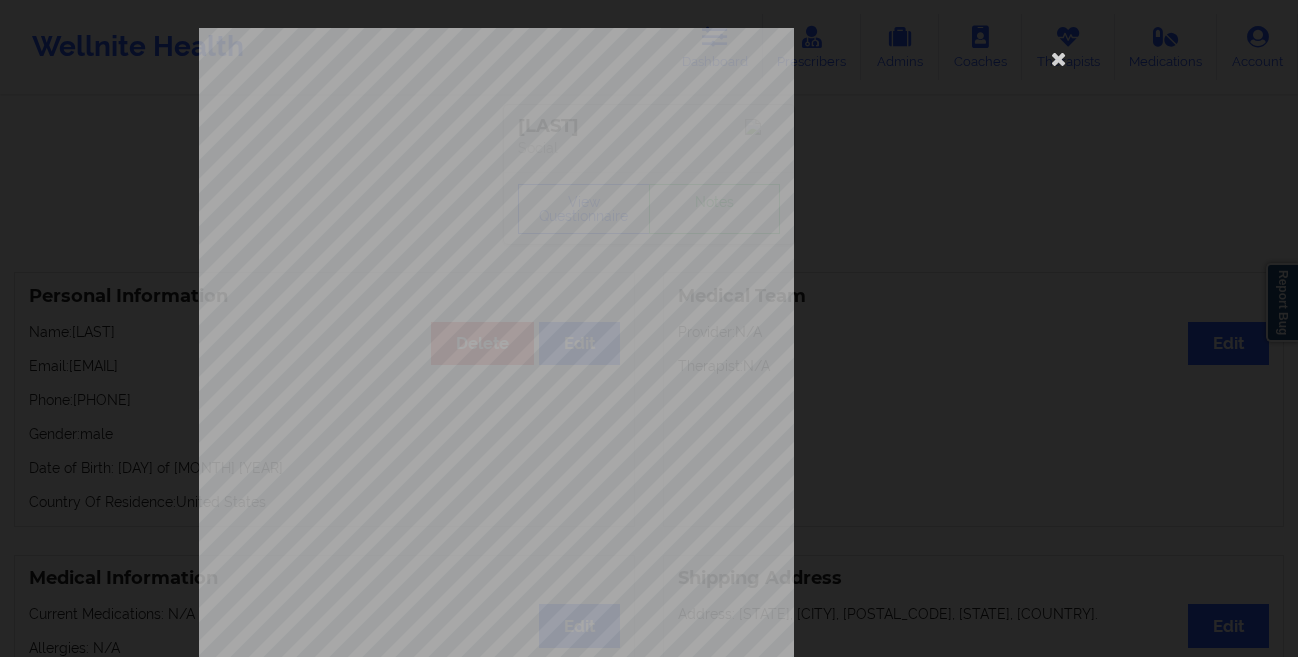 scroll, scrollTop: 297, scrollLeft: 0, axis: vertical 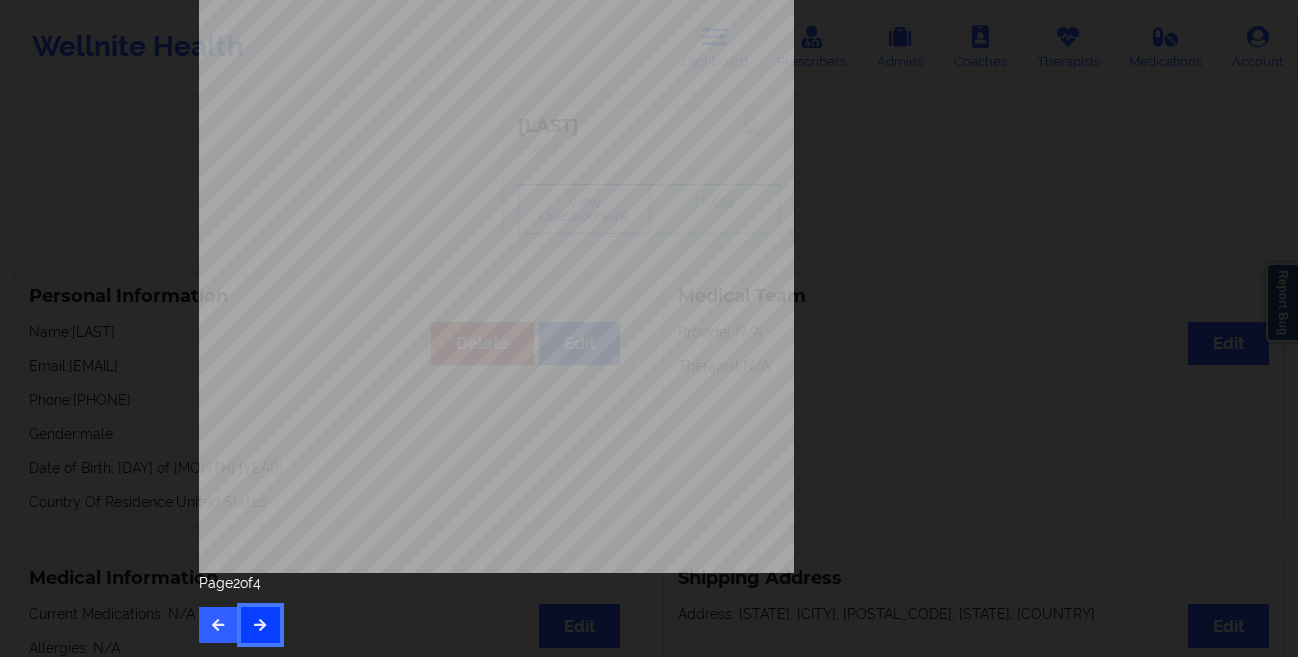 click at bounding box center [260, 625] 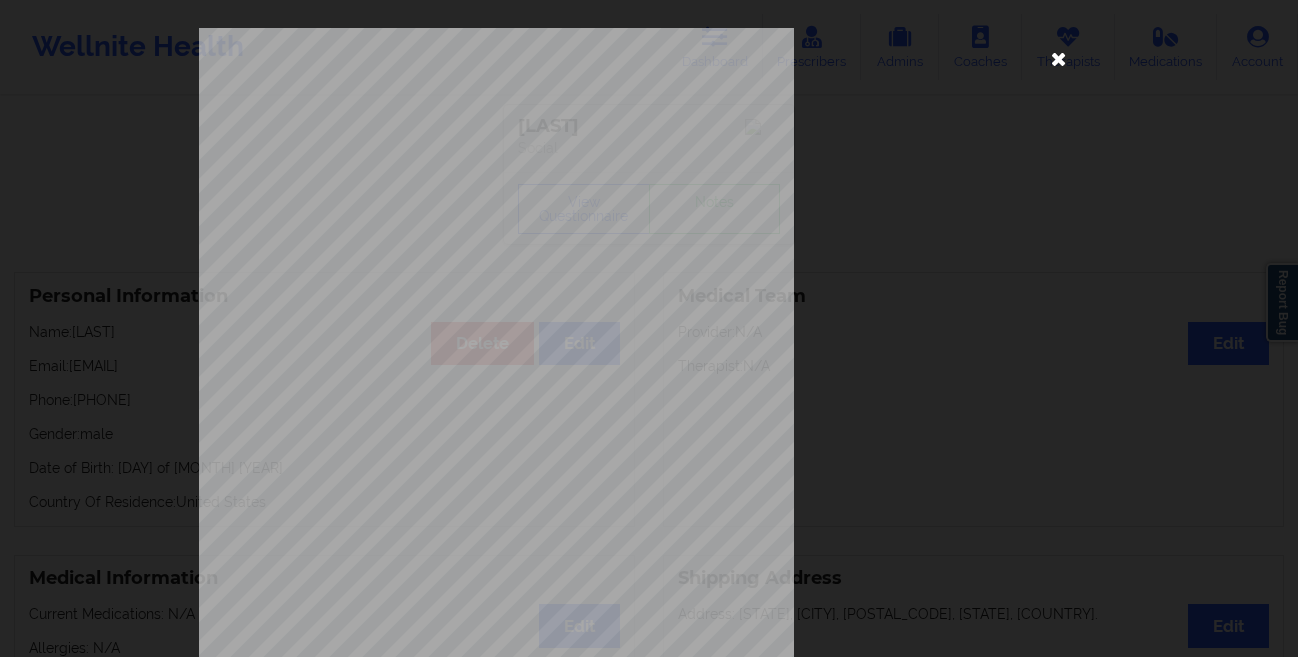 click at bounding box center [1059, 58] 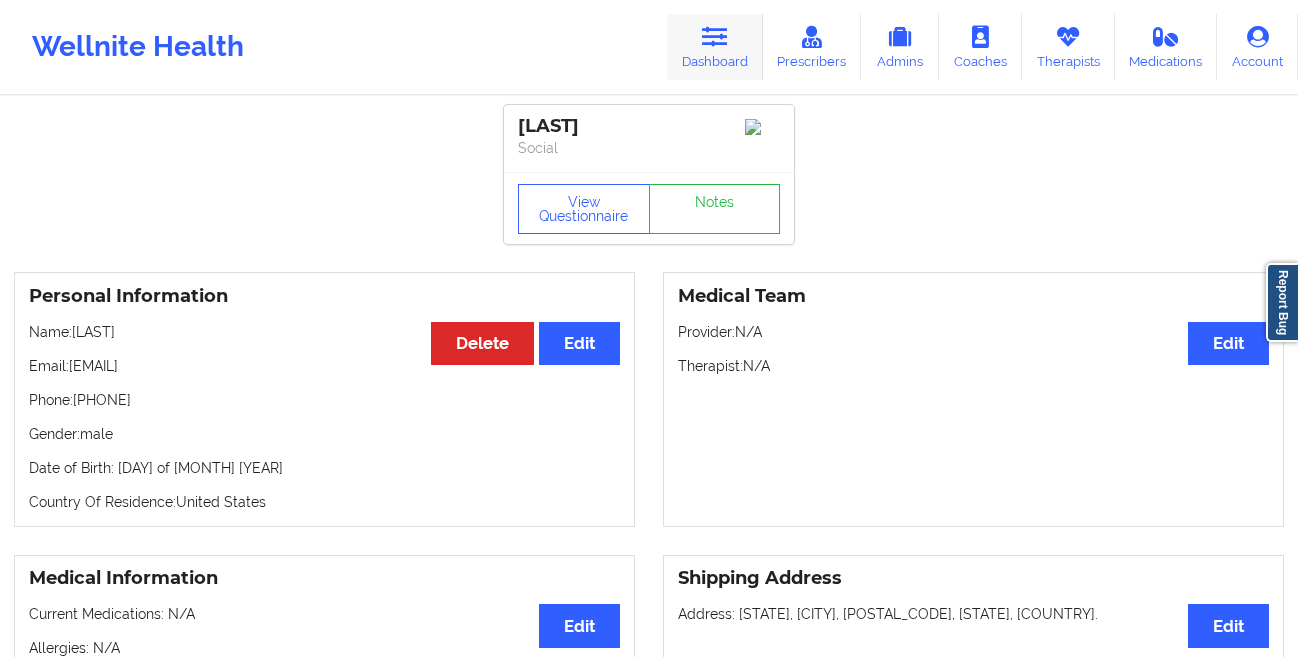 click on "Dashboard" at bounding box center [715, 47] 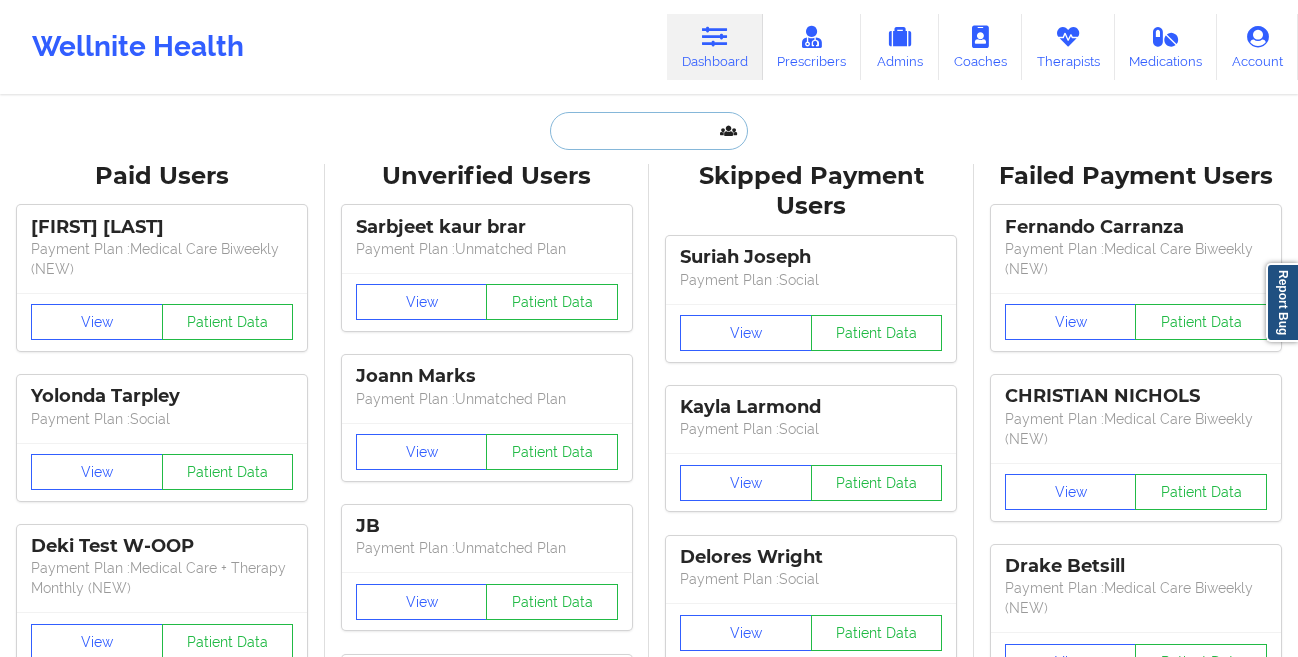 click at bounding box center (649, 131) 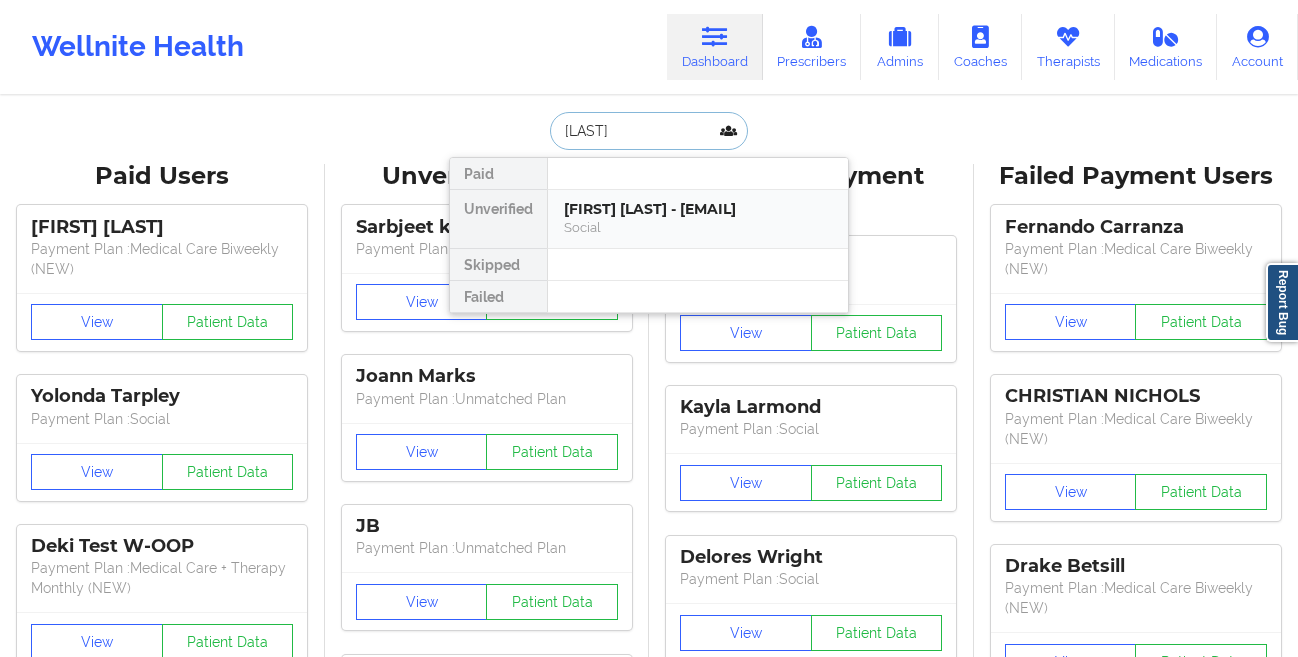 click on "[FIRST] [LAST] - [EMAIL]" at bounding box center [698, 209] 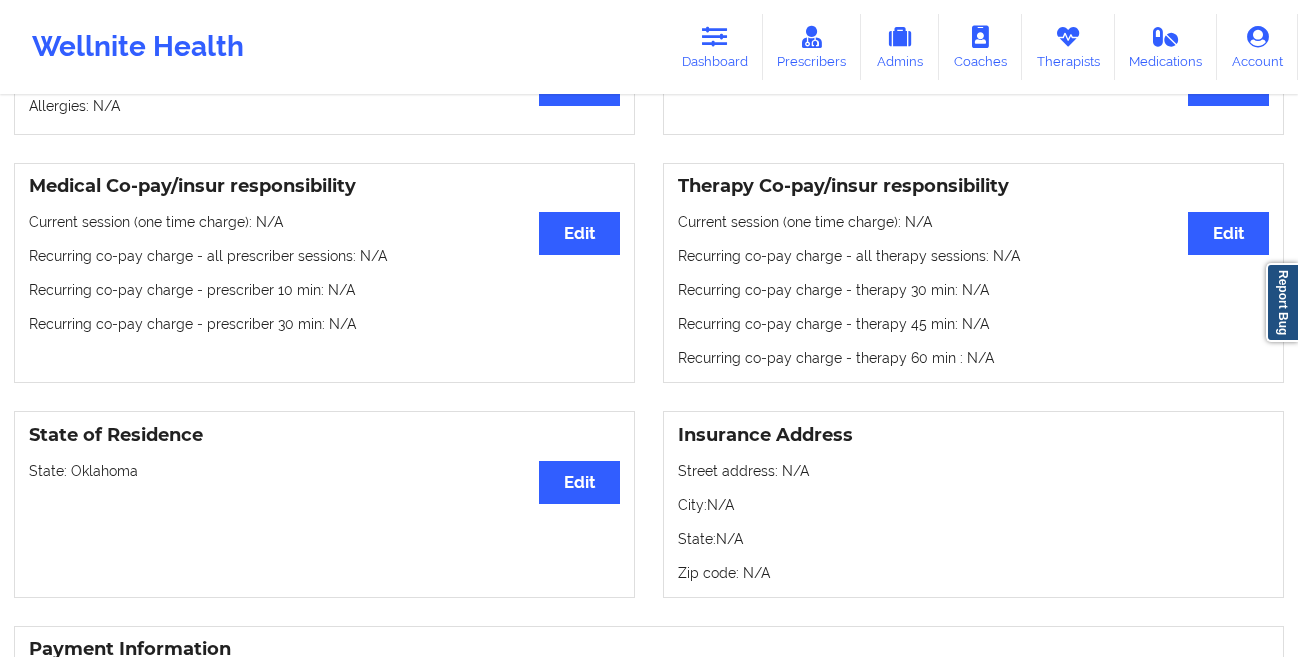 scroll, scrollTop: 0, scrollLeft: 0, axis: both 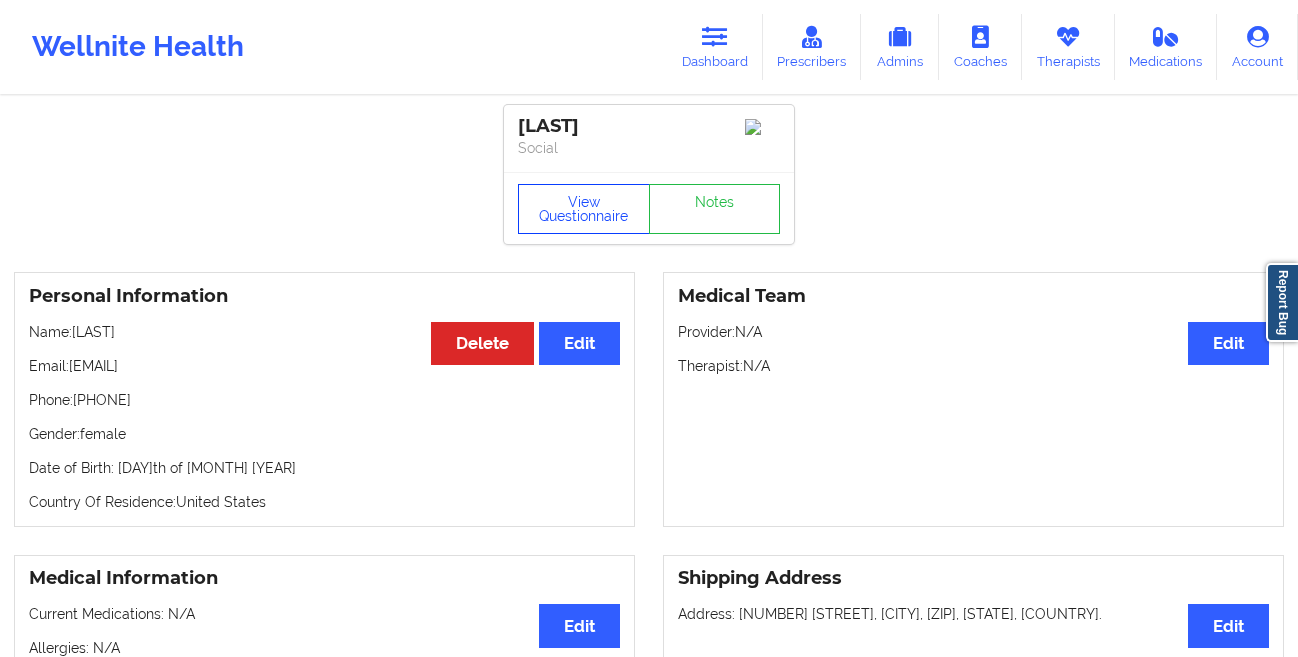 click on "View Questionnaire" at bounding box center (584, 209) 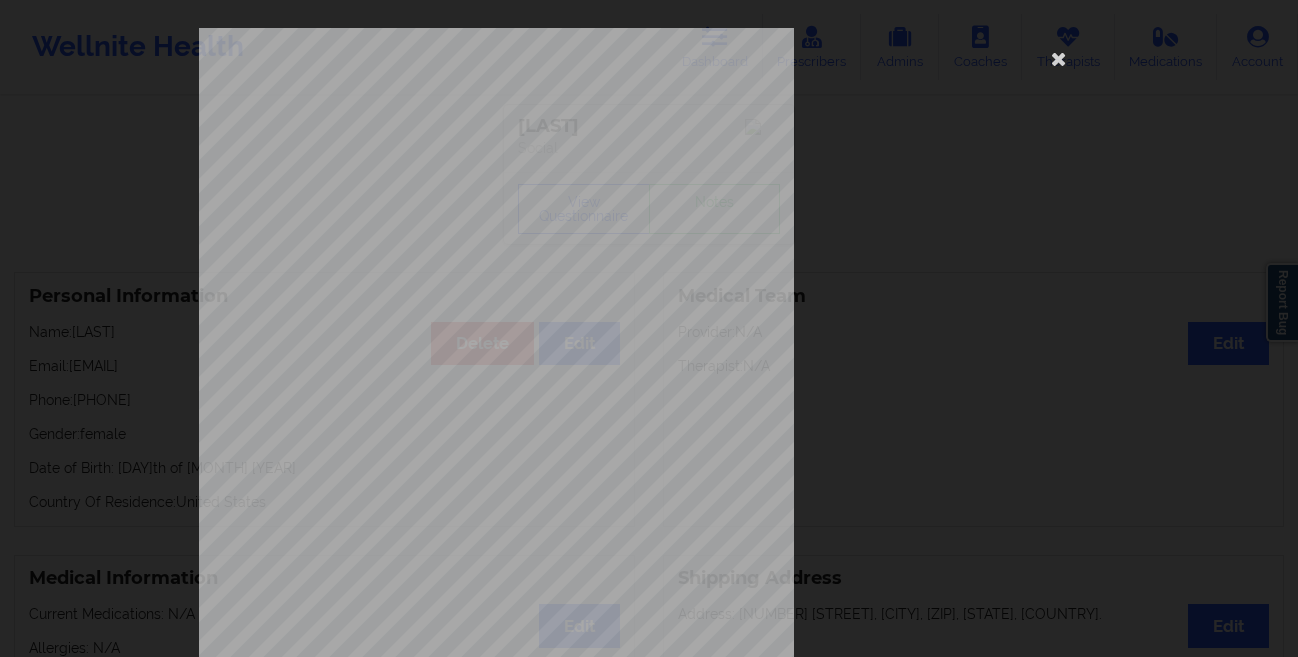 scroll, scrollTop: 297, scrollLeft: 0, axis: vertical 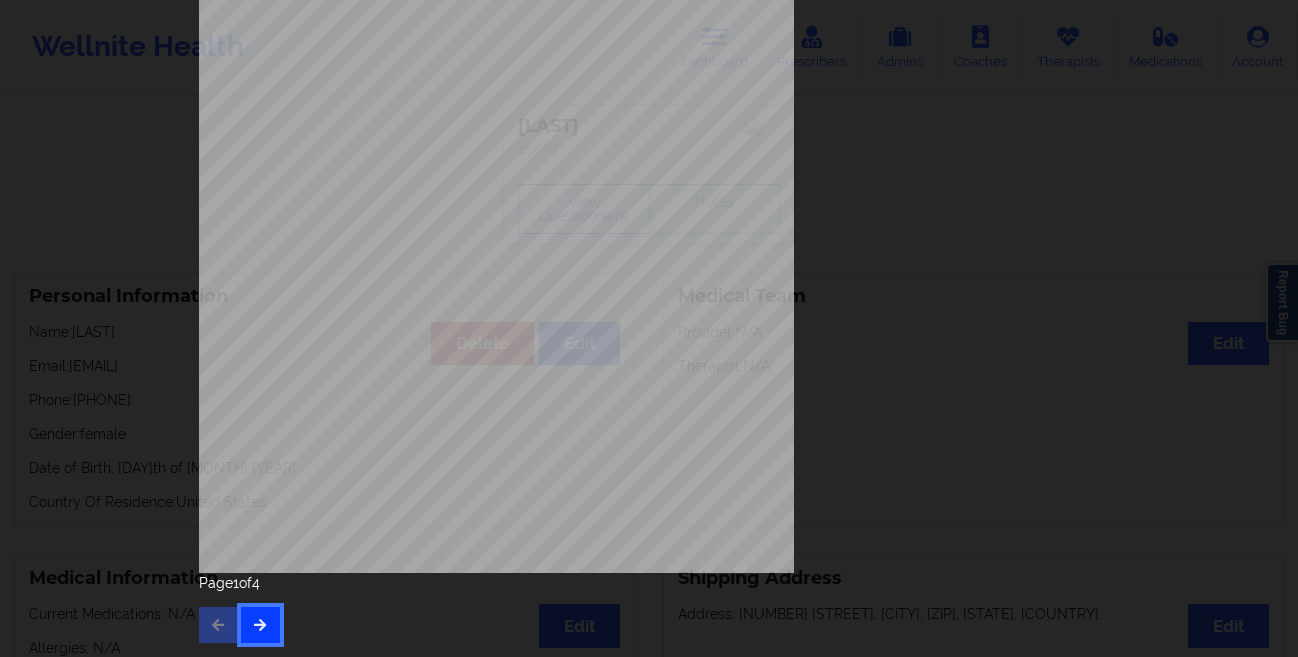 click at bounding box center (260, 624) 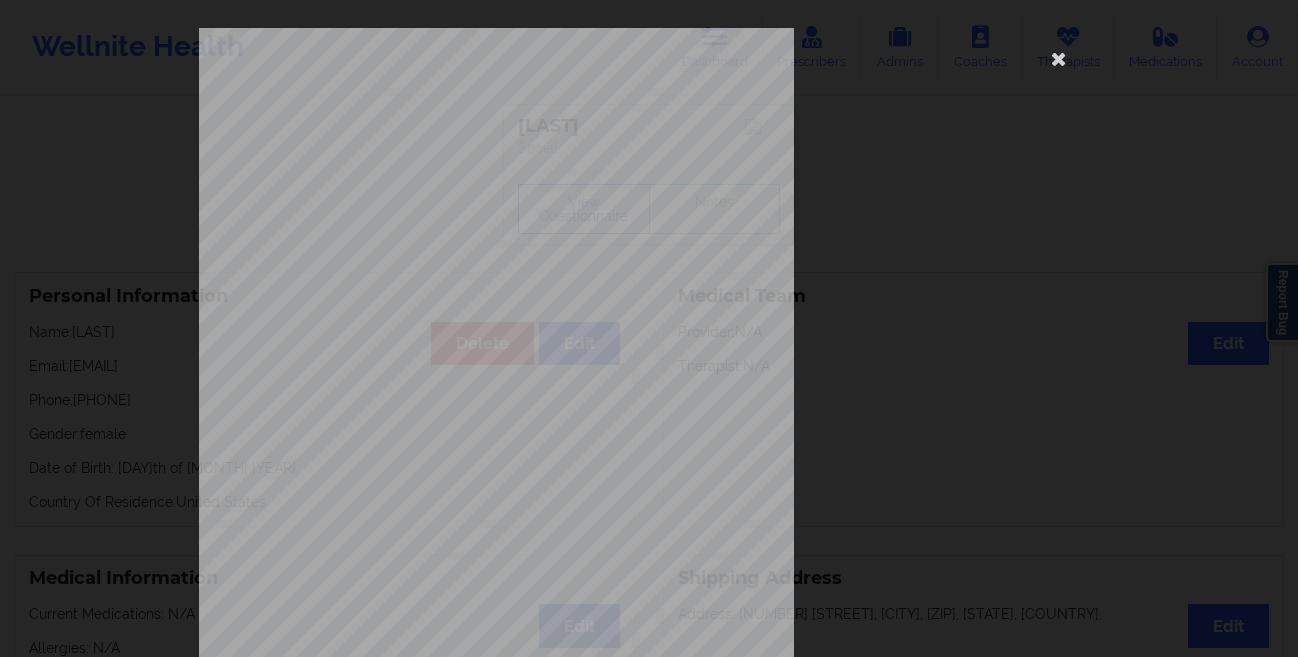 scroll, scrollTop: 297, scrollLeft: 0, axis: vertical 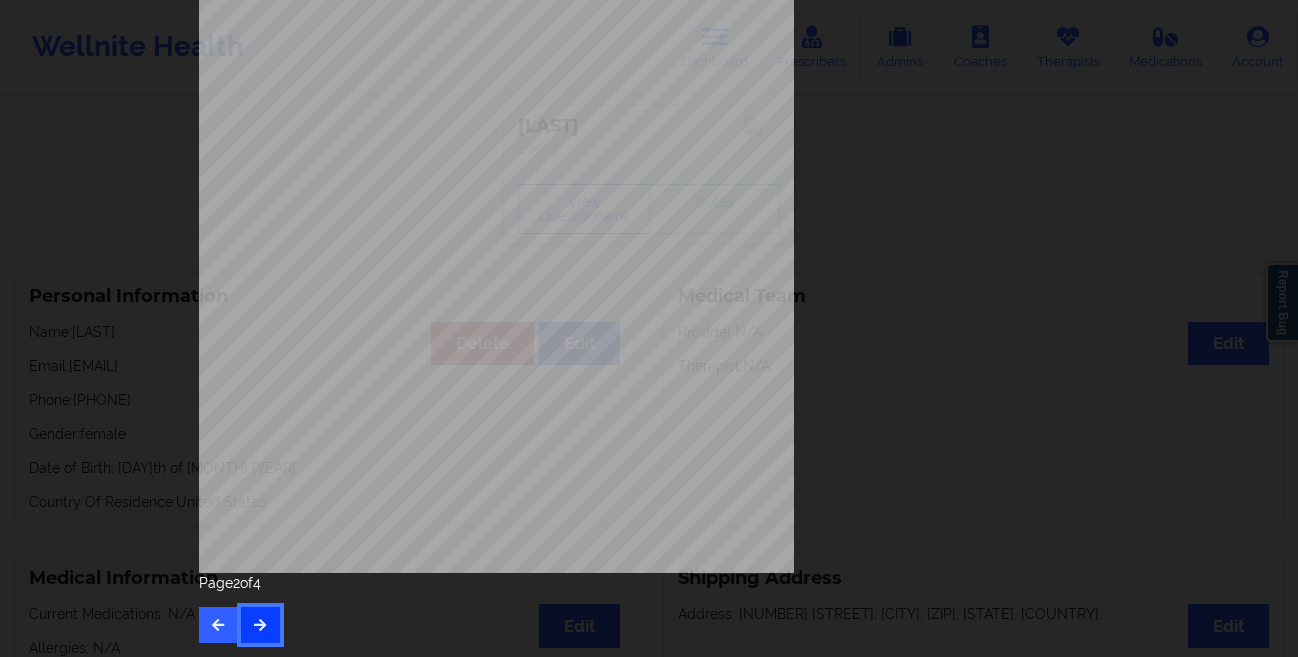 click at bounding box center (260, 624) 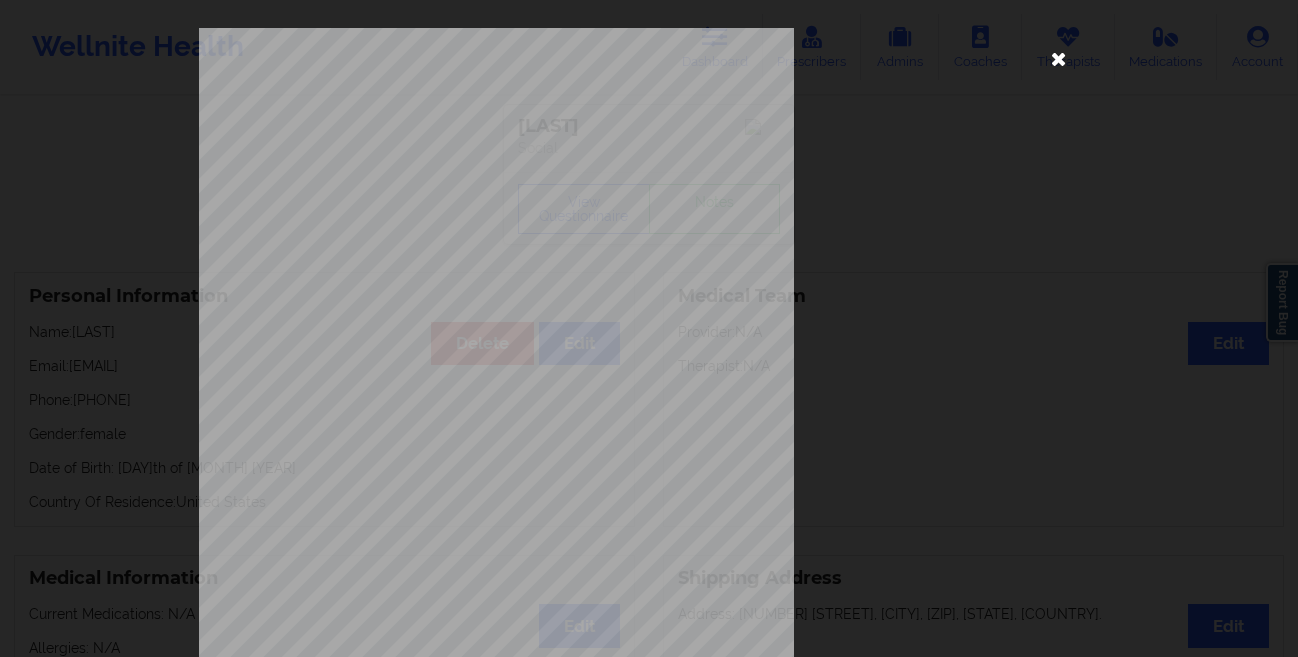 click at bounding box center [1059, 58] 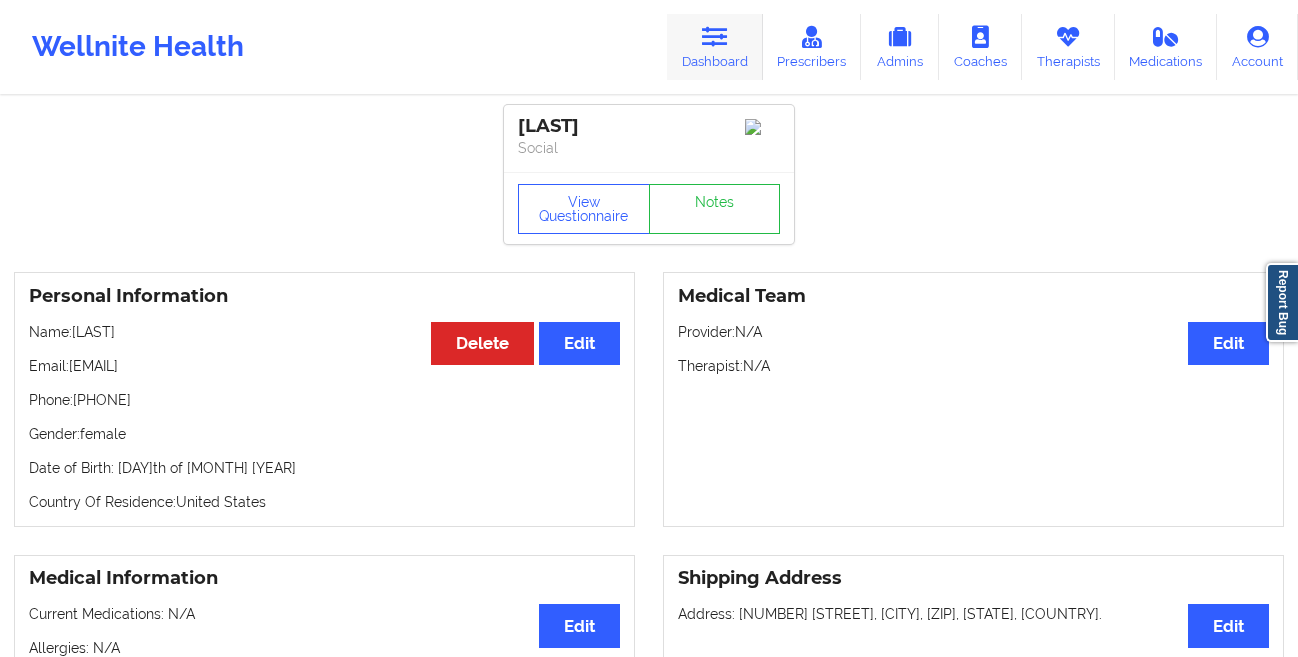click on "Dashboard" at bounding box center (715, 47) 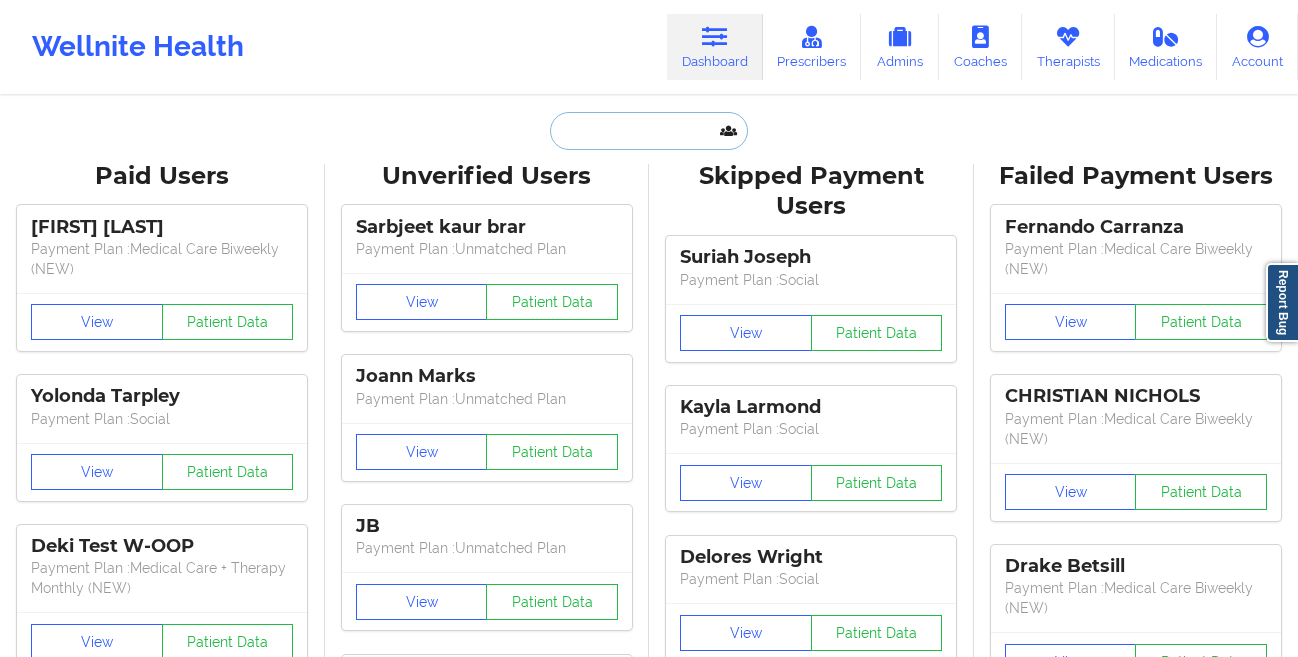 click at bounding box center [649, 131] 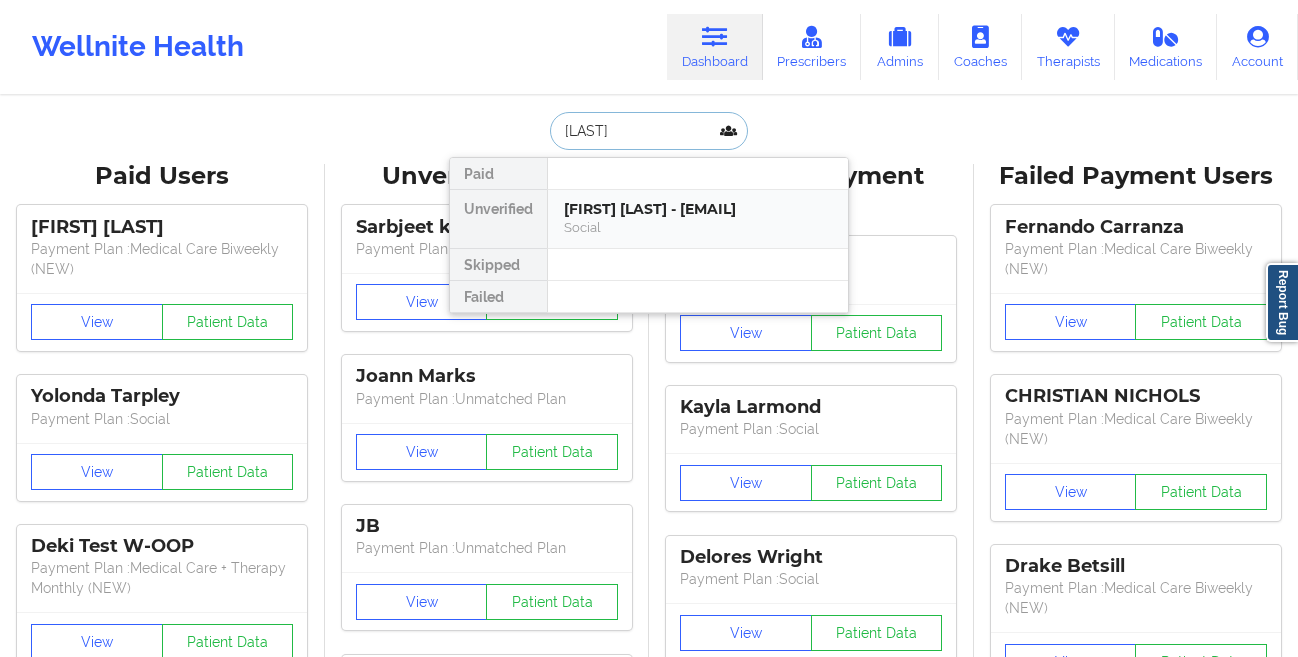 click on "[FIRST] [LAST] - [EMAIL]" at bounding box center (698, 209) 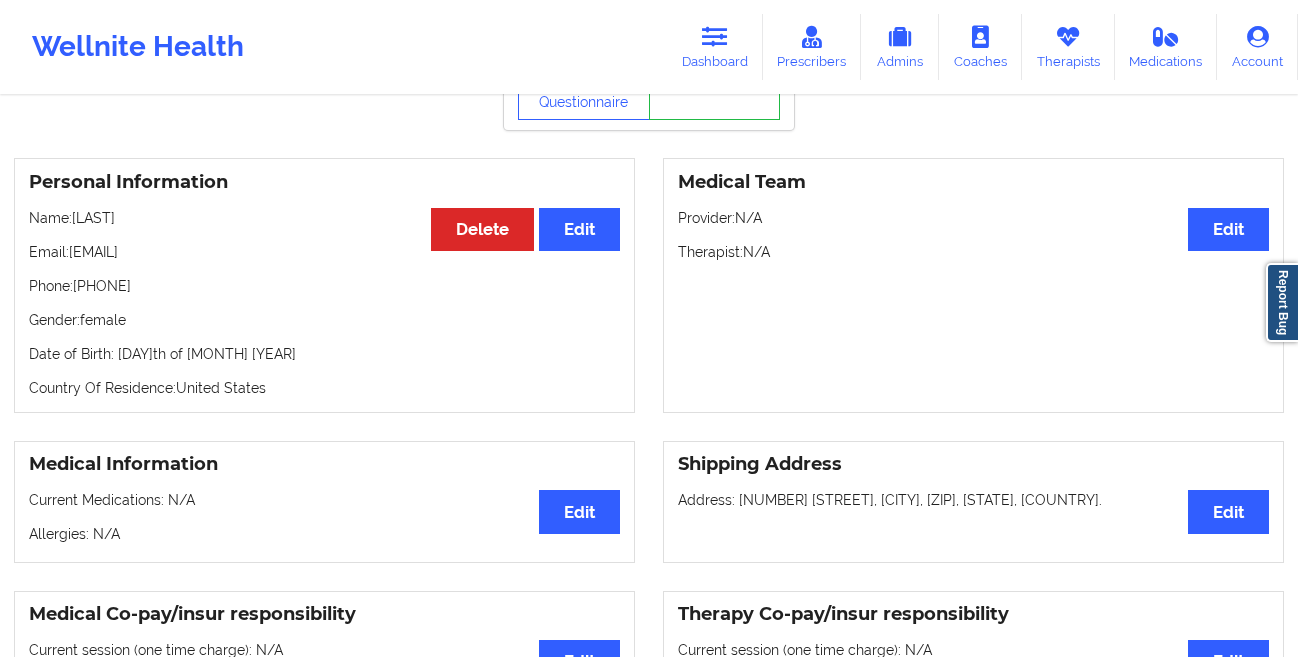 scroll, scrollTop: 0, scrollLeft: 0, axis: both 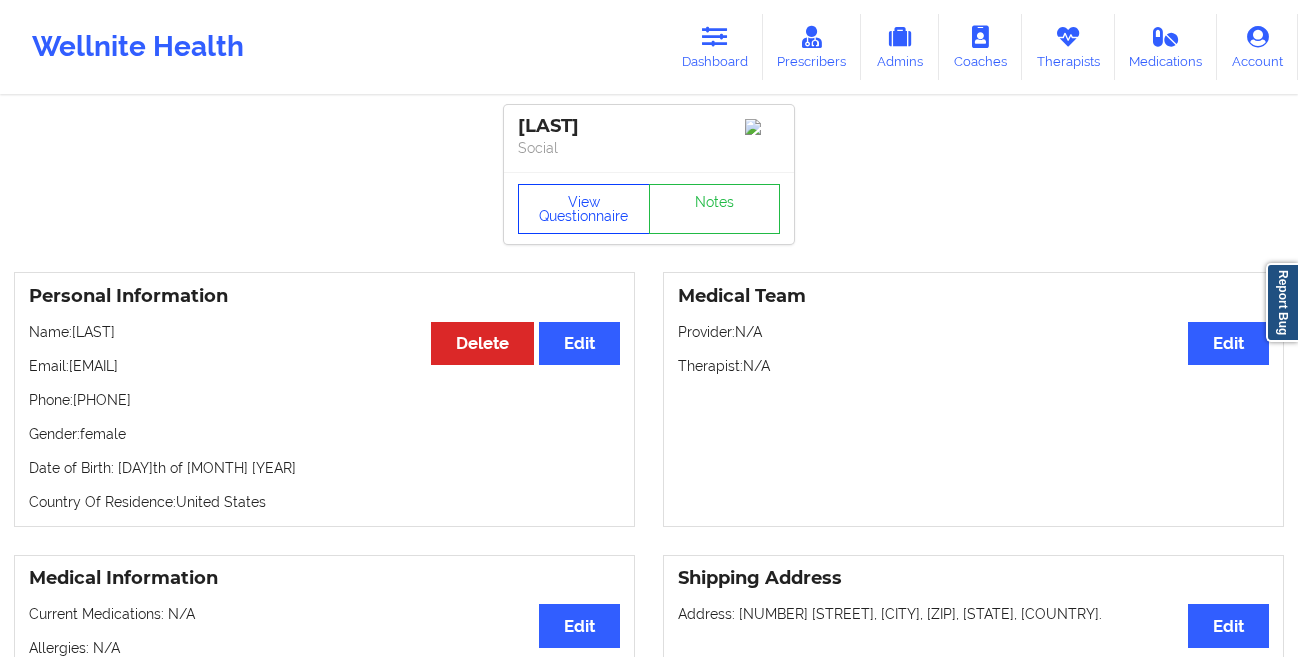 click on "View Questionnaire" at bounding box center [584, 209] 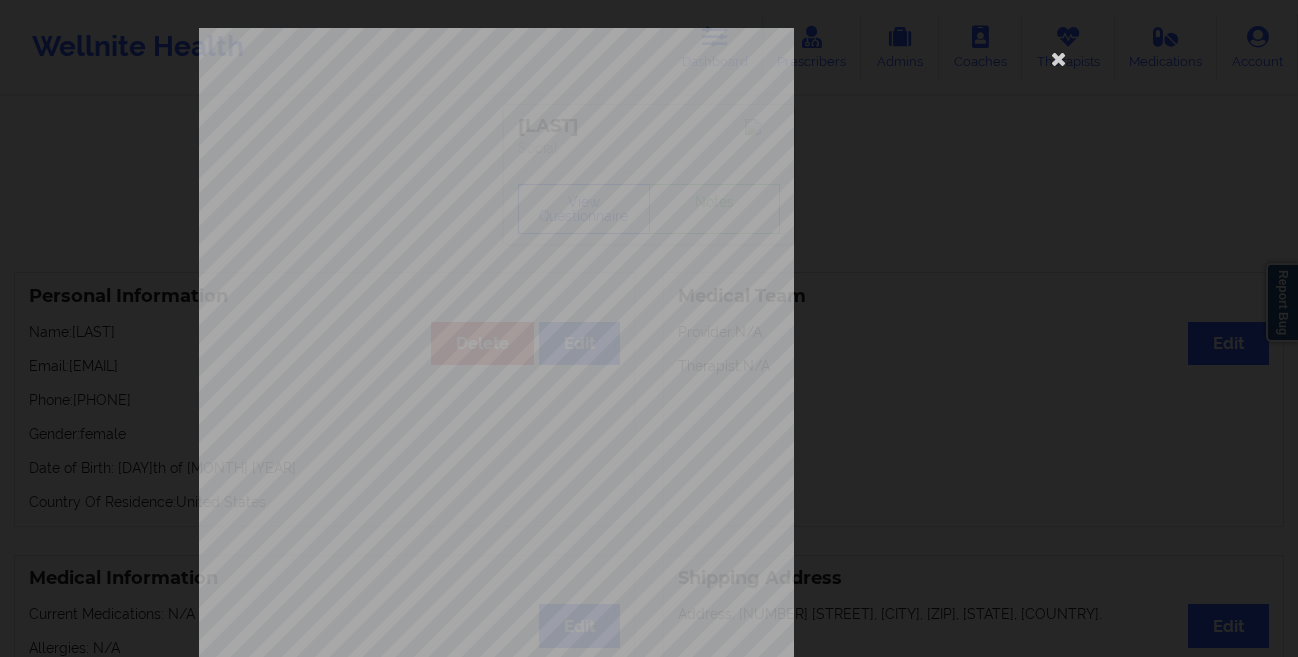scroll, scrollTop: 297, scrollLeft: 0, axis: vertical 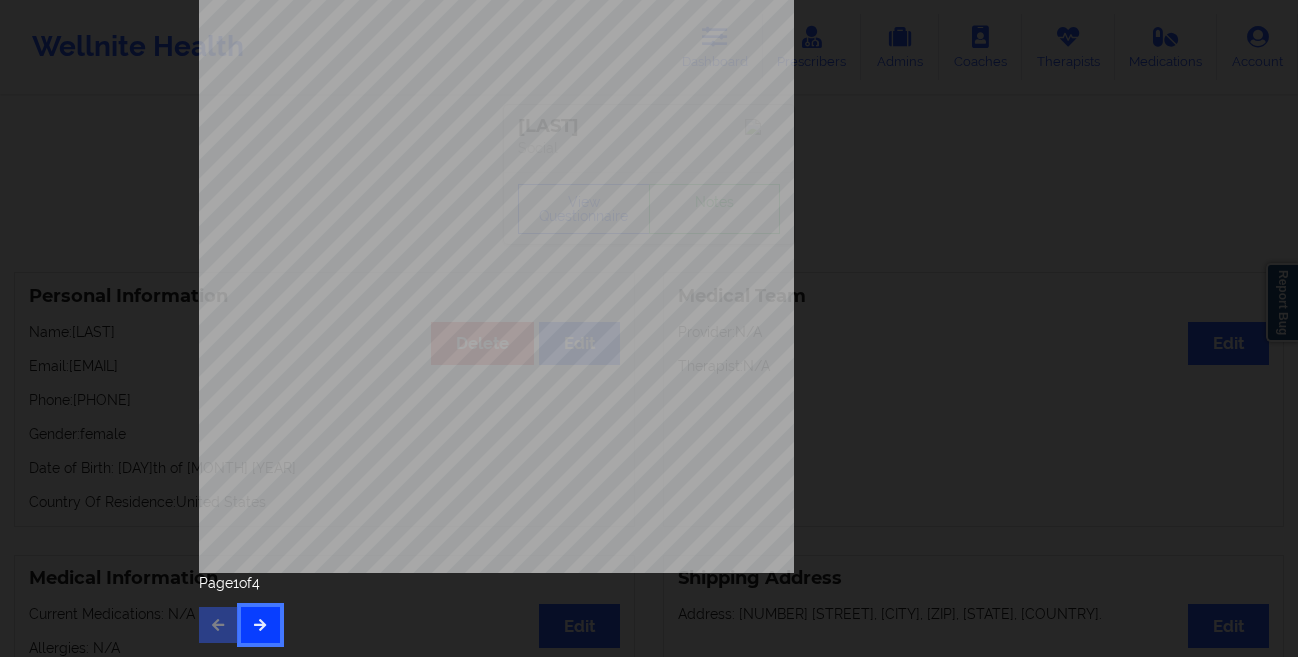 click at bounding box center (260, 625) 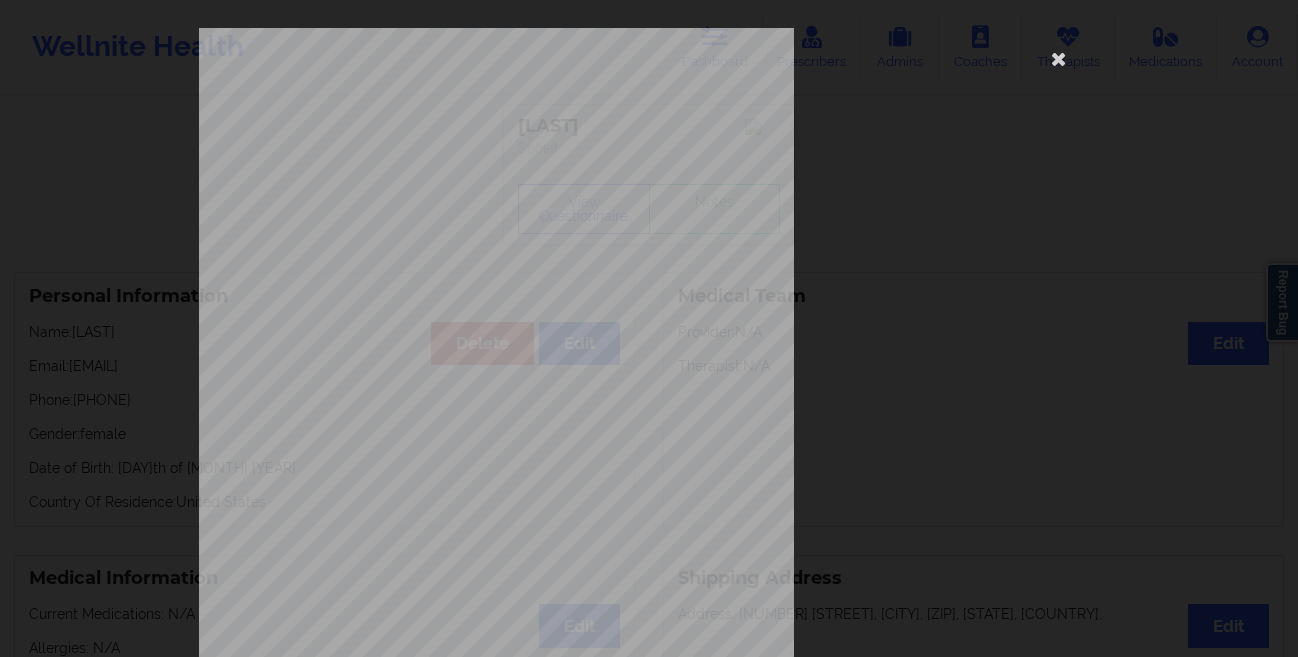 scroll, scrollTop: 297, scrollLeft: 0, axis: vertical 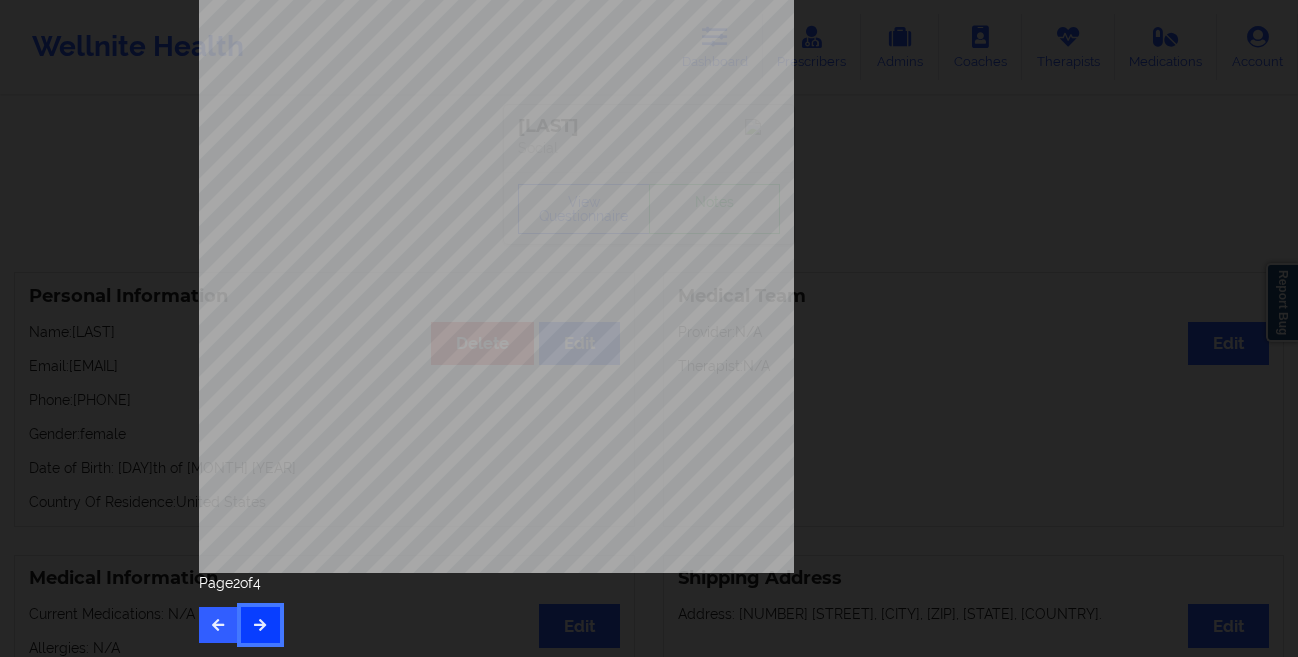 click at bounding box center [260, 625] 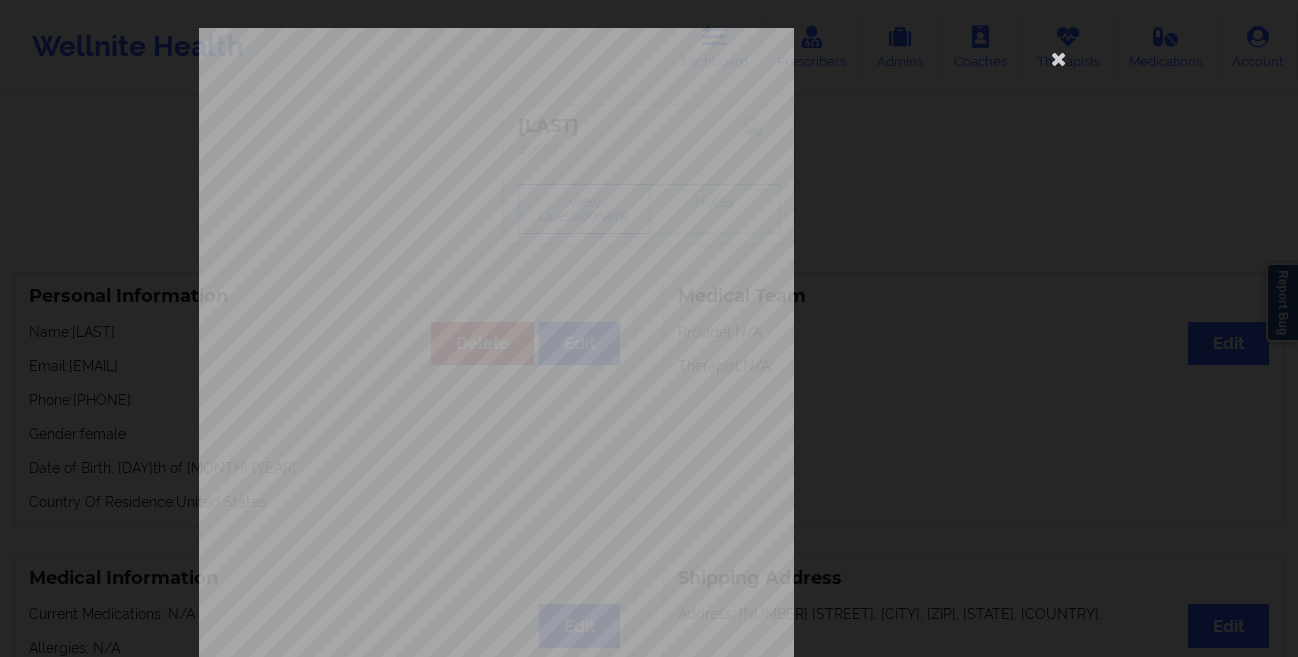 scroll, scrollTop: 297, scrollLeft: 0, axis: vertical 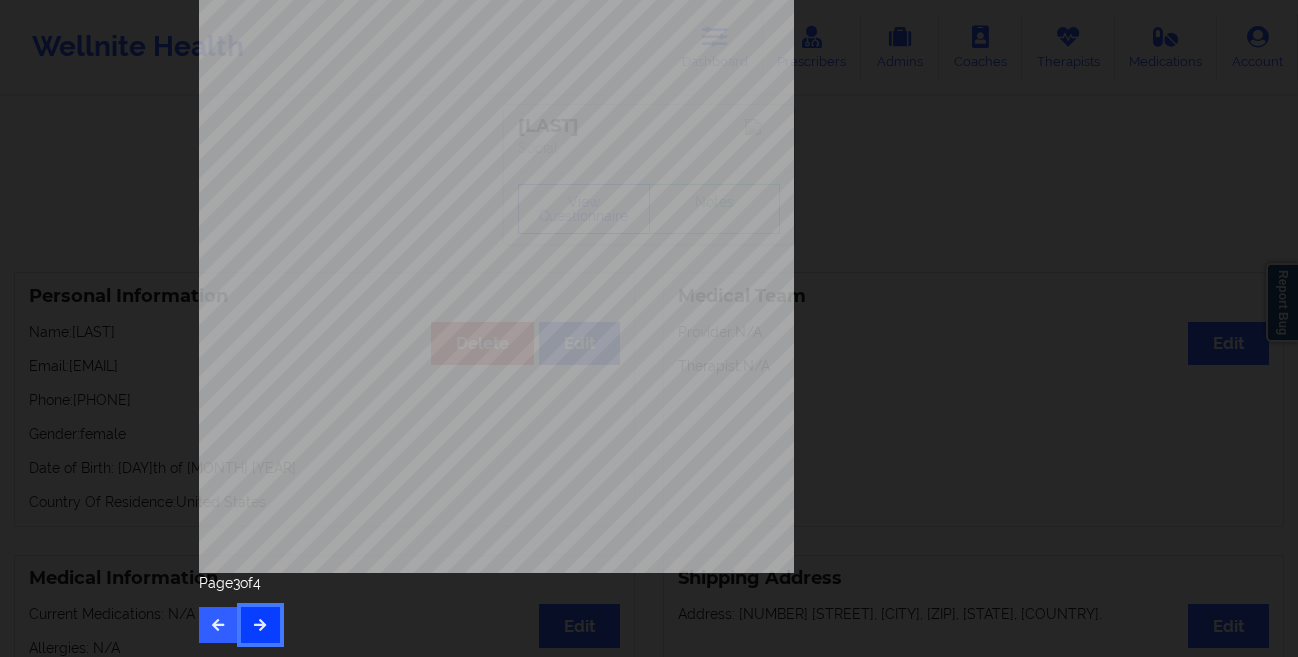 click at bounding box center (260, 625) 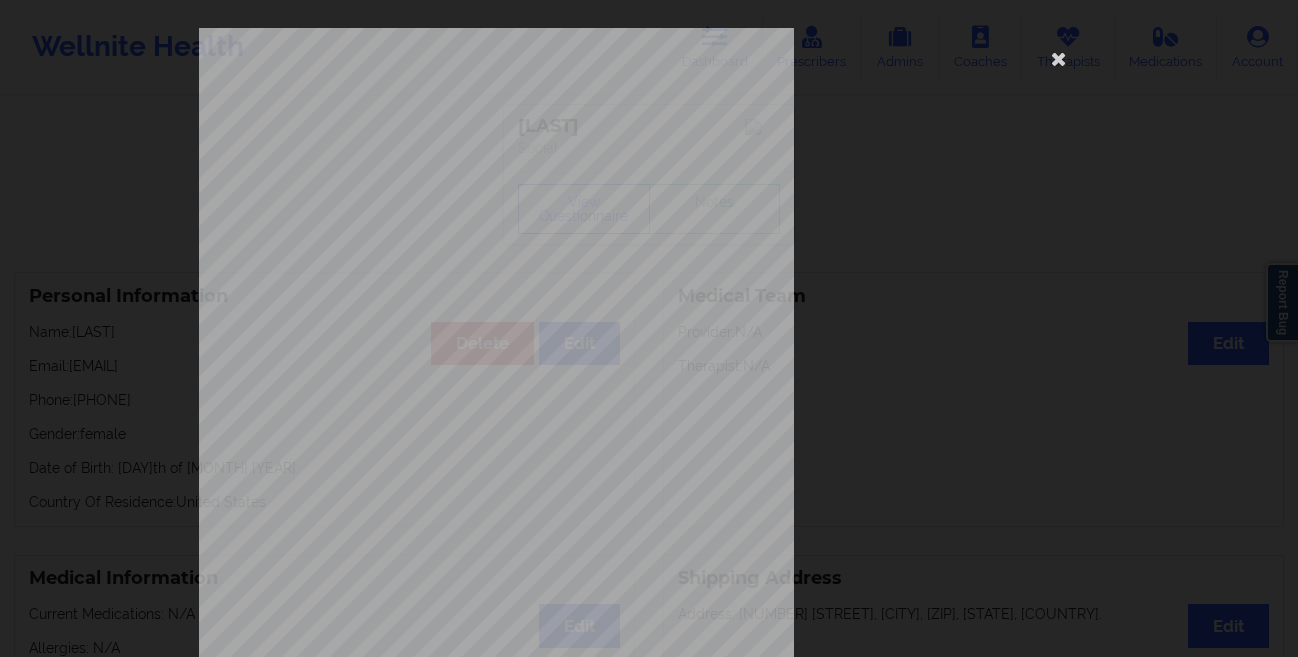 scroll, scrollTop: 297, scrollLeft: 0, axis: vertical 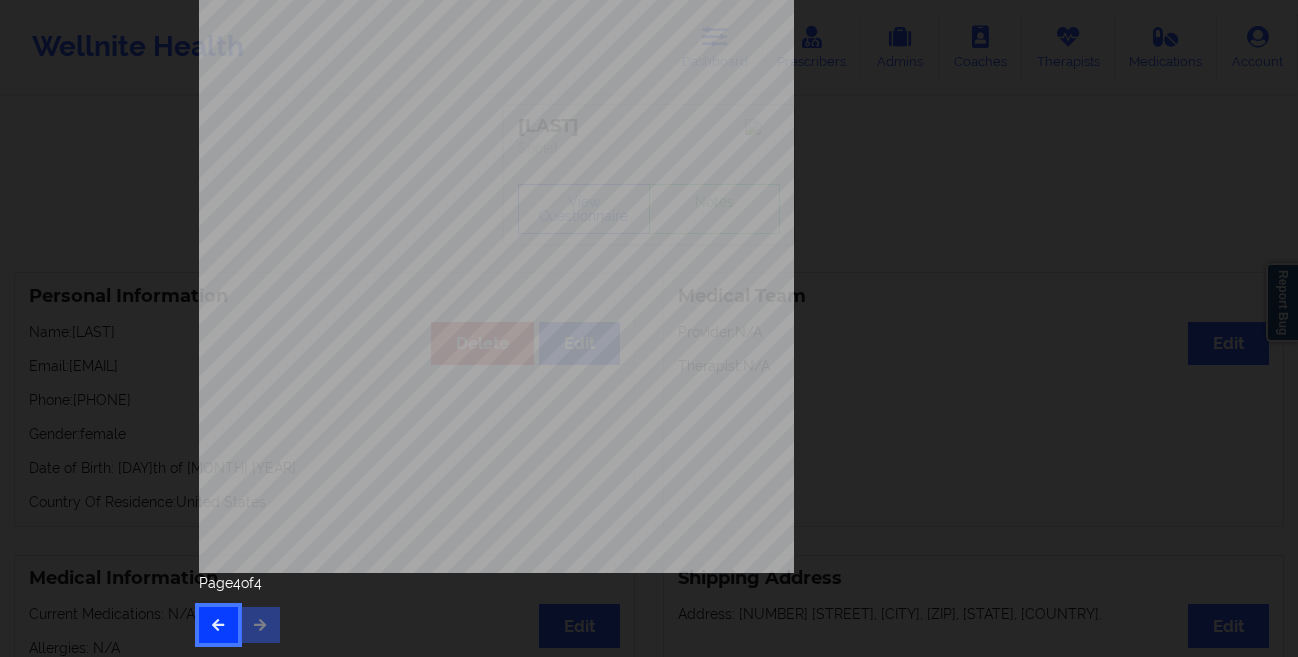 click at bounding box center (218, 624) 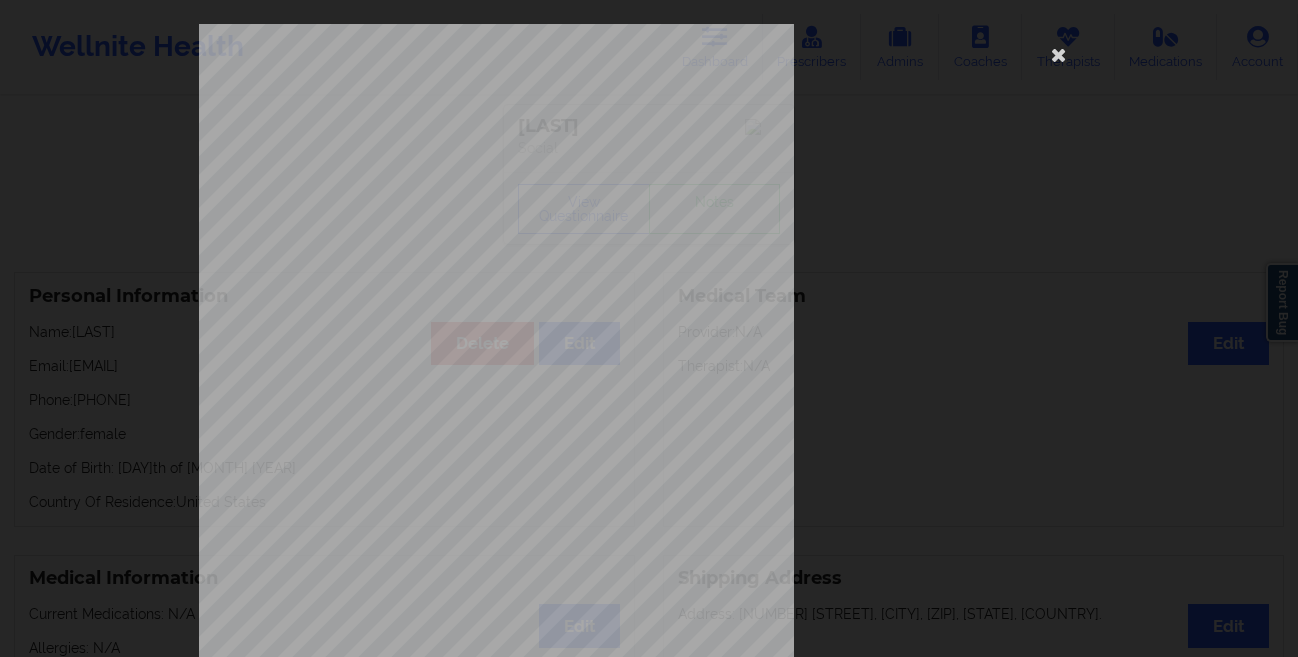 scroll, scrollTop: 0, scrollLeft: 0, axis: both 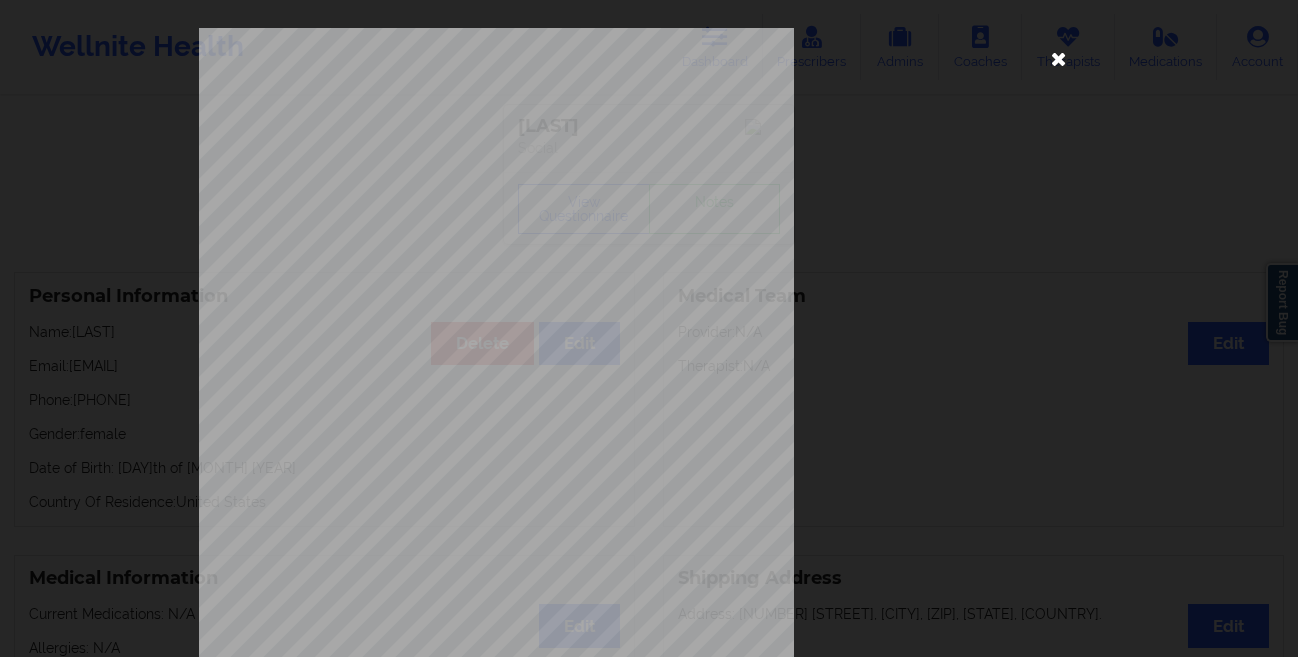 click at bounding box center [1059, 58] 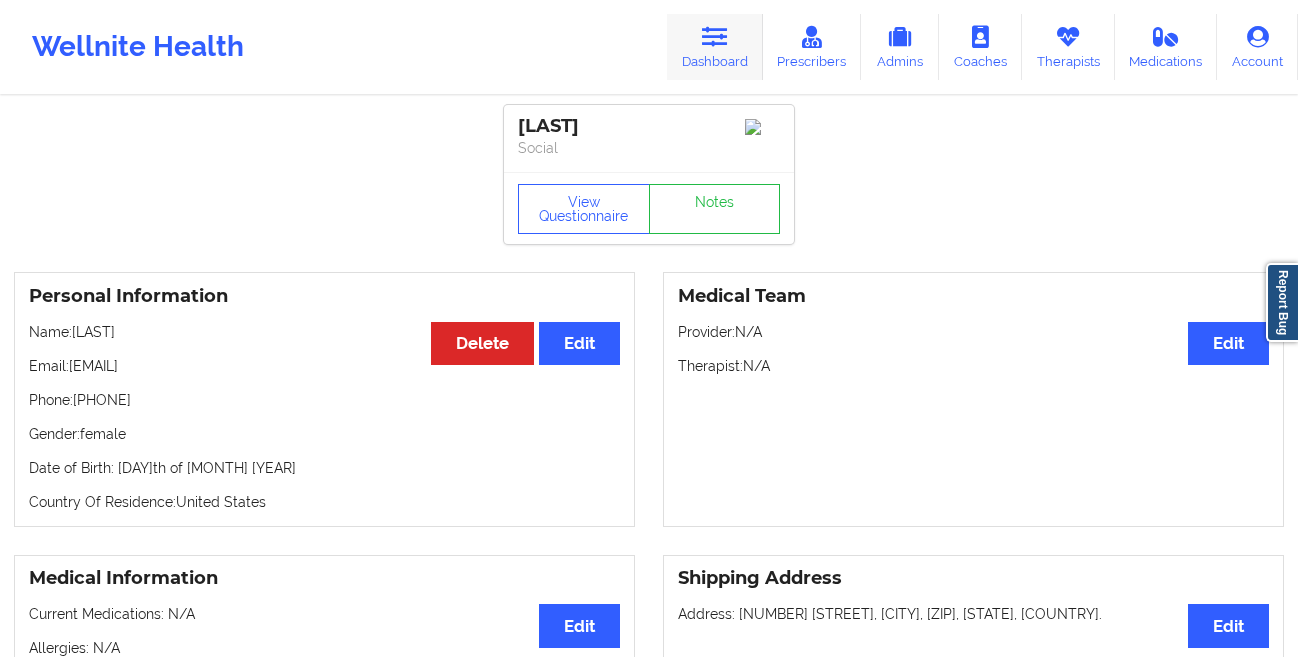 click on "Dashboard" at bounding box center [715, 47] 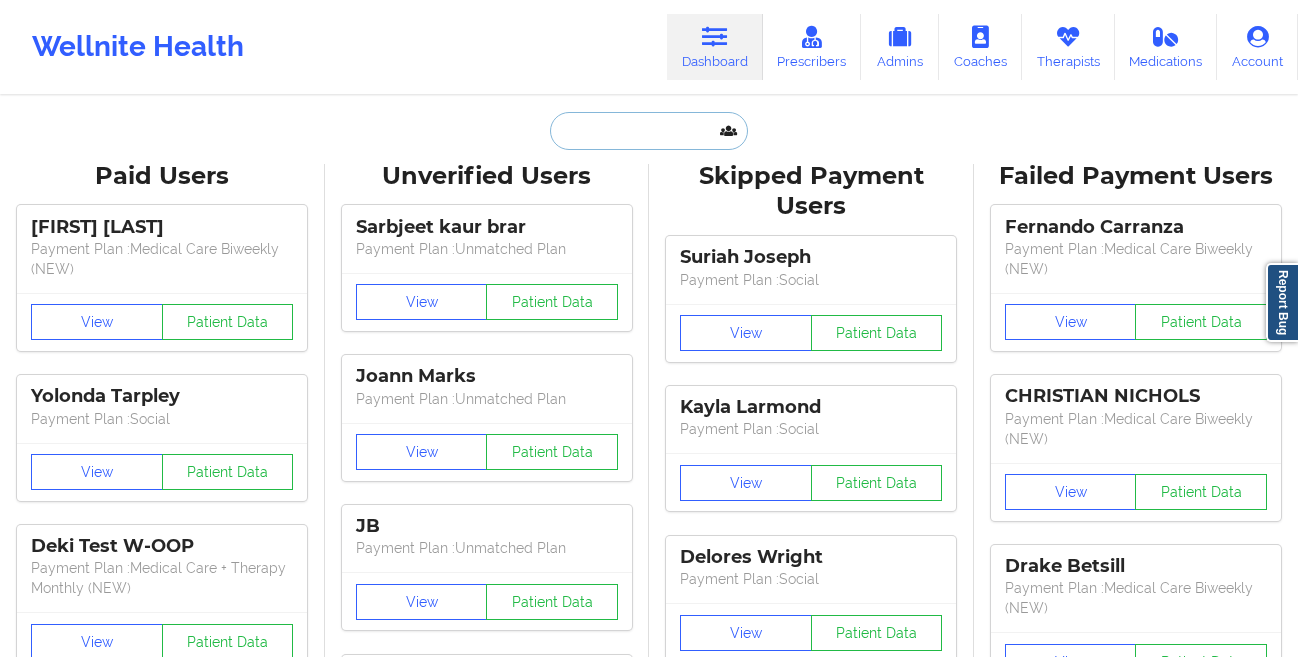 click at bounding box center (649, 131) 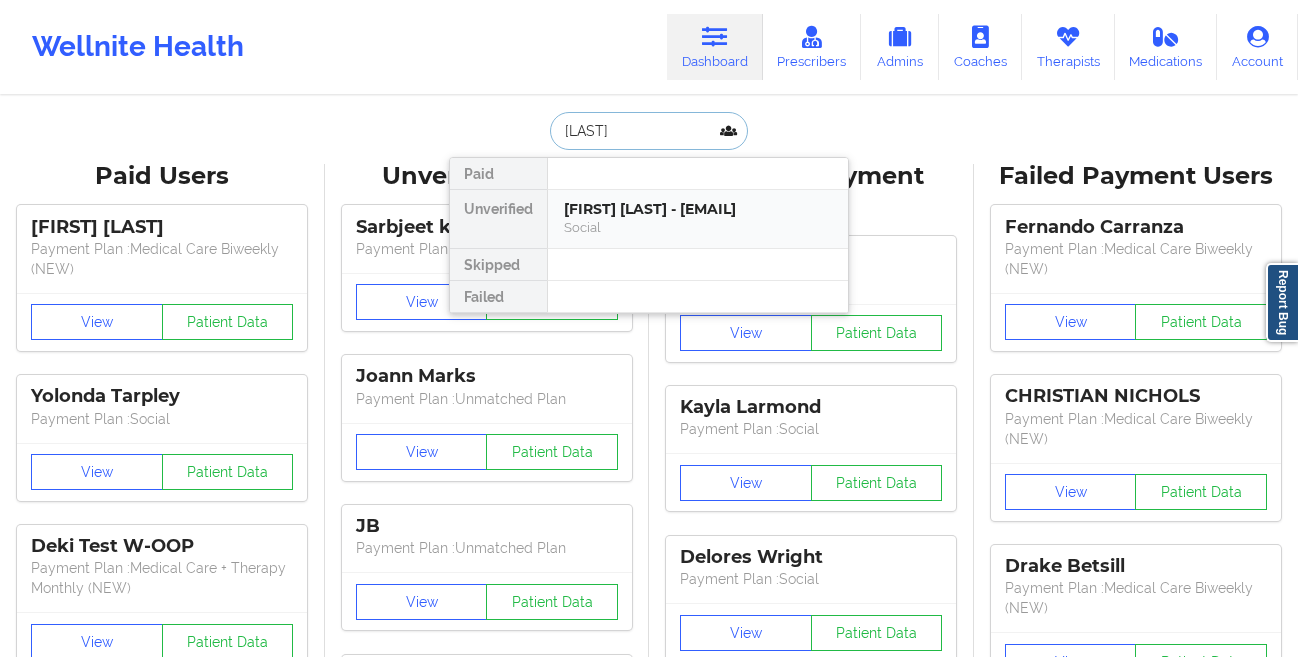 click on "[FIRST] [LAST] - [EMAIL]" at bounding box center (698, 209) 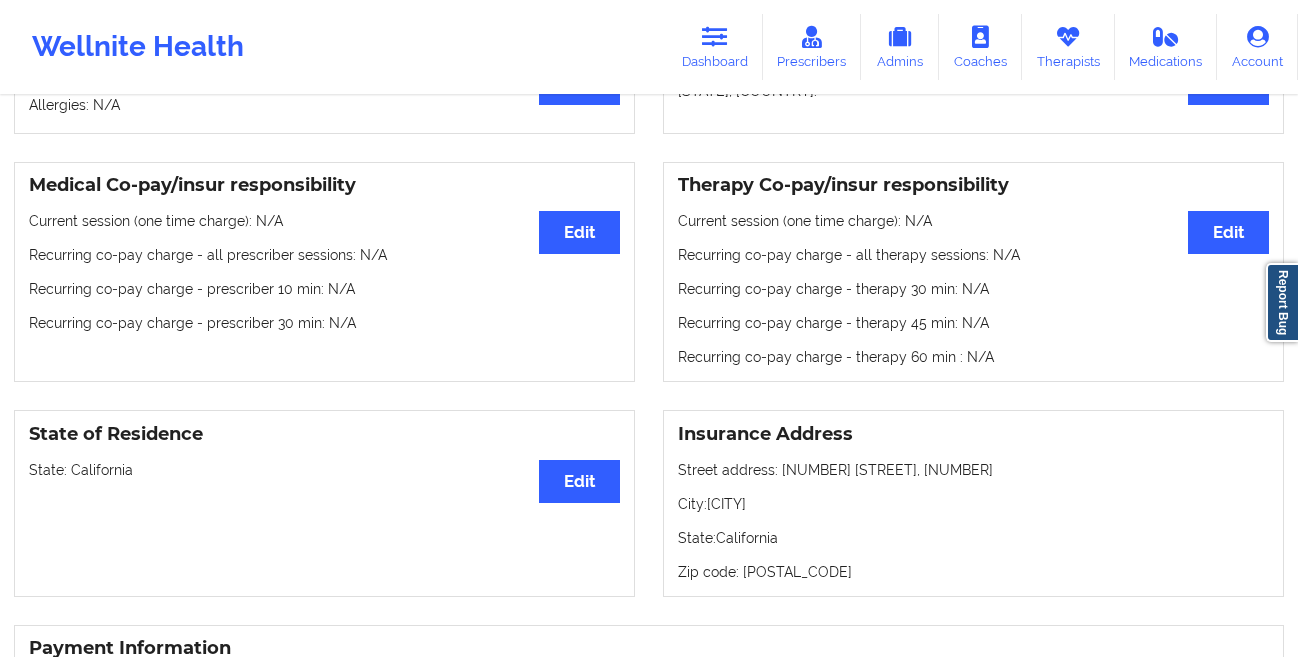 scroll, scrollTop: 0, scrollLeft: 0, axis: both 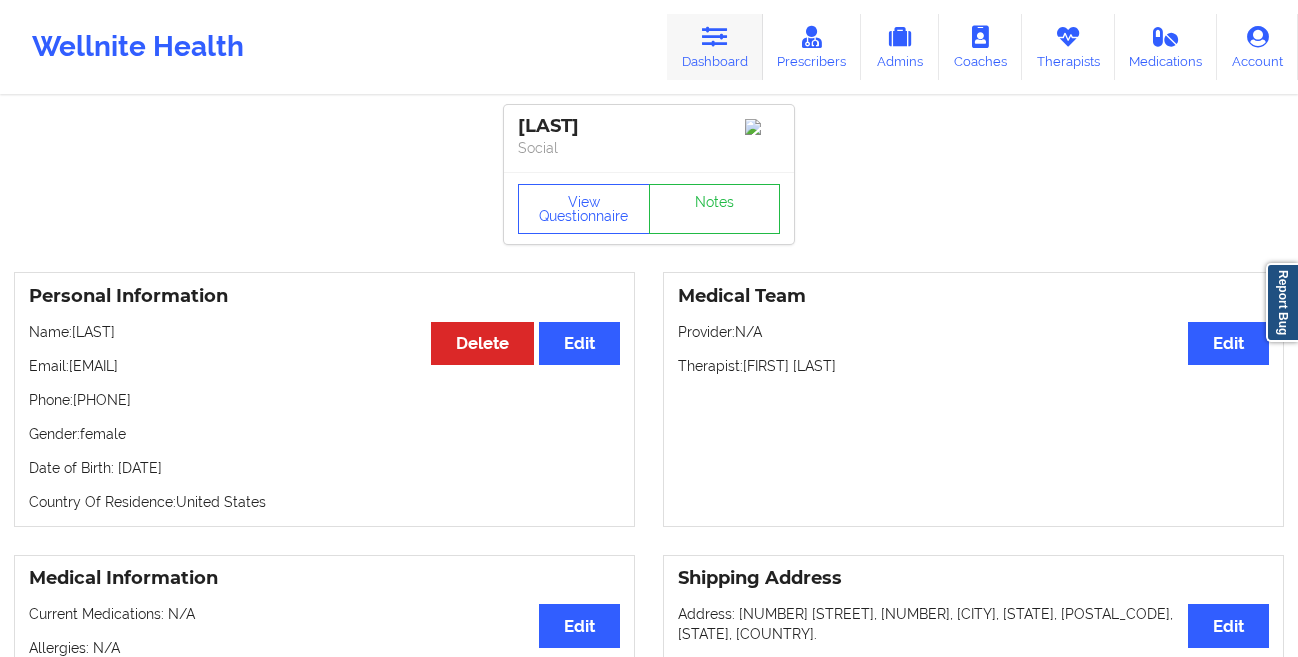 click on "Dashboard" at bounding box center [715, 47] 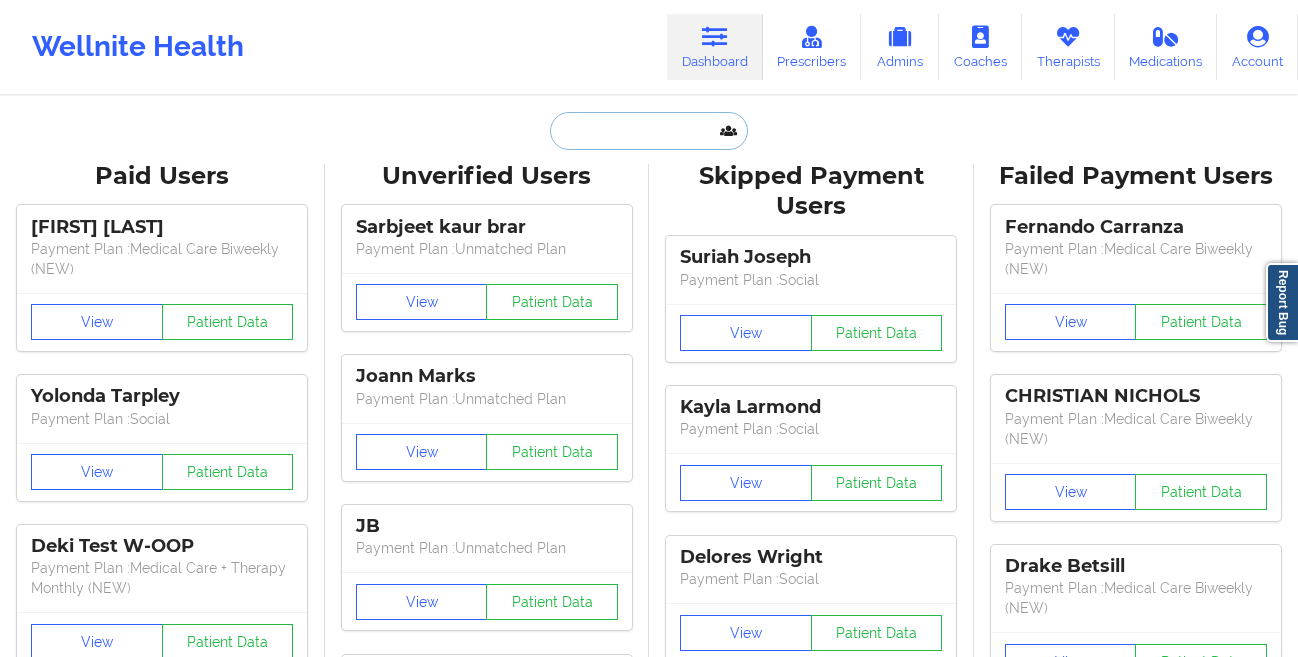 click at bounding box center [649, 131] 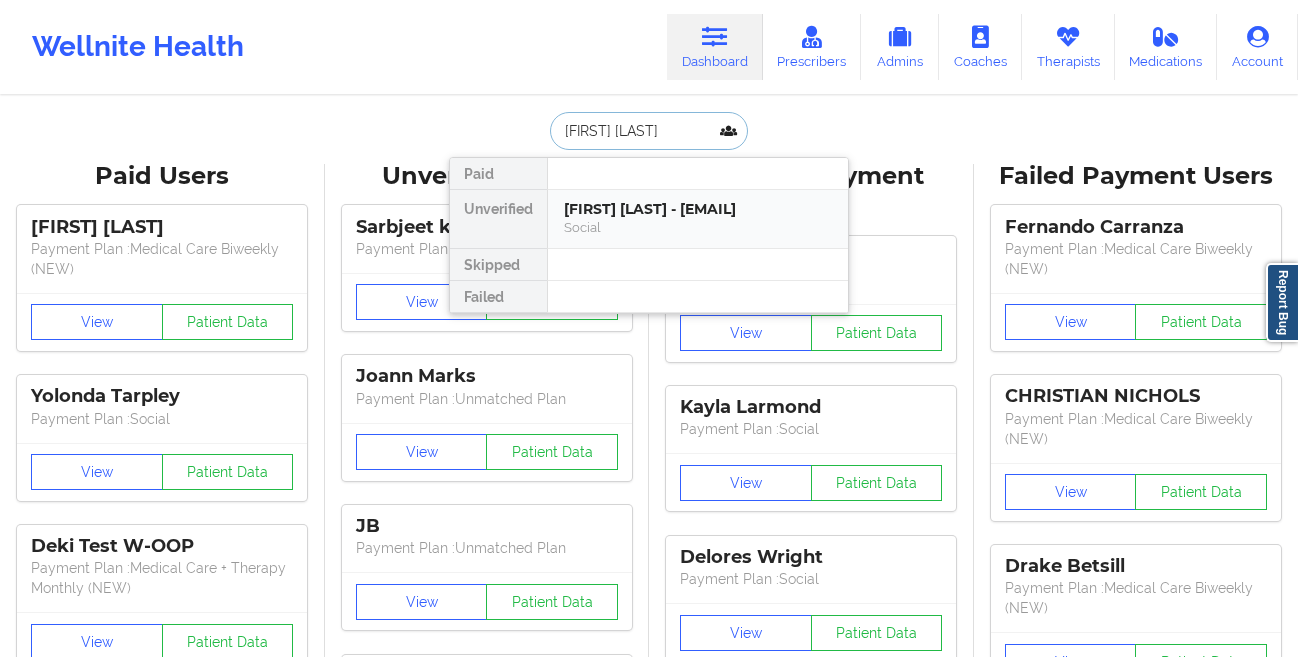 click on "[FIRST] [LAST] - [EMAIL]" at bounding box center [698, 209] 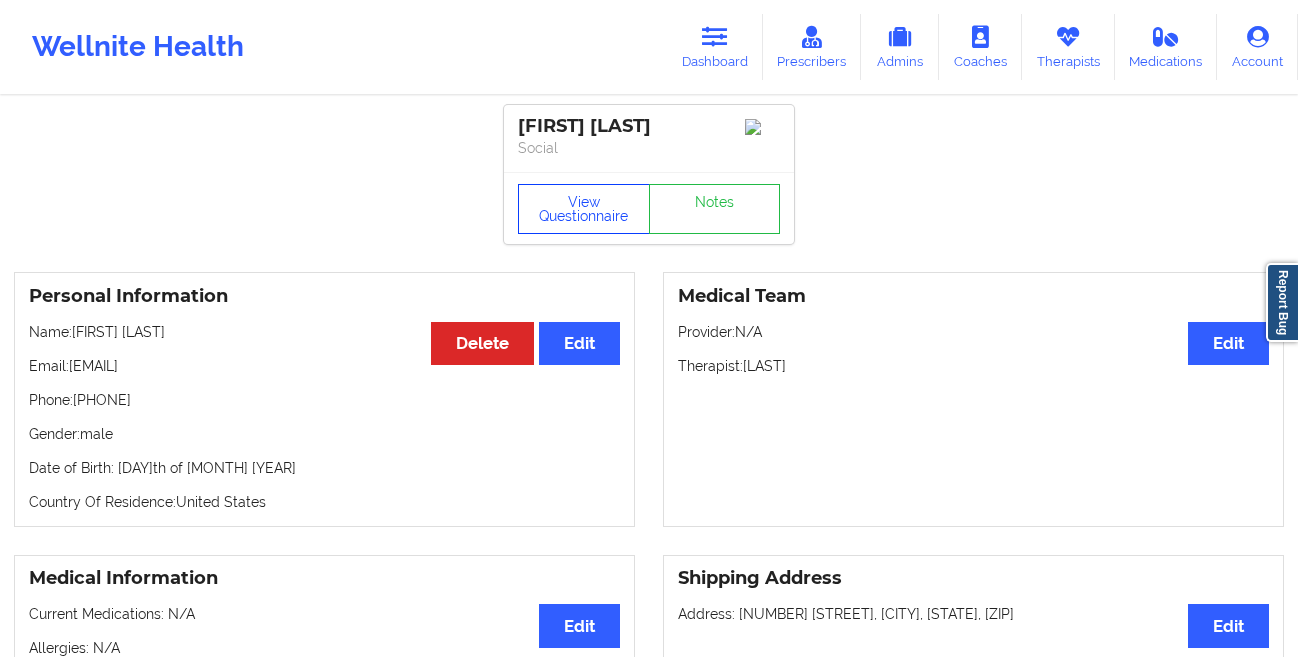 click on "View Questionnaire" at bounding box center [584, 209] 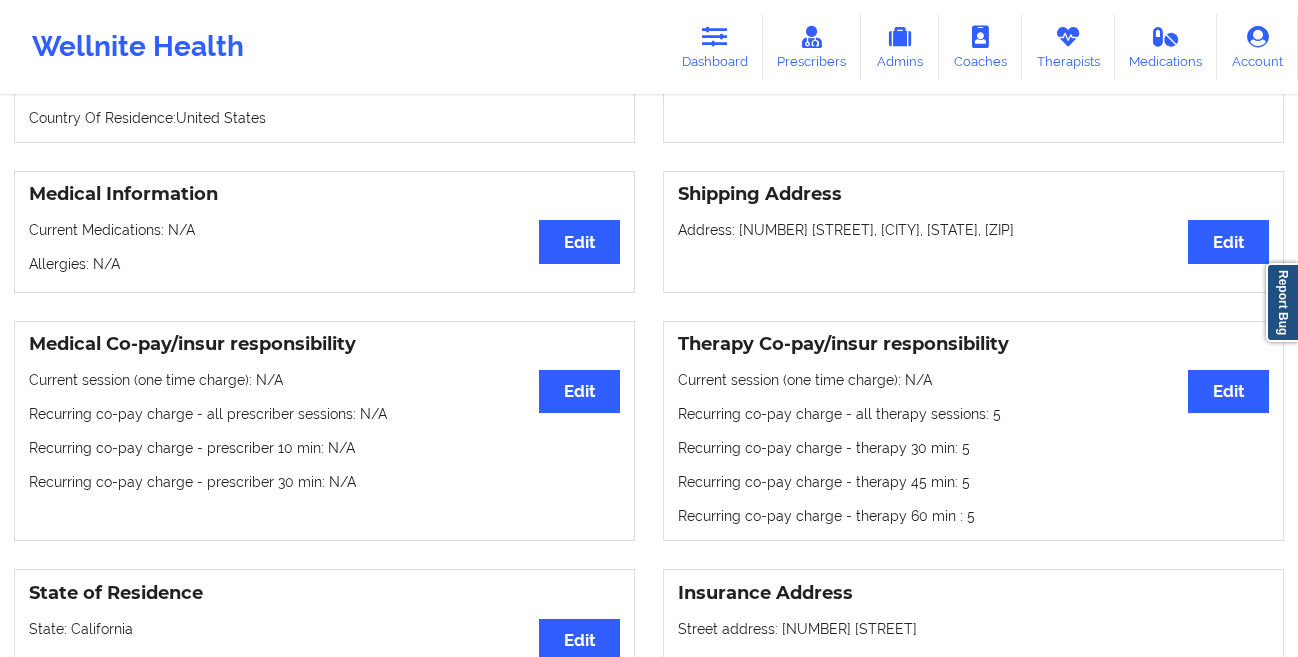 scroll, scrollTop: 0, scrollLeft: 0, axis: both 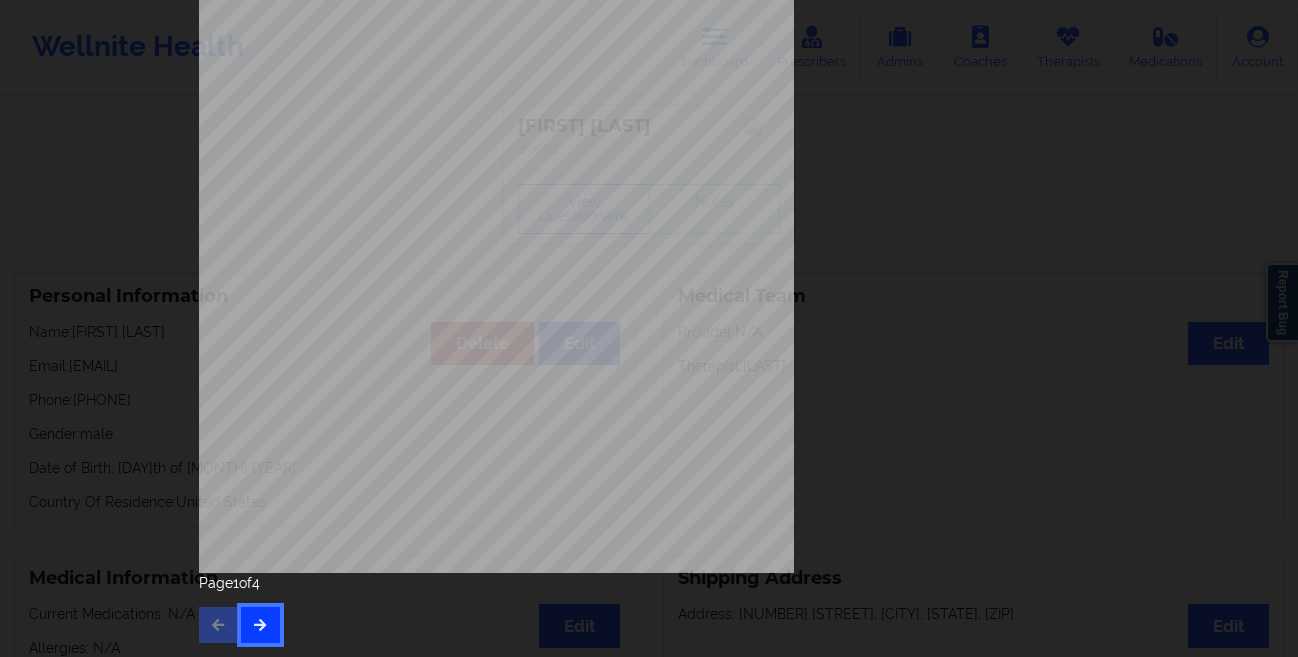 click at bounding box center (260, 625) 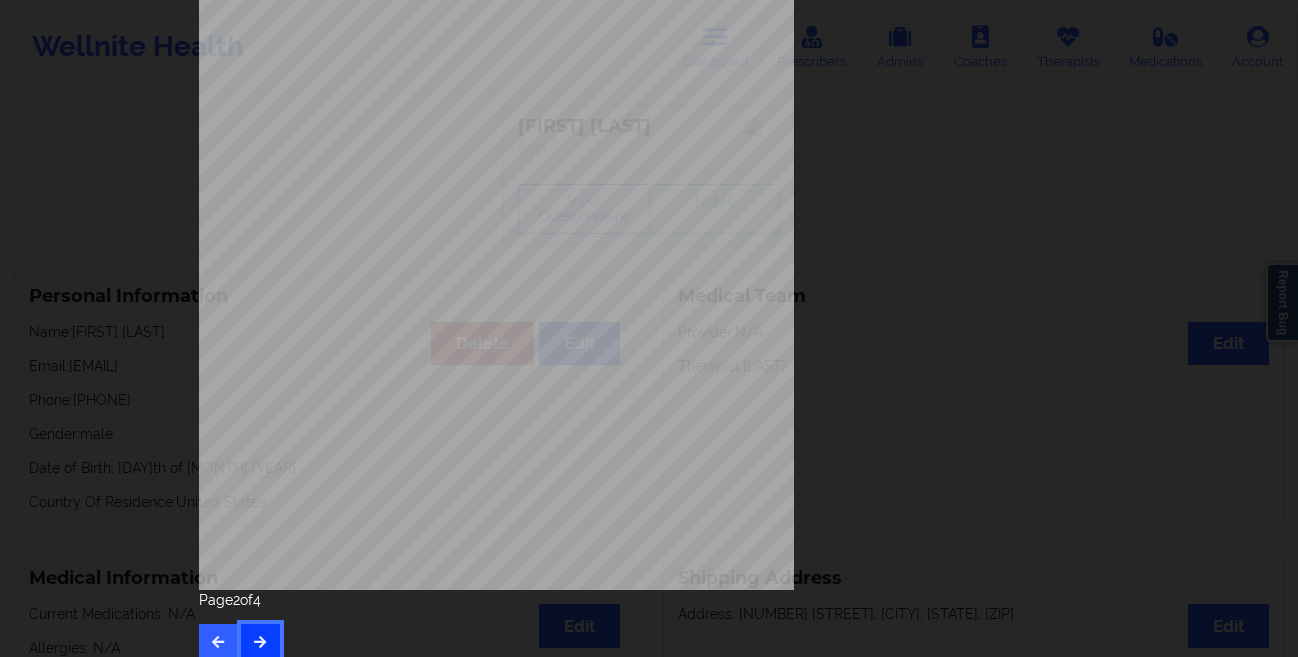 scroll, scrollTop: 297, scrollLeft: 0, axis: vertical 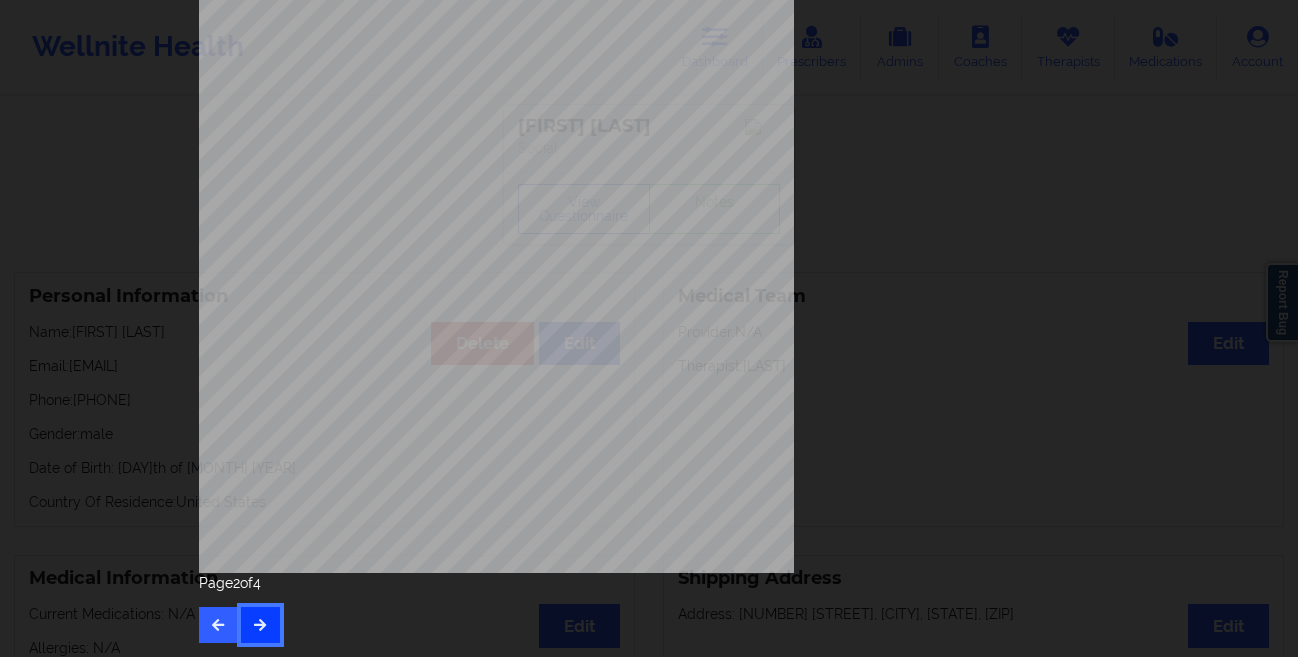 click at bounding box center (260, 625) 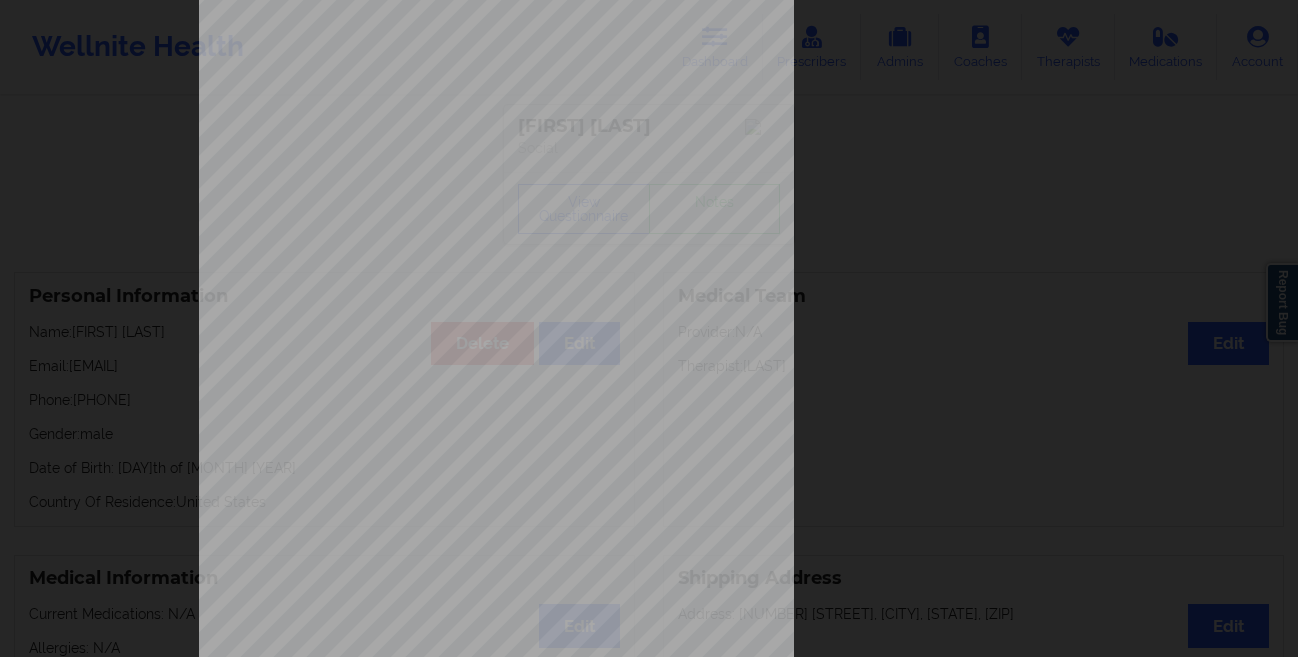 scroll, scrollTop: 0, scrollLeft: 0, axis: both 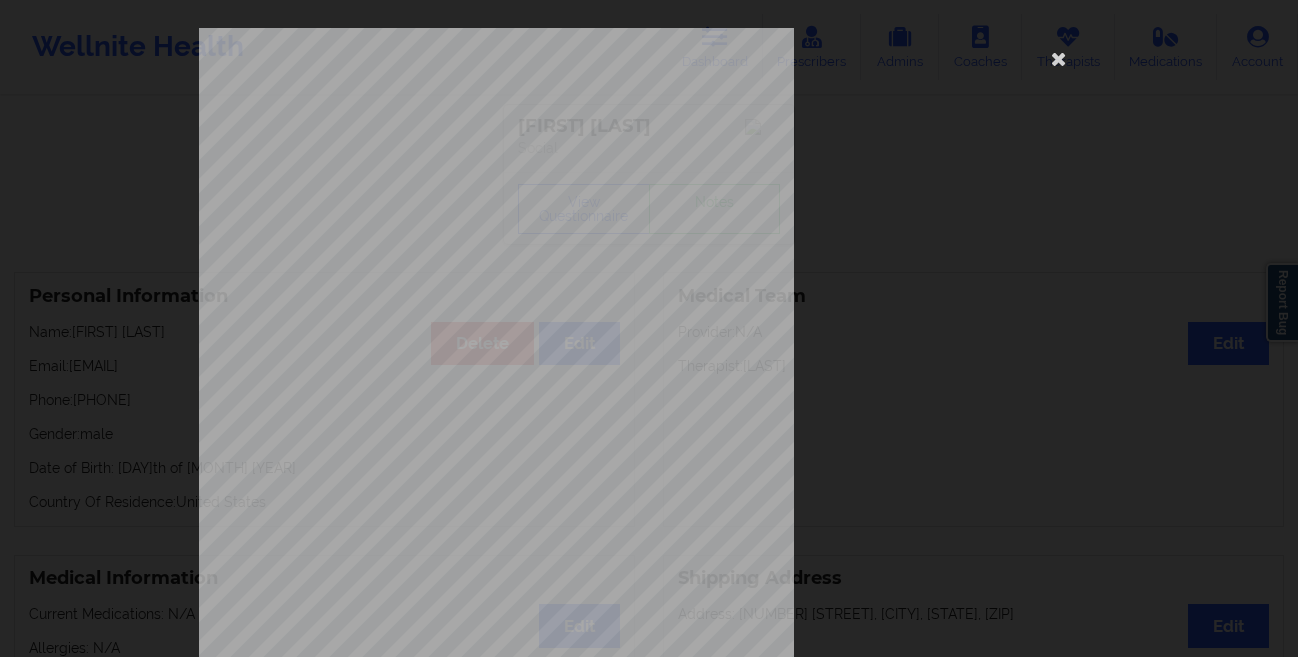 click on "commercial Insurance Member ID for patient 1388135 Insurance company name details by patient OptumHealth Behavioral Solution Insurance Company Identity number by patient OptumHealth Behavioral Solution Insurance dependency status details by patient Own coverage Payment plan chosen by patient together Currently Suicidal None Local Pharmacy Data None Where patient came from Word of mouth Job Information None no Cancellation Survey Data Why do you want to cancel ? How many appointments have you had with W ellnite (including both therapist and mental health coach appointments) ? Do you have healthcare insurance ? Have you been treated for anxiety and/or depression in the past ? Are you currently taking any medication for anxiety and/or depression ? How would you rate your overall experience with your doctor/provider ? How would you rate your experience with our text-based support team ? Which of the following would make W ellnite a better experience for you ? Page 3 of 4" at bounding box center [649, 328] 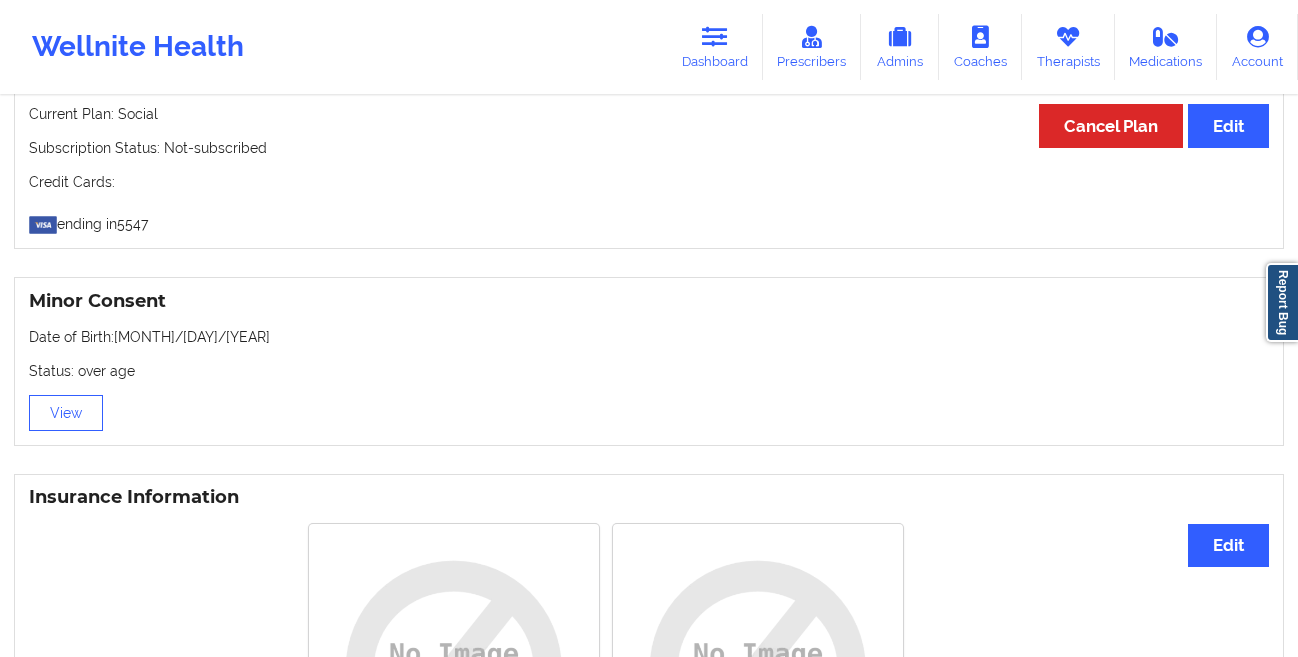 scroll, scrollTop: 1283, scrollLeft: 0, axis: vertical 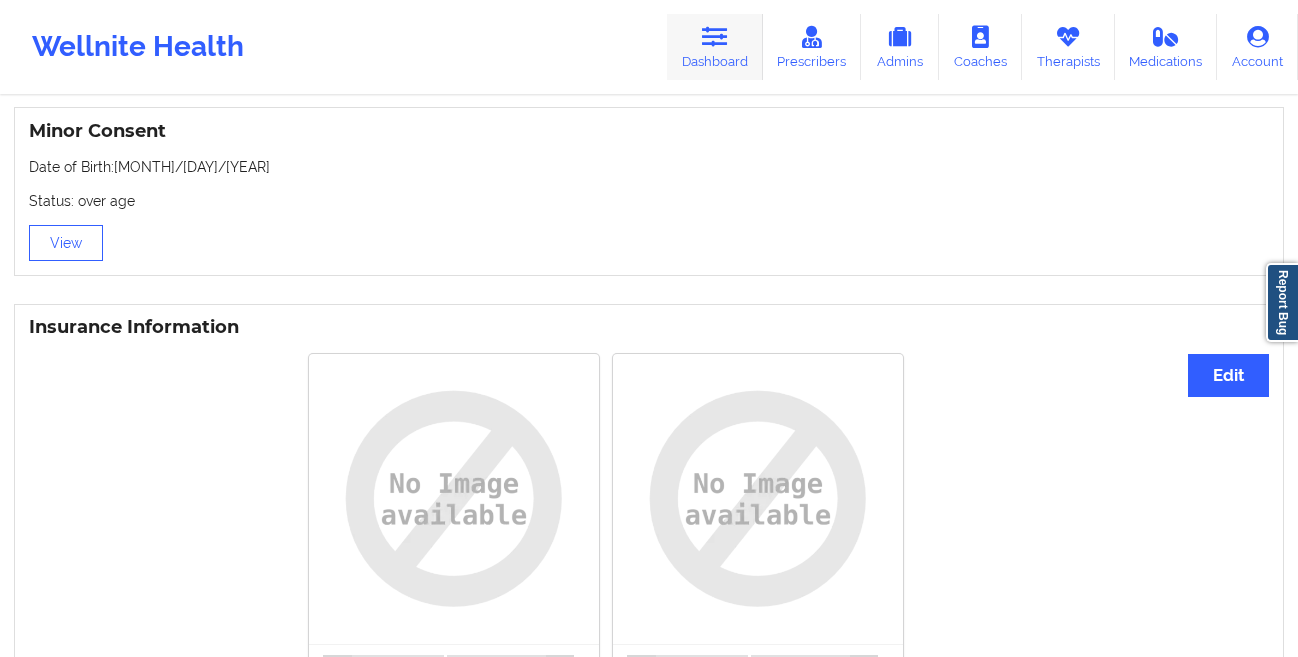 click at bounding box center (715, 37) 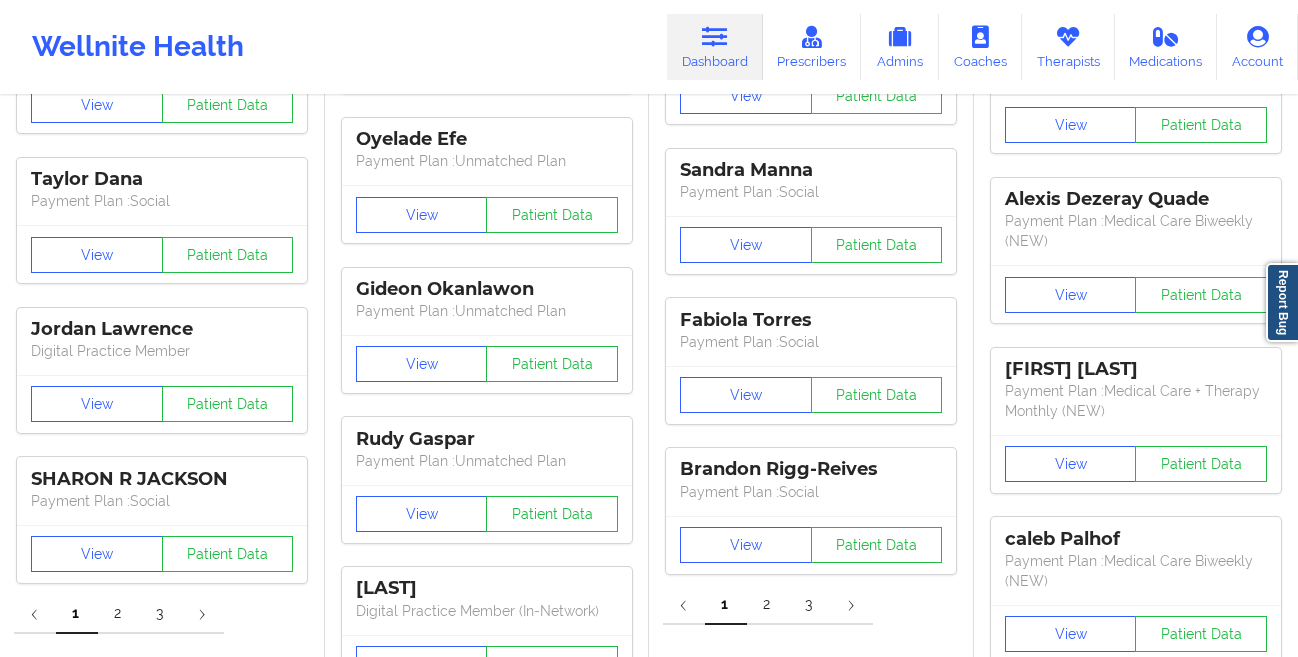 scroll, scrollTop: 0, scrollLeft: 0, axis: both 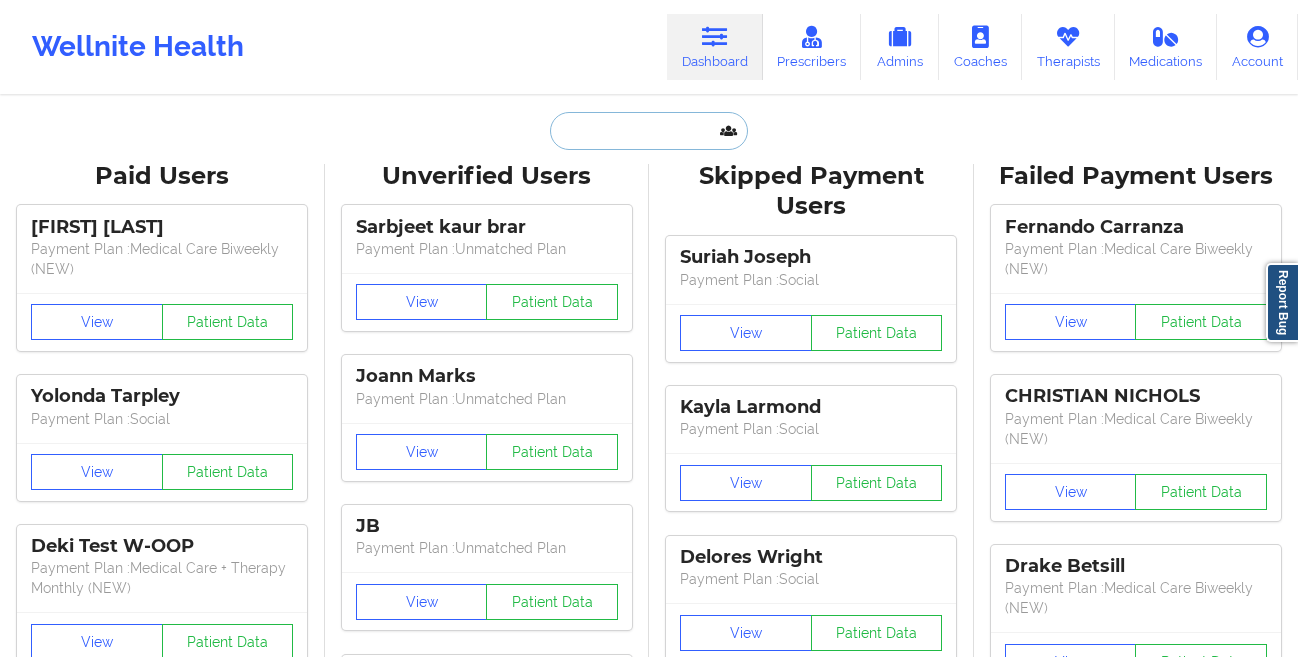 click at bounding box center (649, 131) 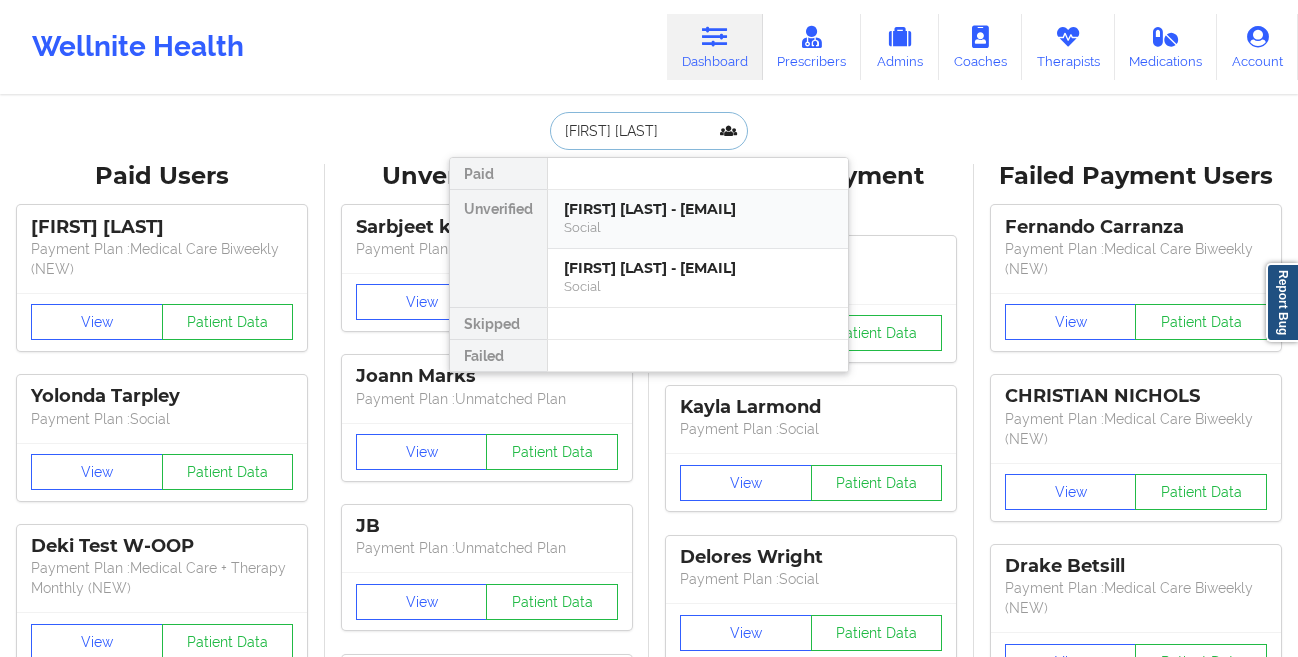 click on "[FIRST] [LAST] - [EMAIL]" at bounding box center (698, 209) 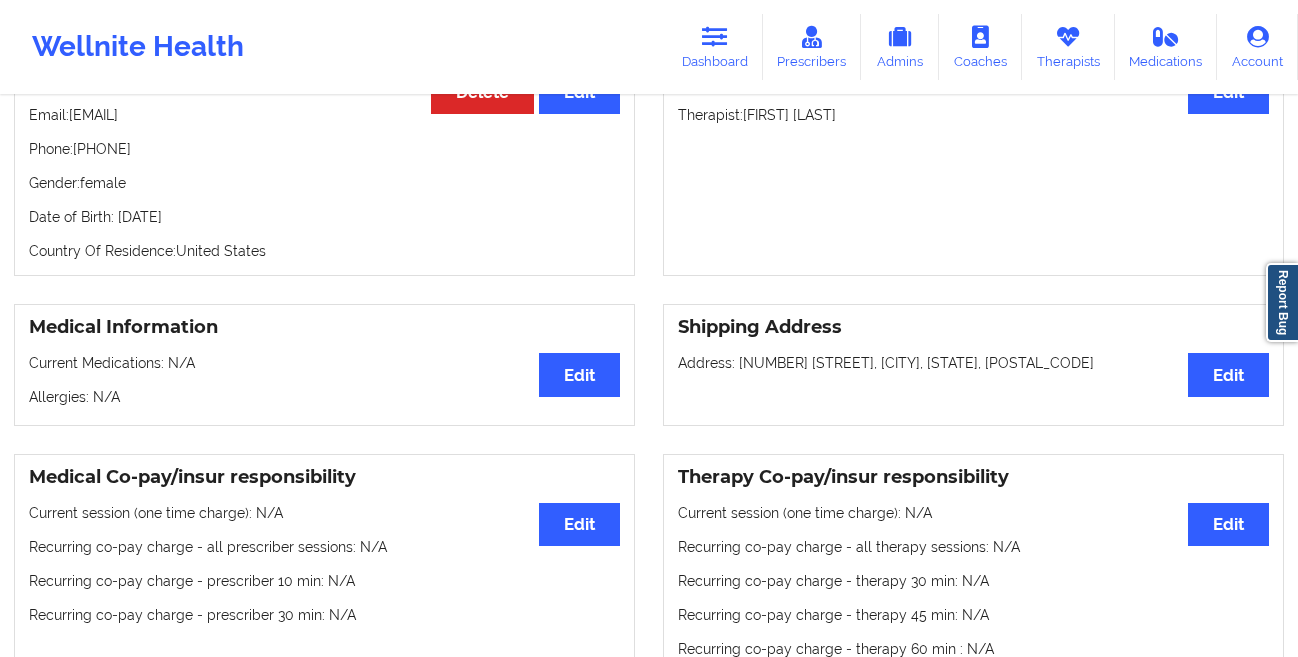 scroll, scrollTop: 0, scrollLeft: 0, axis: both 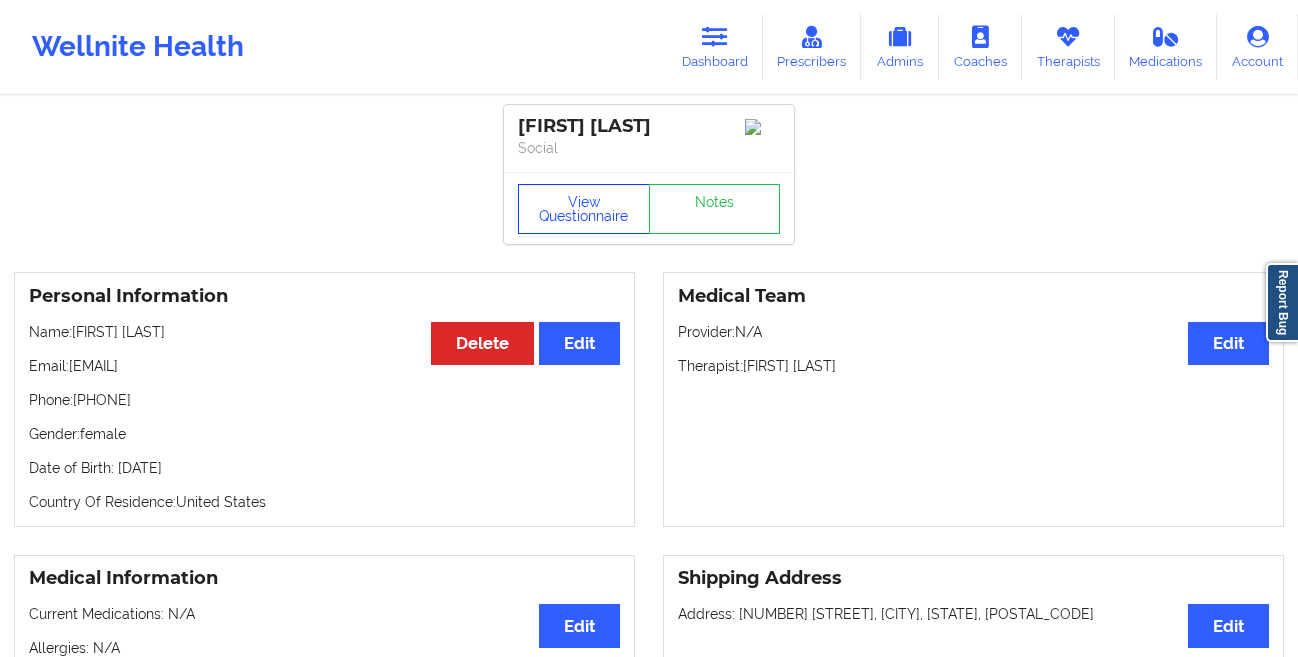 click on "View Questionnaire" at bounding box center (584, 209) 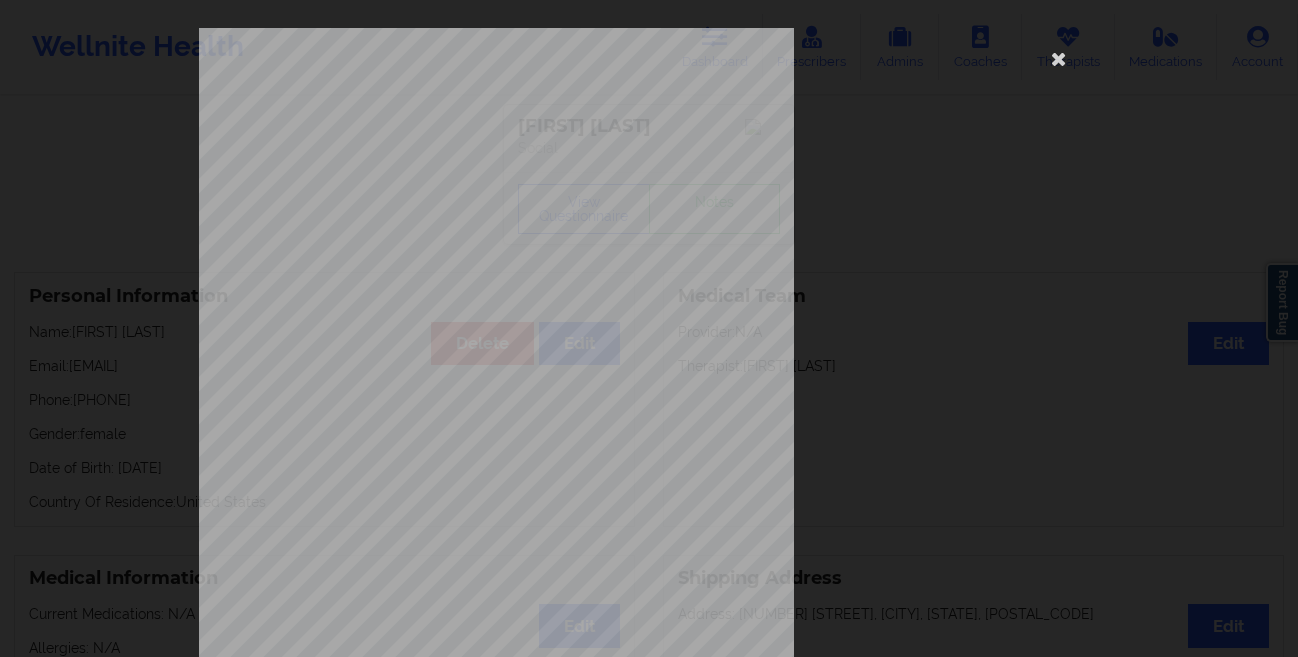 scroll, scrollTop: 297, scrollLeft: 0, axis: vertical 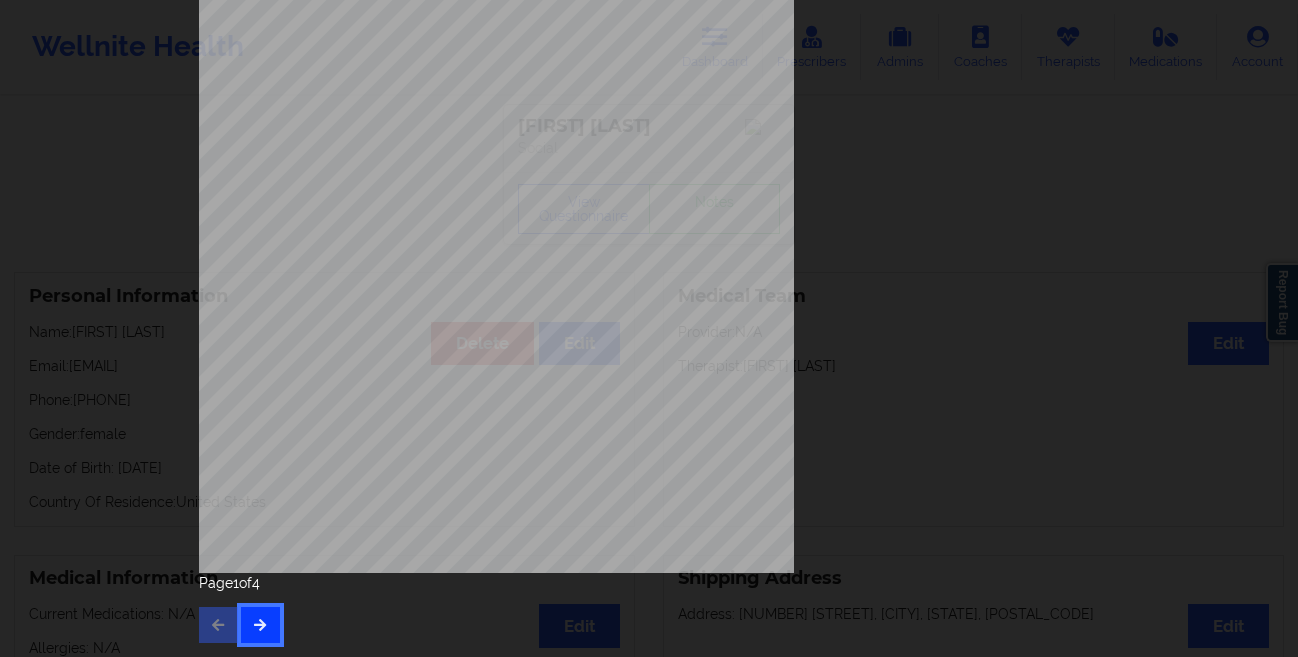 click at bounding box center [260, 624] 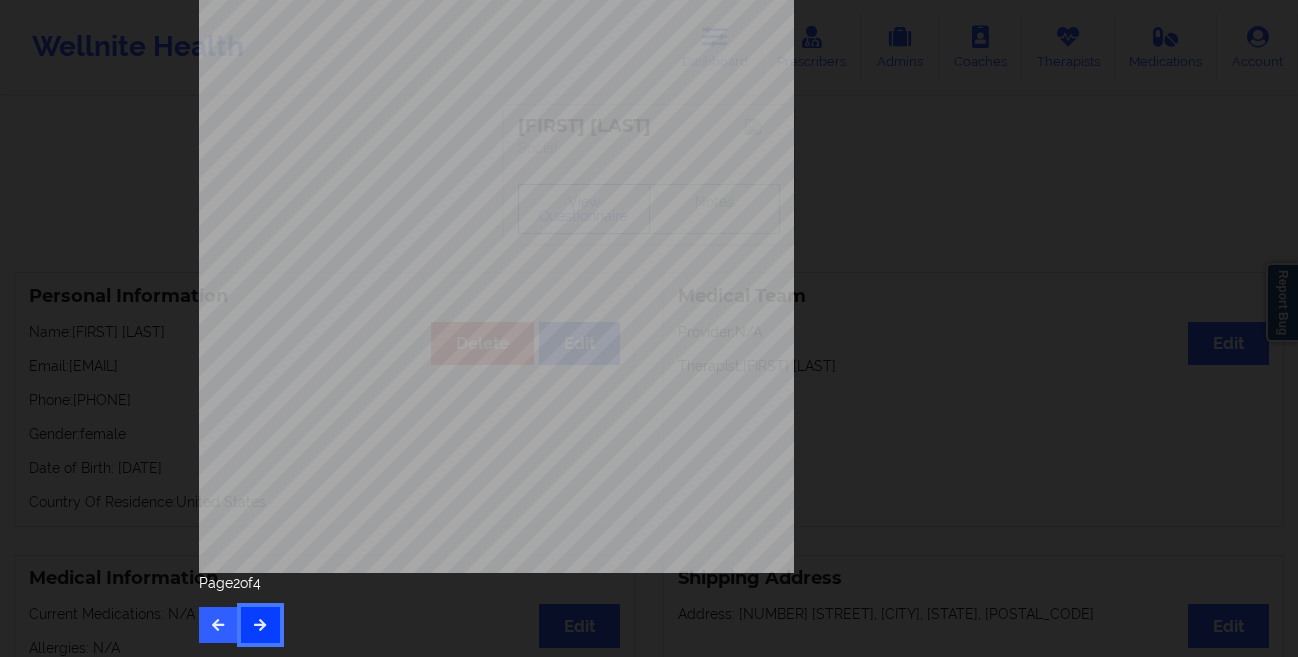 scroll, scrollTop: 297, scrollLeft: 0, axis: vertical 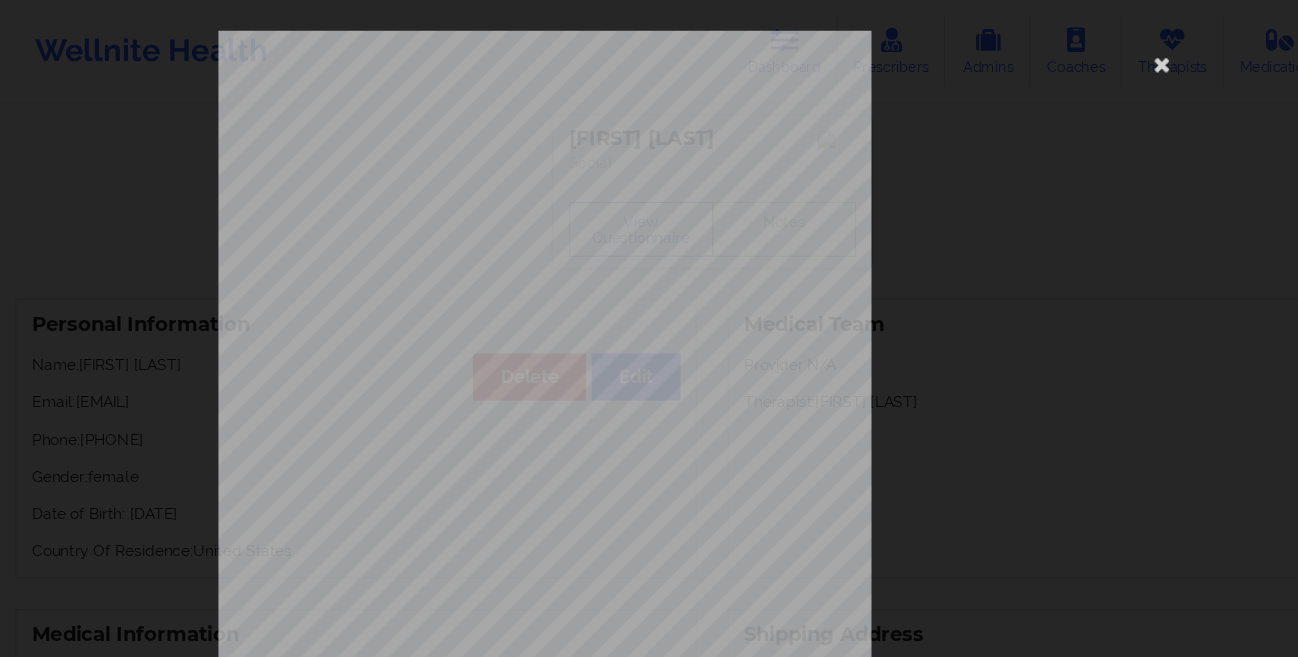 click on "commercial Insurance Member ID for patient U95894883 01 Insurance company name details by patient CIGNA Behavioral Health Insurance Company Identity number by patient CIGNA Behavioral Health Insurance dependency status details by patient Own coverage Payment plan chosen by patient together Currently Suicidal None Local Pharmacy Data None Where patient came from Search Engine Job Information None no Cancellation Survey Data Why do you want to cancel ? How many appointments have you had with W ellnite (including both therapist and mental health coach appointments) ? Do you have healthcare insurance ? Have you been treated for anxiety and/or depression in the past ? Are you currently taking any medication for anxiety and/or depression ? How would you rate your overall experience with your doctor/provider ? How would you rate your experience with our text-based support team ? Which of the following would make W ellnite a better experience for you ?" at bounding box center [649, 449] 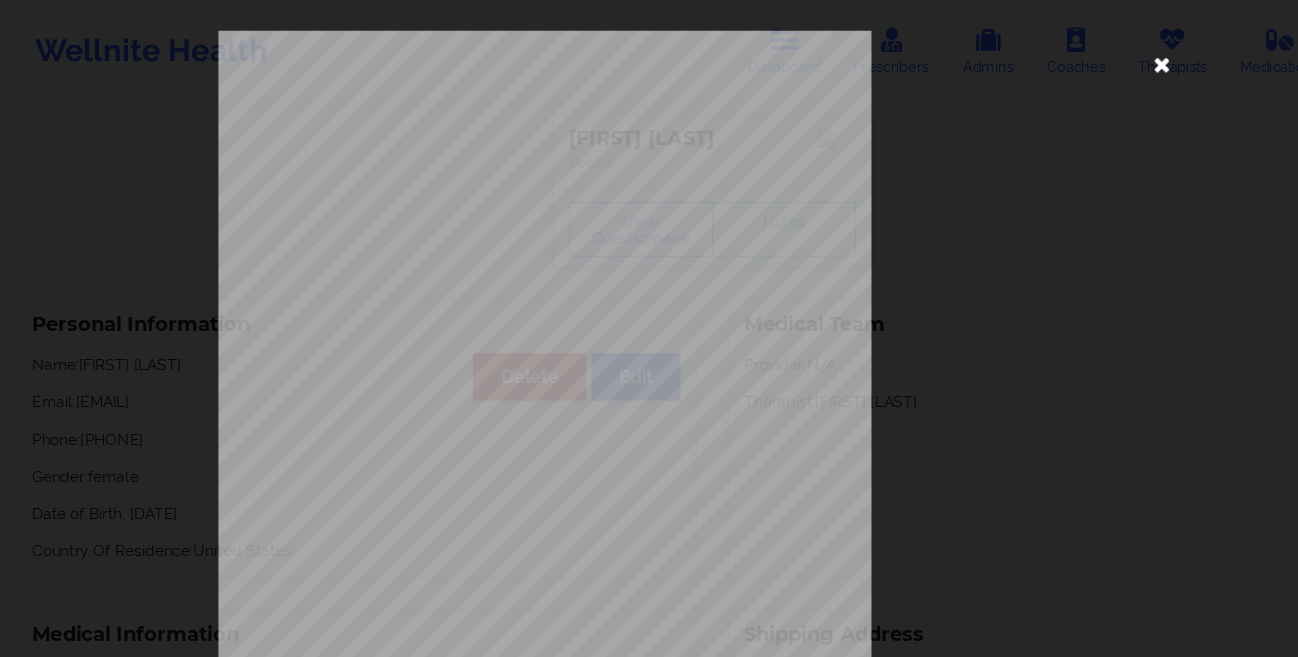 click at bounding box center [1059, 58] 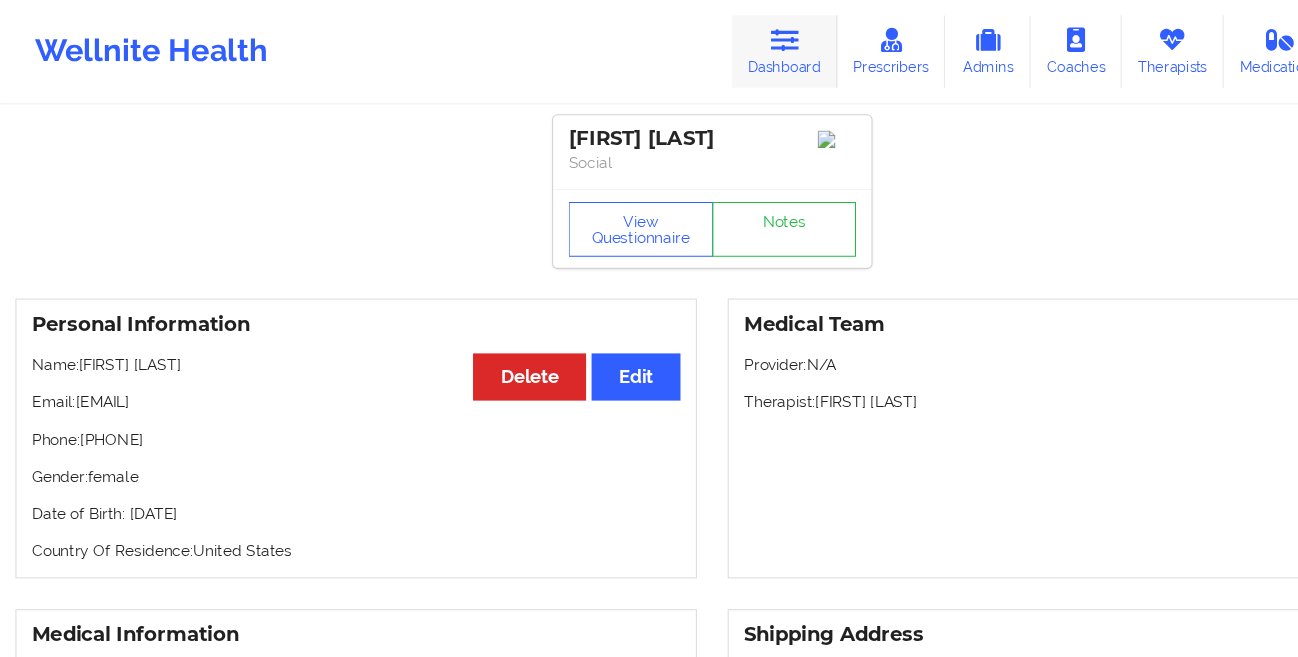 click at bounding box center [715, 37] 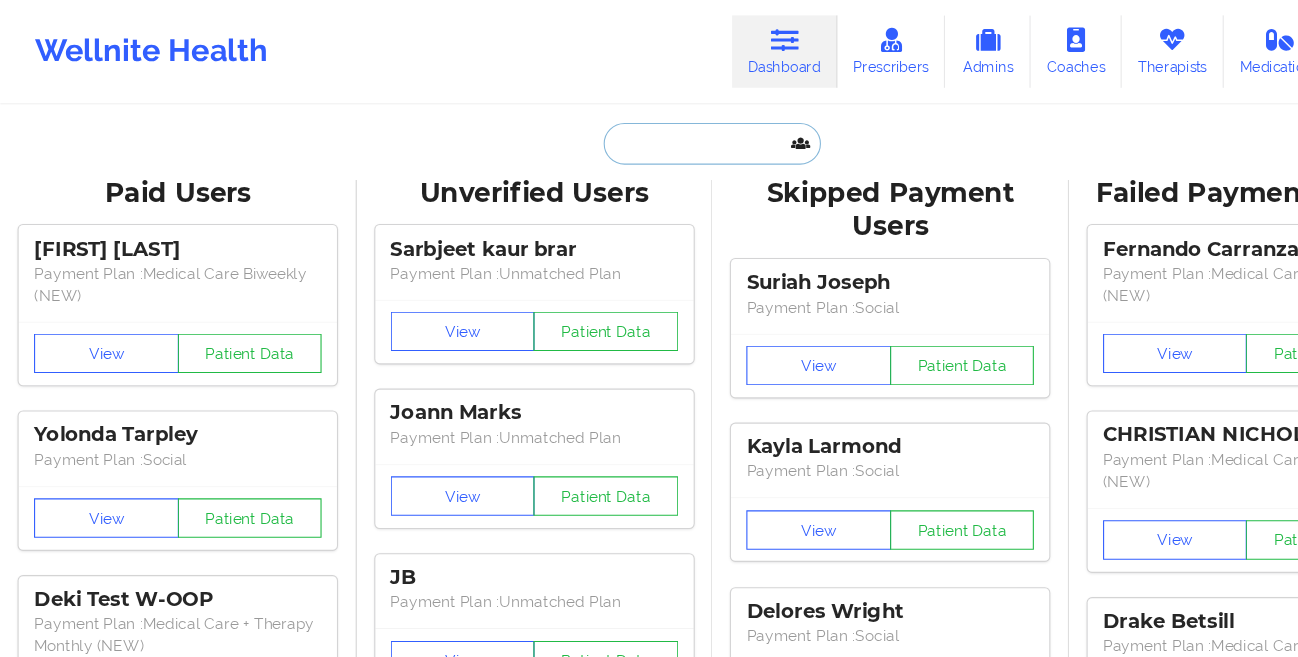 click at bounding box center (649, 131) 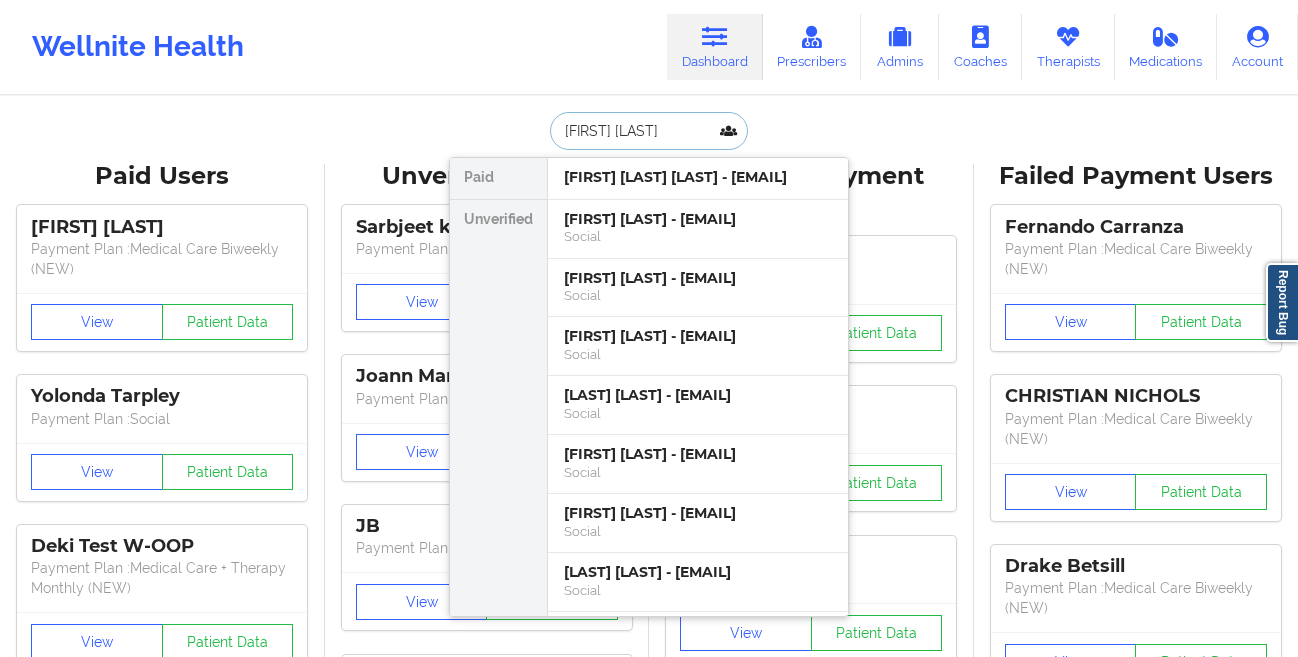 type on "[FIRST] [LAST]" 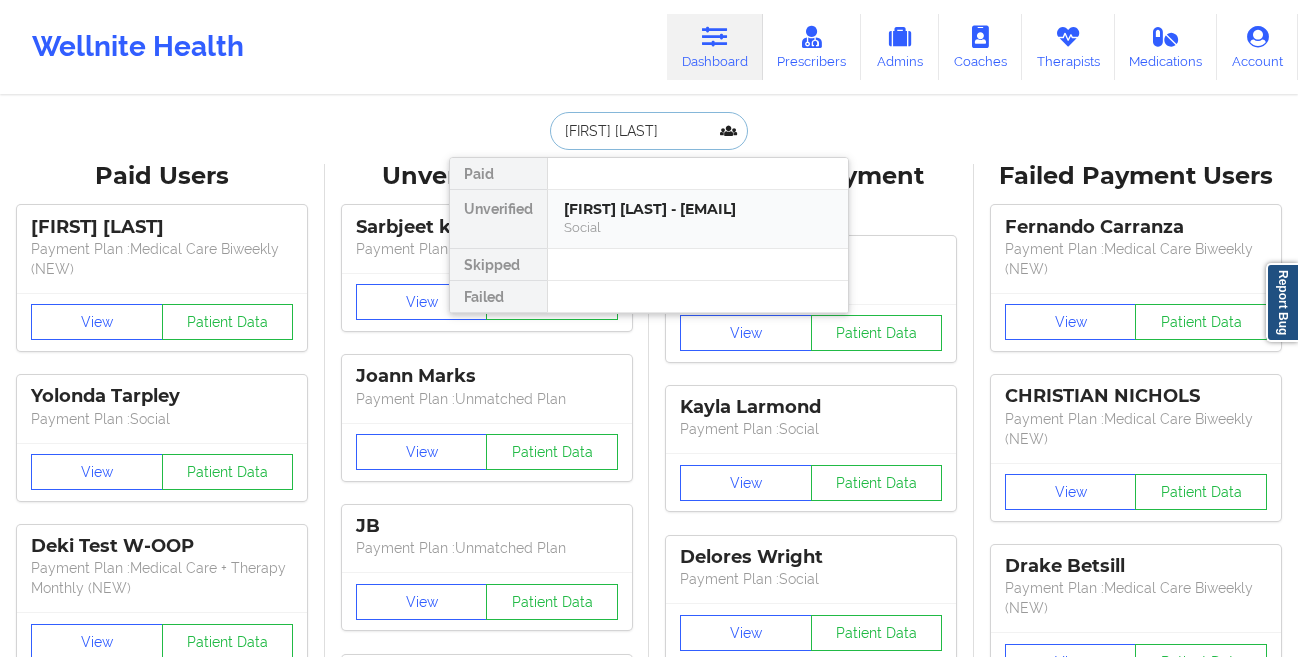 click on "[FIRST] [LAST] - [EMAIL] Social" at bounding box center [698, 219] 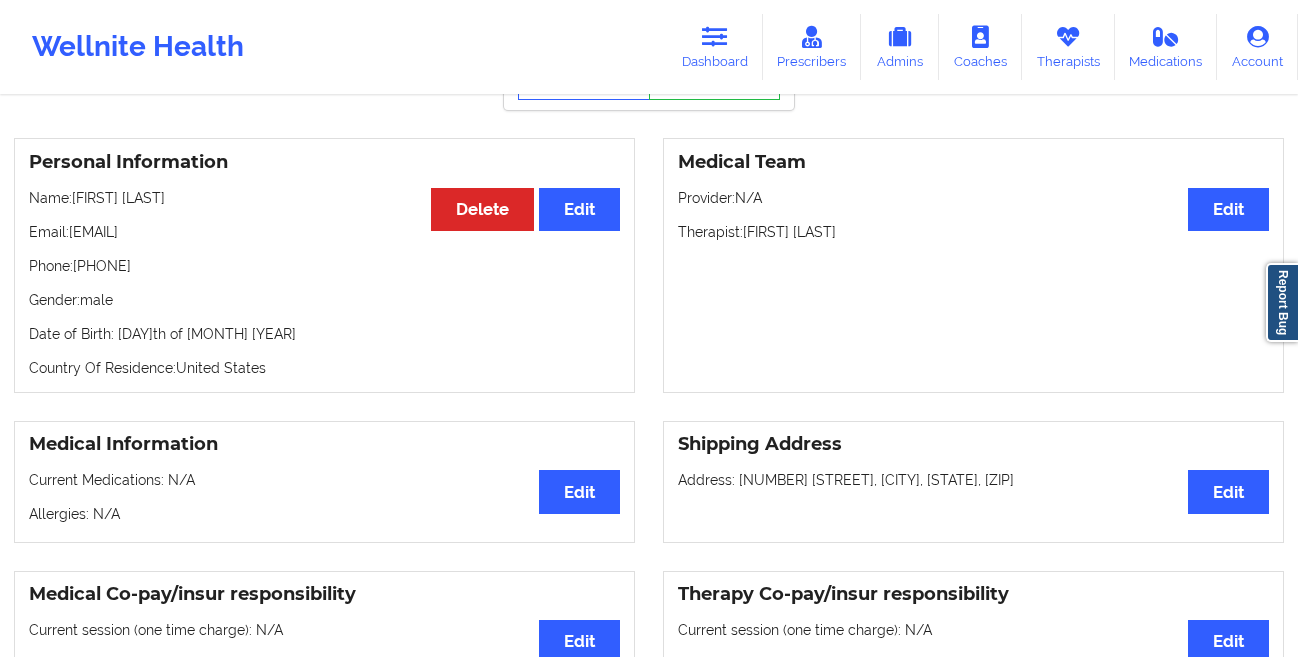 scroll, scrollTop: 0, scrollLeft: 0, axis: both 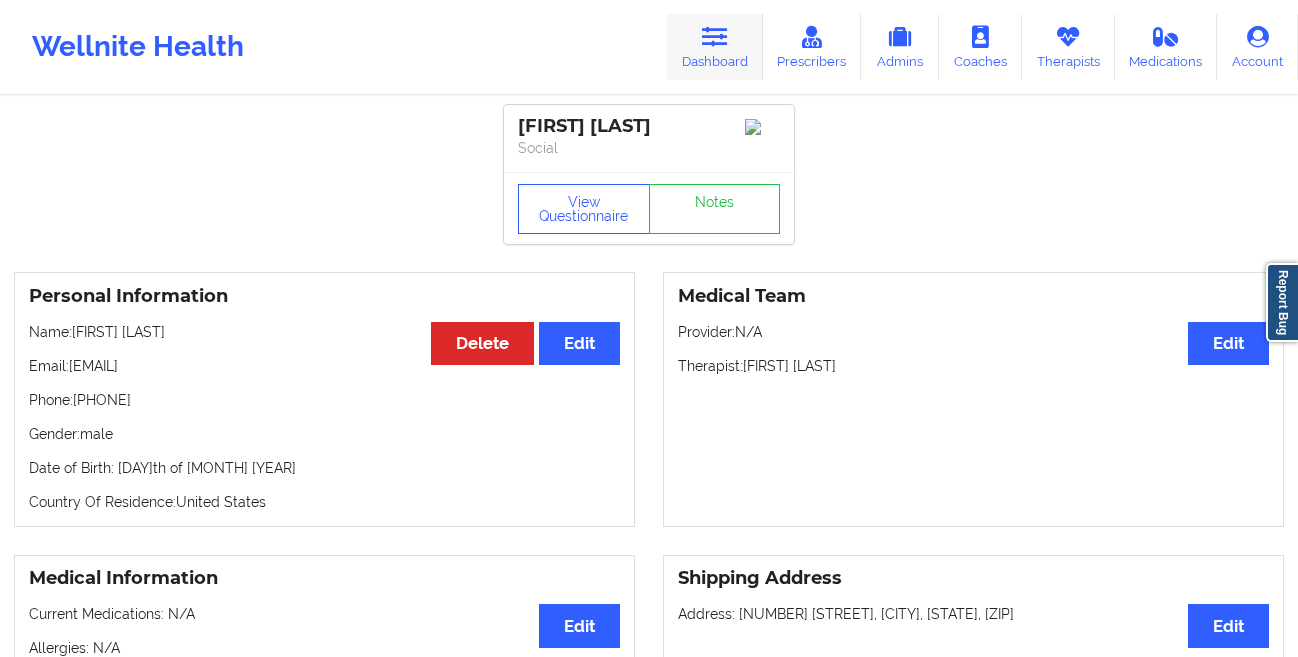 click at bounding box center [715, 37] 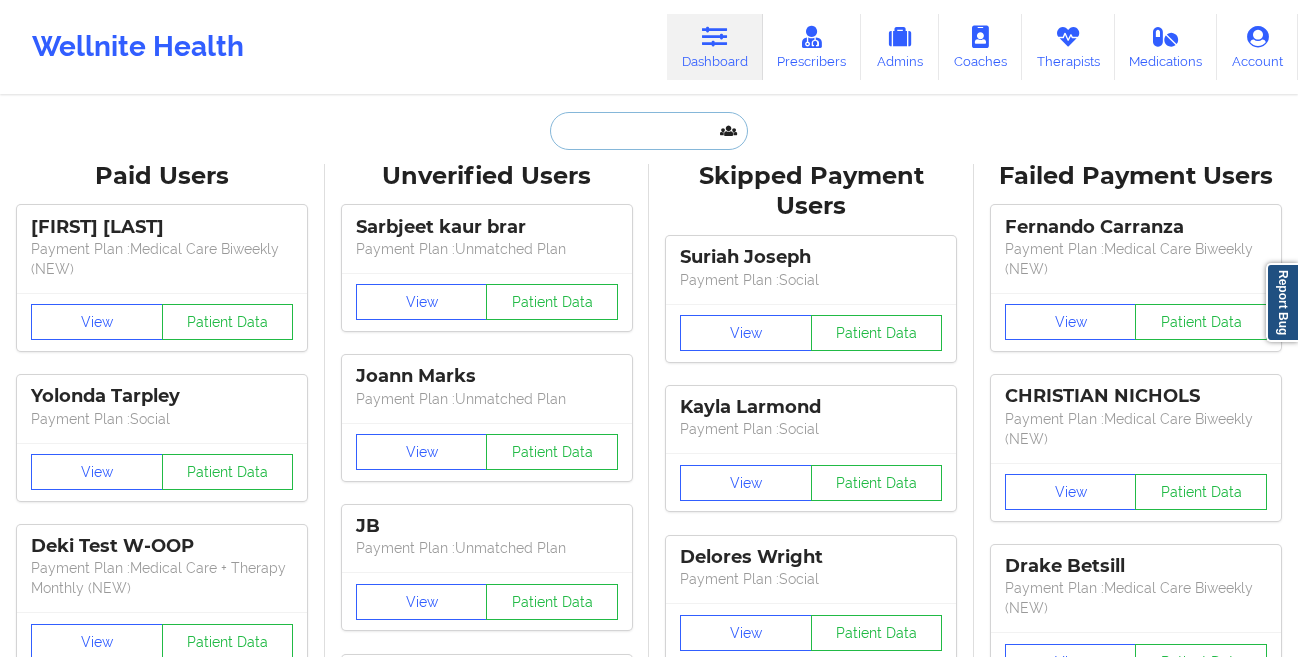 click at bounding box center (649, 131) 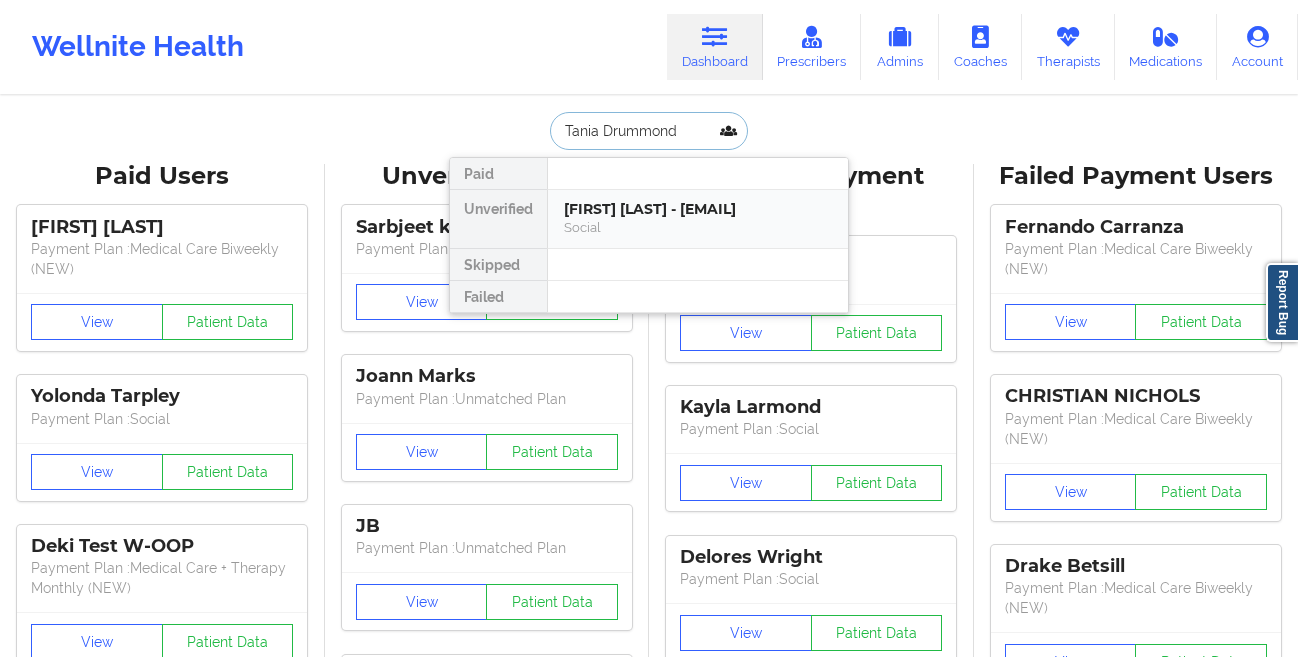 click on "[FIRST] [LAST]  - [EMAIL]" at bounding box center (698, 209) 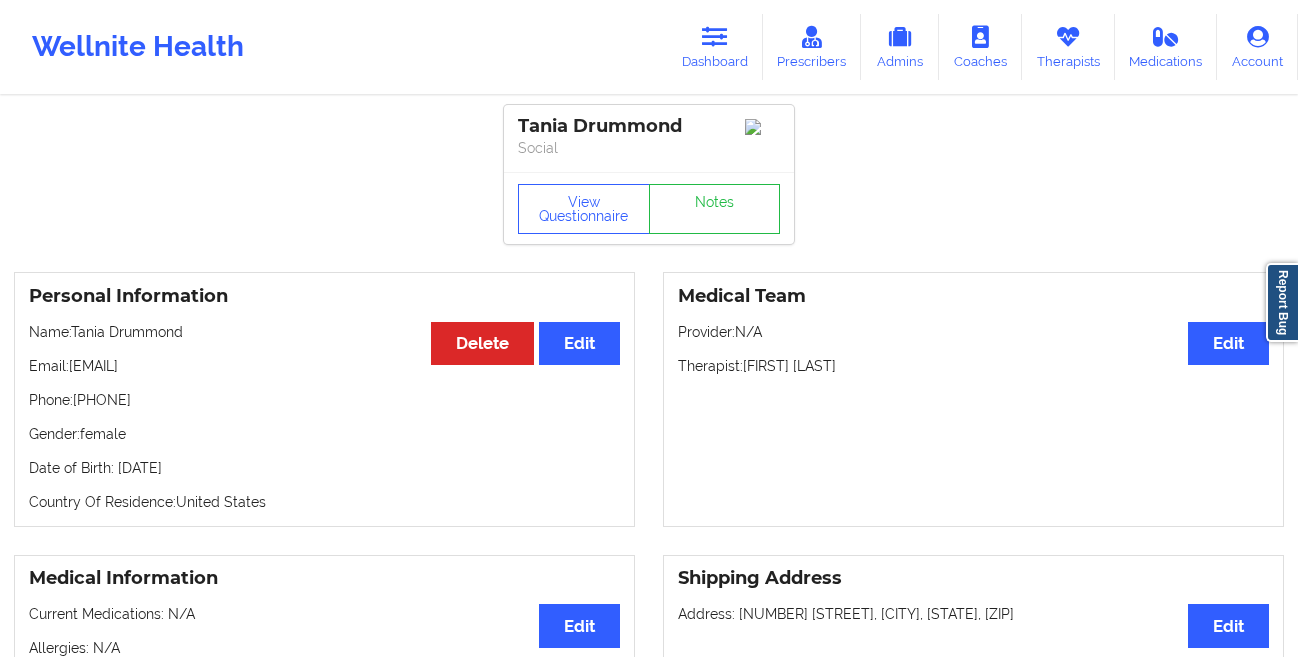 scroll, scrollTop: 95, scrollLeft: 0, axis: vertical 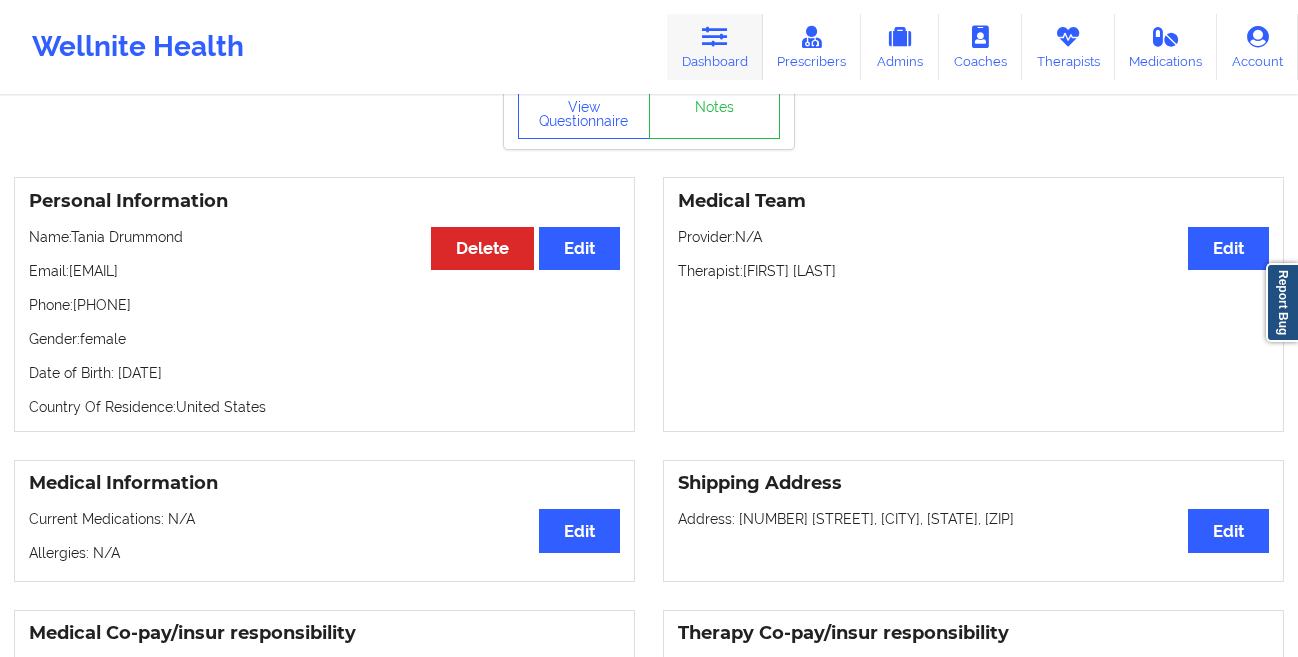 click on "Dashboard" at bounding box center [715, 47] 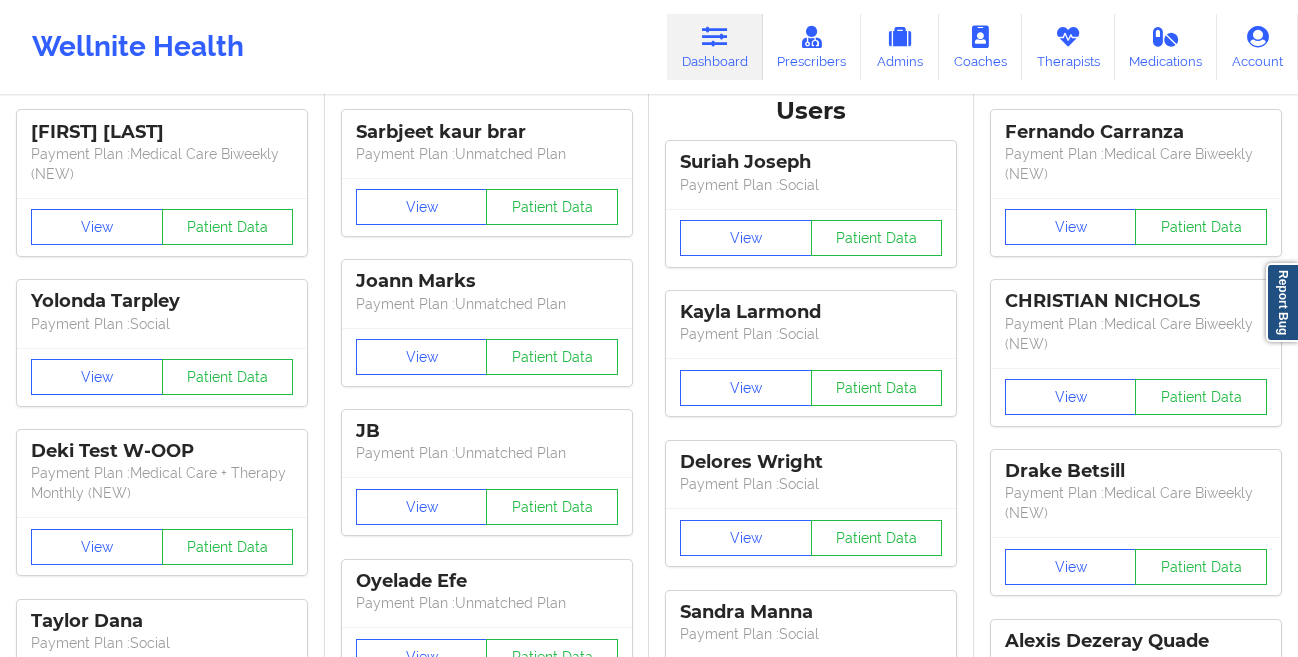 scroll, scrollTop: 0, scrollLeft: 0, axis: both 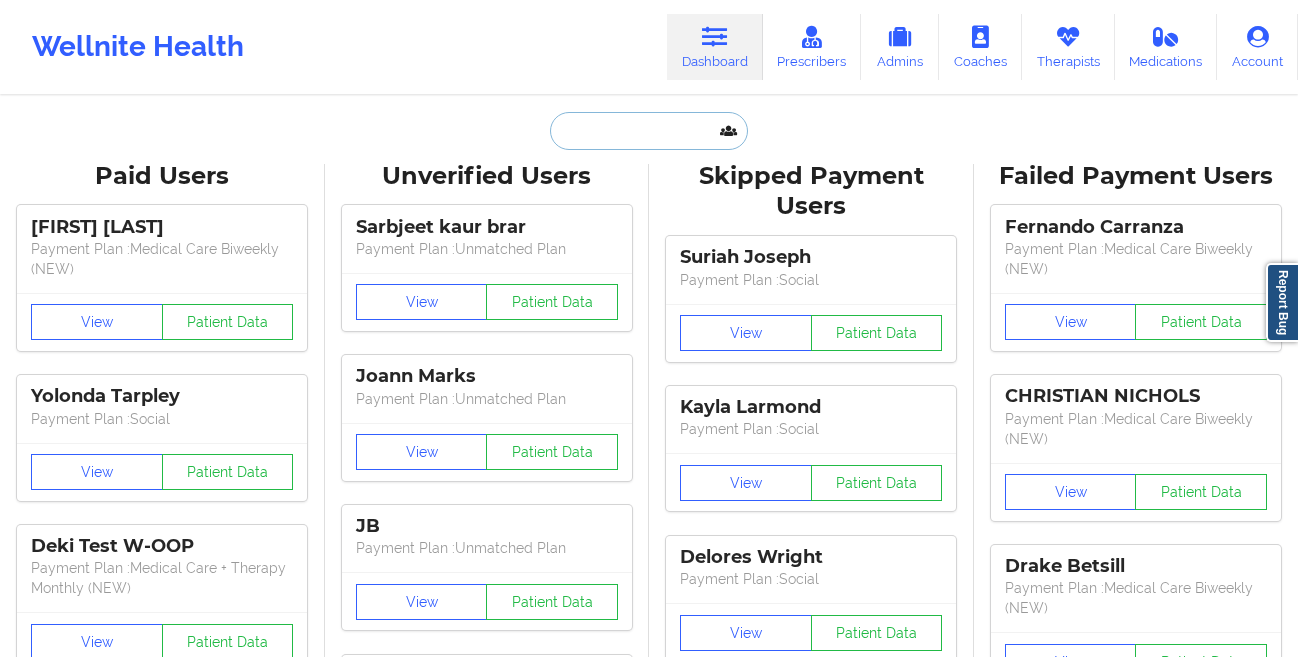 click at bounding box center [649, 131] 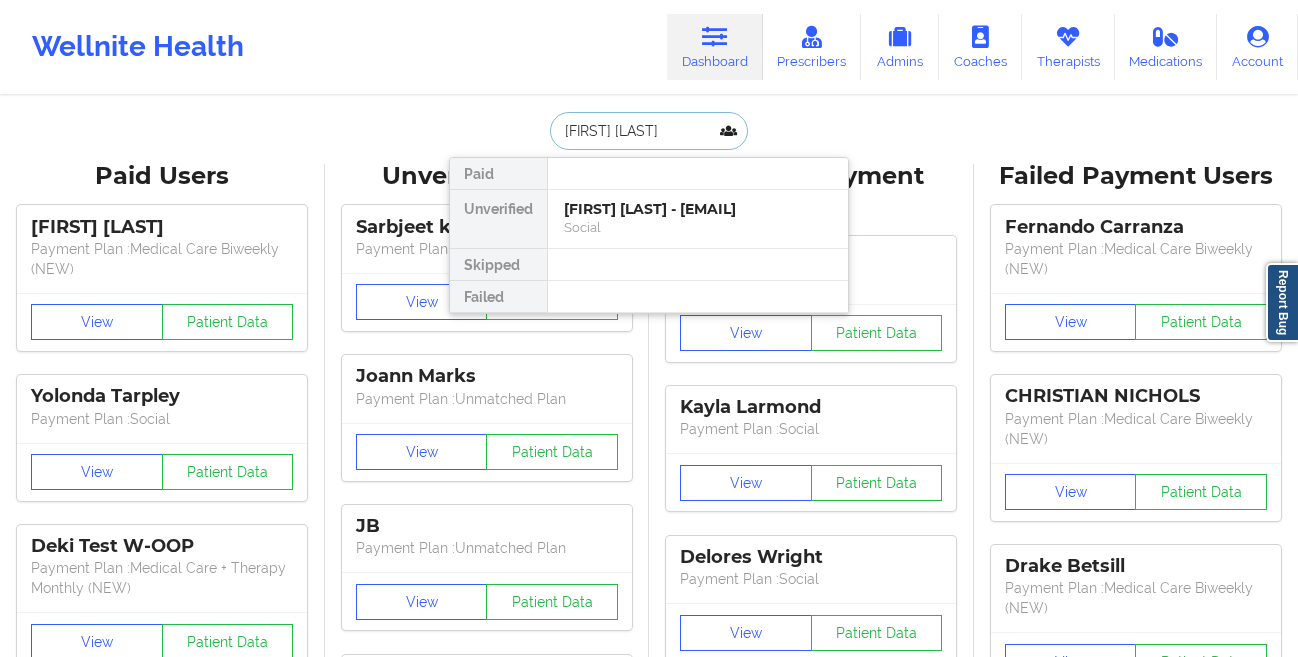 type on "[LAST]" 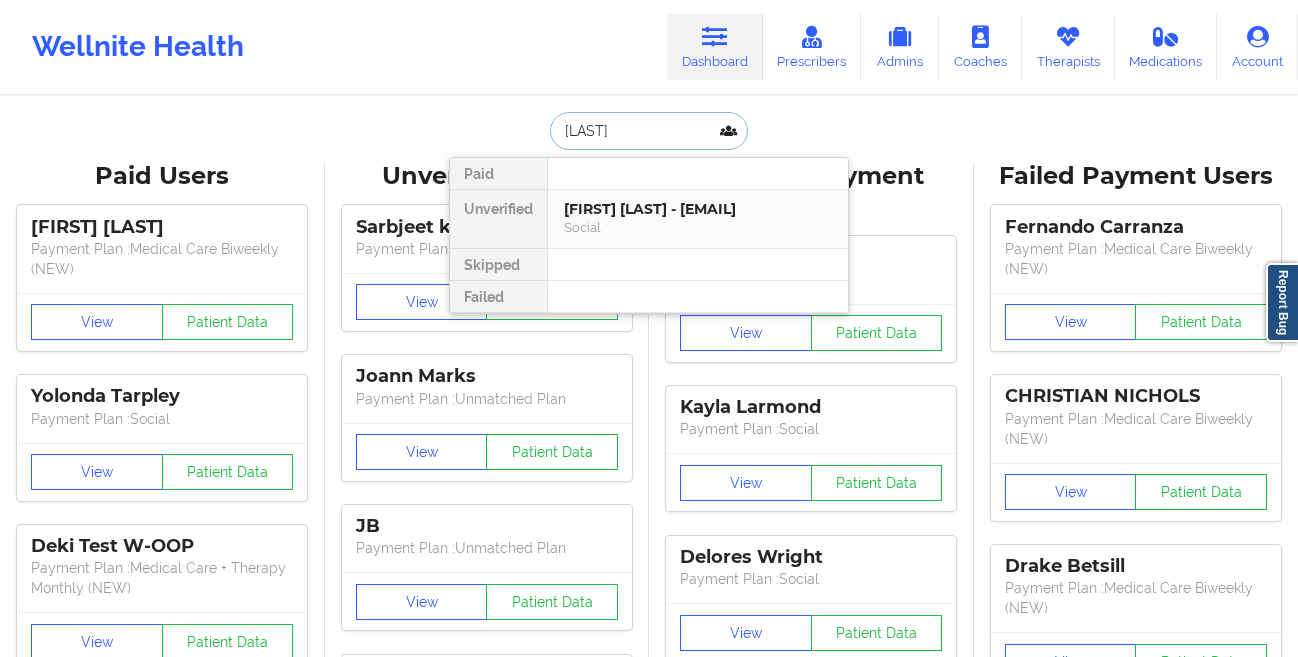 click on "[FIRST] [LAST] - [EMAIL]" at bounding box center [698, 209] 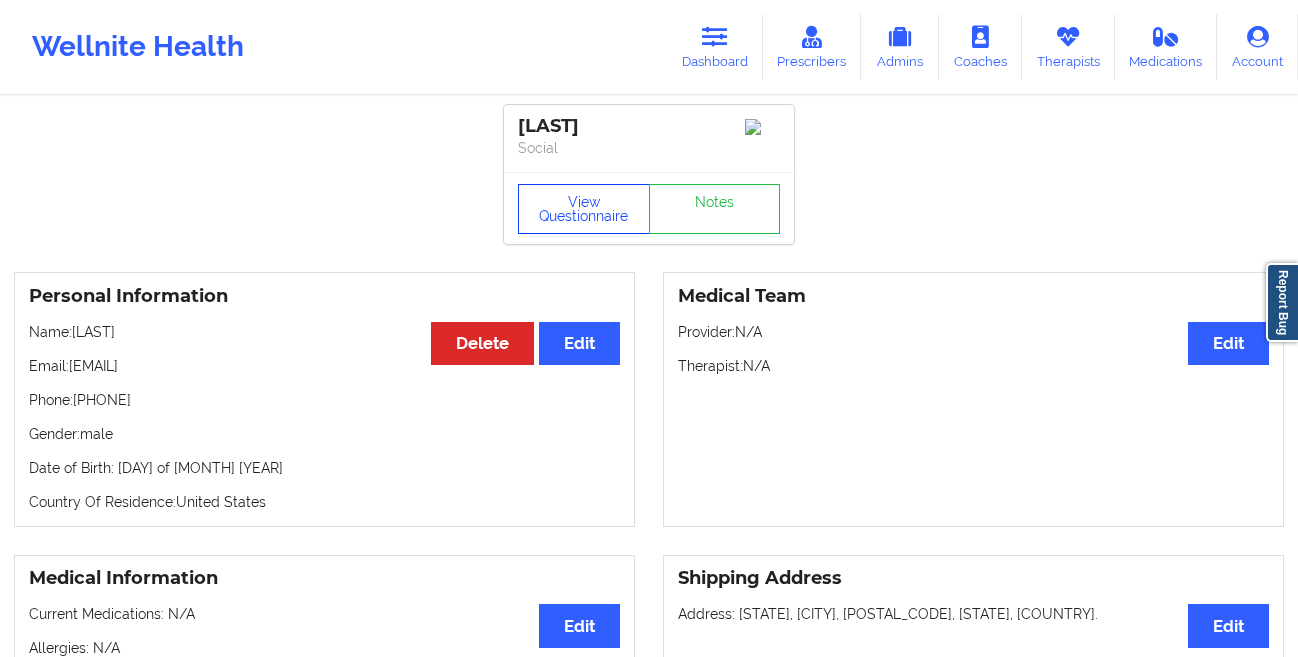 click on "View Questionnaire" at bounding box center (584, 209) 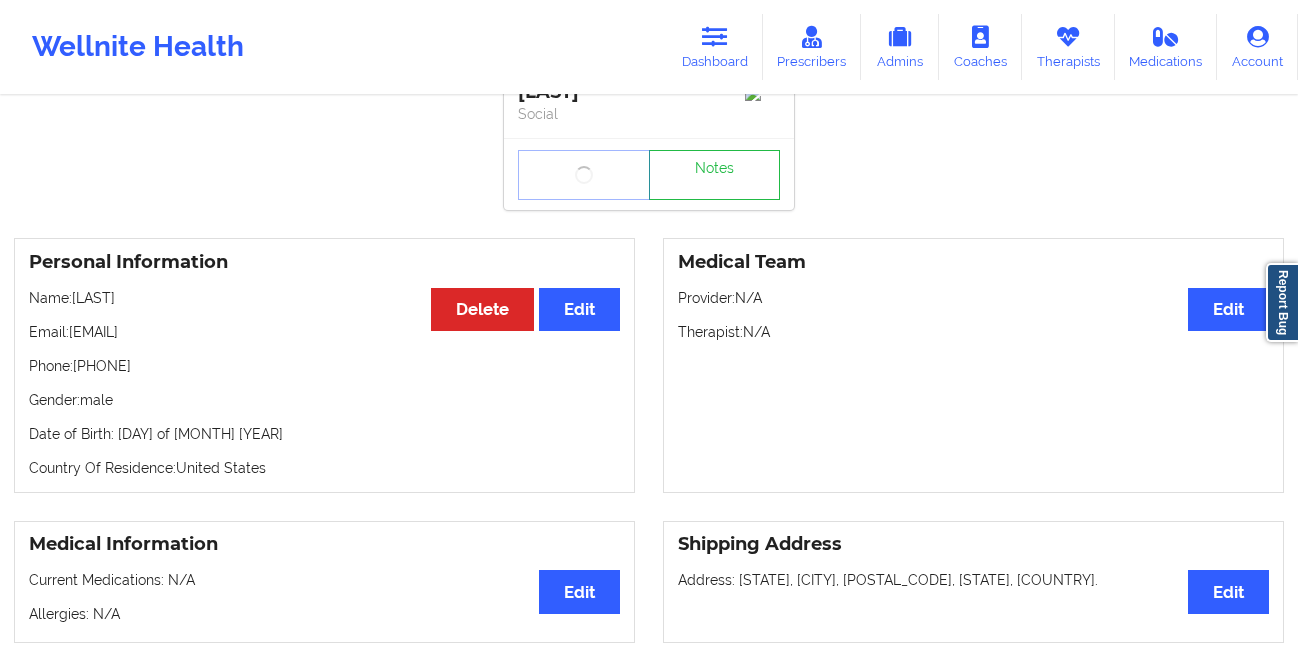 scroll, scrollTop: 0, scrollLeft: 0, axis: both 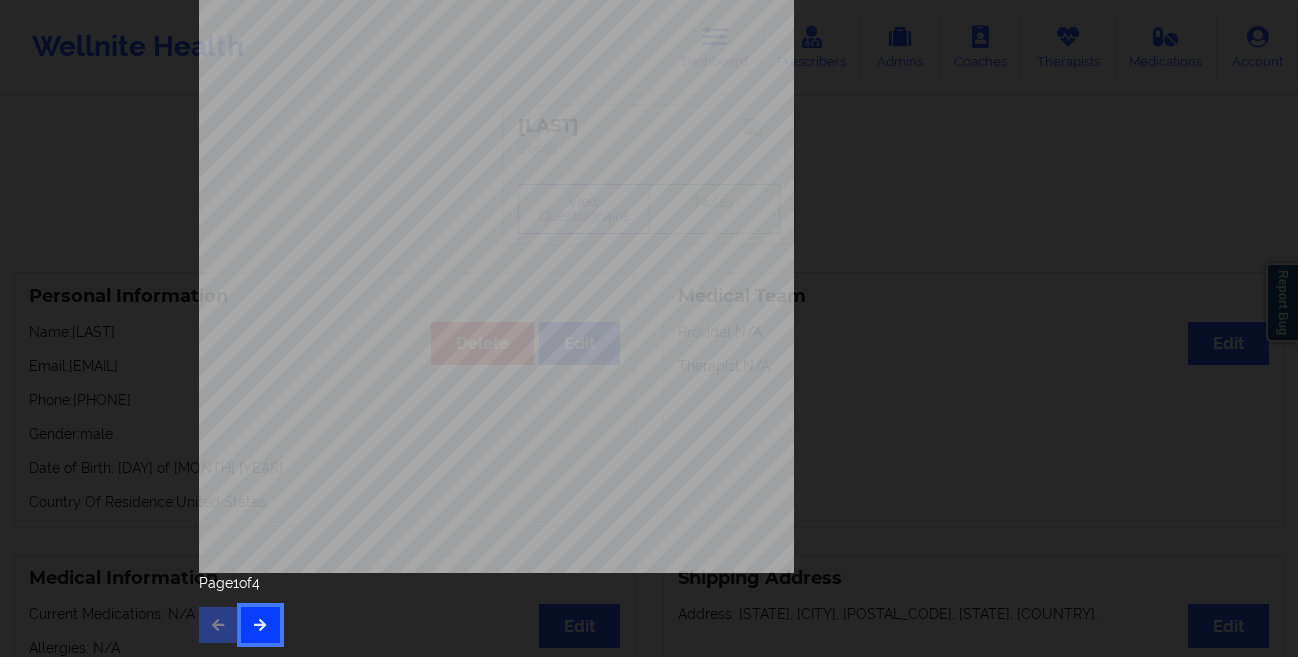 click at bounding box center [260, 624] 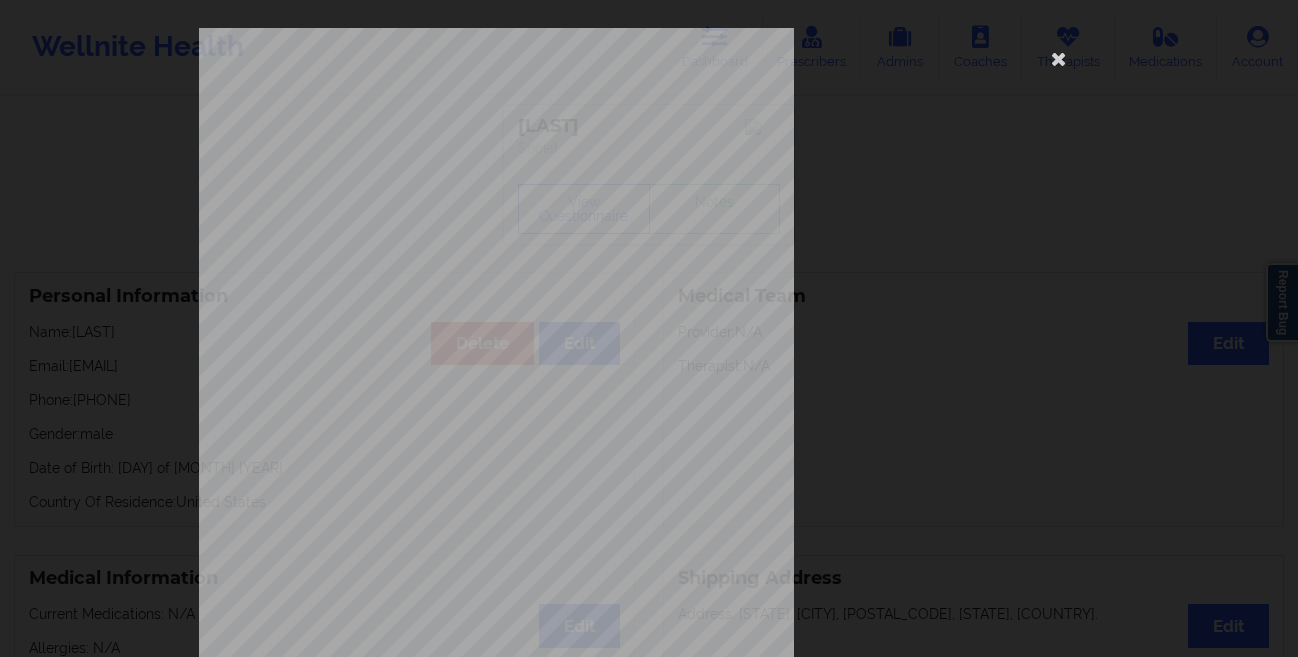 scroll, scrollTop: 297, scrollLeft: 0, axis: vertical 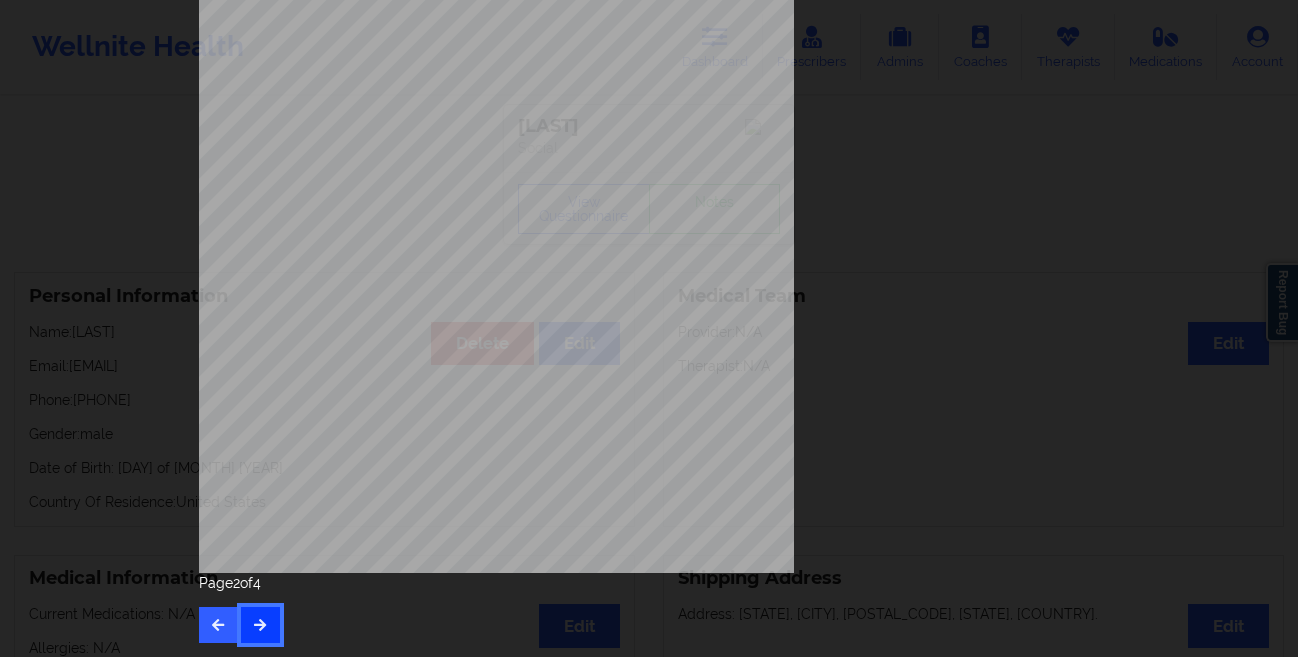 click at bounding box center [260, 624] 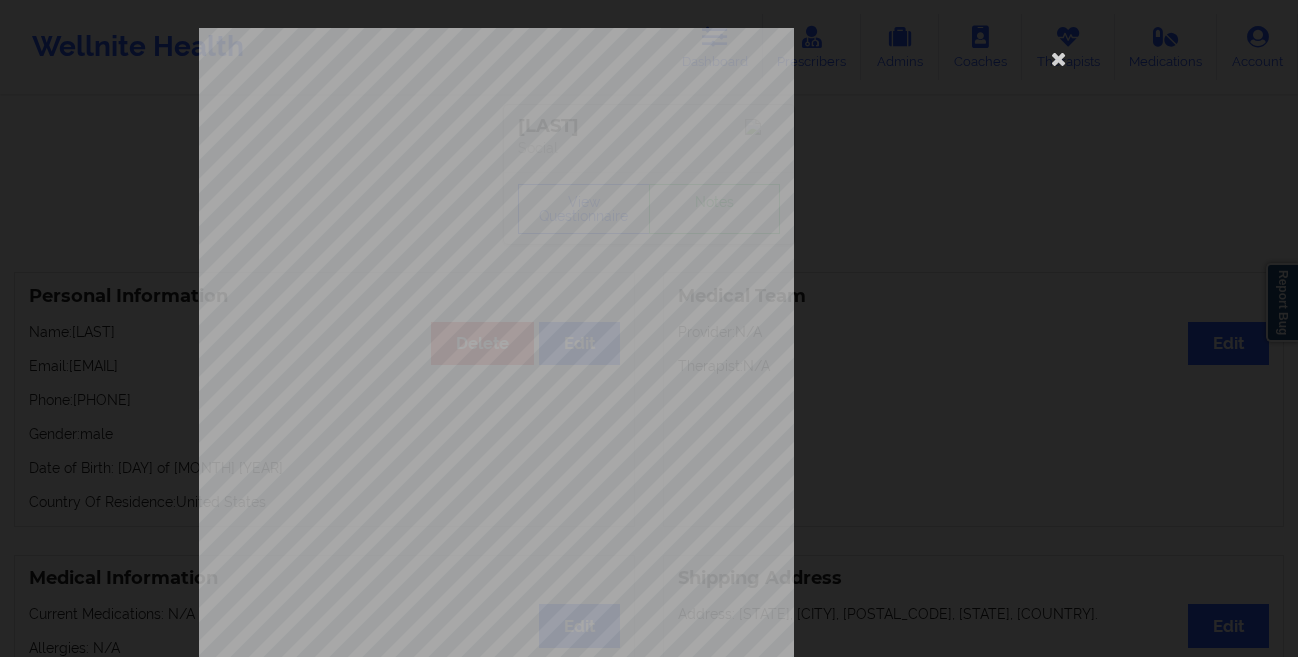 scroll, scrollTop: 297, scrollLeft: 0, axis: vertical 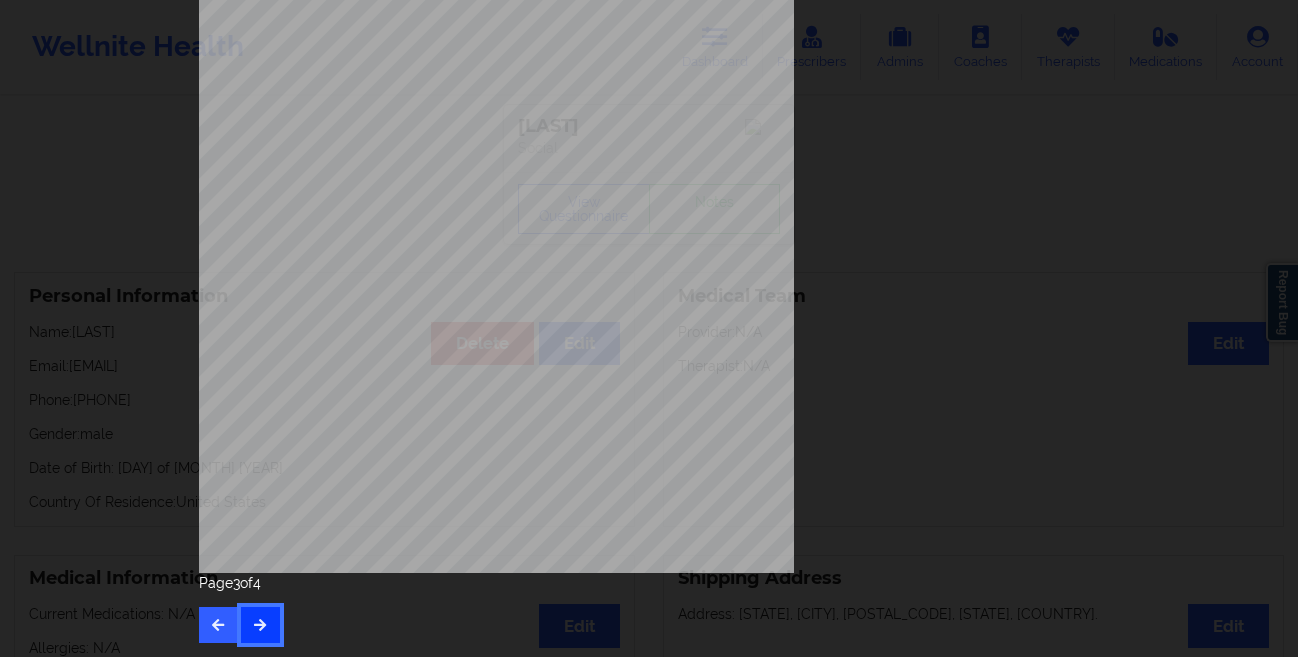 click at bounding box center [260, 624] 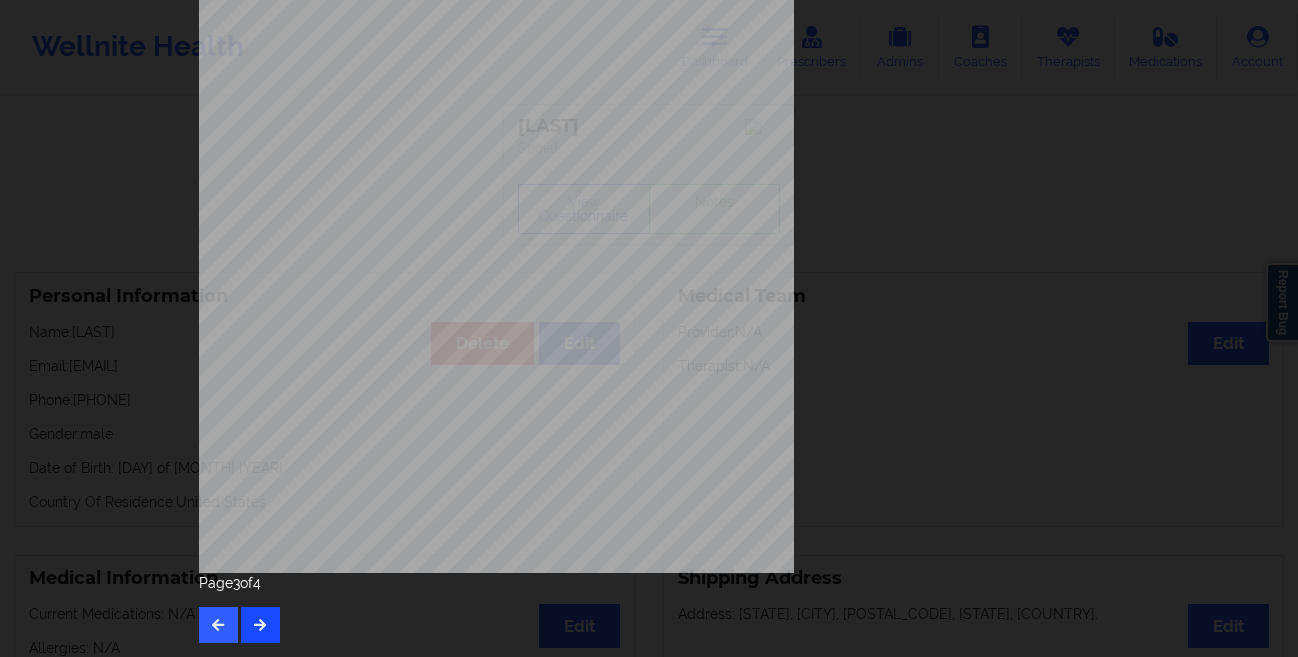 scroll, scrollTop: 0, scrollLeft: 0, axis: both 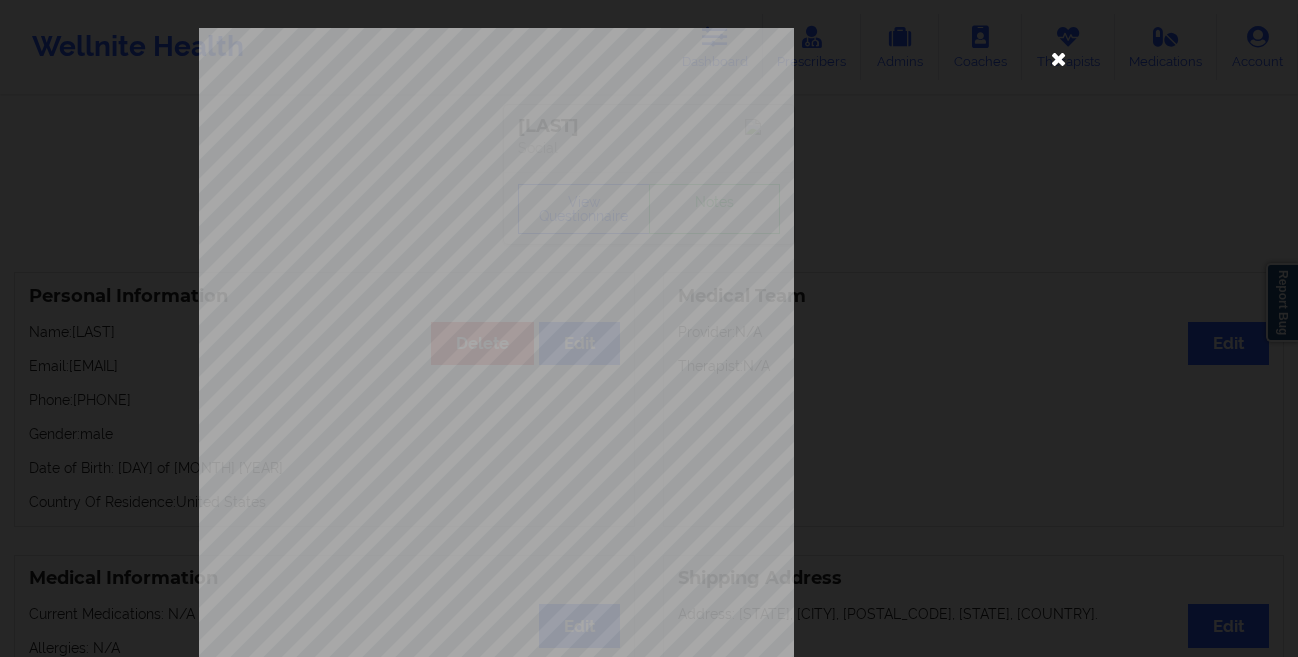 click at bounding box center [1059, 58] 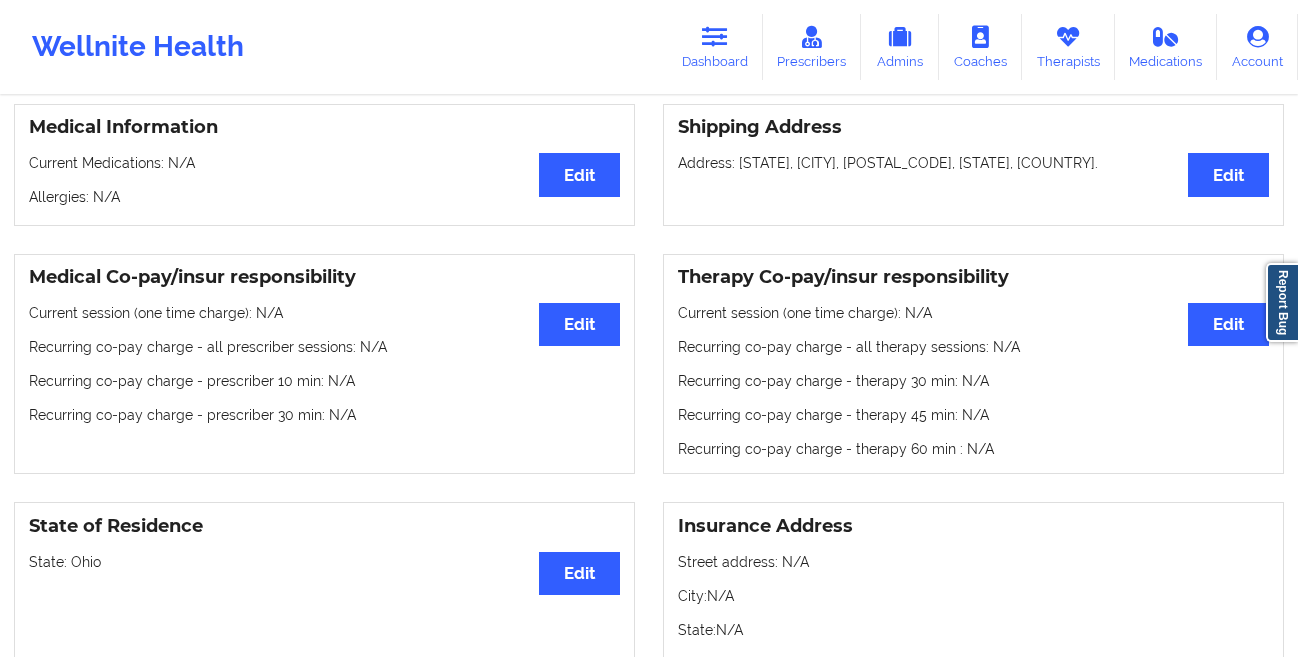 scroll, scrollTop: 797, scrollLeft: 0, axis: vertical 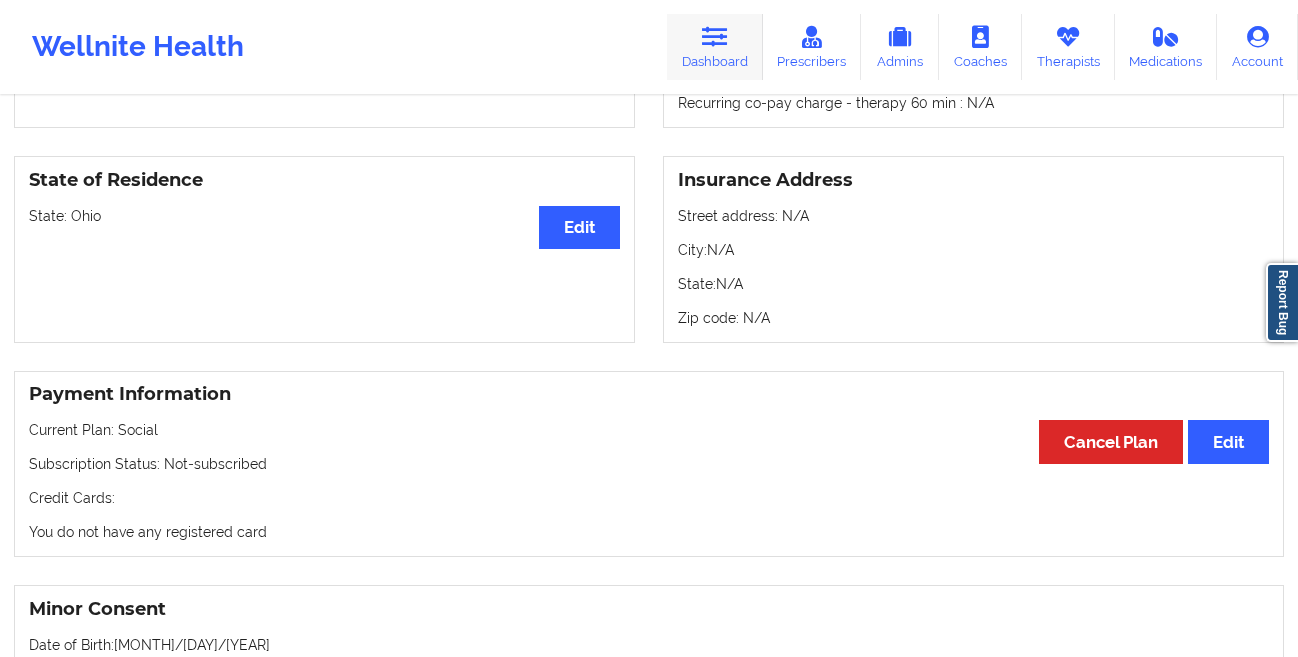 click at bounding box center [715, 37] 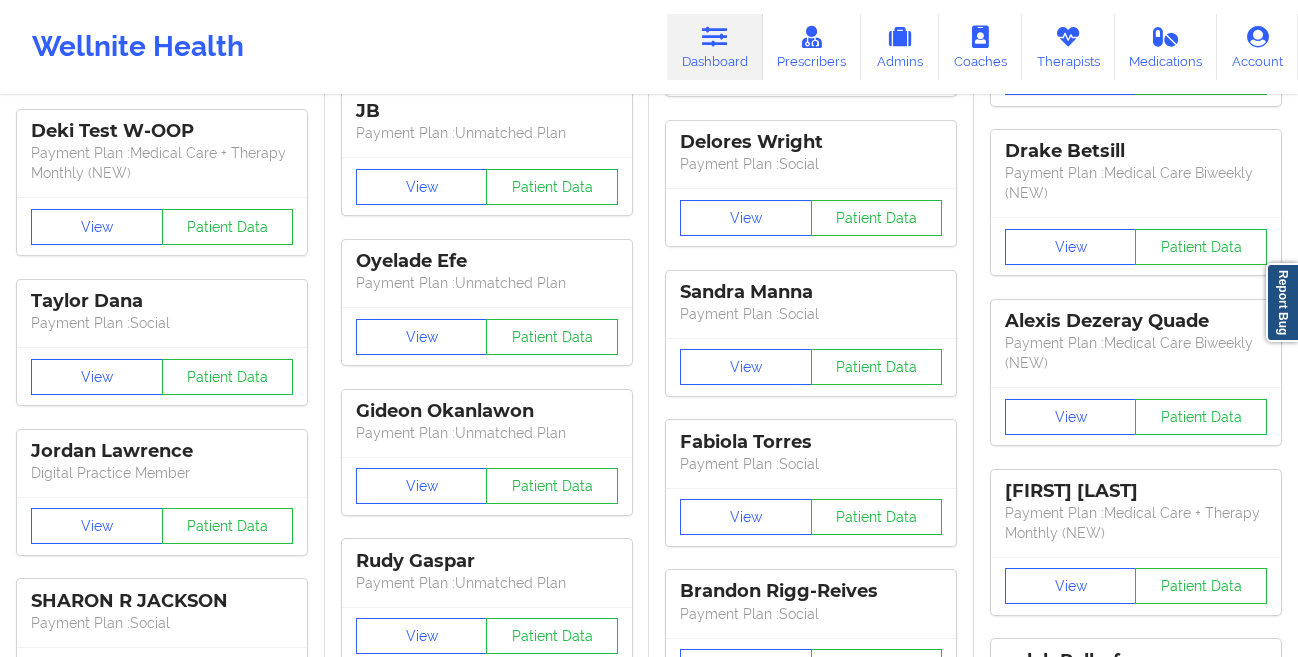 scroll, scrollTop: 0, scrollLeft: 0, axis: both 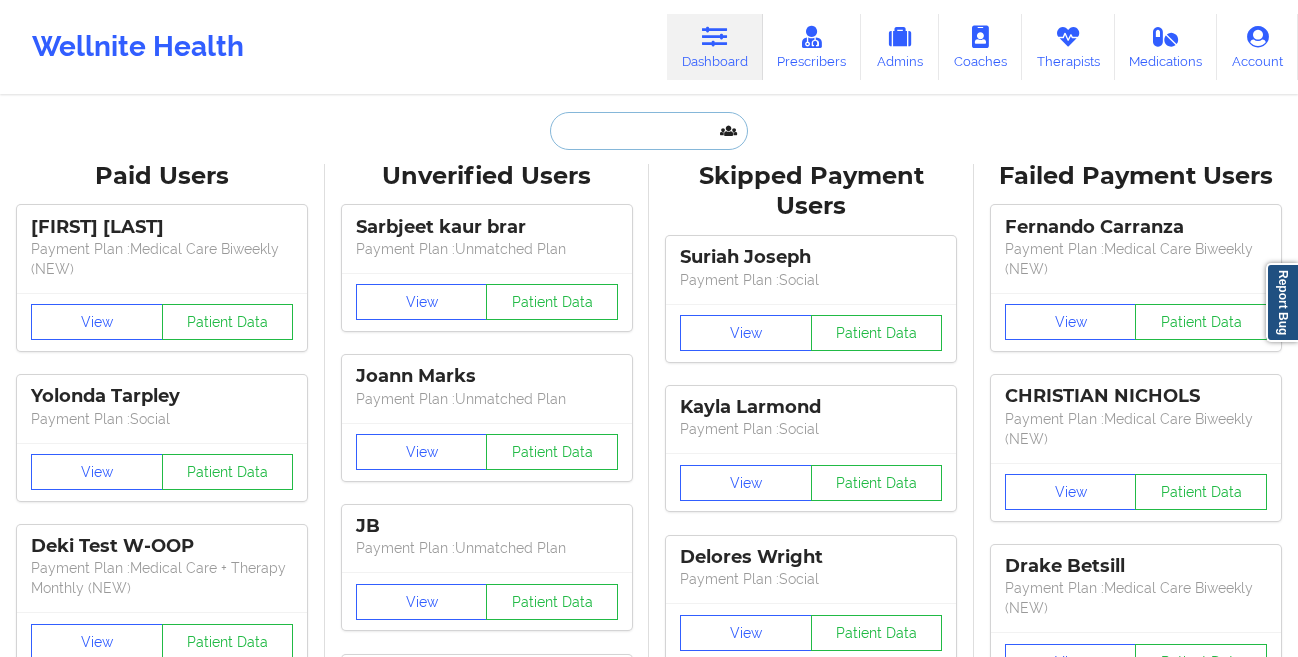 click at bounding box center (649, 131) 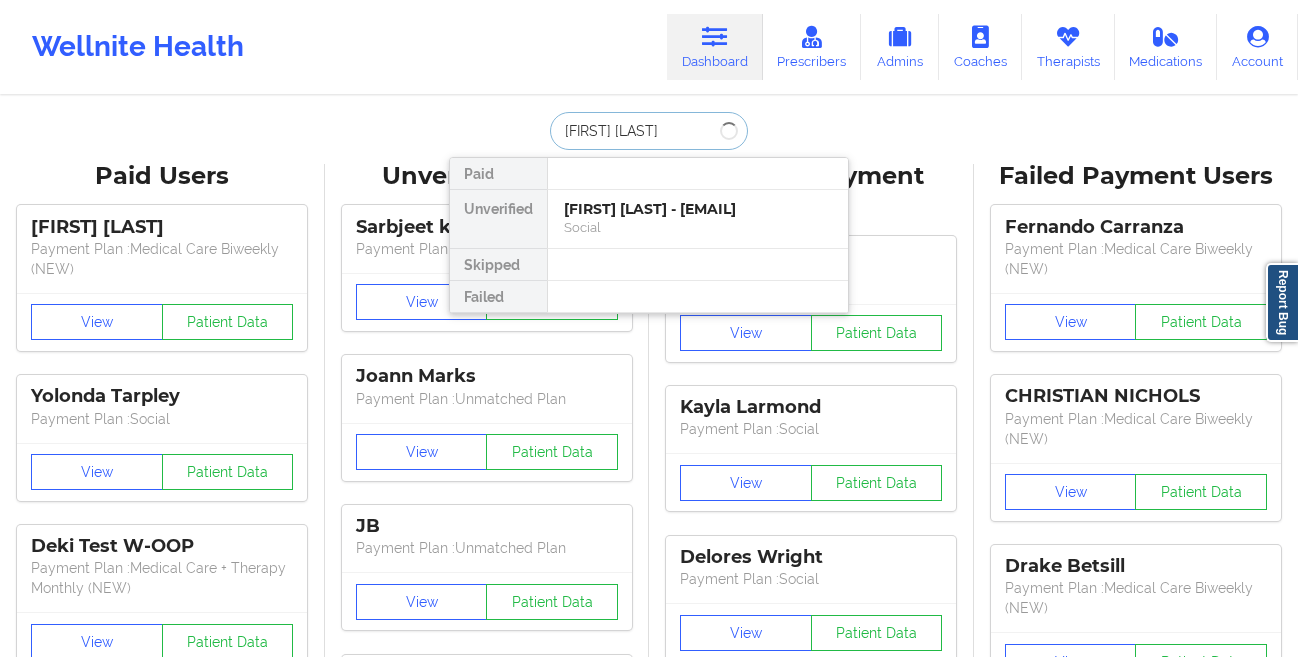 type on "[NAME] [LAST]" 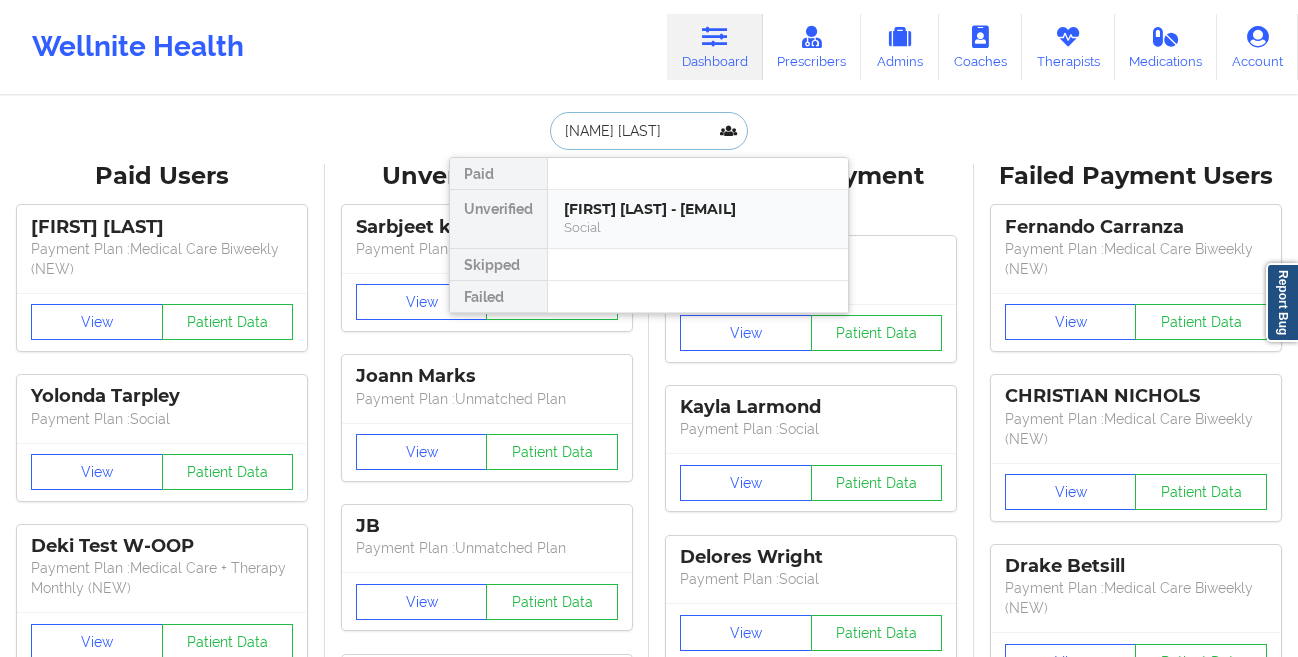 click on "[FIRST] [LAST] - [EMAIL]" at bounding box center (698, 209) 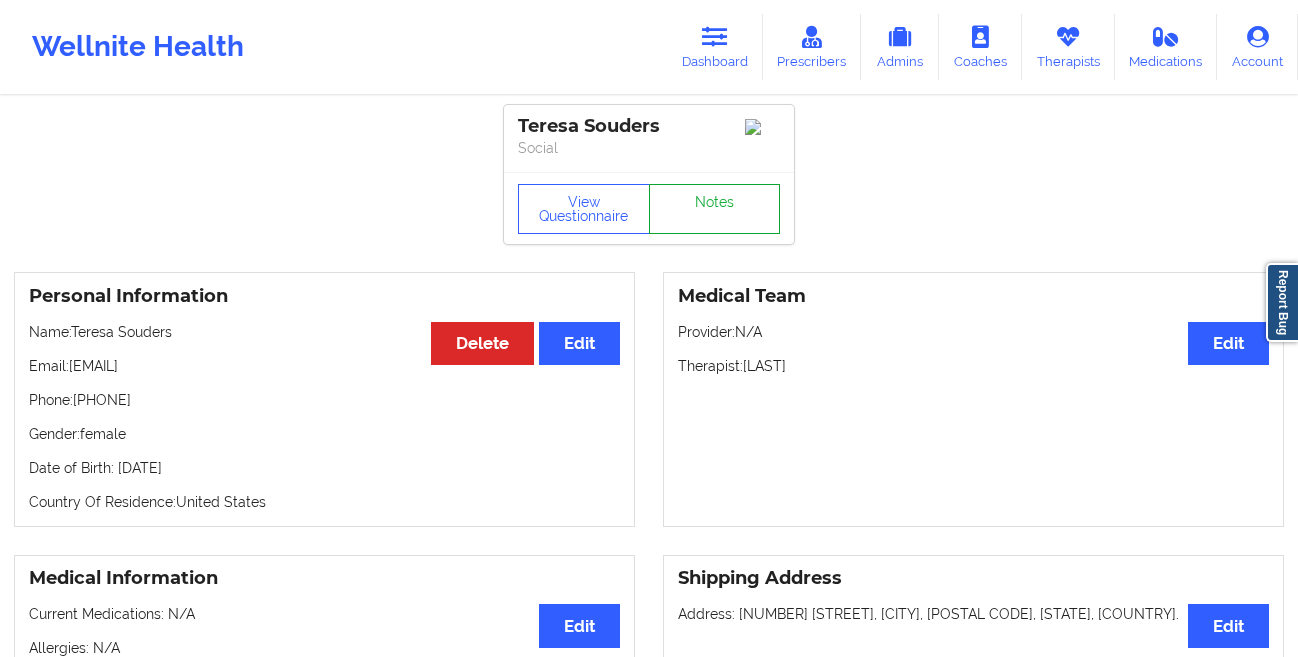 click on "Notes" at bounding box center [715, 209] 